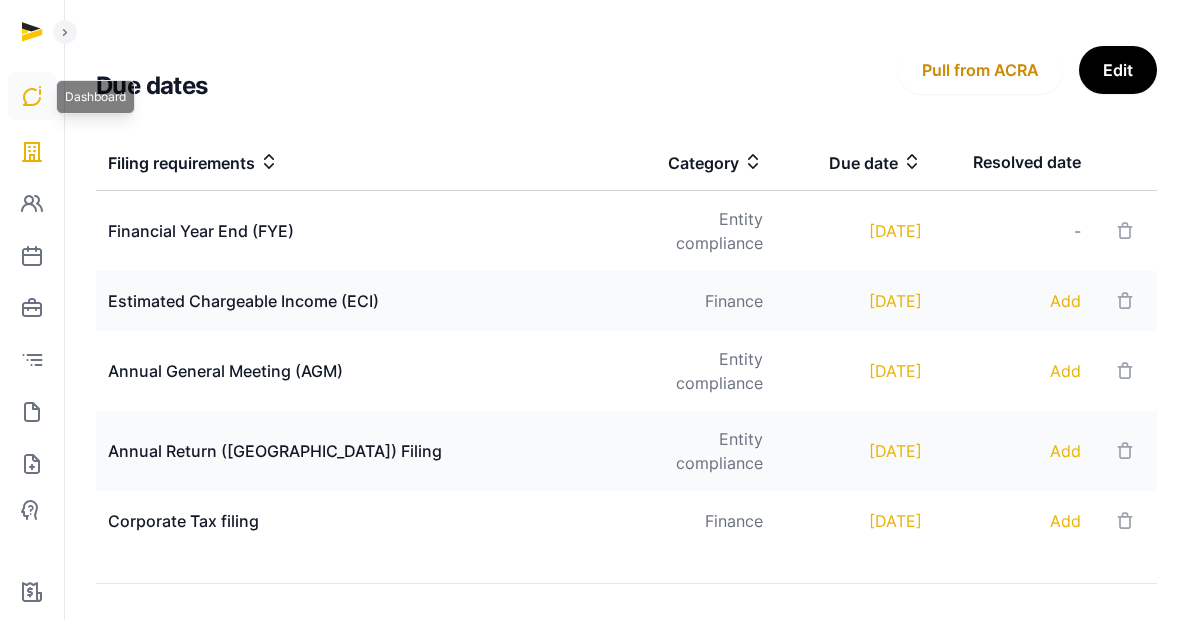 scroll, scrollTop: 289, scrollLeft: 0, axis: vertical 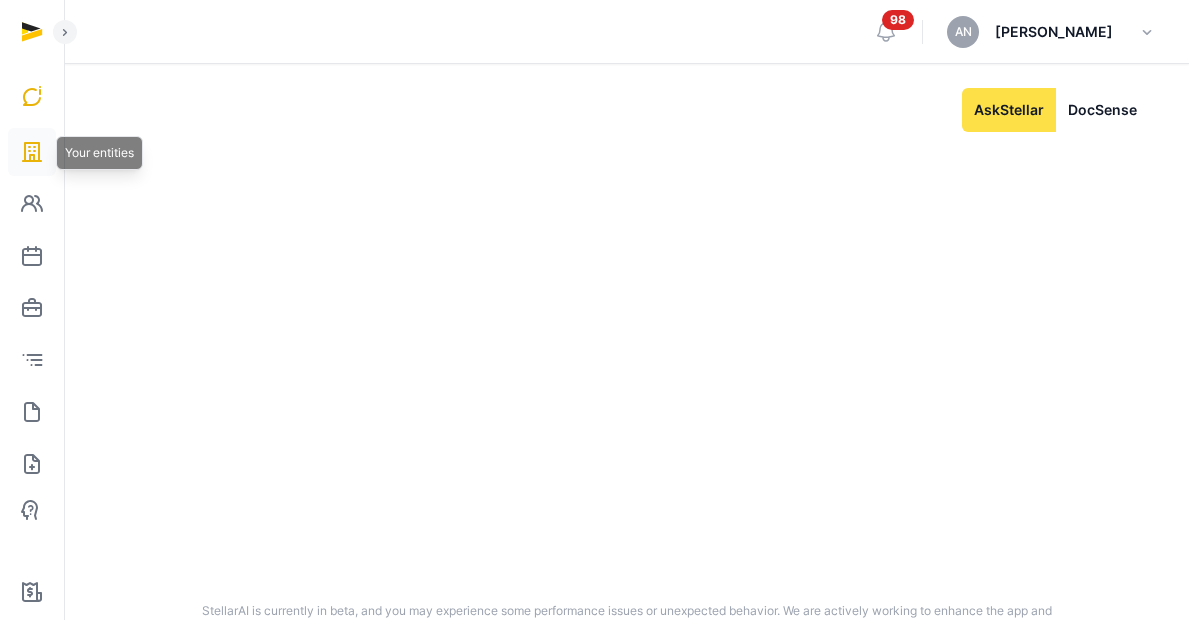 click at bounding box center (32, 152) 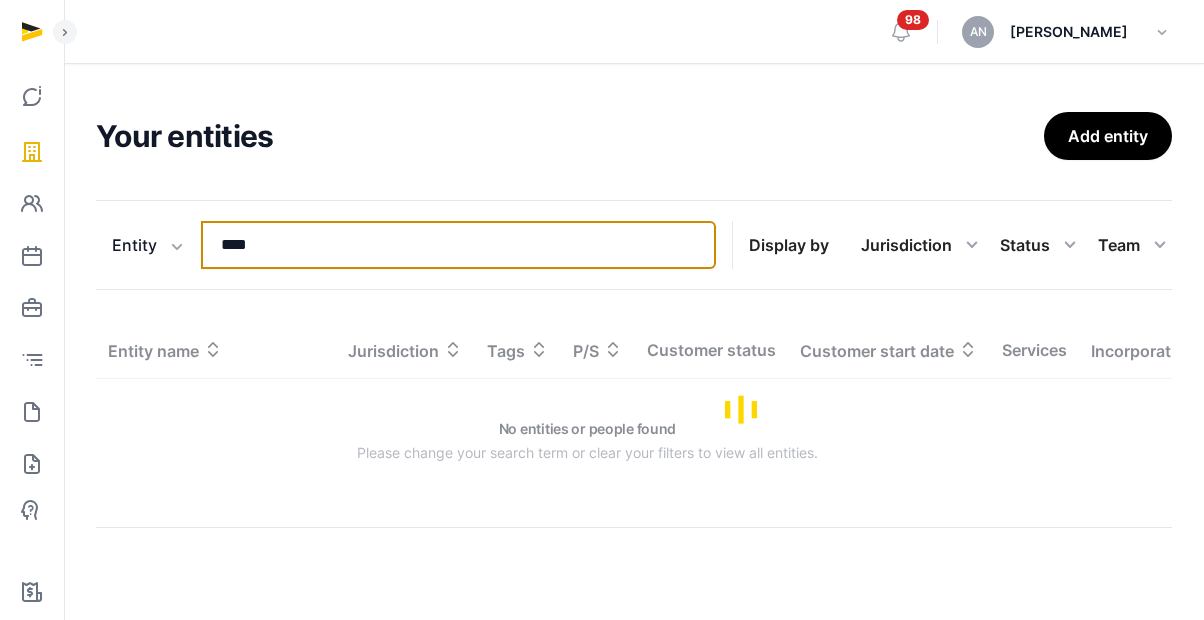 click on "****" at bounding box center (458, 245) 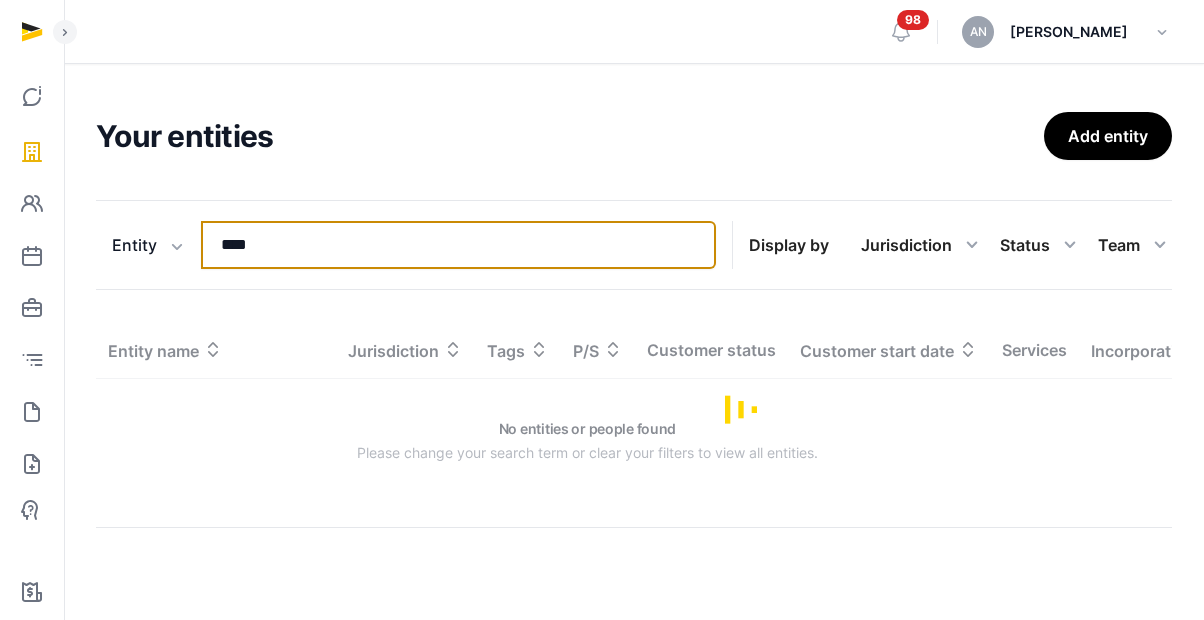 click on "****" at bounding box center (458, 245) 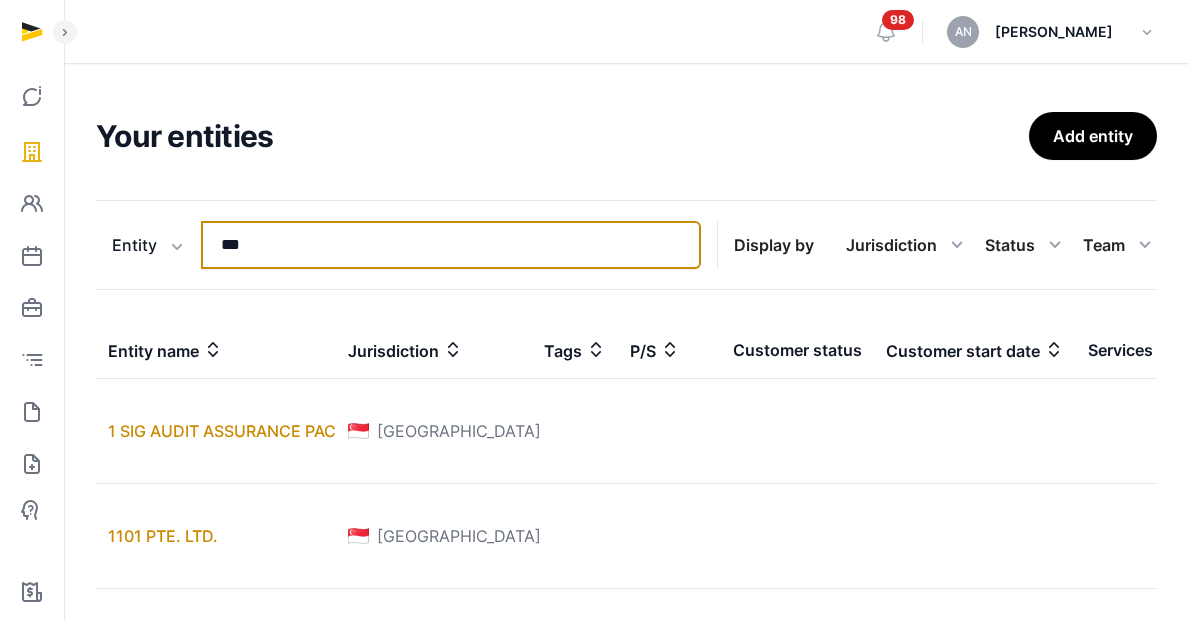 type on "****" 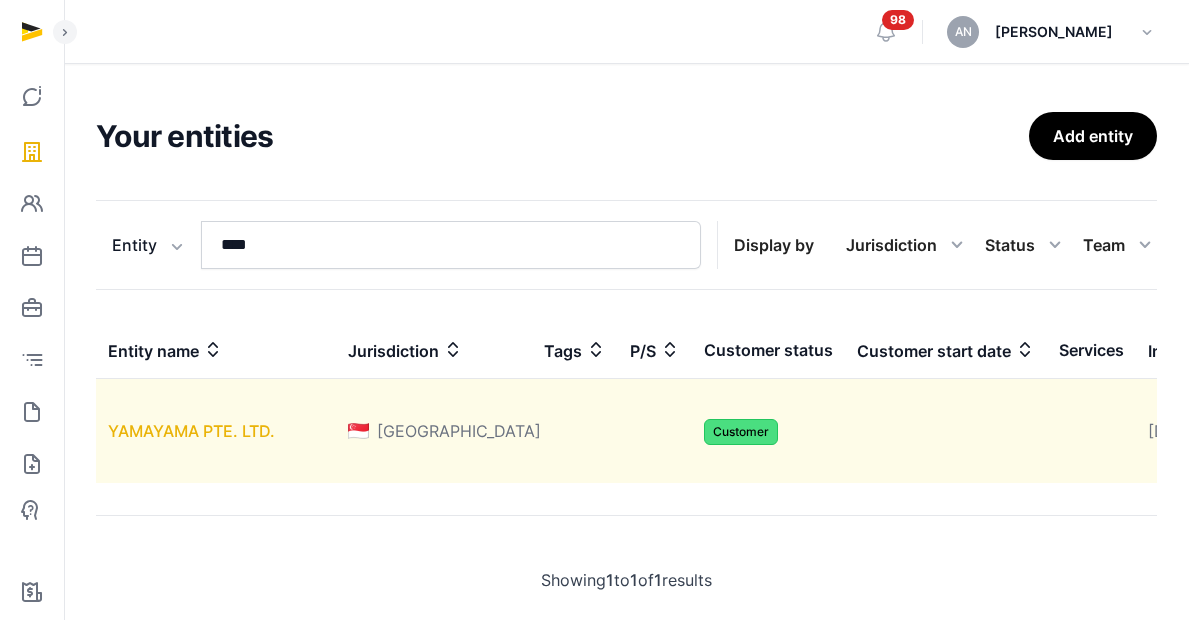 click on "YAMAYAMA PTE. LTD." at bounding box center [191, 431] 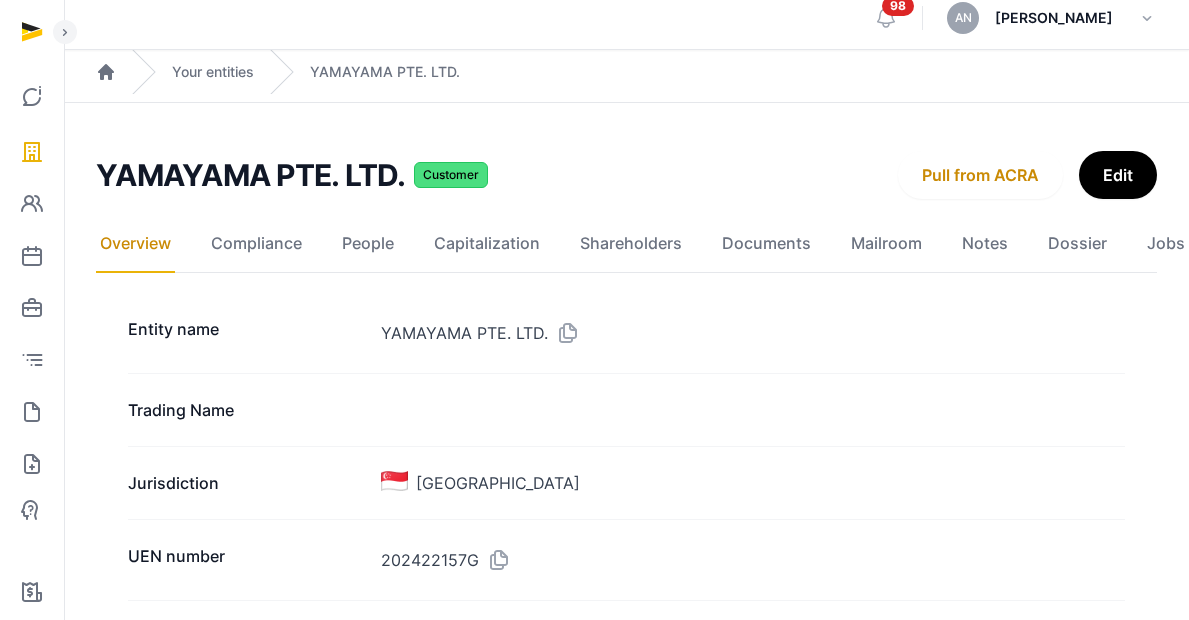 scroll, scrollTop: 32, scrollLeft: 0, axis: vertical 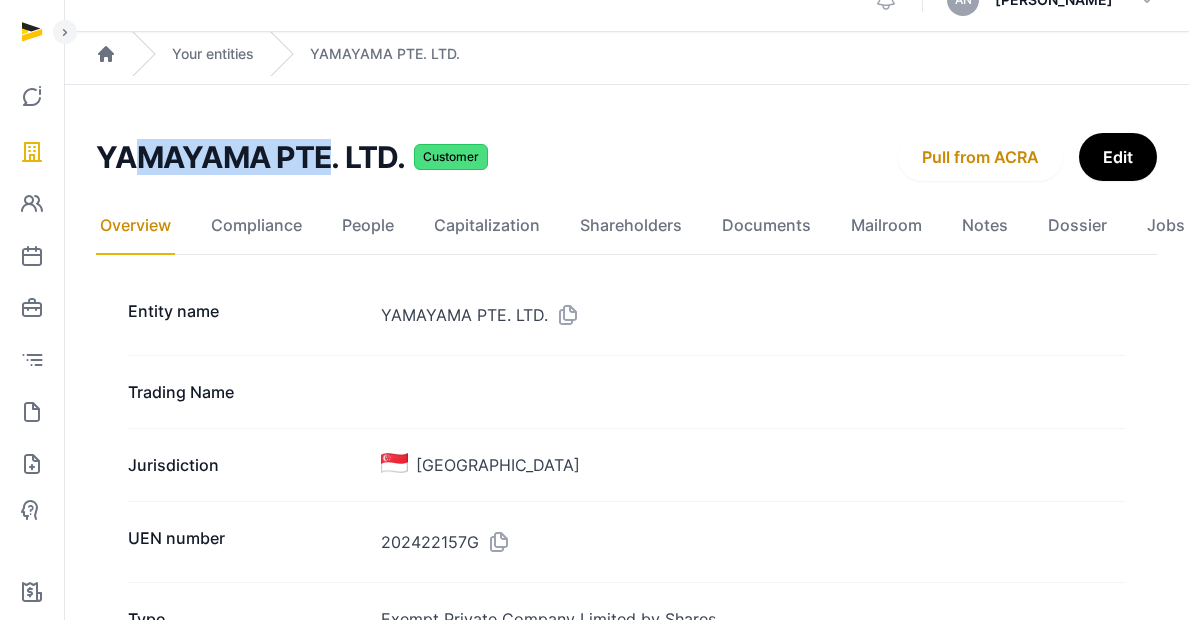 drag, startPoint x: 134, startPoint y: 167, endPoint x: 335, endPoint y: 160, distance: 201.12186 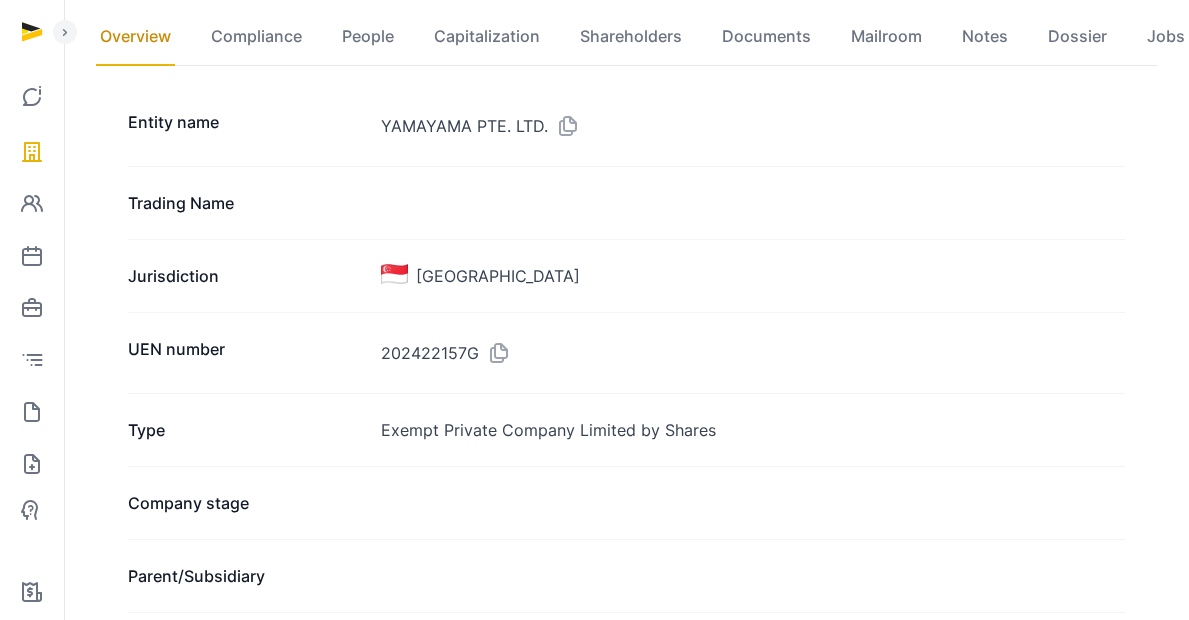 scroll, scrollTop: 222, scrollLeft: 0, axis: vertical 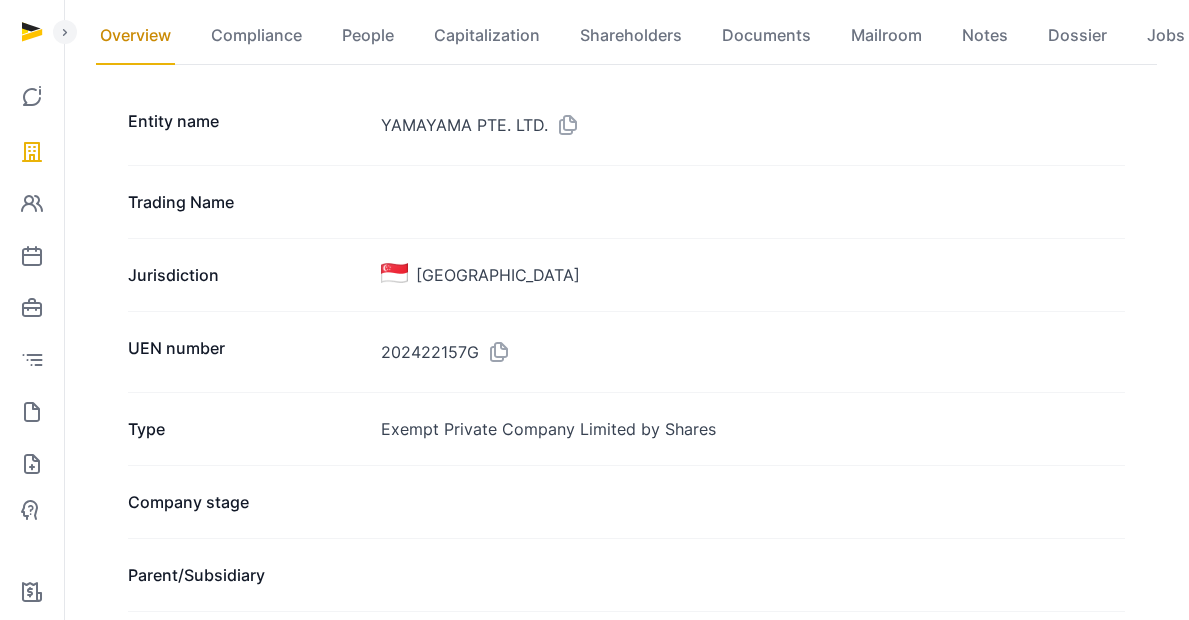 drag, startPoint x: 373, startPoint y: 137, endPoint x: 598, endPoint y: 137, distance: 225 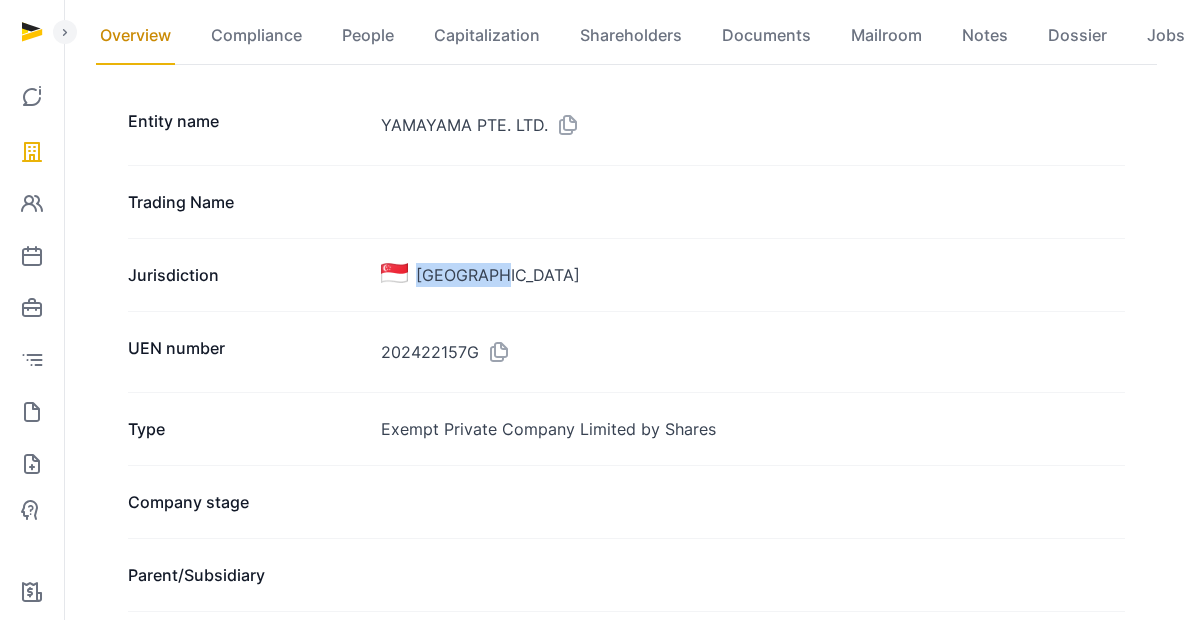 click on "[GEOGRAPHIC_DATA]" at bounding box center (498, 275) 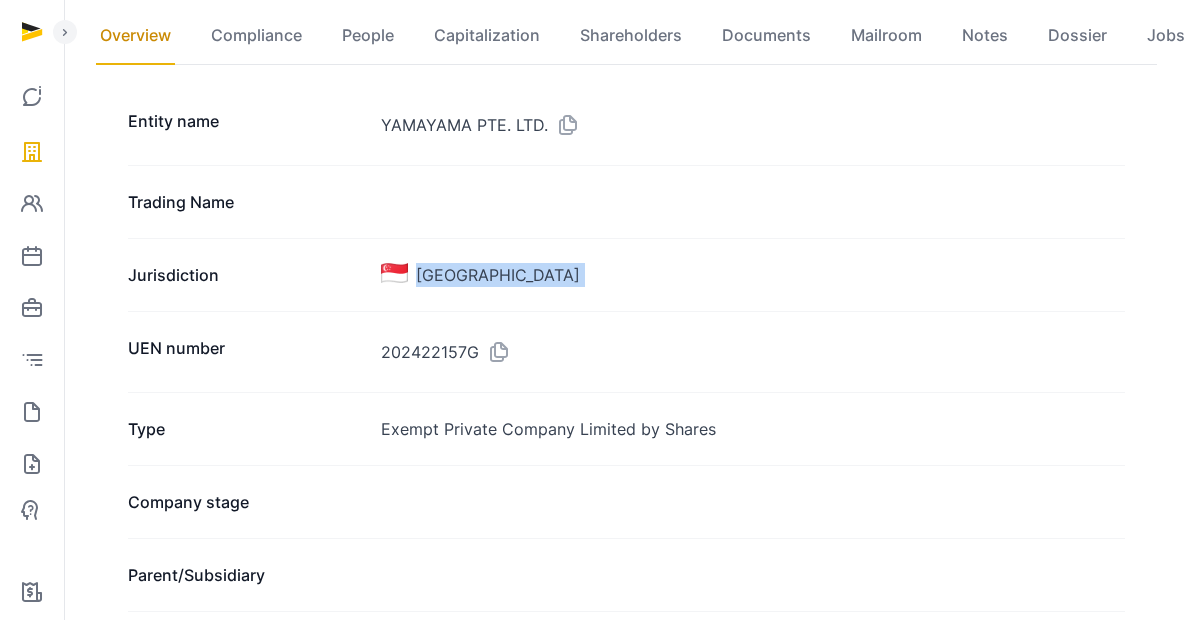 click on "[GEOGRAPHIC_DATA]" at bounding box center (498, 275) 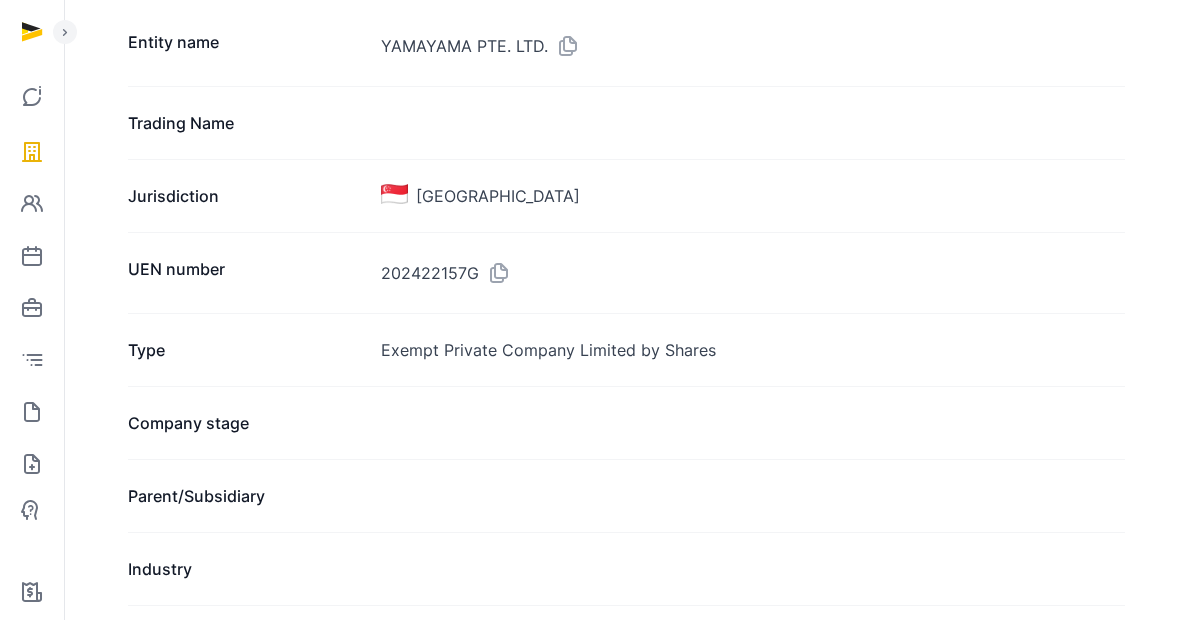 click on "202422157G" at bounding box center [753, 273] 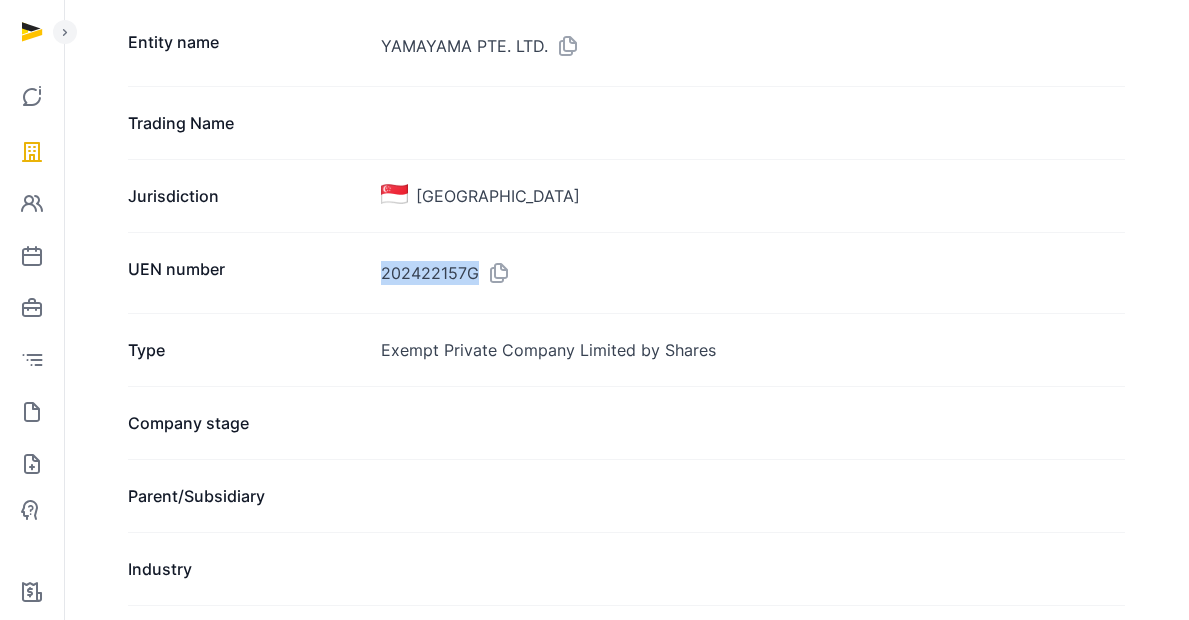 click on "202422157G" at bounding box center (753, 273) 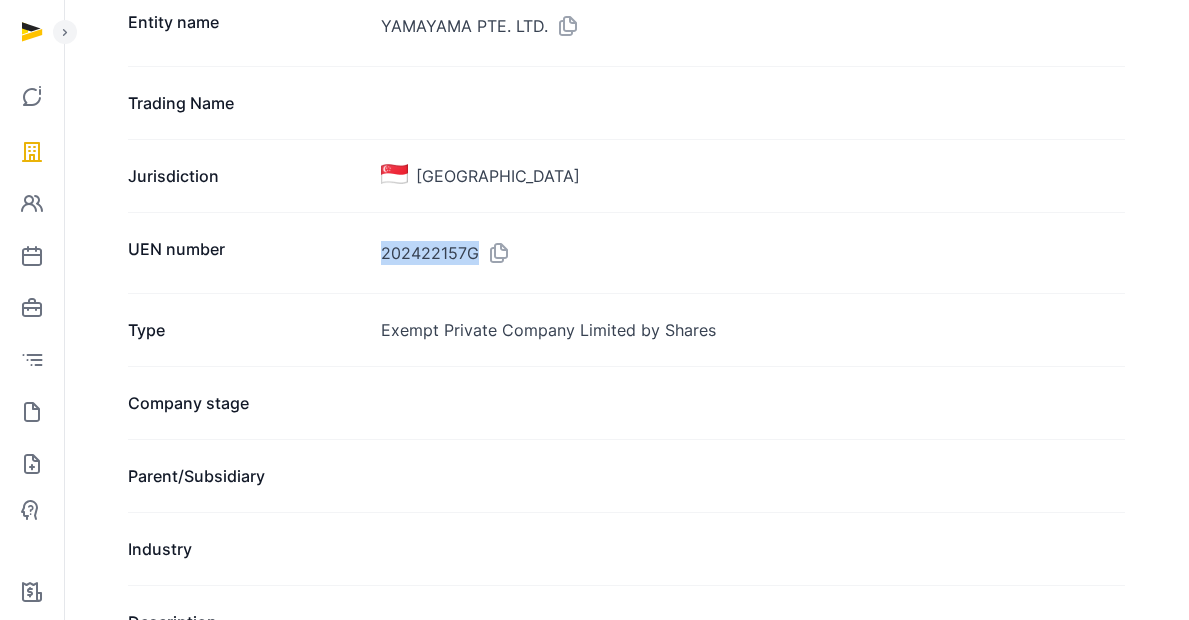 scroll, scrollTop: 344, scrollLeft: 0, axis: vertical 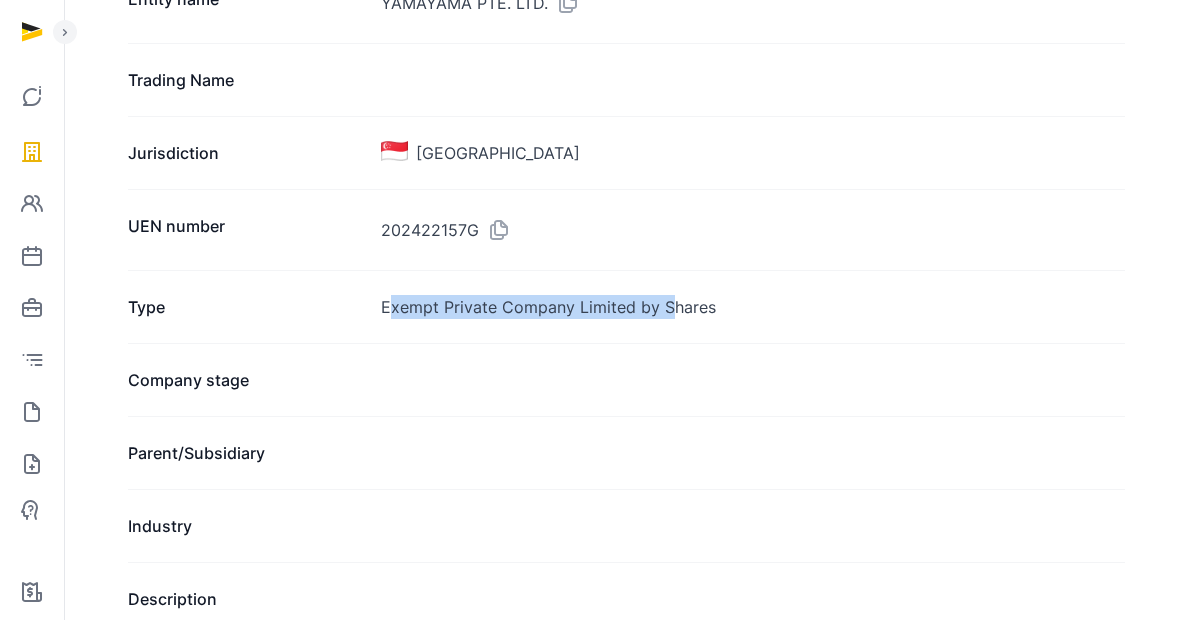 drag, startPoint x: 391, startPoint y: 307, endPoint x: 703, endPoint y: 309, distance: 312.0064 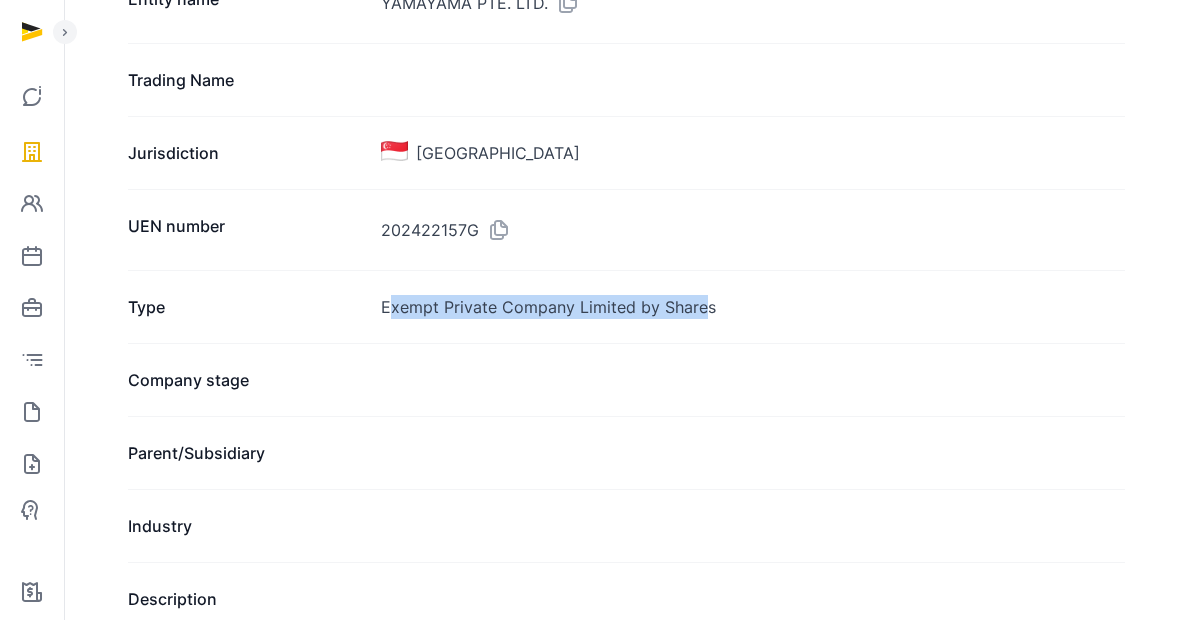 click on "Exempt Private Company Limited by Shares" at bounding box center [753, 307] 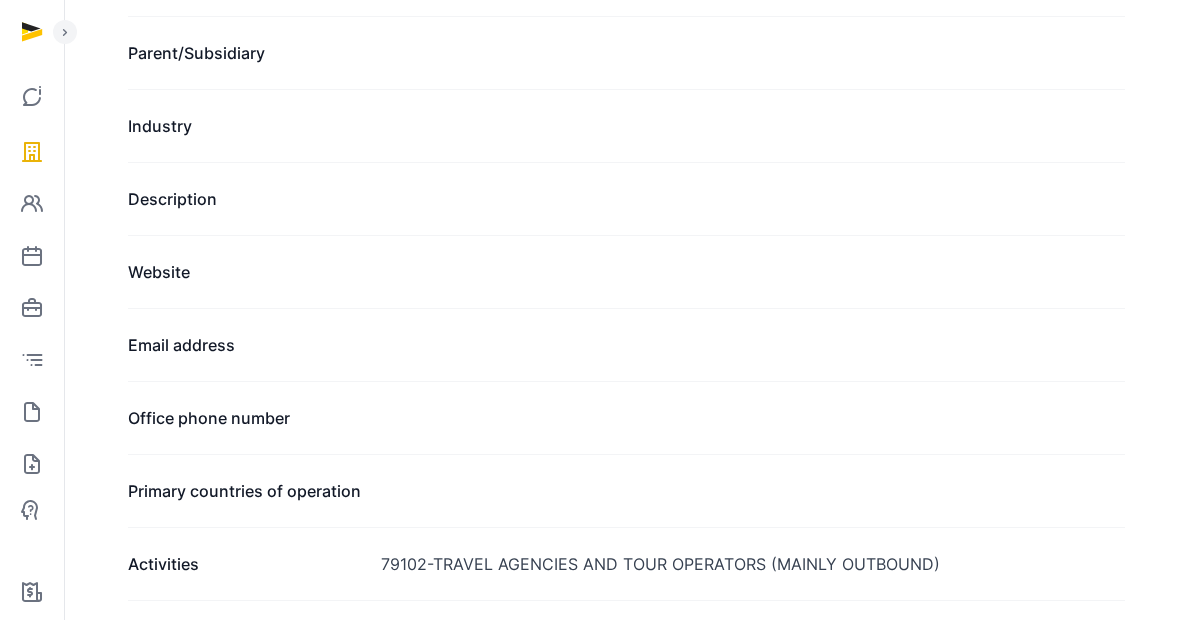 scroll, scrollTop: 1122, scrollLeft: 0, axis: vertical 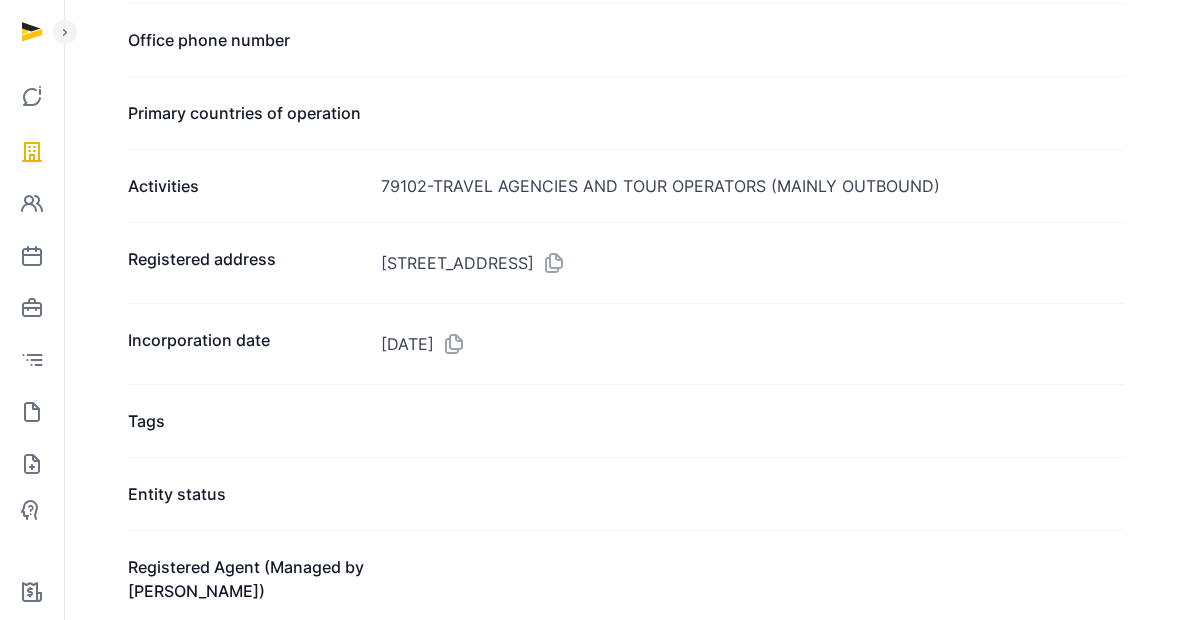 click on "79102-TRAVEL AGENCIES AND TOUR OPERATORS (MAINLY OUTBOUND)" at bounding box center [753, 186] 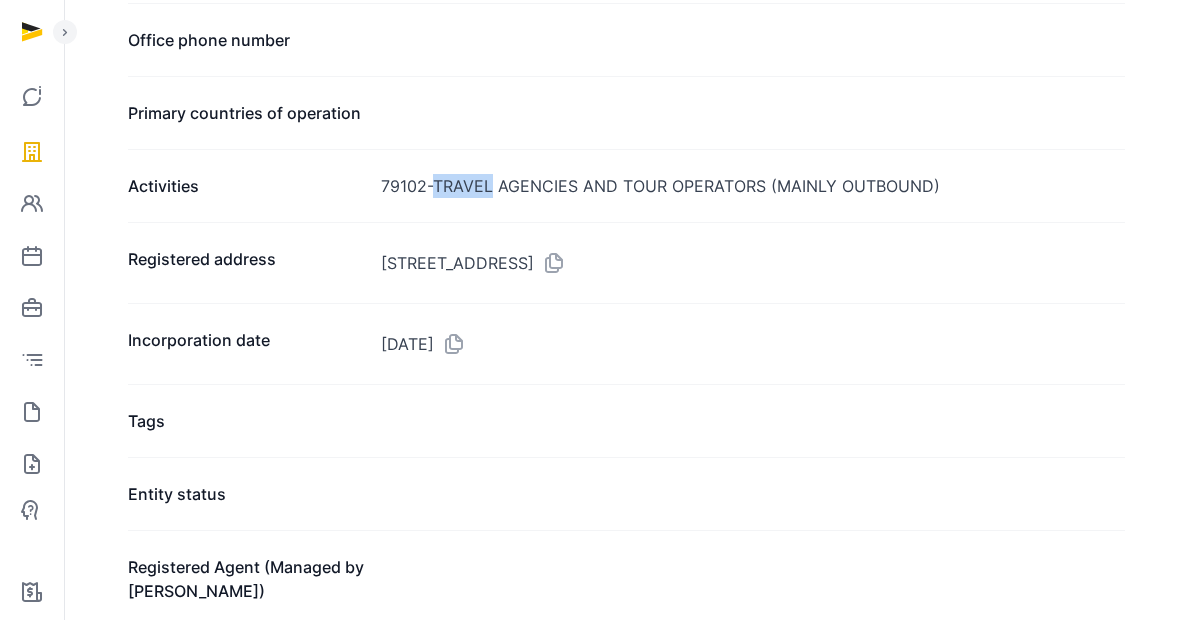 click on "79102-TRAVEL AGENCIES AND TOUR OPERATORS (MAINLY OUTBOUND)" at bounding box center (753, 186) 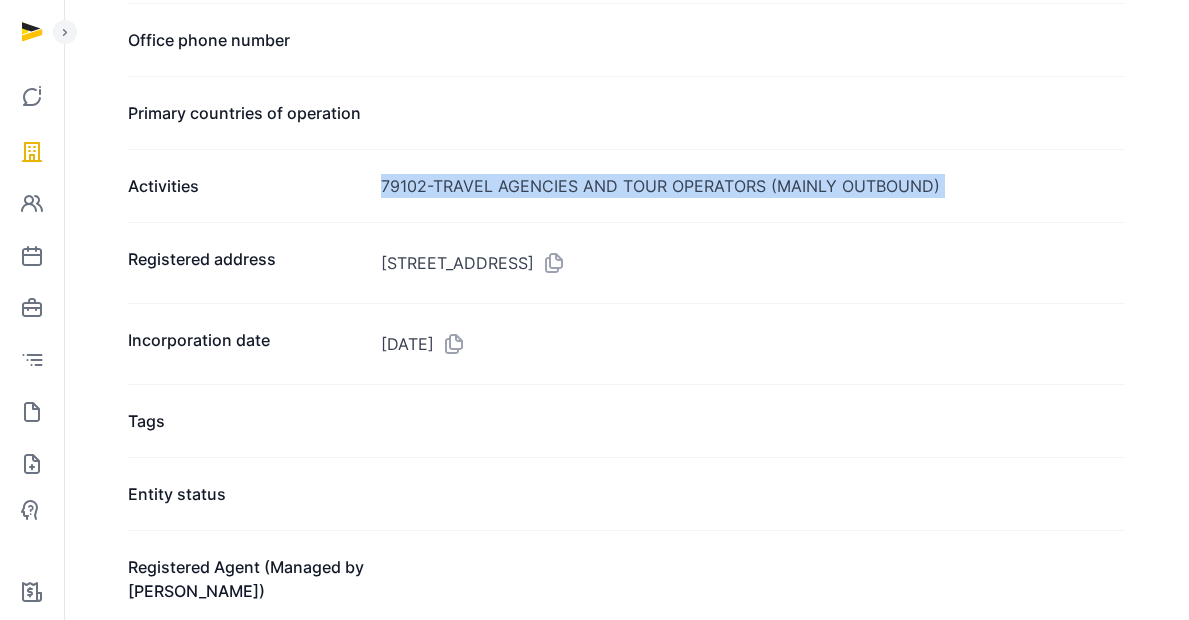click on "79102-TRAVEL AGENCIES AND TOUR OPERATORS (MAINLY OUTBOUND)" at bounding box center [753, 186] 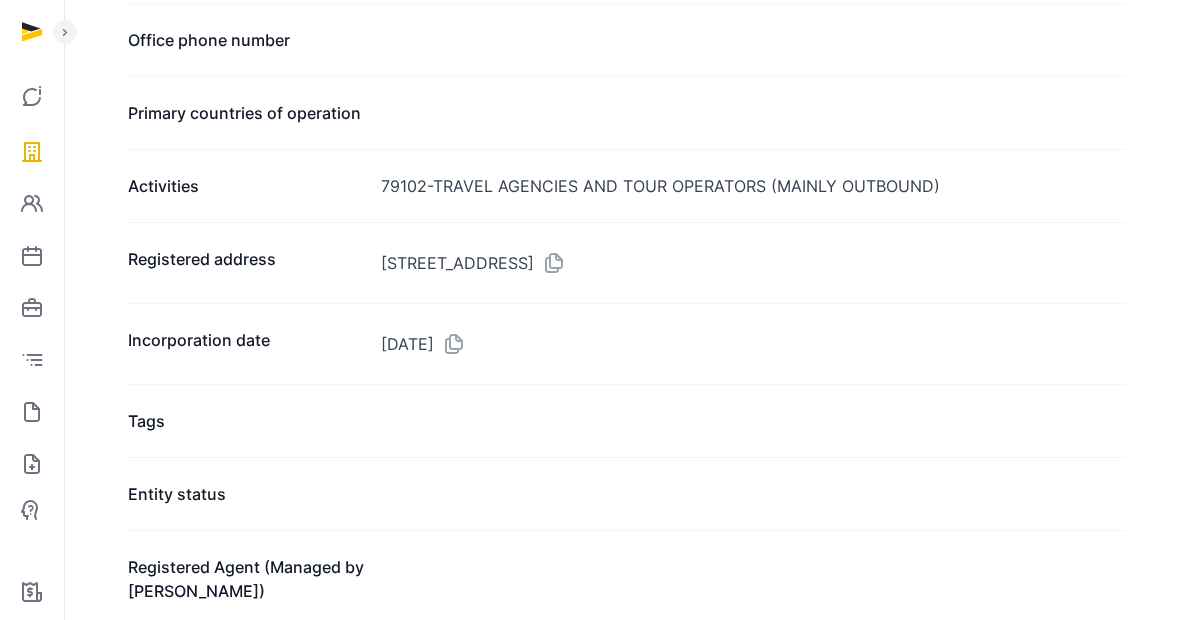 click on "79102-TRAVEL AGENCIES AND TOUR OPERATORS (MAINLY OUTBOUND)" at bounding box center (753, 186) 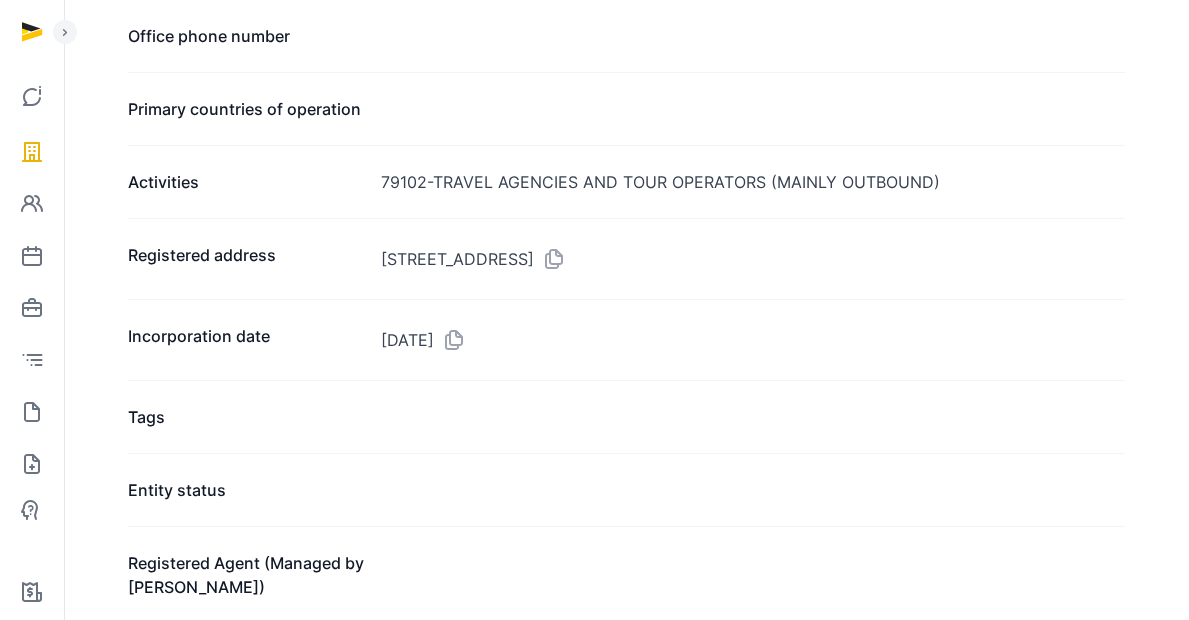 click on "Registered address [STREET_ADDRESS]" at bounding box center [626, 258] 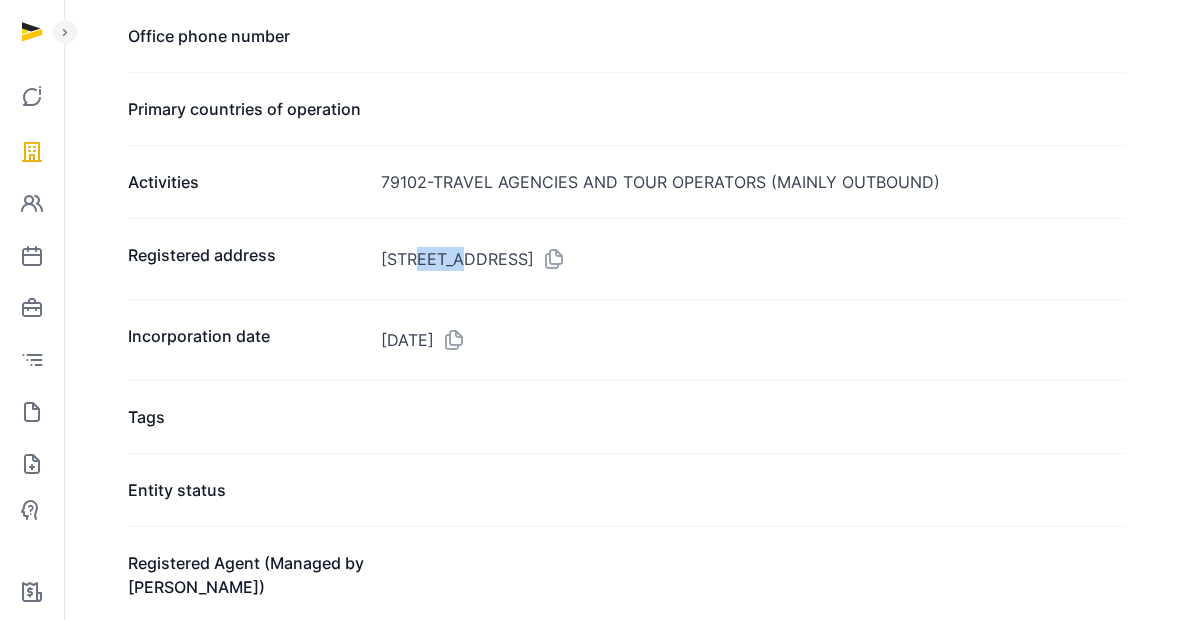 click on "[STREET_ADDRESS]" at bounding box center [753, 259] 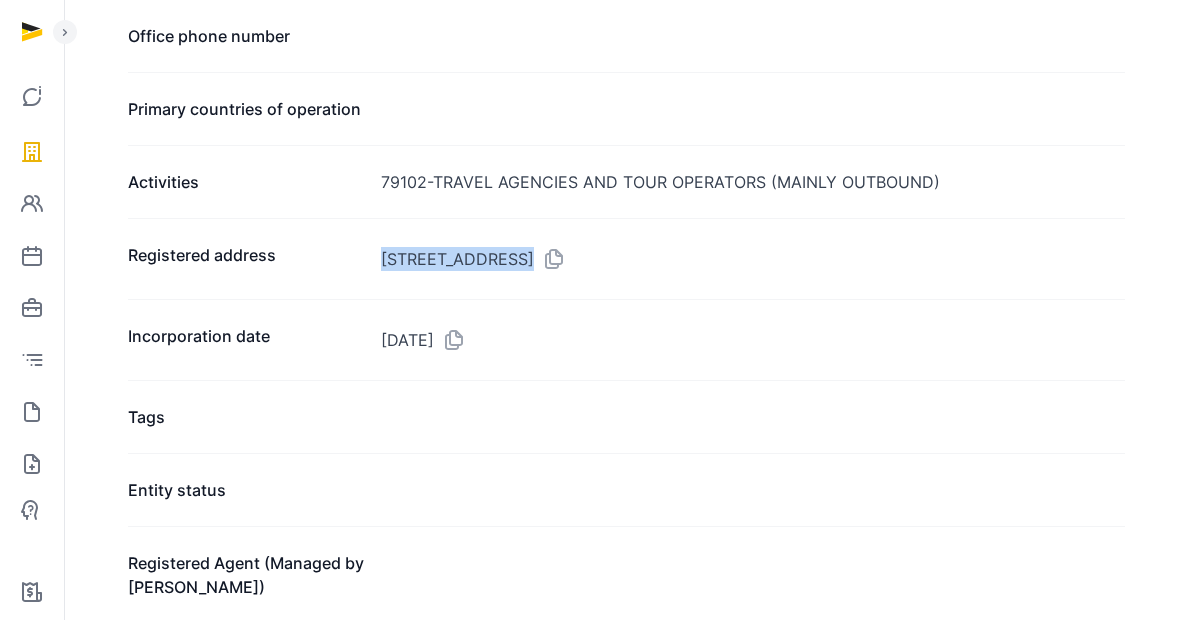 click on "[STREET_ADDRESS]" at bounding box center [753, 259] 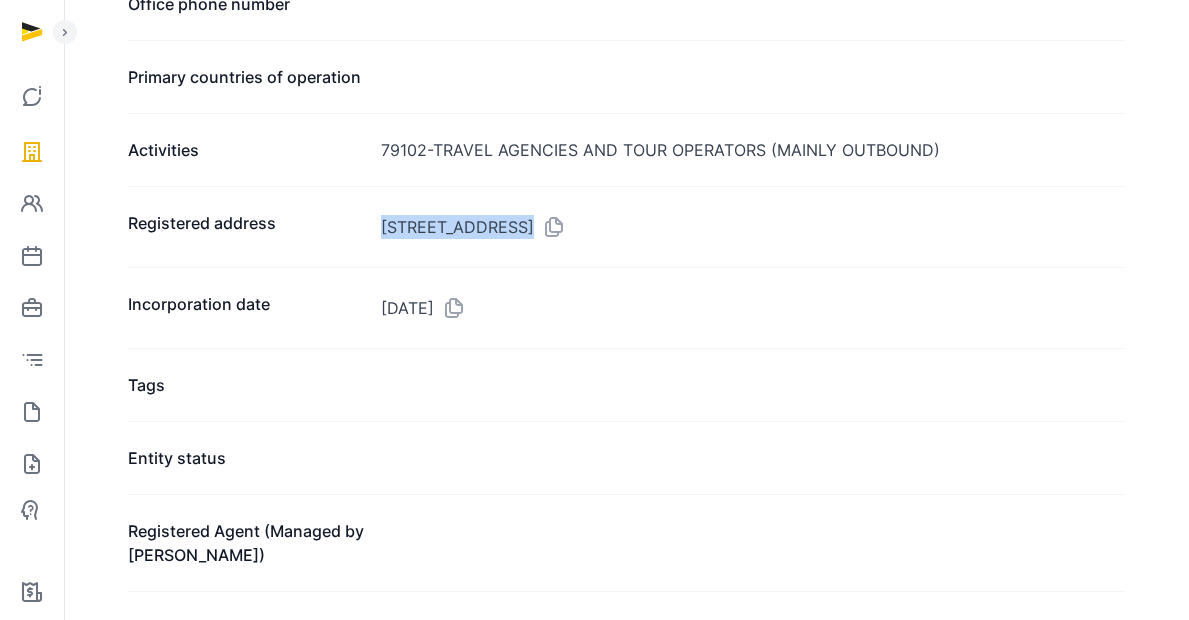 scroll, scrollTop: 1159, scrollLeft: 0, axis: vertical 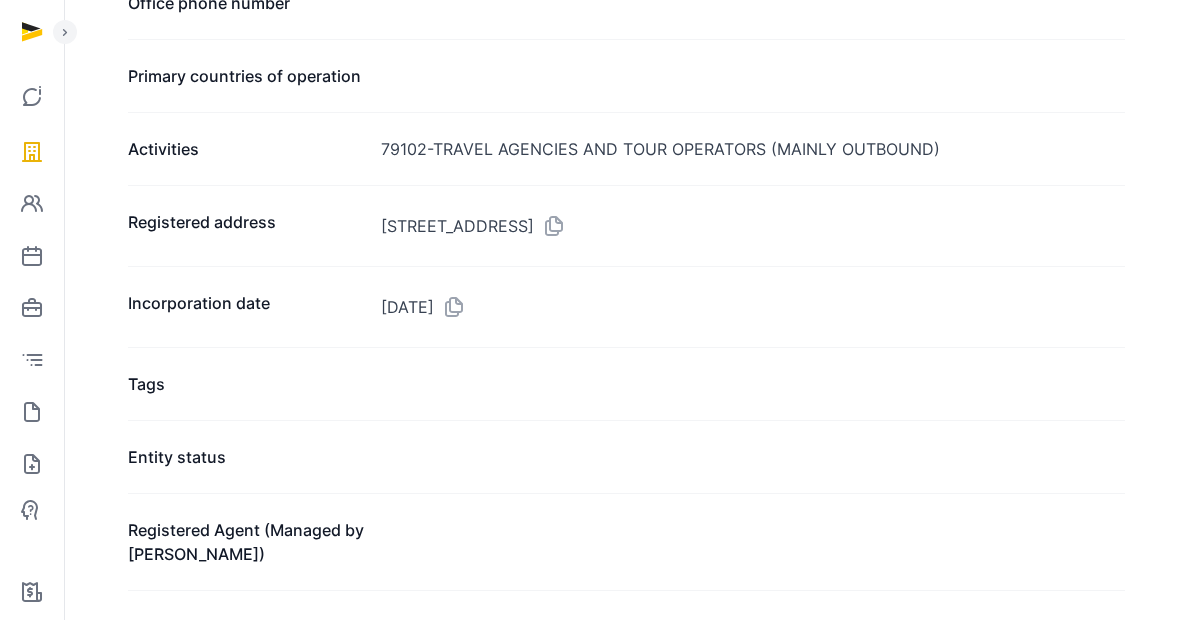 click on "[DATE]" at bounding box center [753, 307] 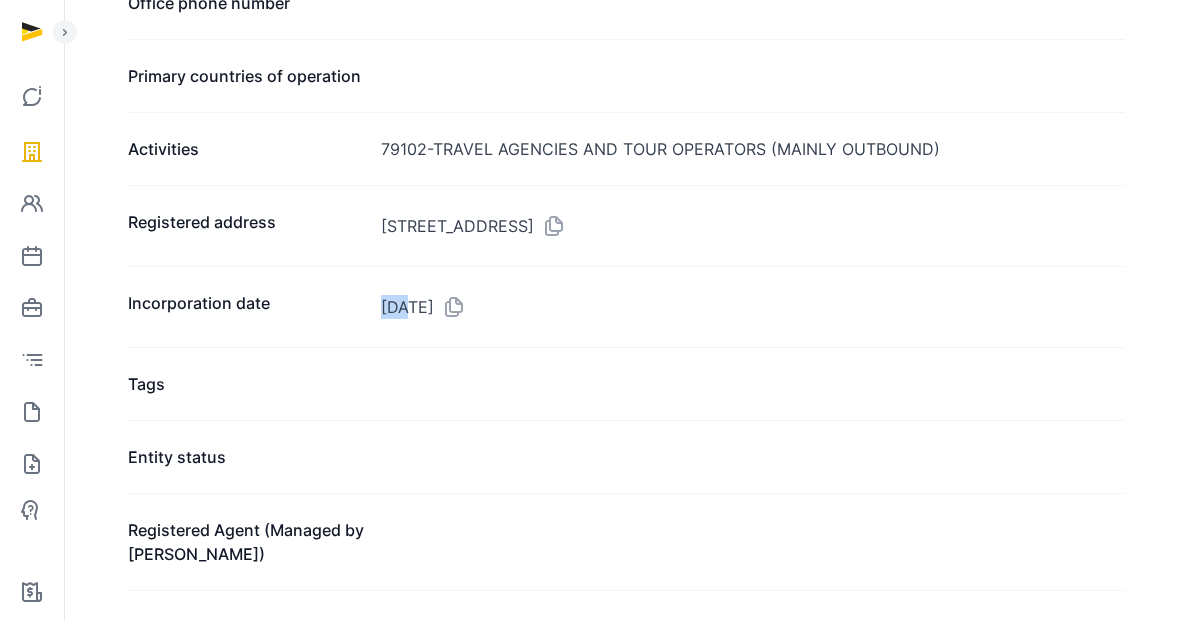 click on "[DATE]" at bounding box center (753, 307) 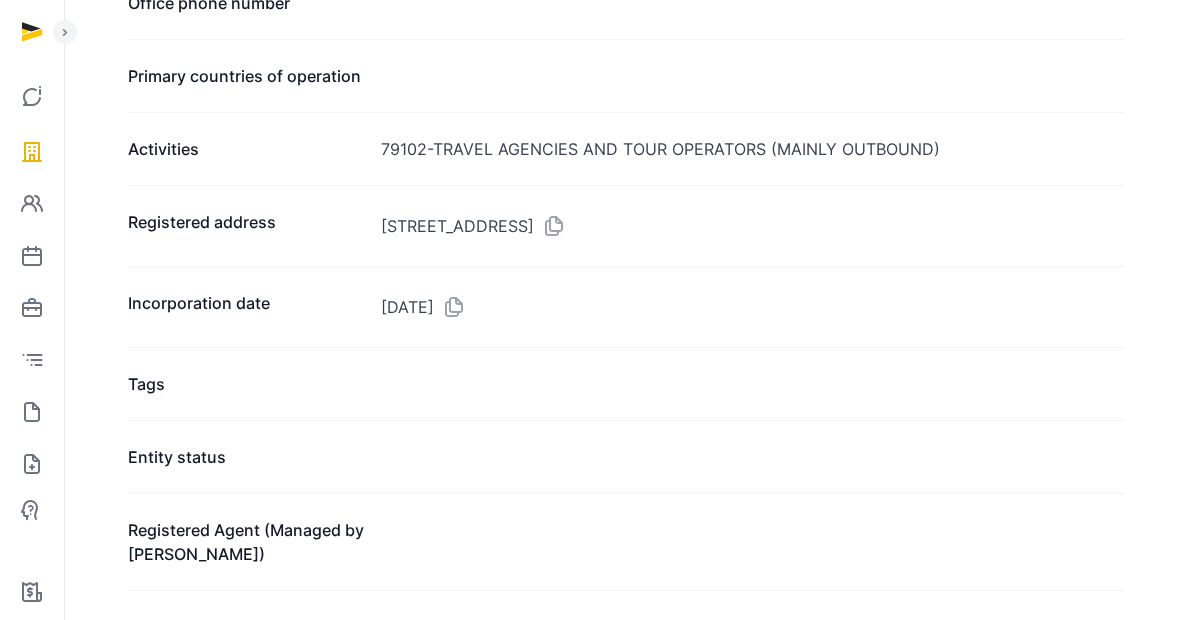 click on "[DATE]" at bounding box center (753, 307) 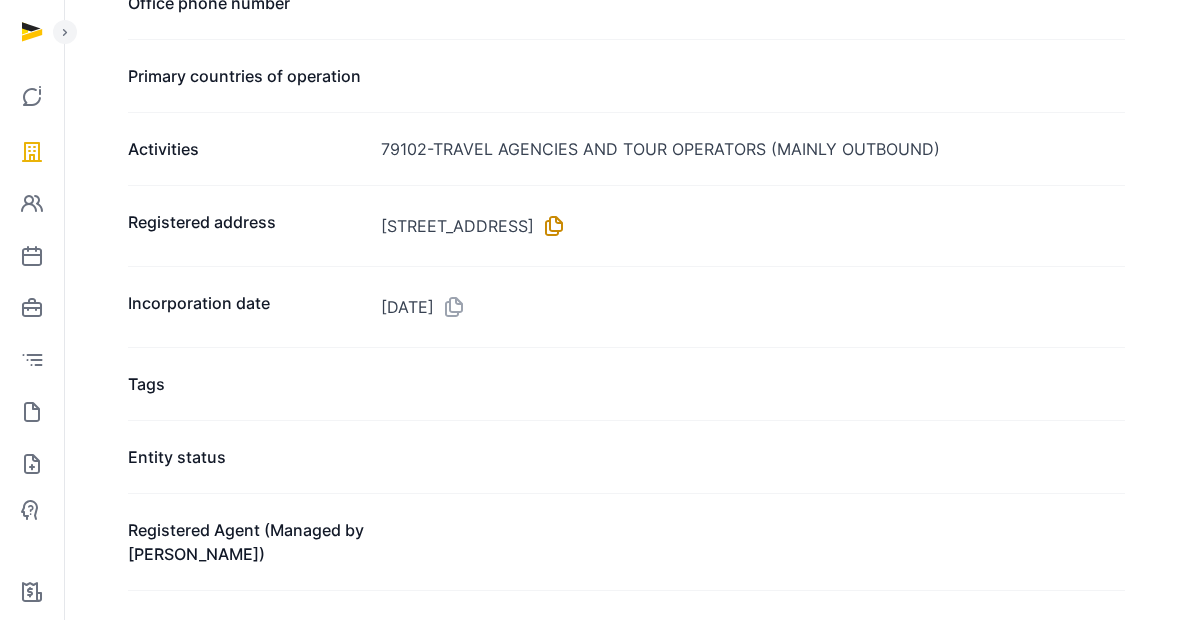 click at bounding box center [550, 226] 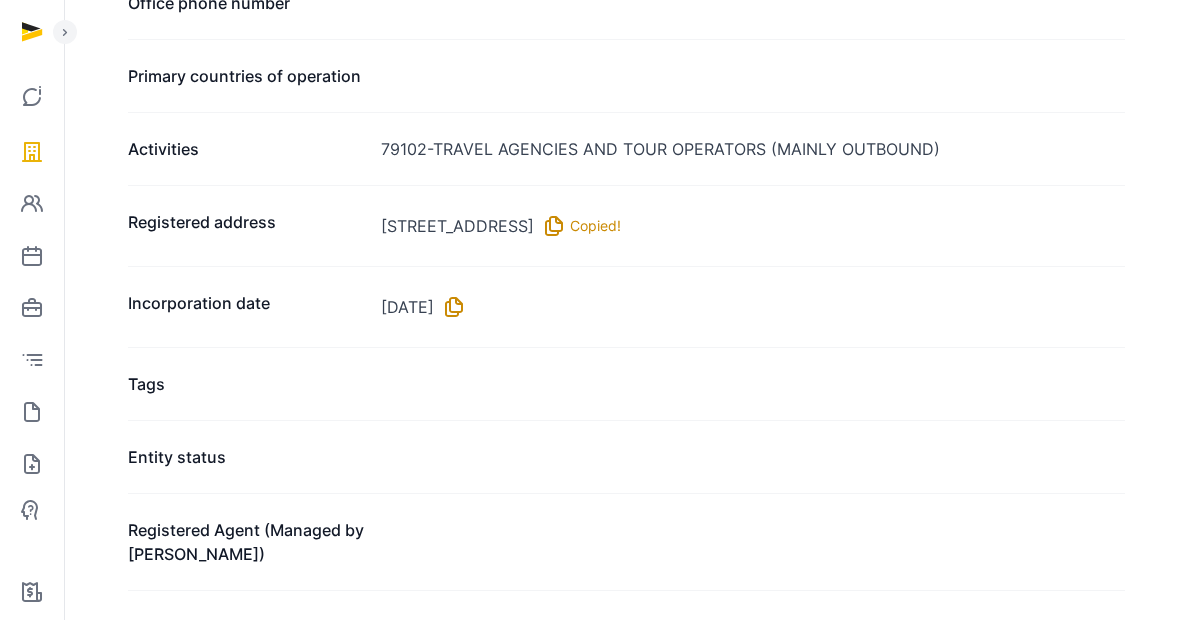 click at bounding box center (450, 307) 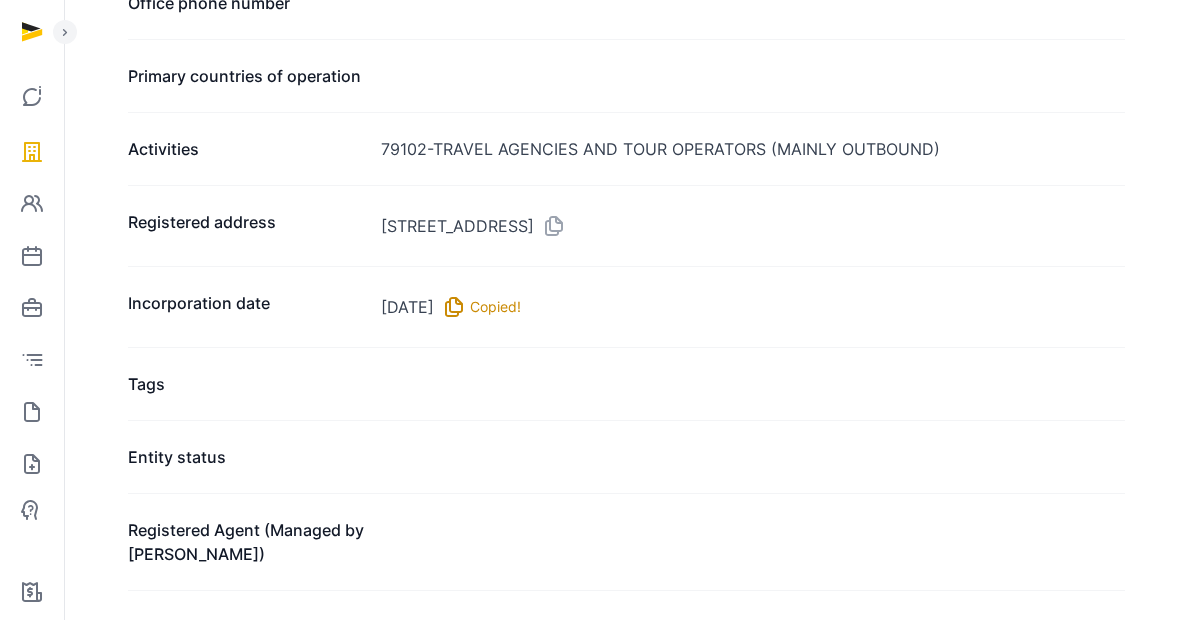 click on "[DATE]   Copied!" at bounding box center [753, 307] 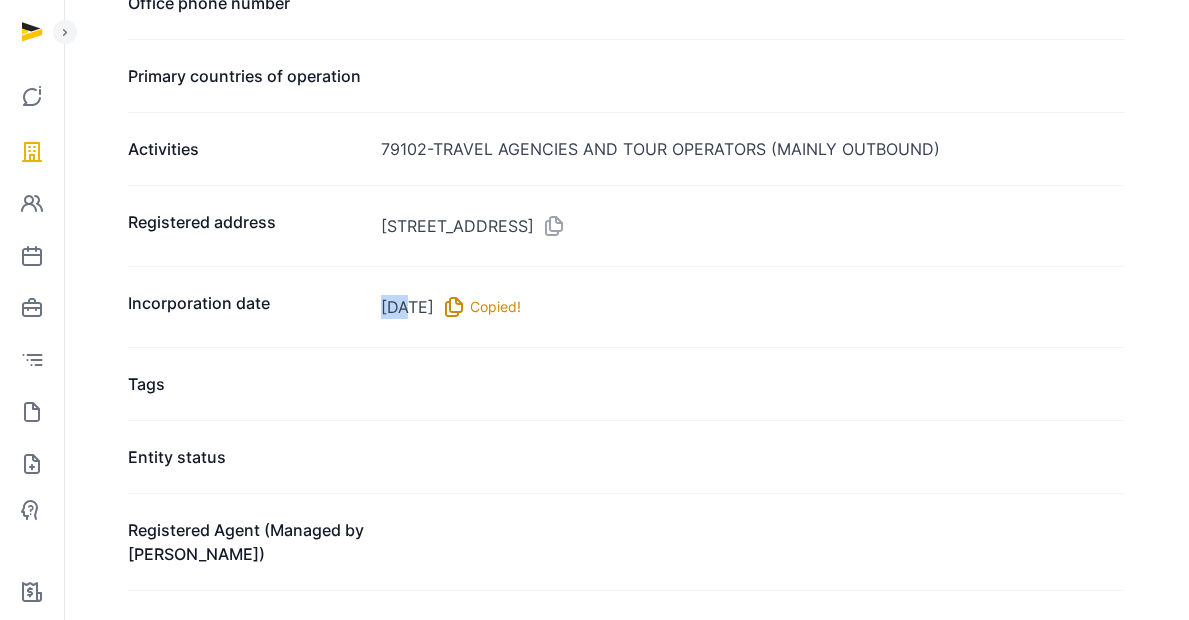click on "[DATE]   Copied!" at bounding box center (753, 307) 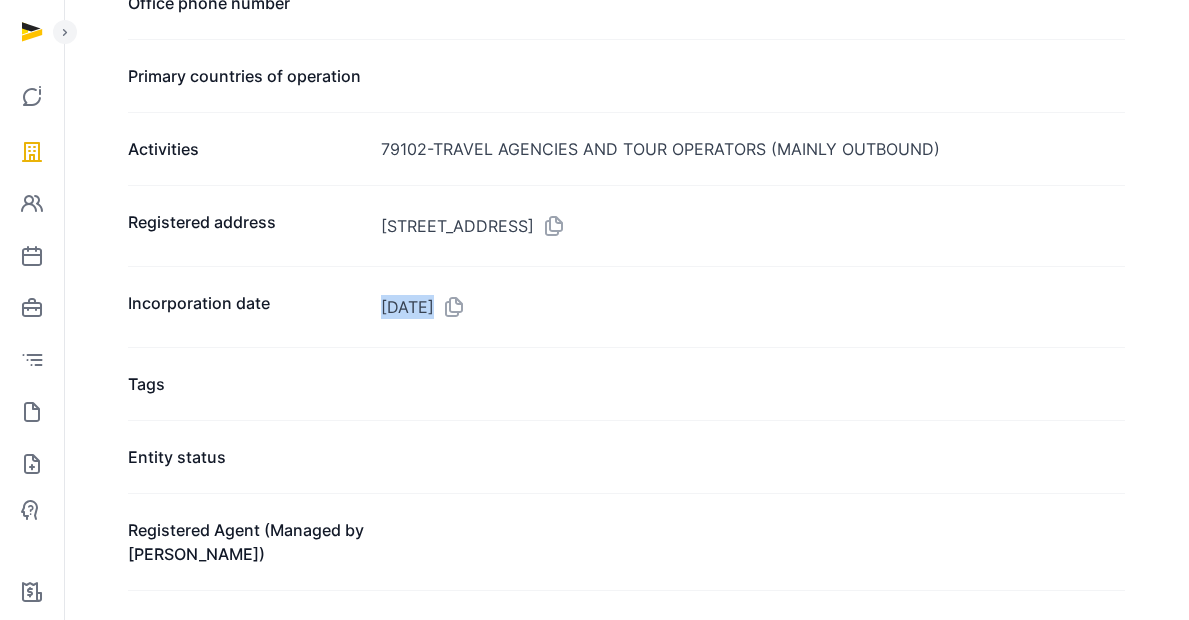 click on "[DATE]" at bounding box center [753, 307] 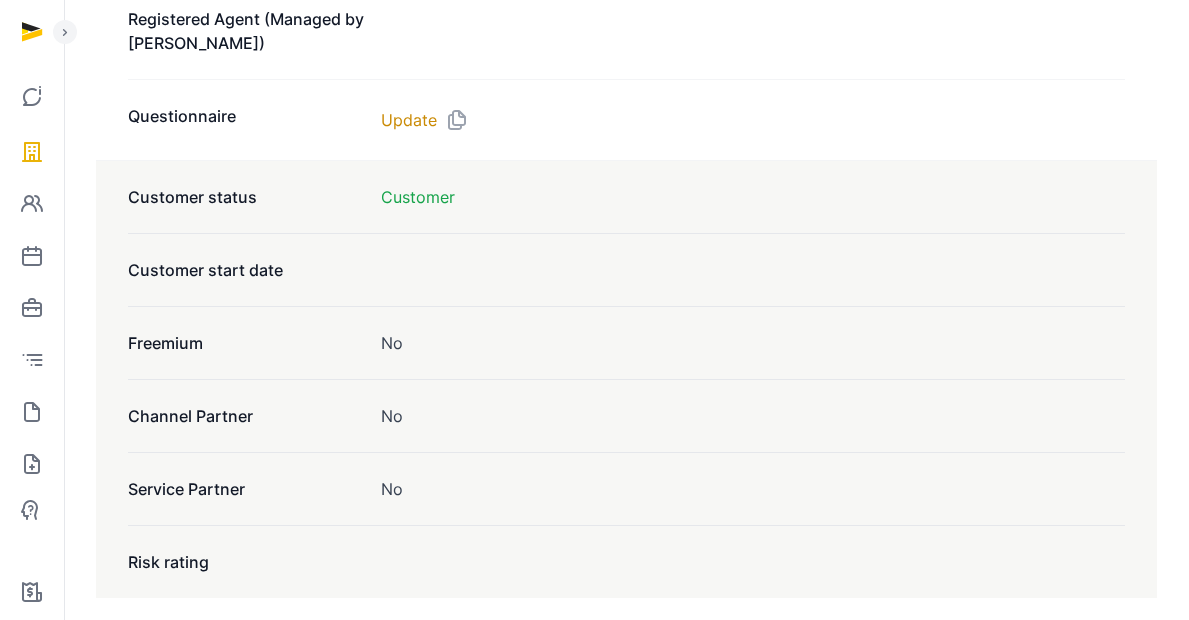 scroll, scrollTop: 1644, scrollLeft: 0, axis: vertical 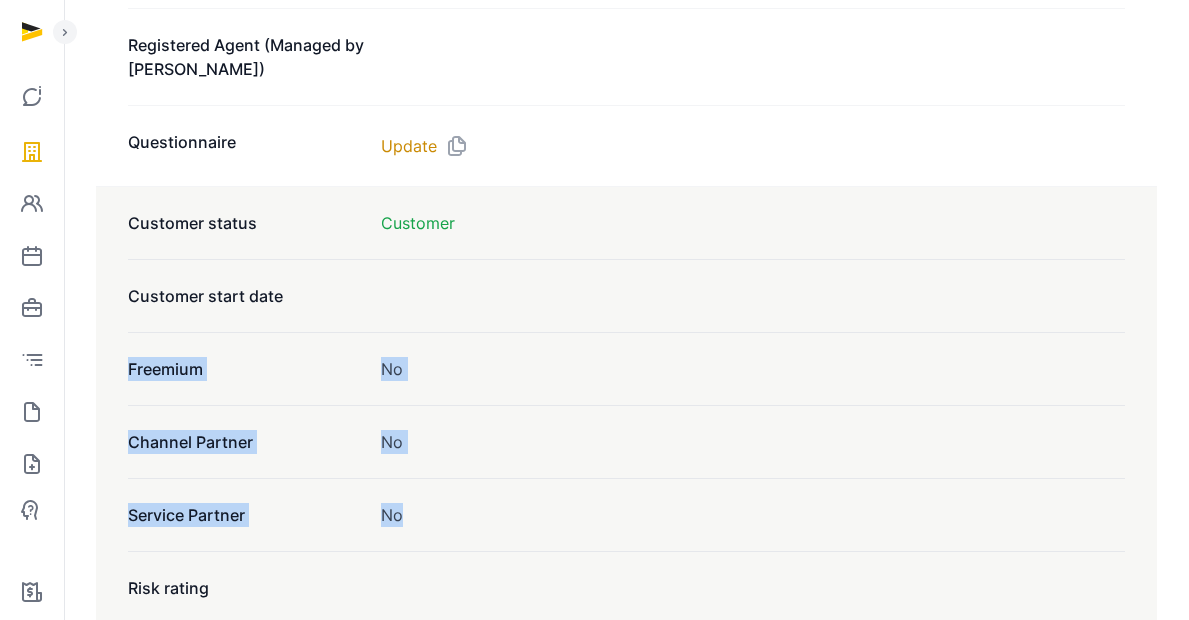 drag, startPoint x: 157, startPoint y: 365, endPoint x: 488, endPoint y: 538, distance: 373.4836 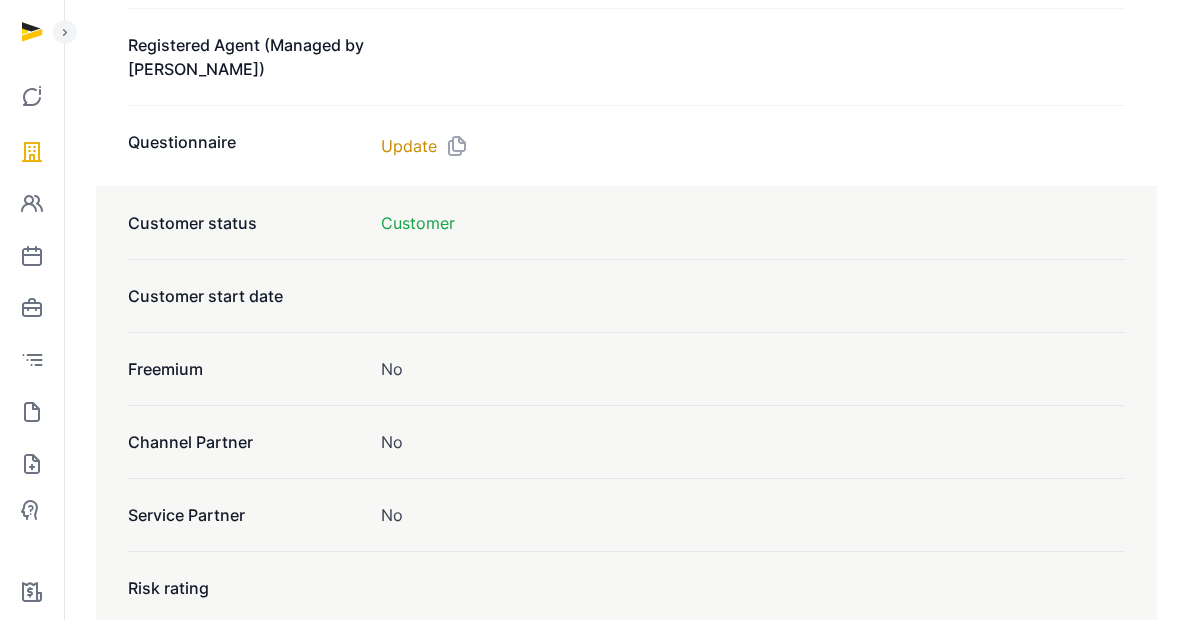 click on "Service Partner No" at bounding box center (626, 514) 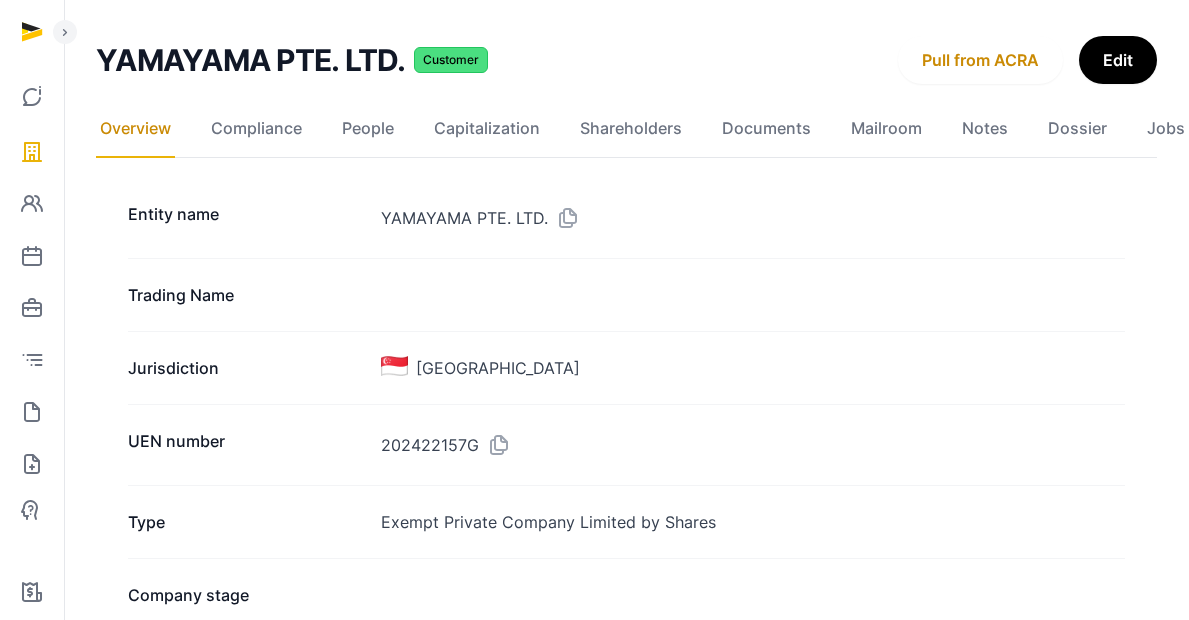 scroll, scrollTop: 0, scrollLeft: 0, axis: both 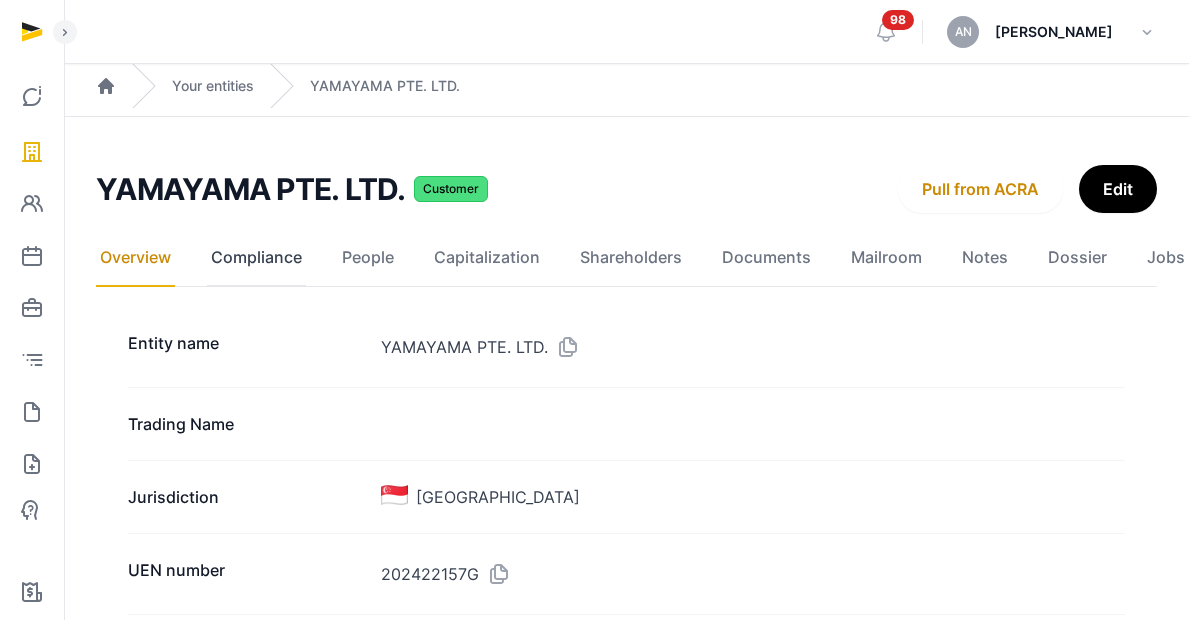 click on "Compliance" 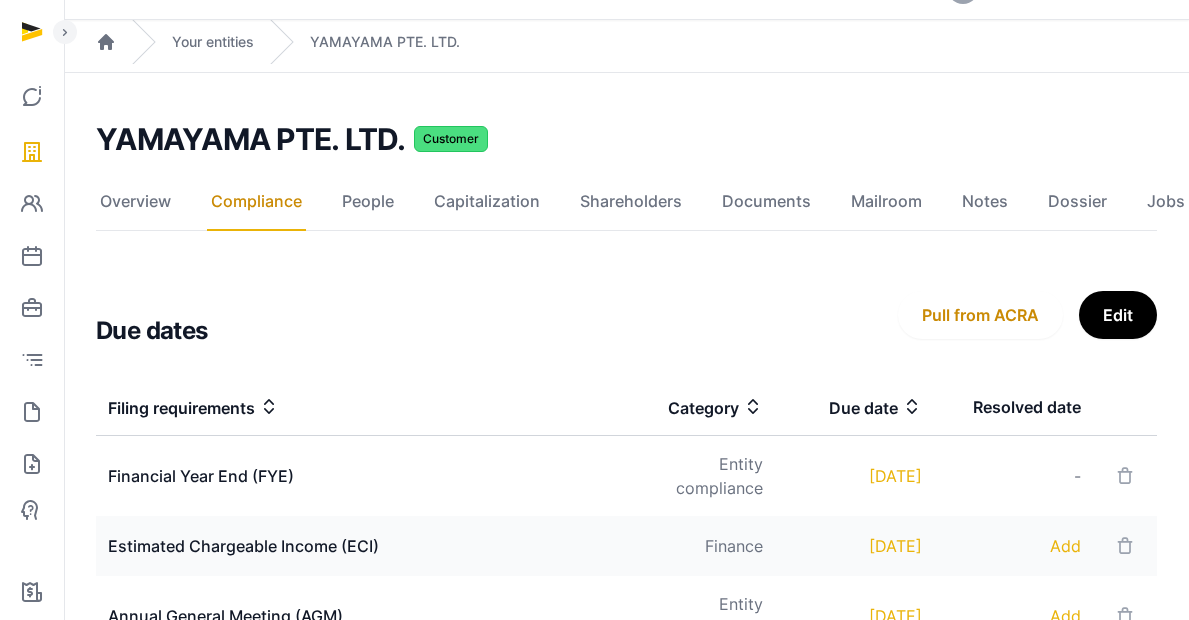 scroll, scrollTop: 107, scrollLeft: 0, axis: vertical 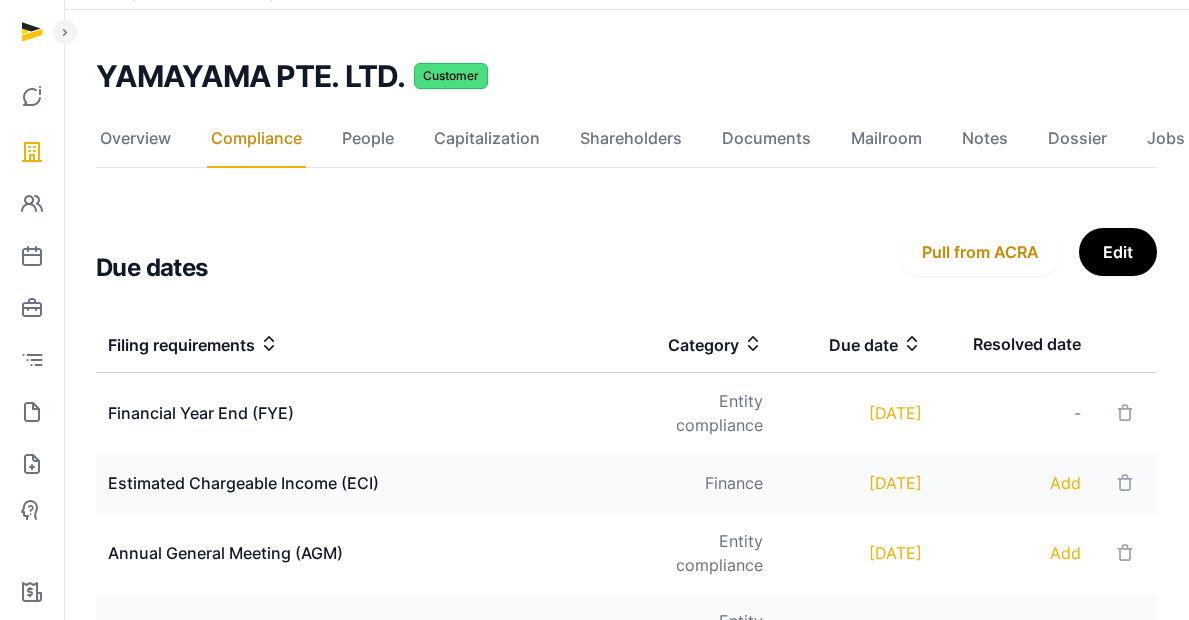 click on "Financial Year End (FYE)" at bounding box center (356, 413) 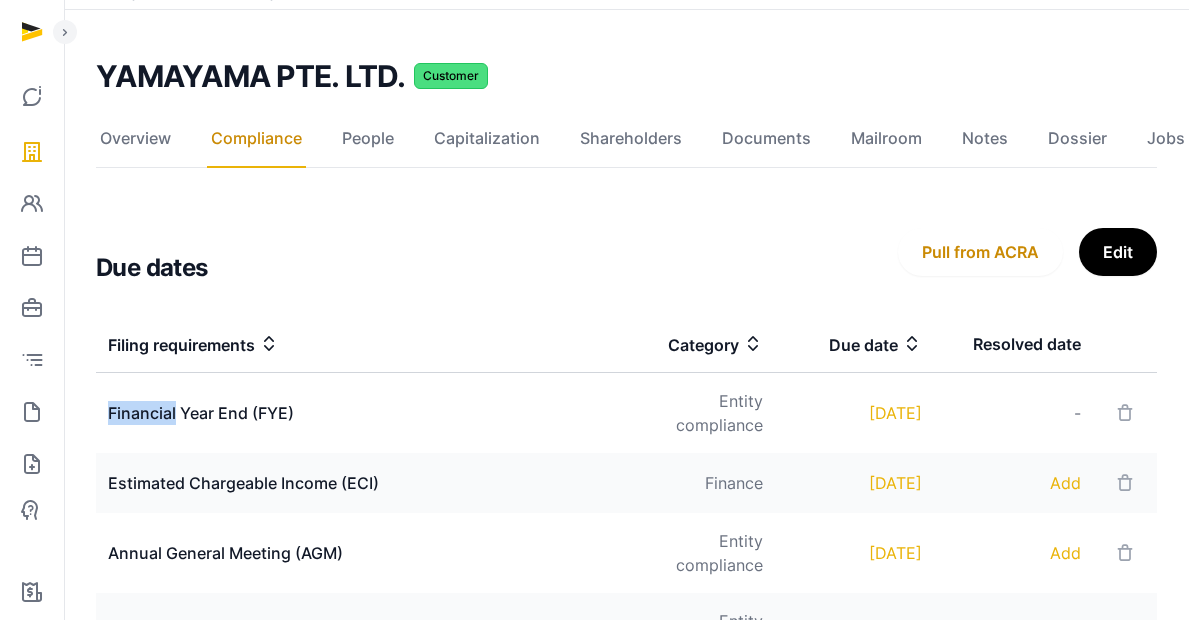 click on "Financial Year End (FYE)" at bounding box center (356, 413) 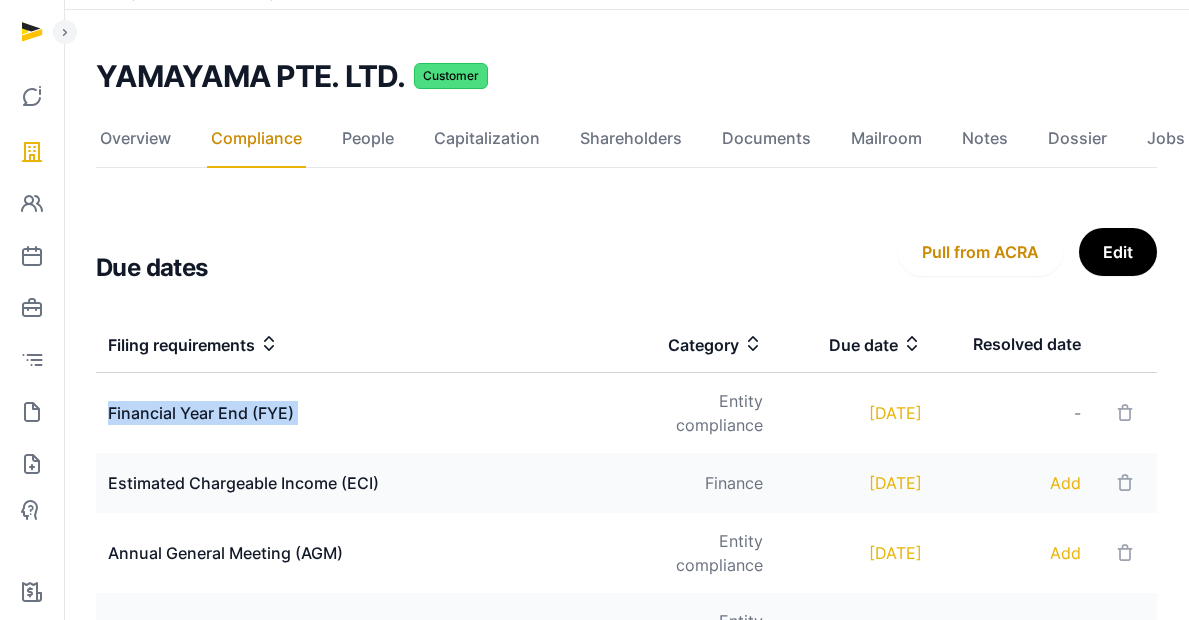 click on "Financial Year End (FYE)" at bounding box center [356, 413] 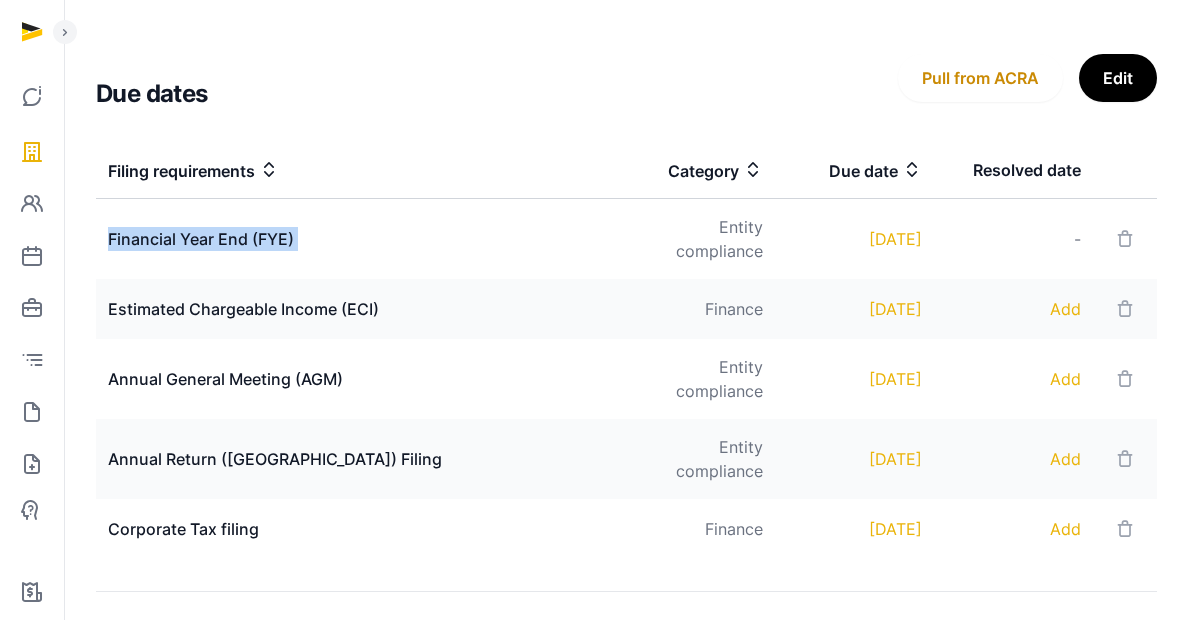 scroll, scrollTop: 266, scrollLeft: 0, axis: vertical 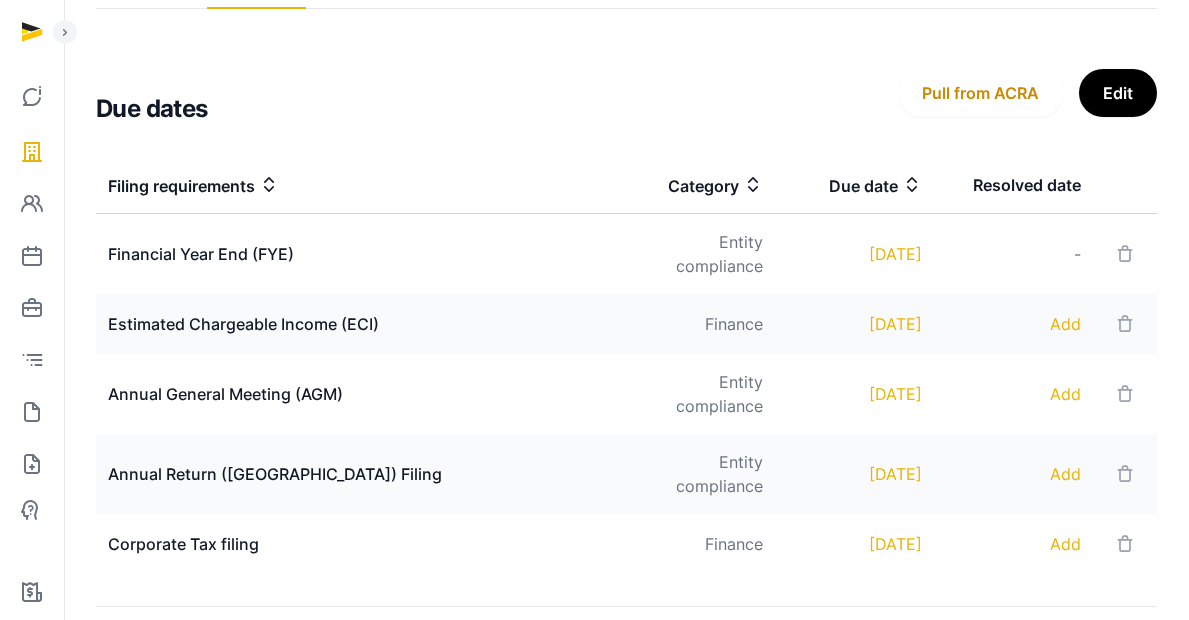 click on "Estimated Chargeable Income (ECI)" at bounding box center (356, 324) 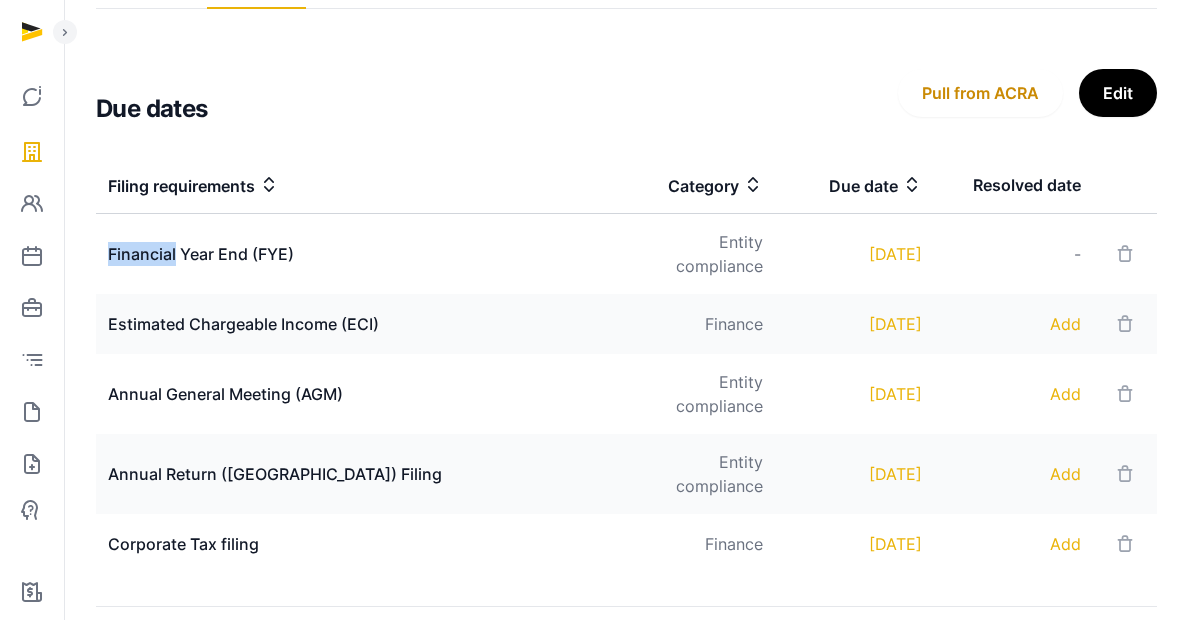click on "Financial Year End (FYE)" at bounding box center (356, 254) 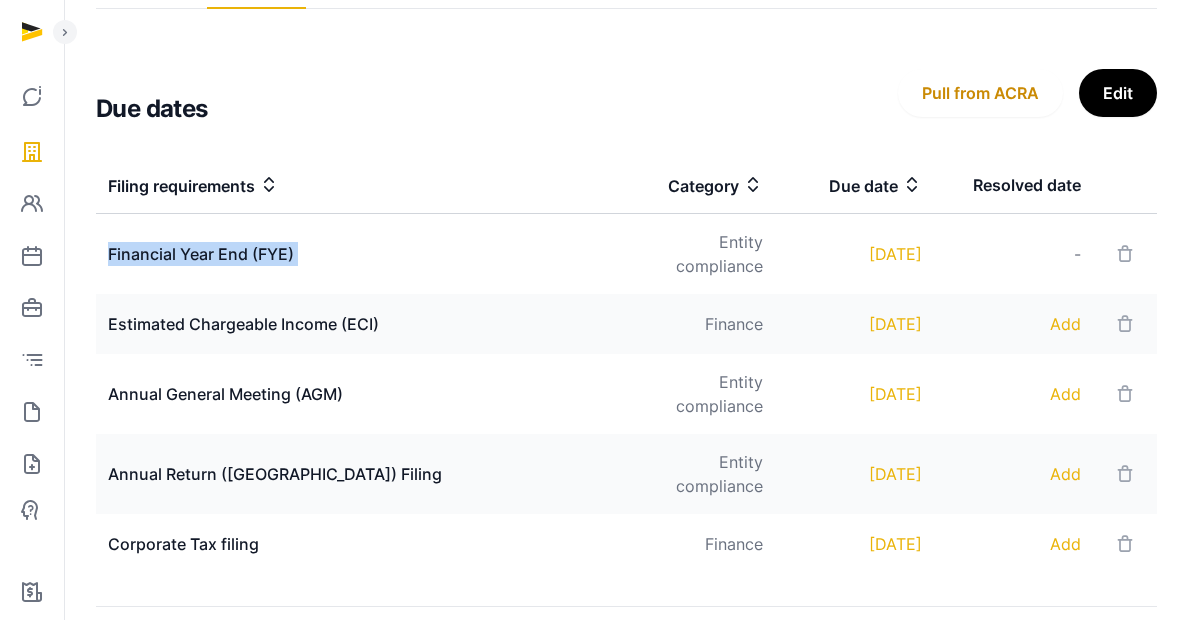 click on "Financial Year End (FYE)" at bounding box center (356, 254) 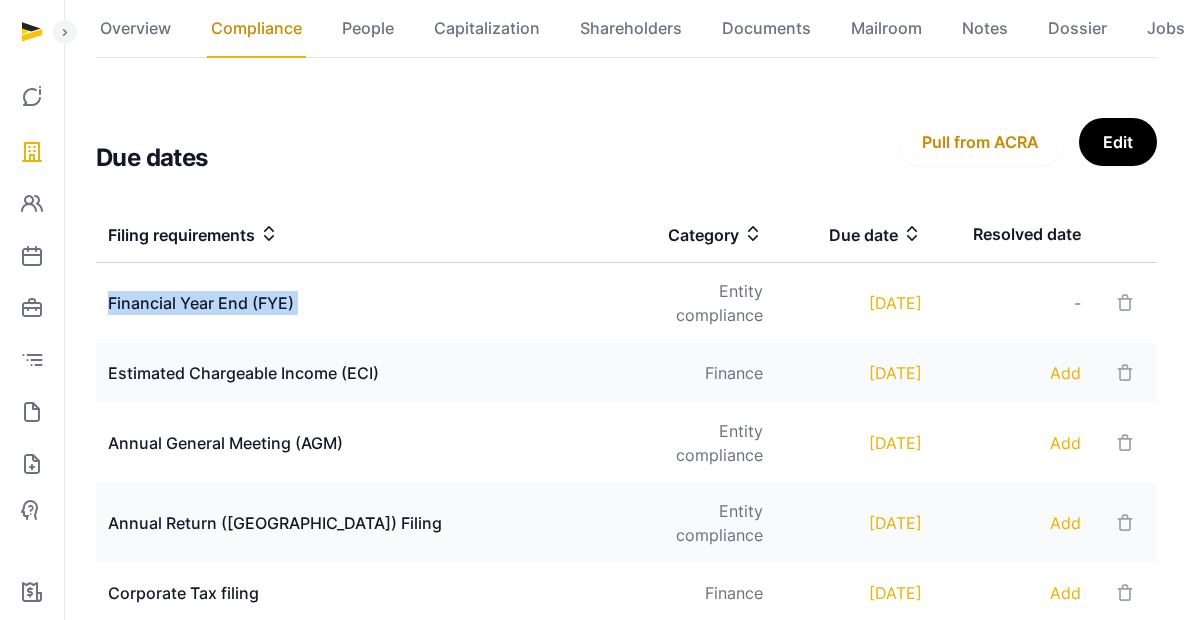 scroll, scrollTop: 234, scrollLeft: 0, axis: vertical 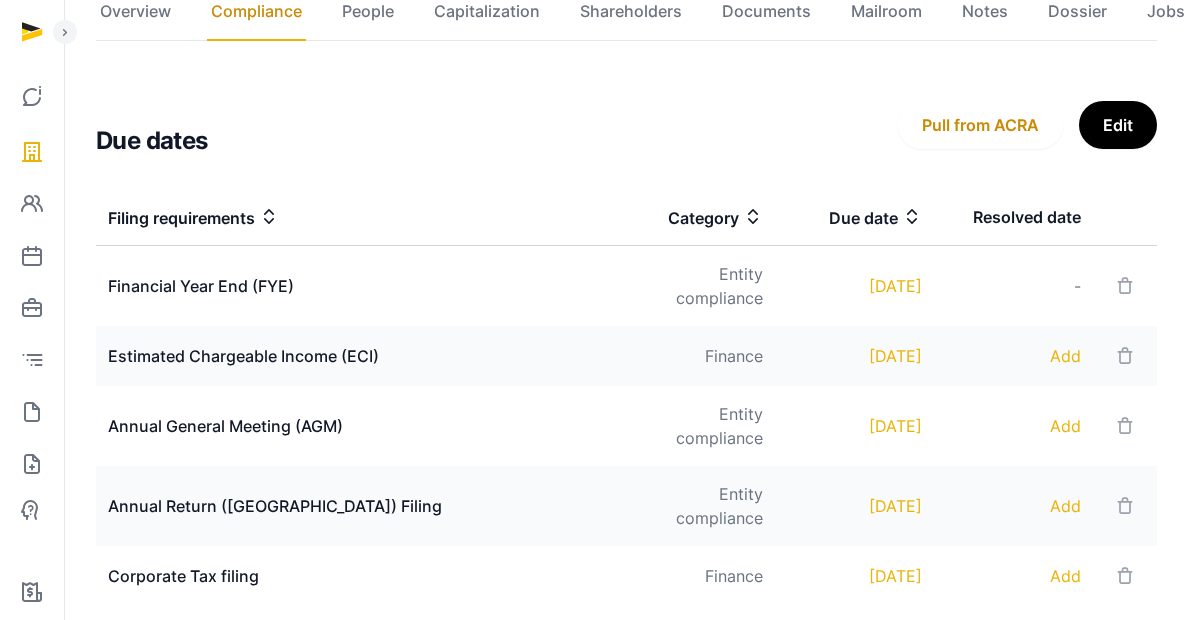 click on "Estimated Chargeable Income (ECI)" at bounding box center [356, 356] 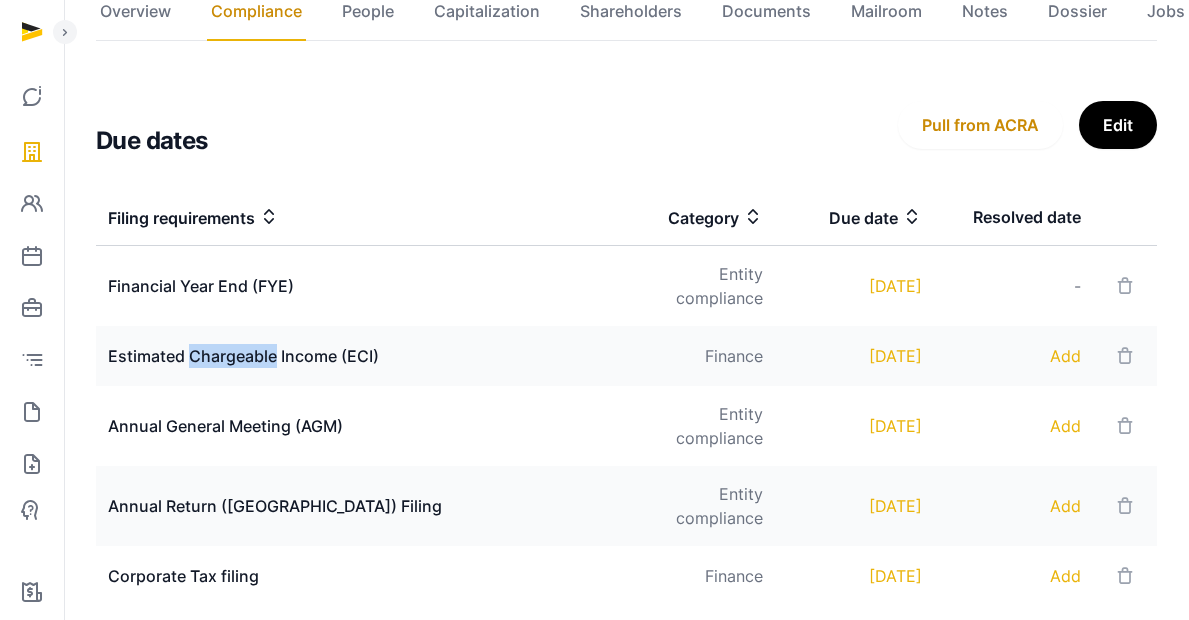 click on "Estimated Chargeable Income (ECI)" at bounding box center (356, 356) 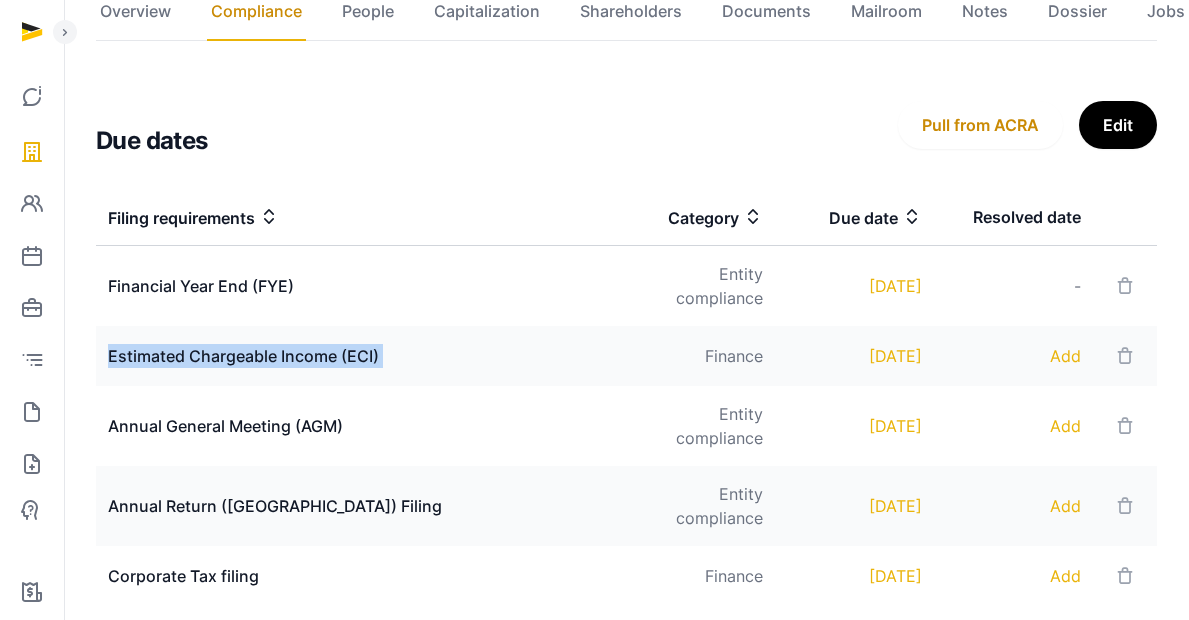 click on "Estimated Chargeable Income (ECI)" at bounding box center [356, 356] 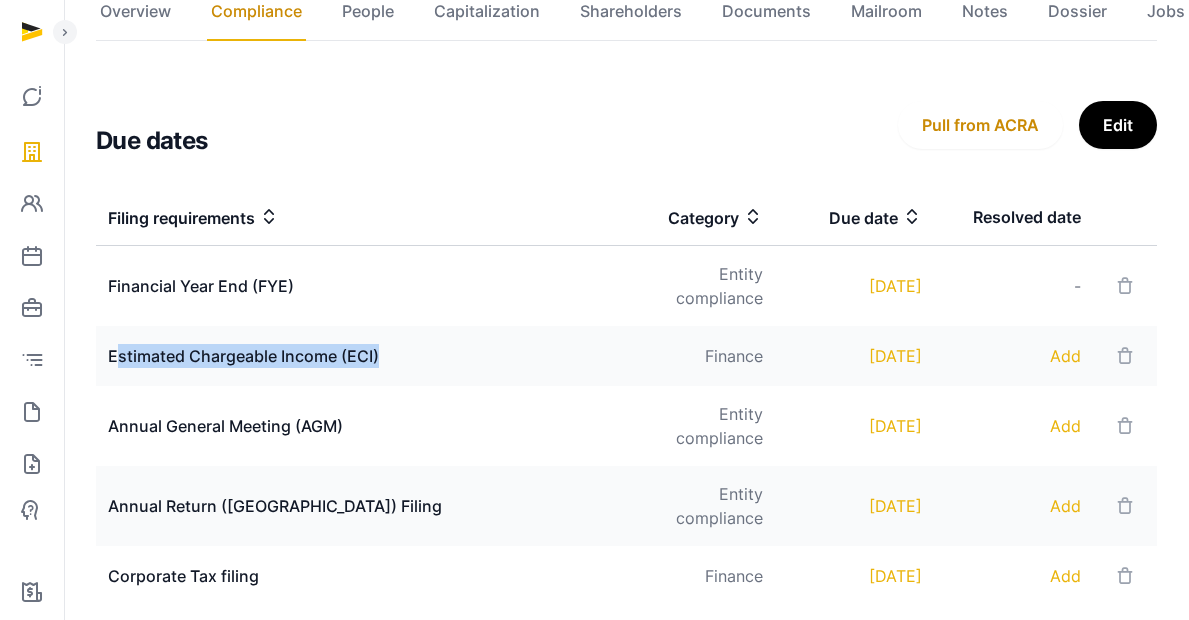 drag, startPoint x: 393, startPoint y: 339, endPoint x: 116, endPoint y: 337, distance: 277.00723 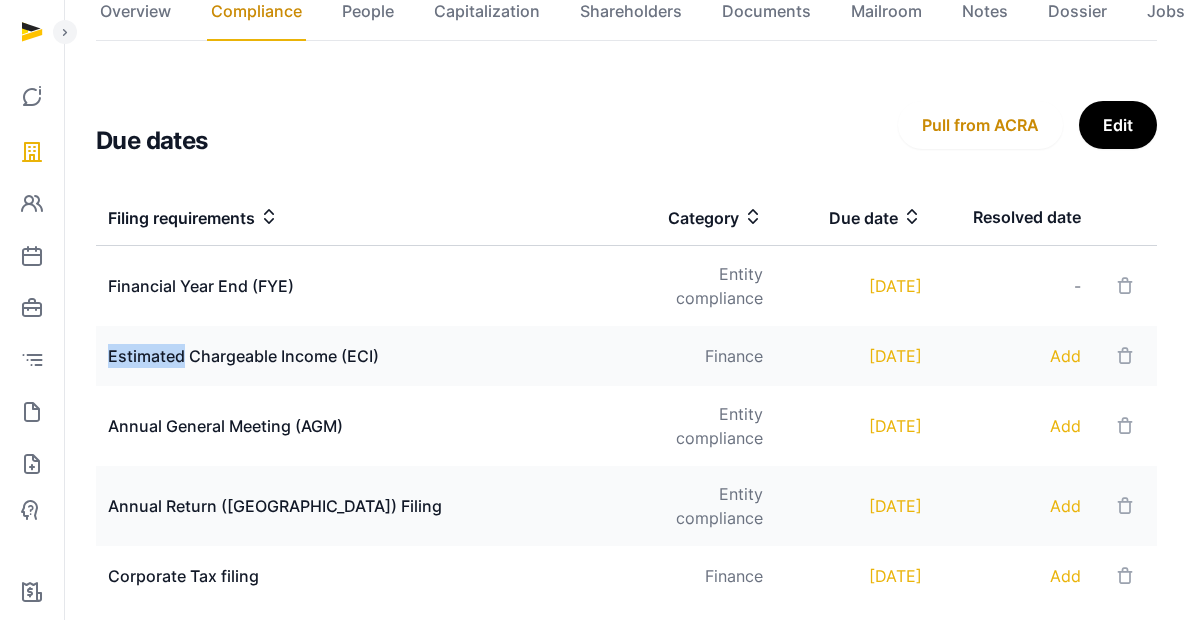 click on "Estimated Chargeable Income (ECI)" at bounding box center [356, 356] 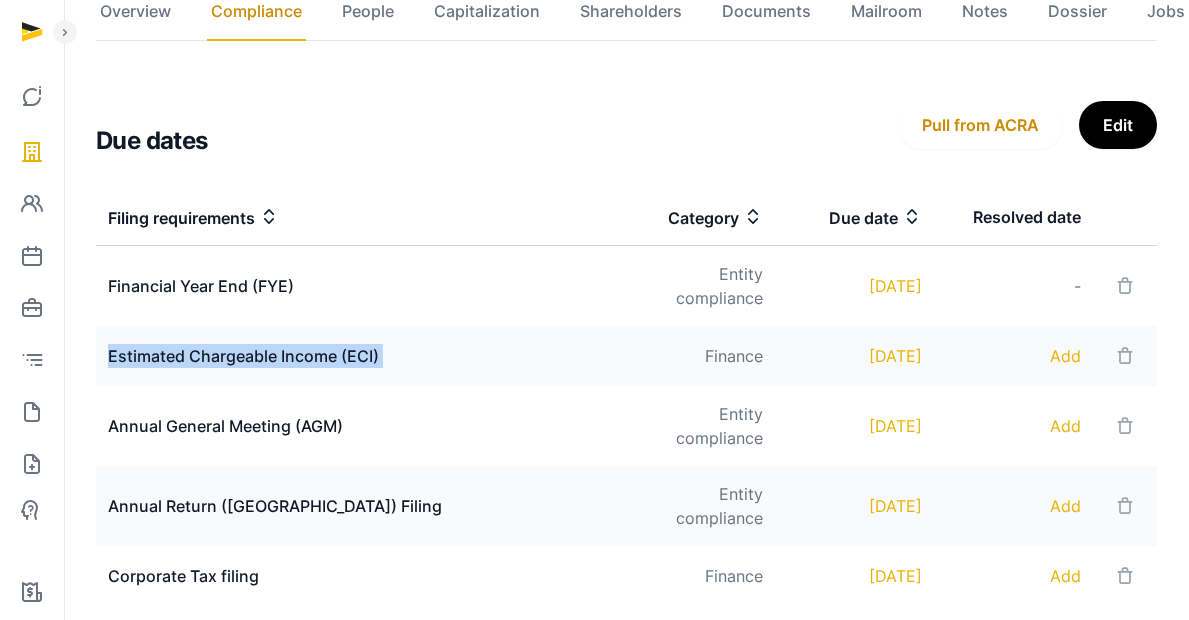 click on "Estimated Chargeable Income (ECI)" at bounding box center [356, 356] 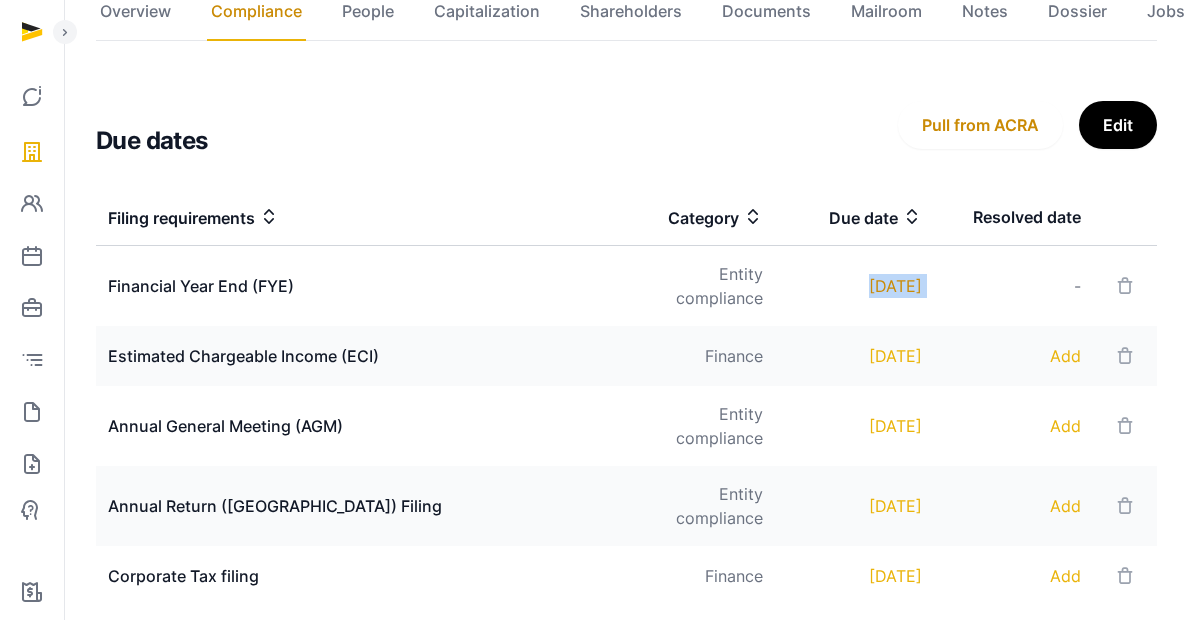 drag, startPoint x: 944, startPoint y: 274, endPoint x: 809, endPoint y: 276, distance: 135.01482 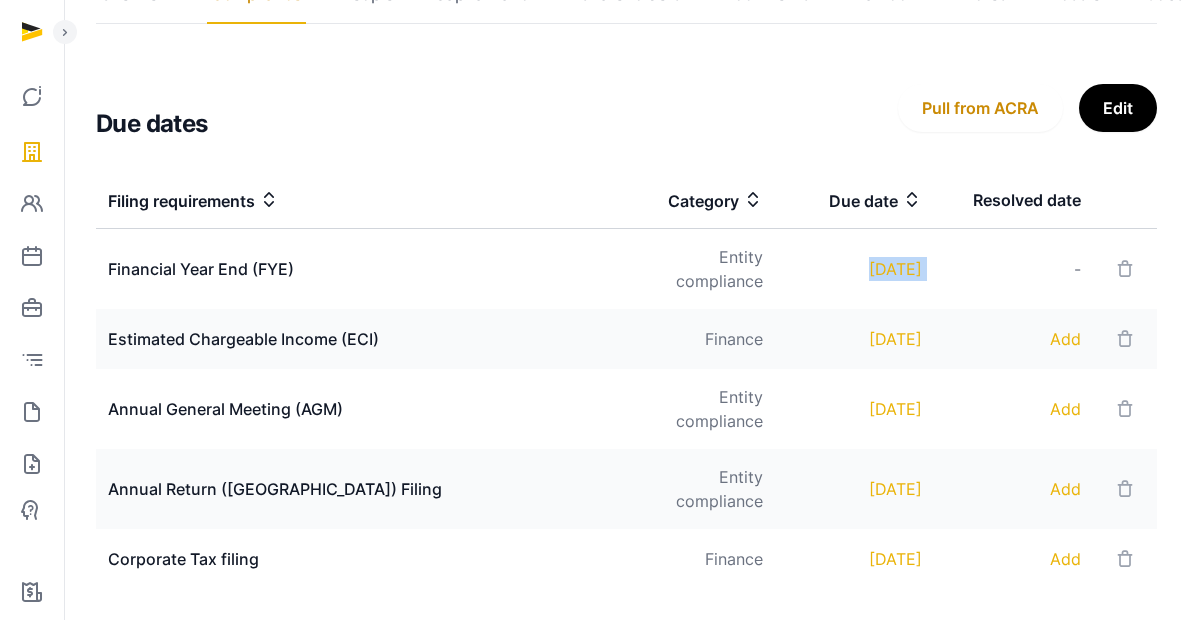 scroll, scrollTop: 284, scrollLeft: 0, axis: vertical 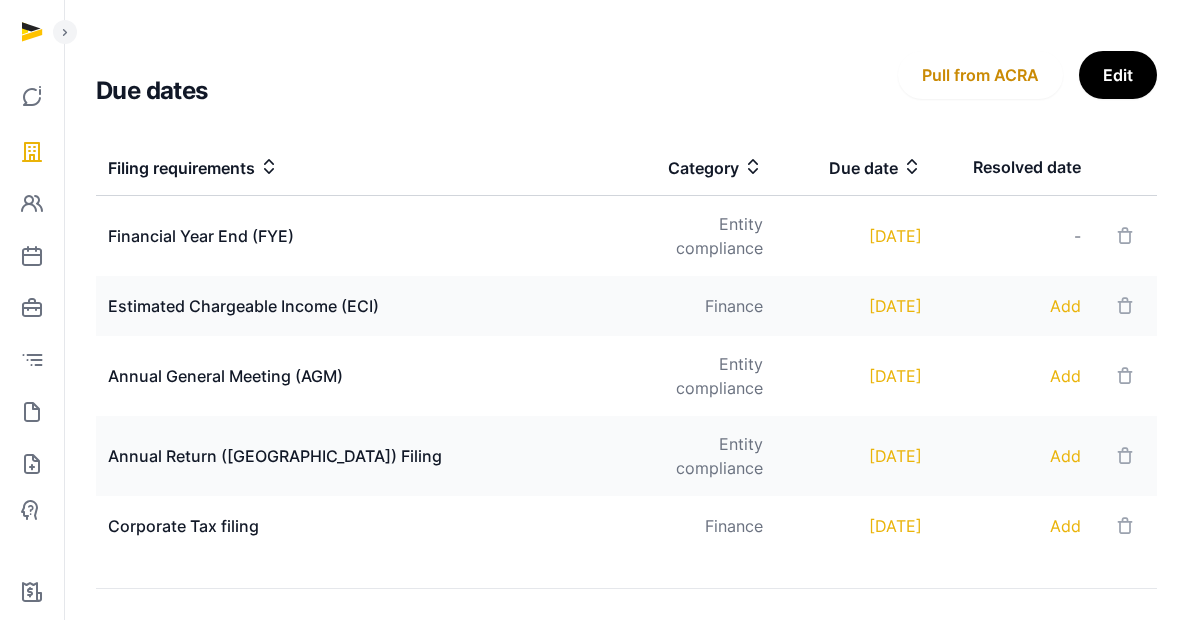 click on "Annual General Meeting (AGM)" at bounding box center [356, 376] 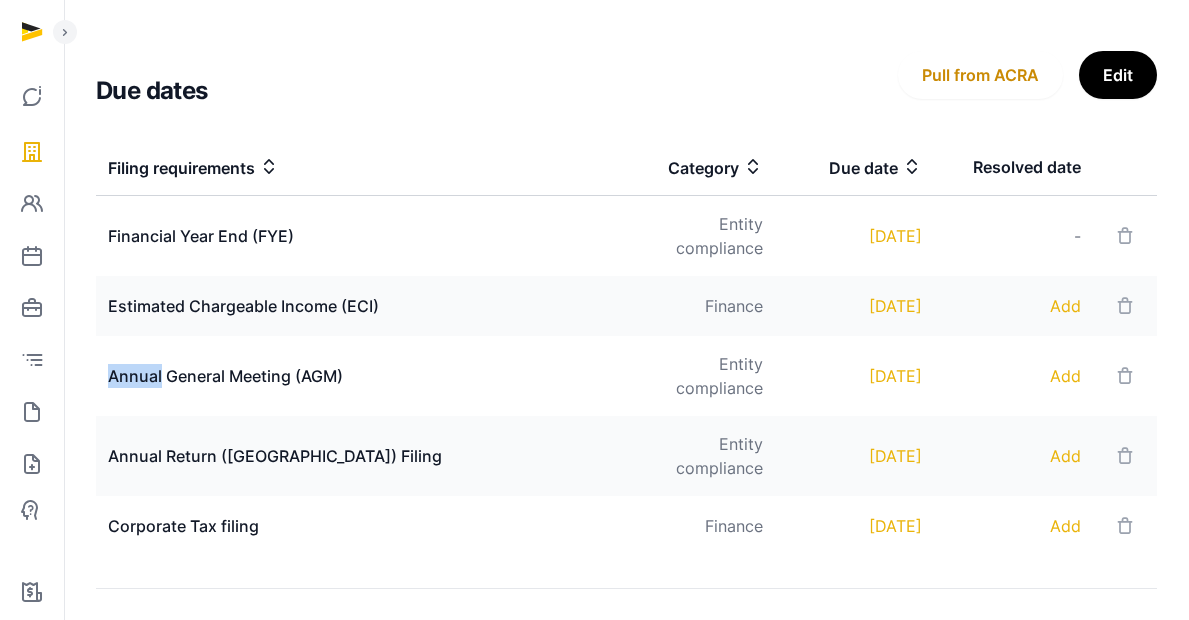 click on "Annual General Meeting (AGM)" at bounding box center (356, 376) 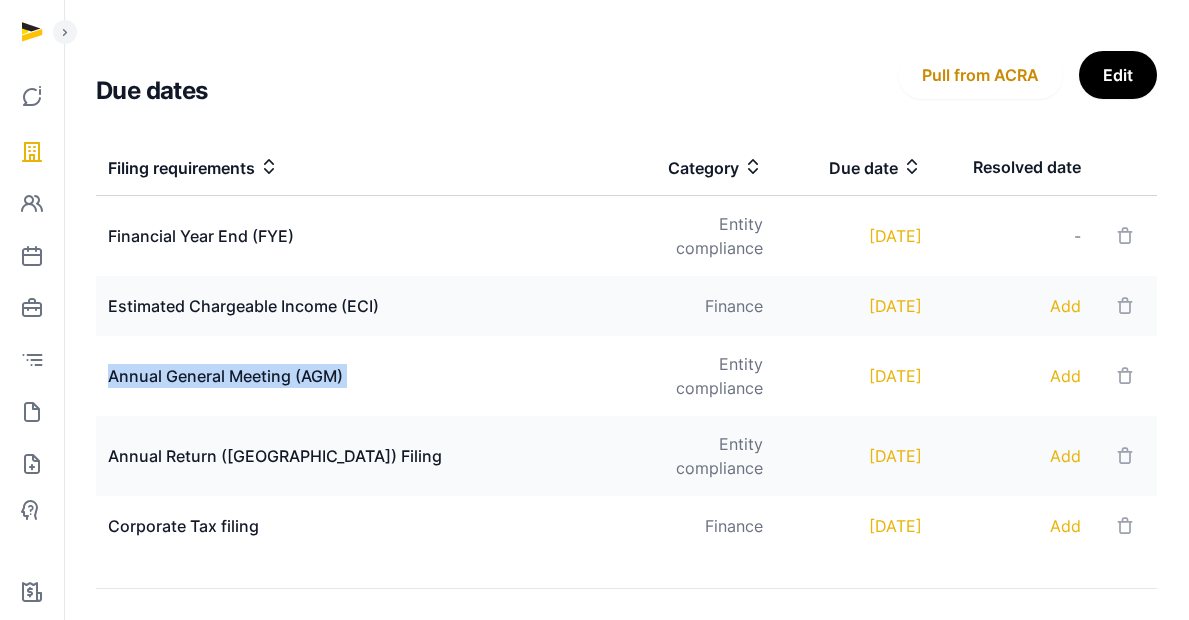 click on "Annual General Meeting (AGM)" at bounding box center (356, 376) 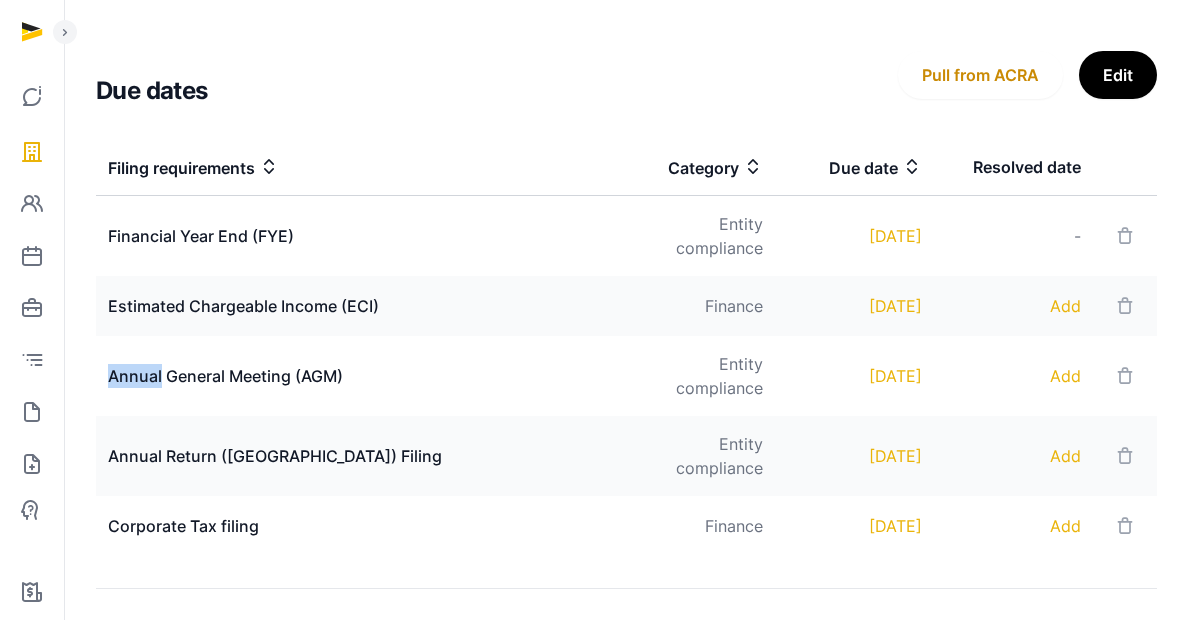 click on "Annual General Meeting (AGM)" at bounding box center [356, 376] 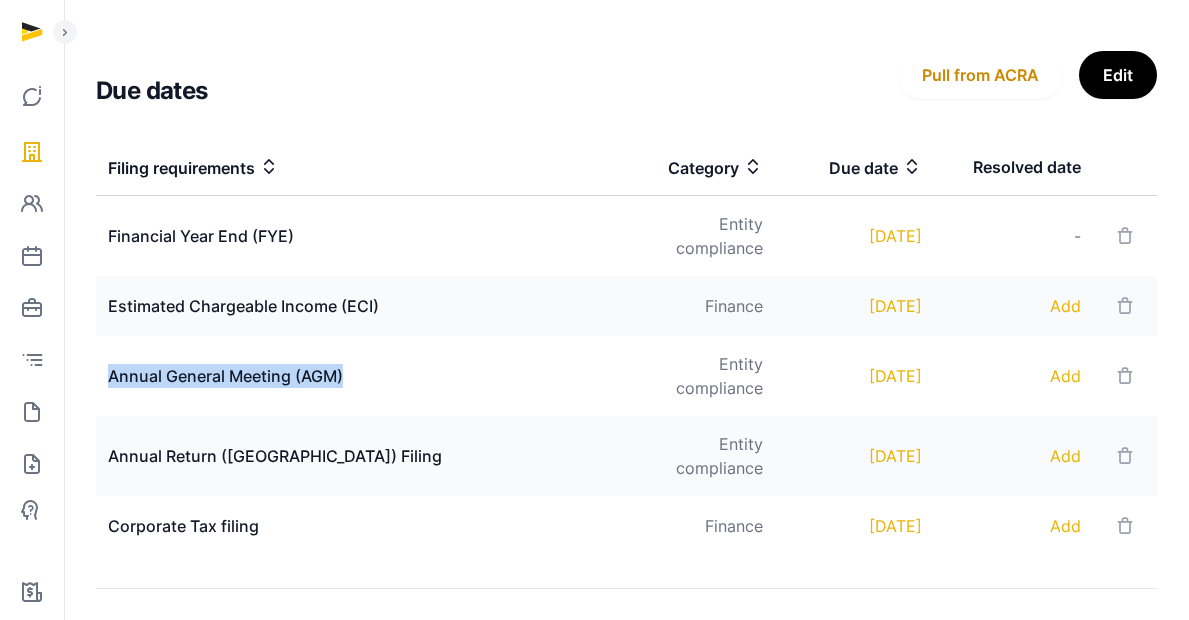 drag, startPoint x: 102, startPoint y: 345, endPoint x: 370, endPoint y: 350, distance: 268.04663 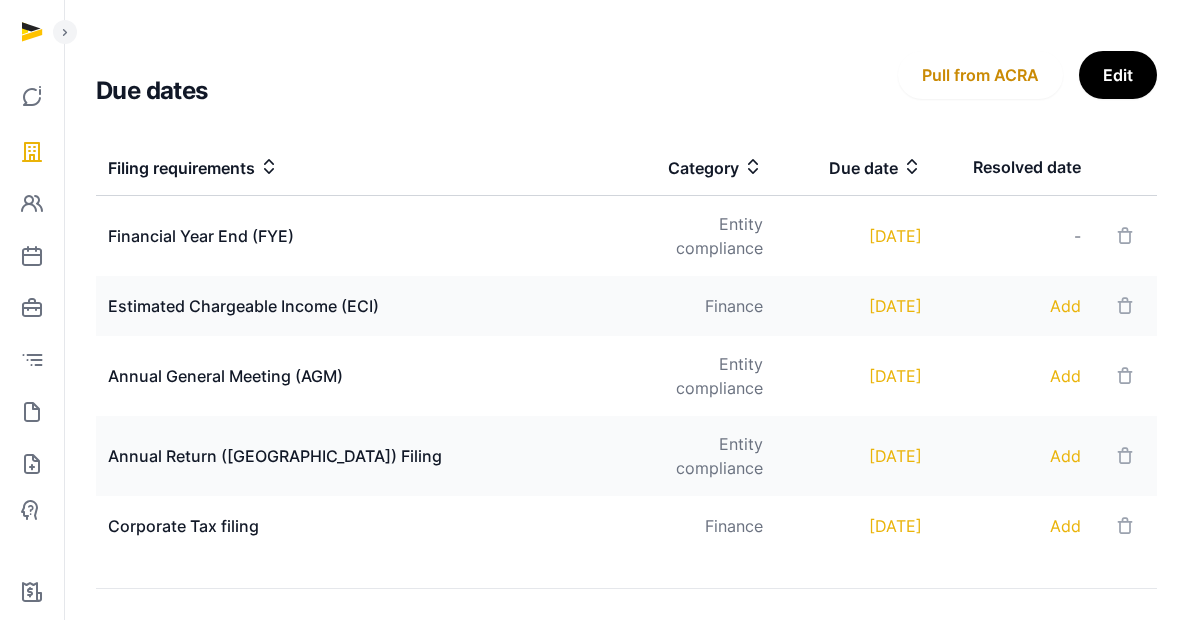 click on "Annual General Meeting (AGM)" at bounding box center [356, 376] 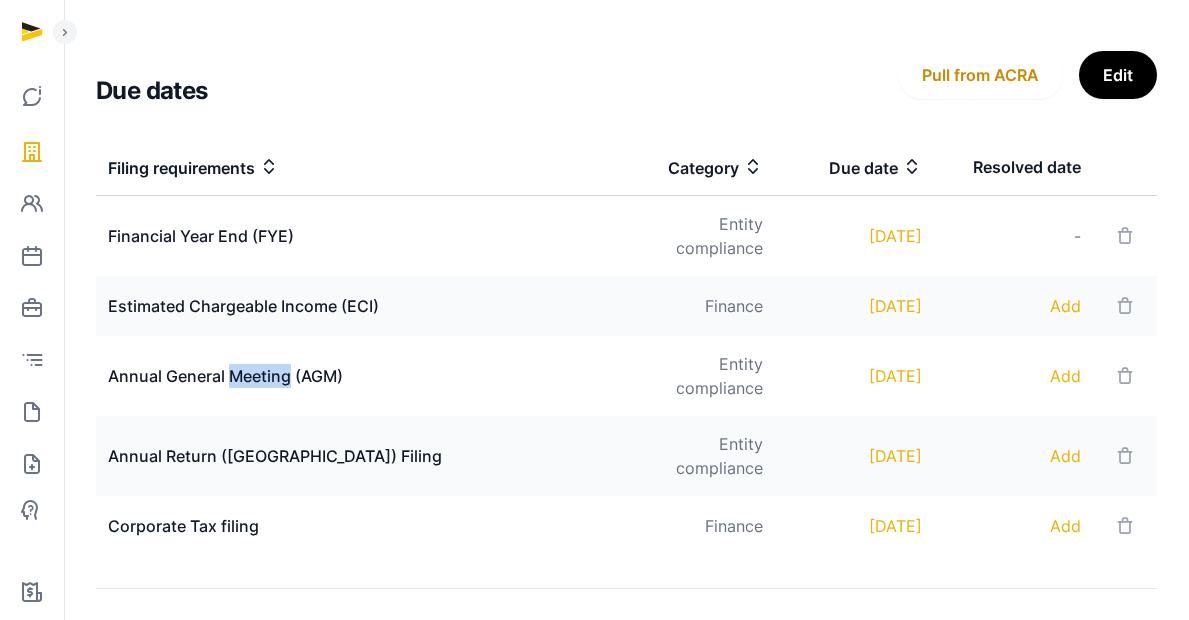 click on "Annual General Meeting (AGM)" at bounding box center [356, 376] 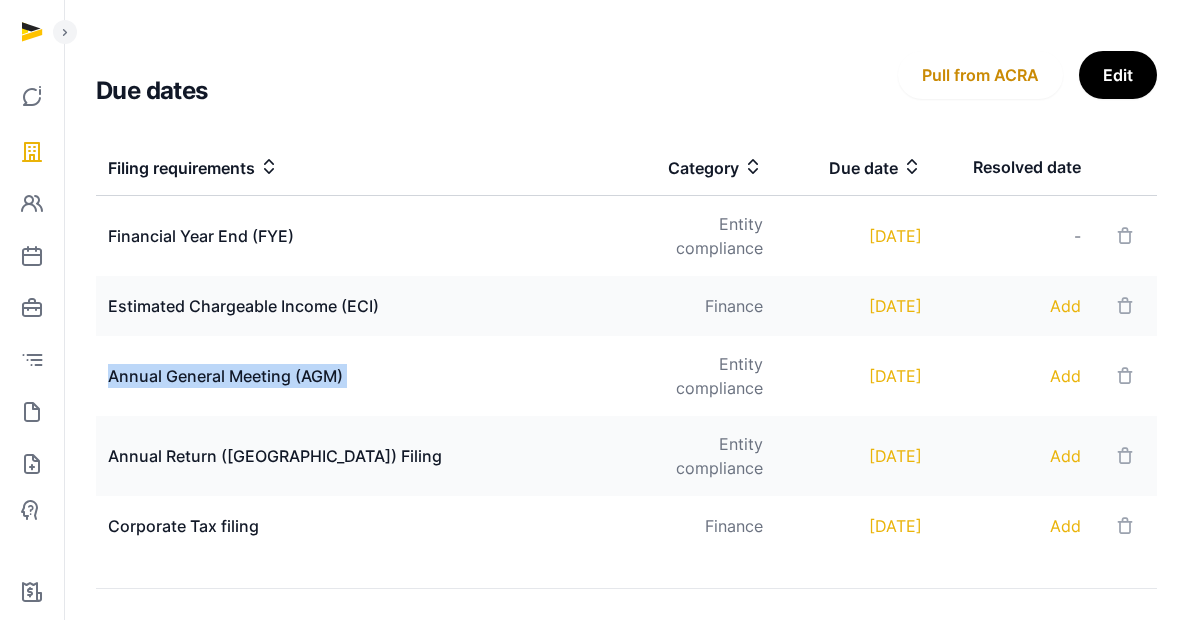click on "Annual General Meeting (AGM)" at bounding box center (356, 376) 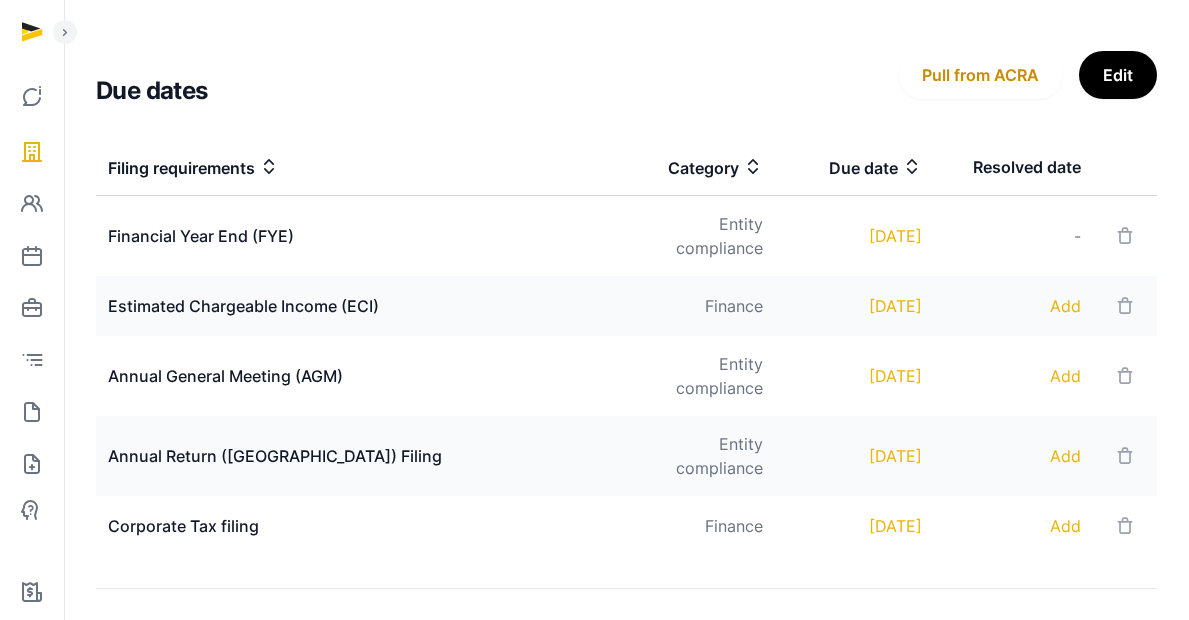 click on "Annual Return ([GEOGRAPHIC_DATA]) Filing" at bounding box center (356, 456) 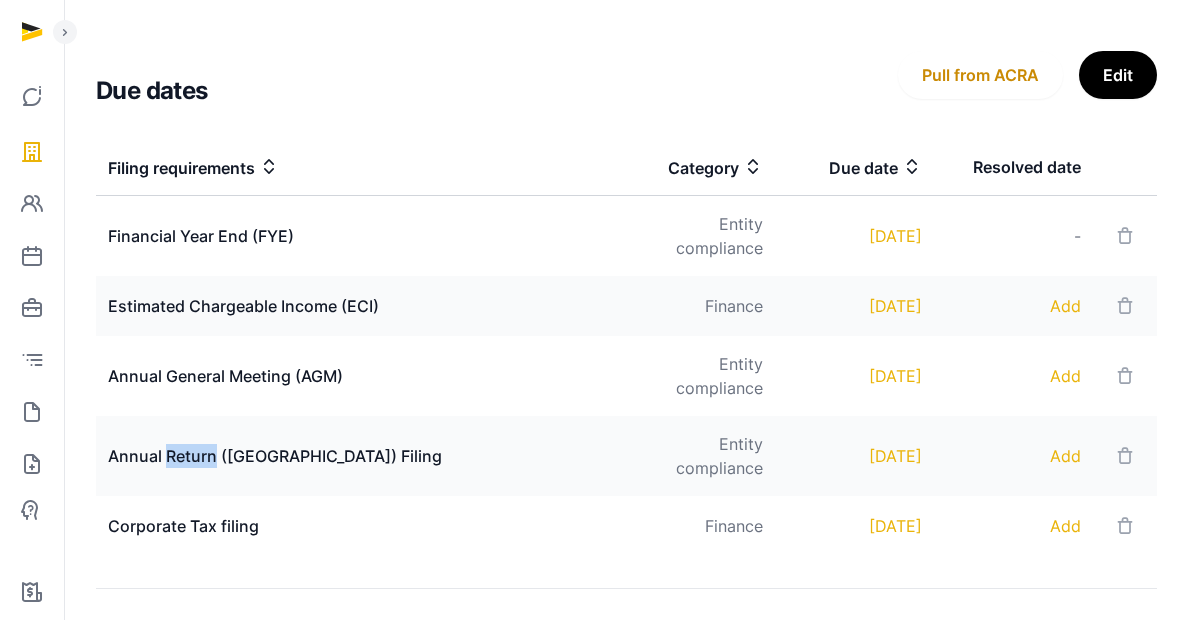 click on "Annual Return ([GEOGRAPHIC_DATA]) Filing" at bounding box center [356, 456] 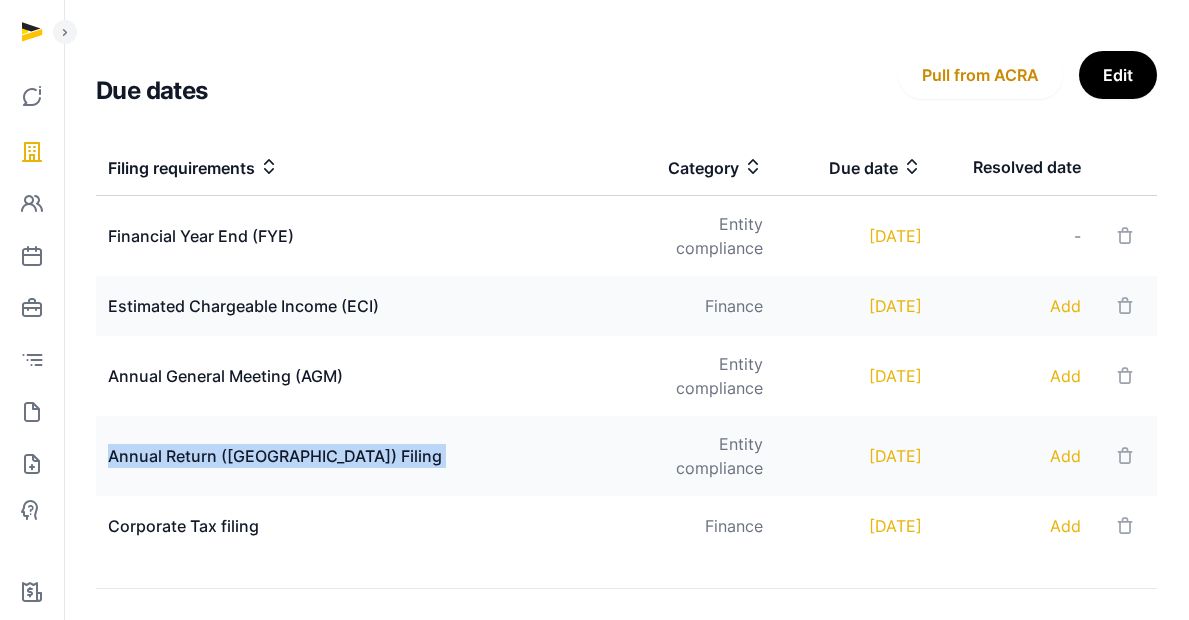 click on "Annual Return ([GEOGRAPHIC_DATA]) Filing" at bounding box center [356, 456] 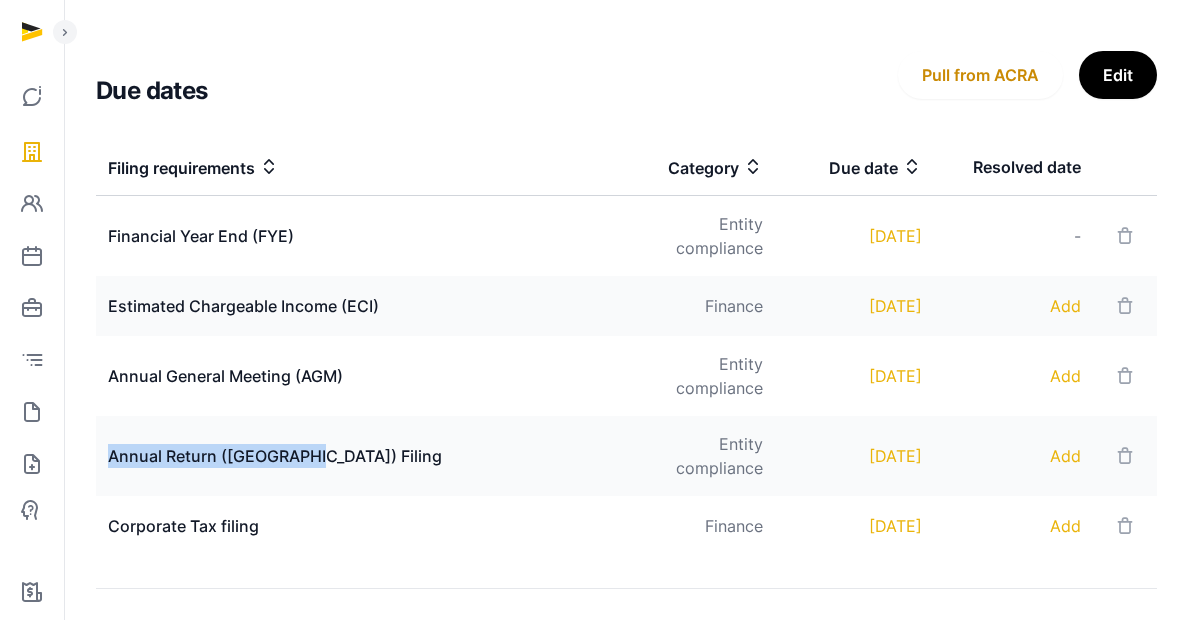 drag, startPoint x: 103, startPoint y: 404, endPoint x: 258, endPoint y: 416, distance: 155.46382 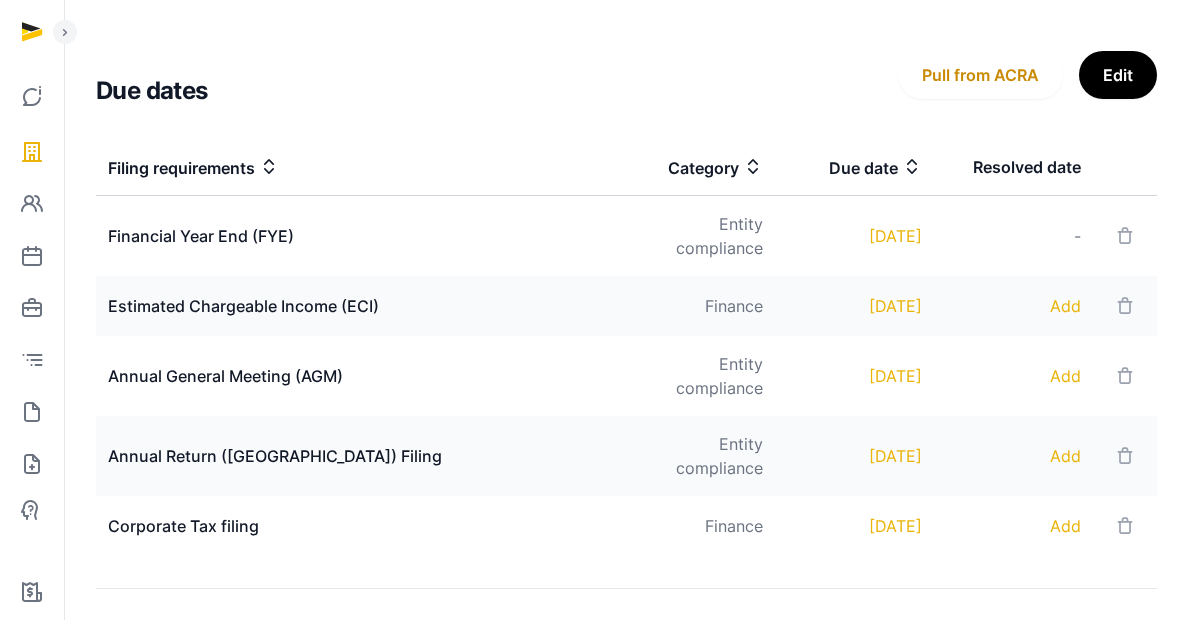 click on "Annual Return ([GEOGRAPHIC_DATA]) Filing" at bounding box center [356, 456] 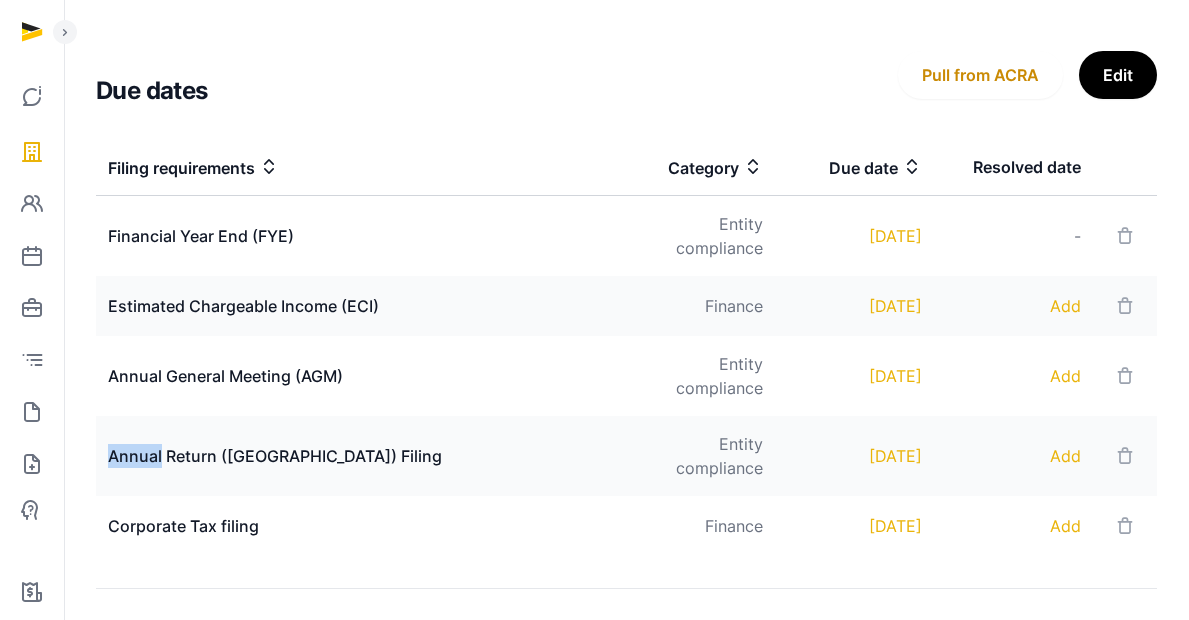 click on "Annual Return ([GEOGRAPHIC_DATA]) Filing" at bounding box center [356, 456] 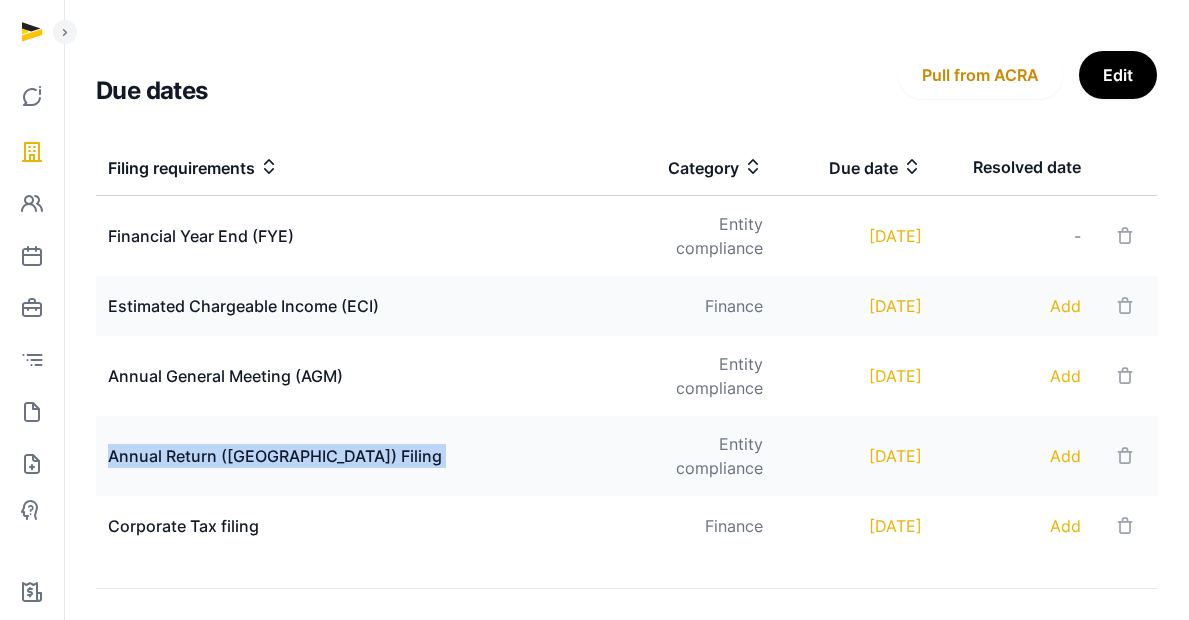 click on "Annual Return ([GEOGRAPHIC_DATA]) Filing" at bounding box center [356, 456] 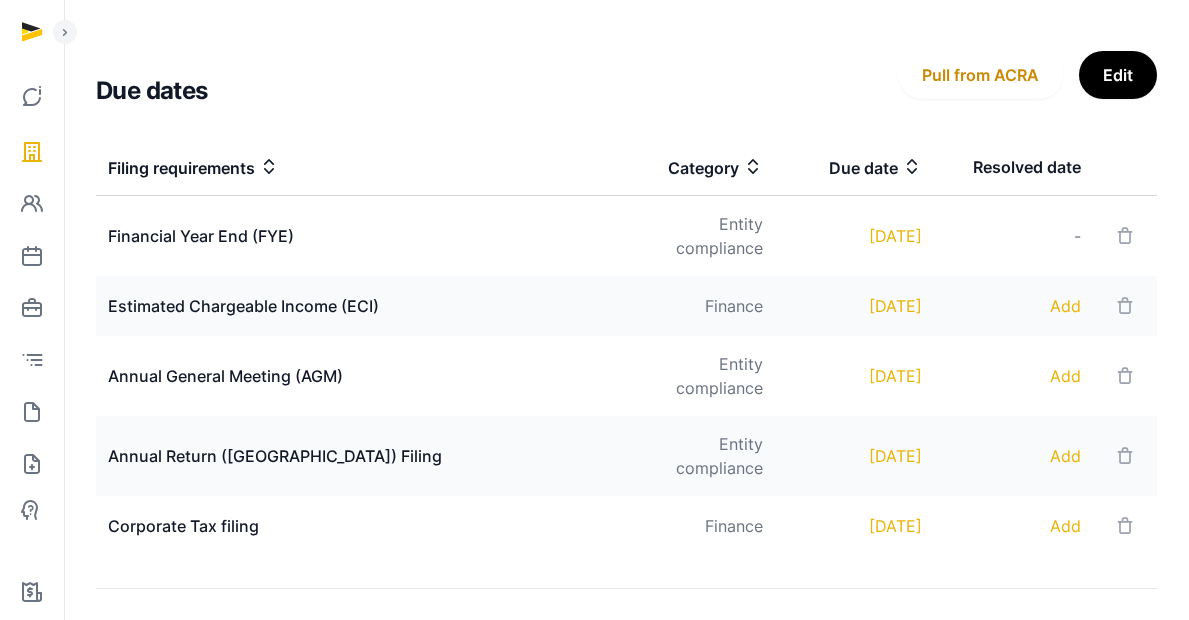 click on "Annual General Meeting (AGM)" at bounding box center [356, 376] 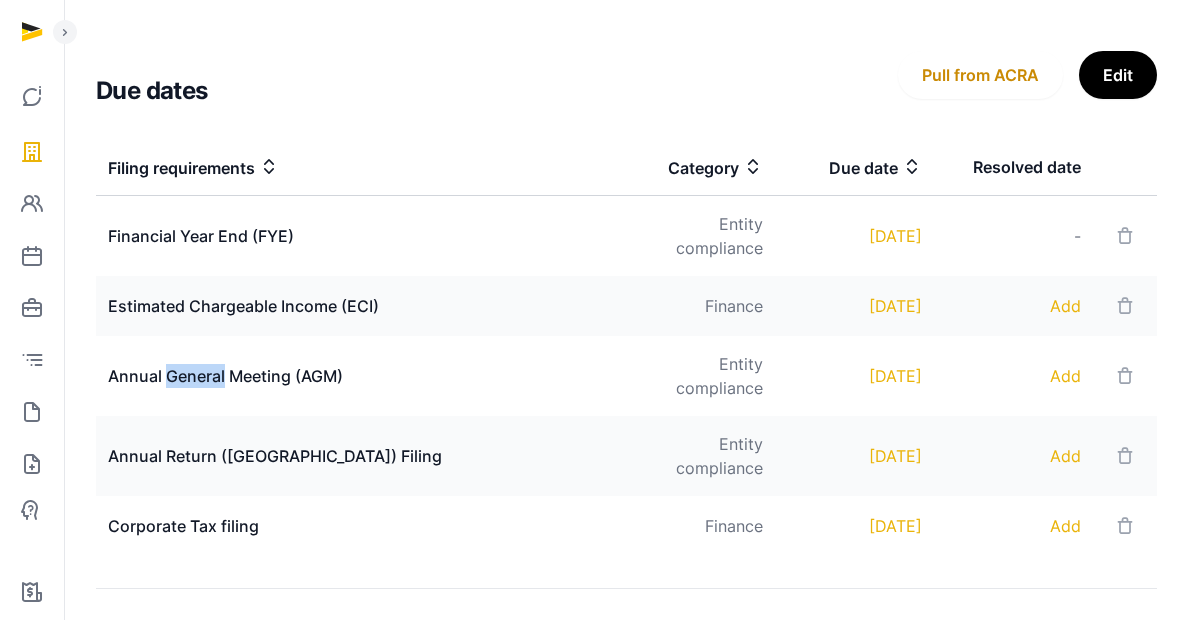 click on "Annual General Meeting (AGM)" at bounding box center (356, 376) 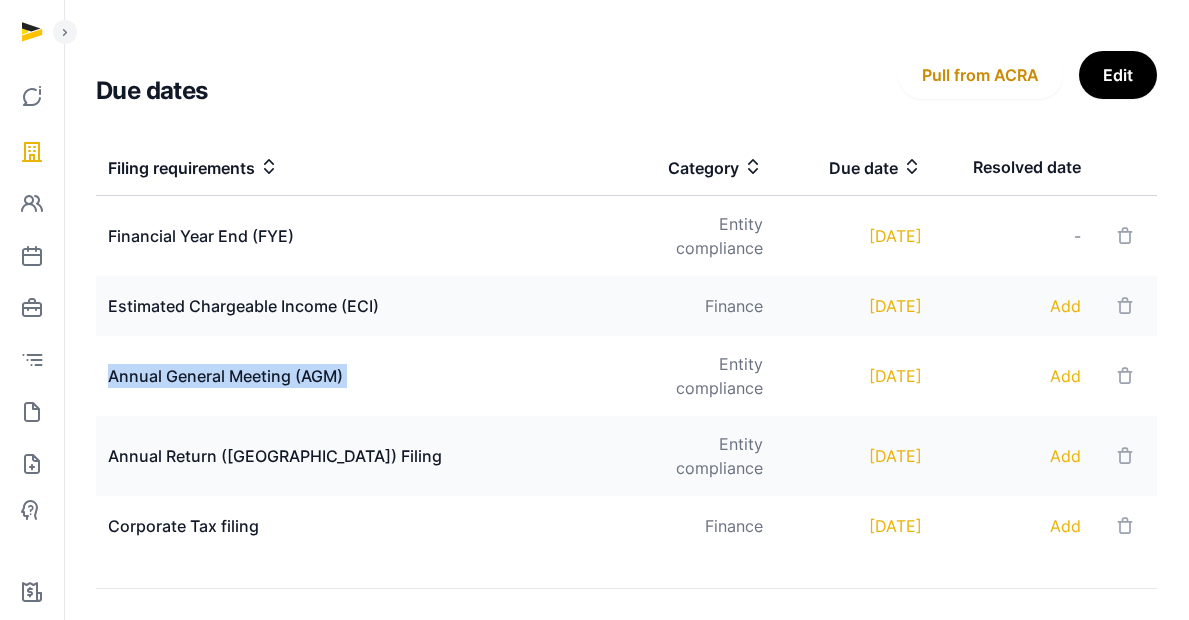 click on "Annual General Meeting (AGM)" at bounding box center [356, 376] 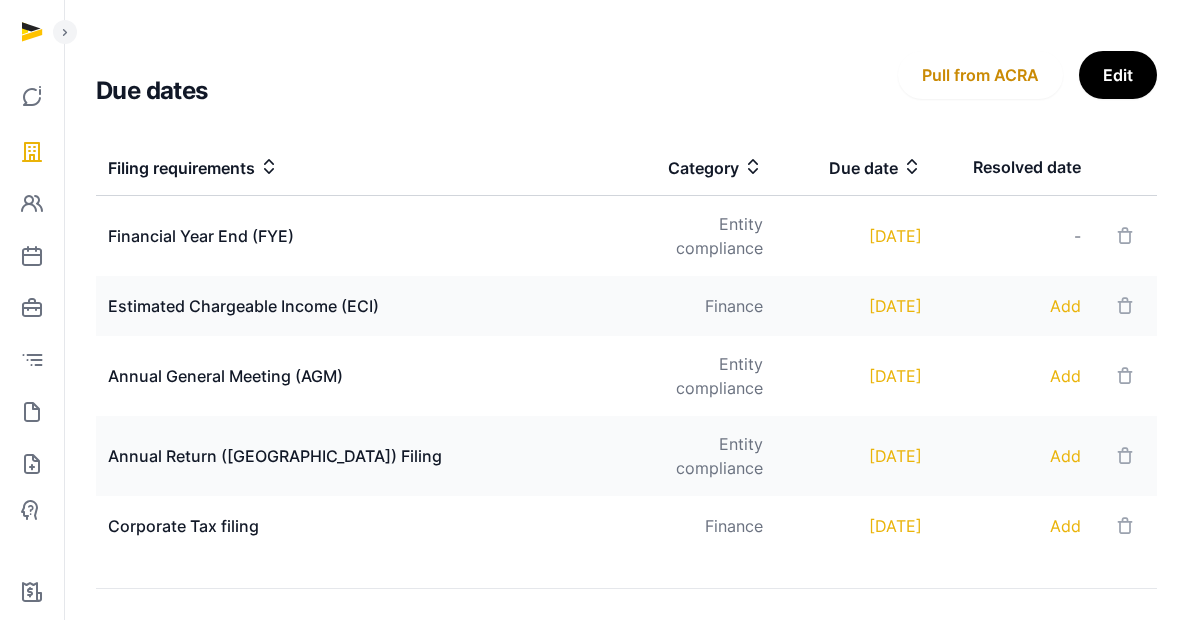 click on "Annual Return ([GEOGRAPHIC_DATA]) Filing" at bounding box center [356, 456] 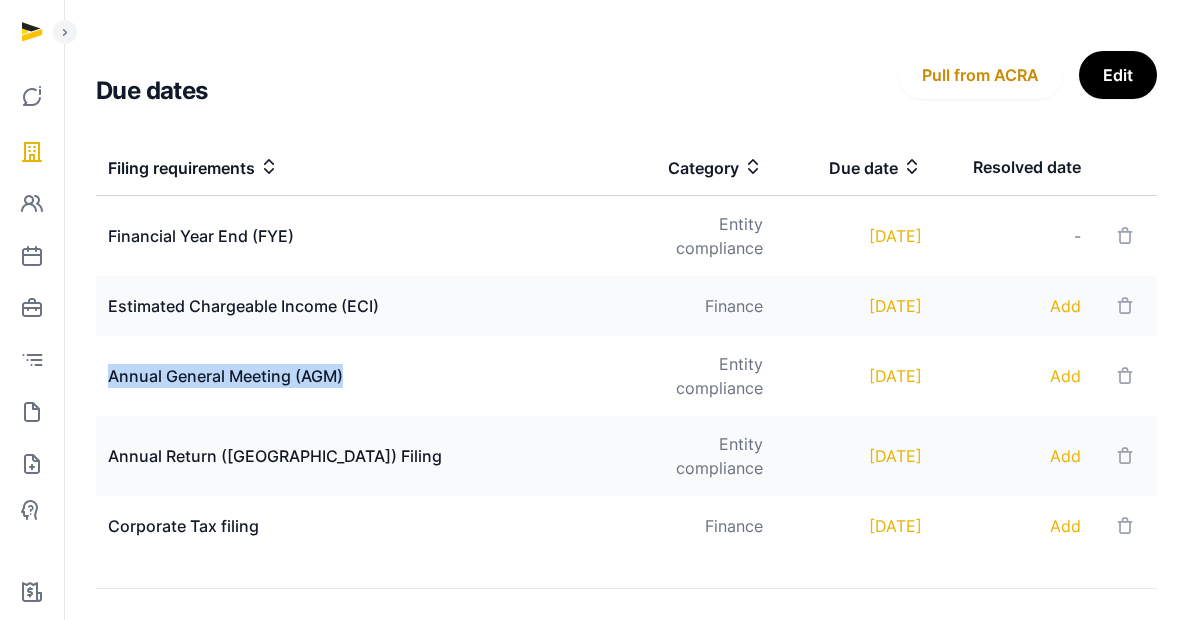 drag, startPoint x: 108, startPoint y: 347, endPoint x: 354, endPoint y: 344, distance: 246.0183 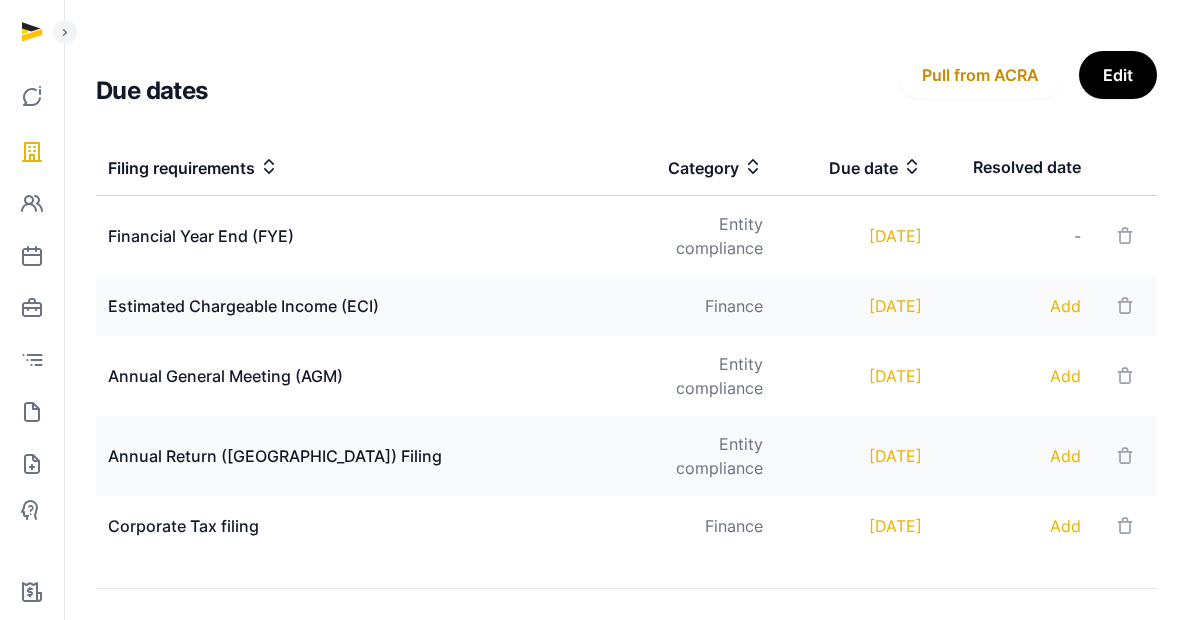 click on "Annual Return ([GEOGRAPHIC_DATA]) Filing" at bounding box center [356, 456] 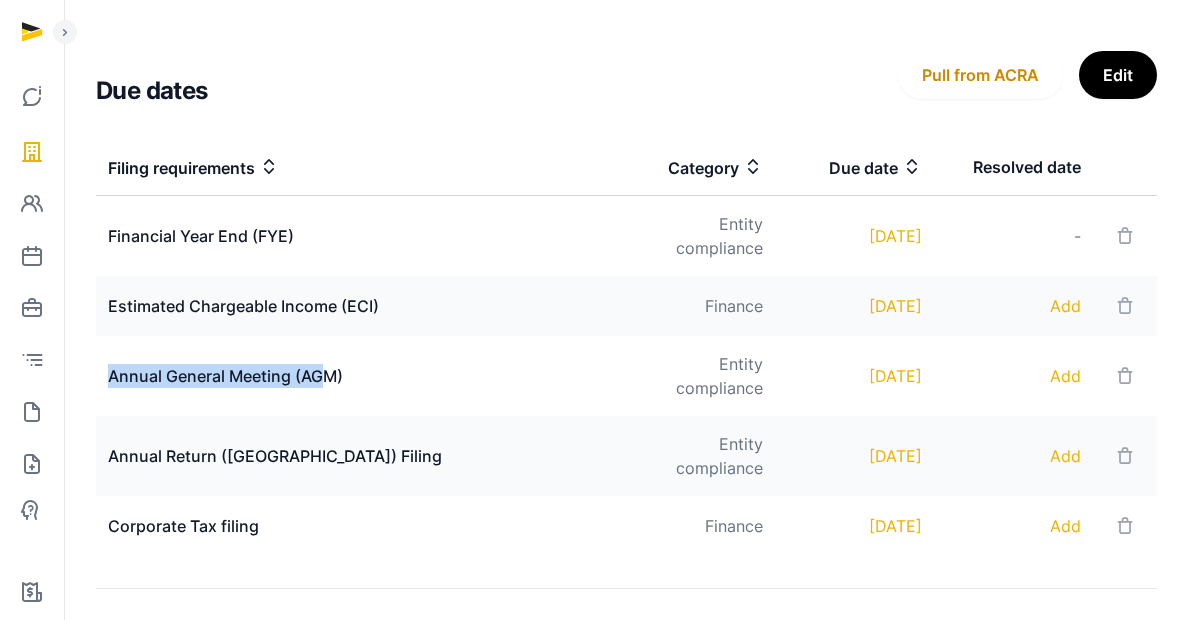 drag, startPoint x: 121, startPoint y: 346, endPoint x: 351, endPoint y: 348, distance: 230.0087 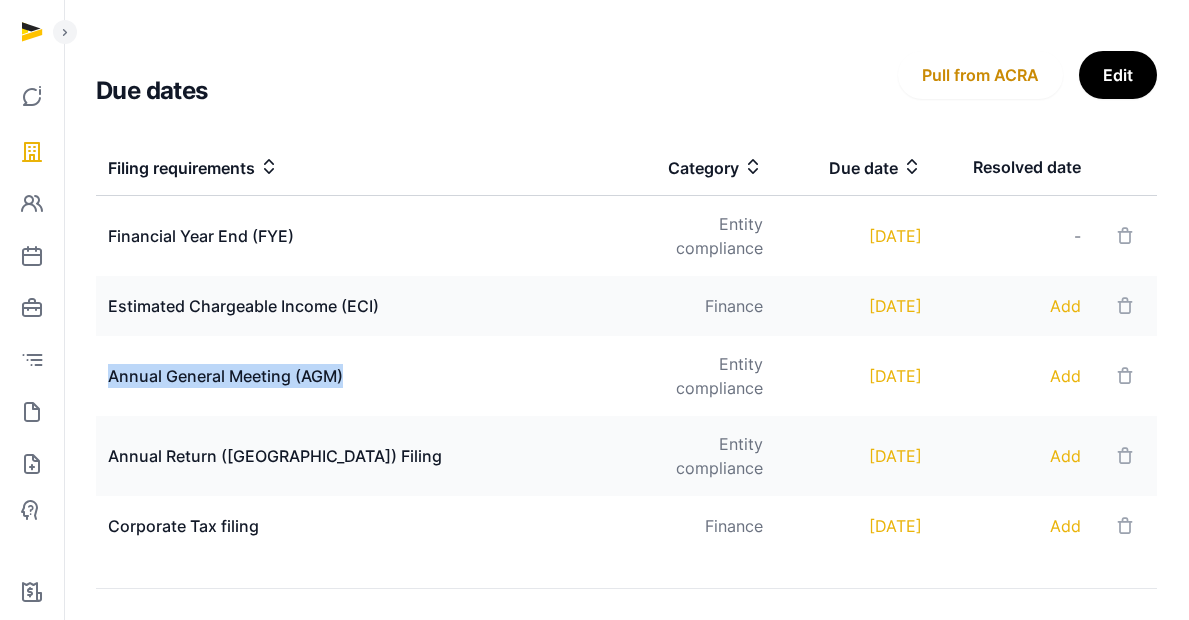 click on "Annual General Meeting (AGM)" at bounding box center (356, 376) 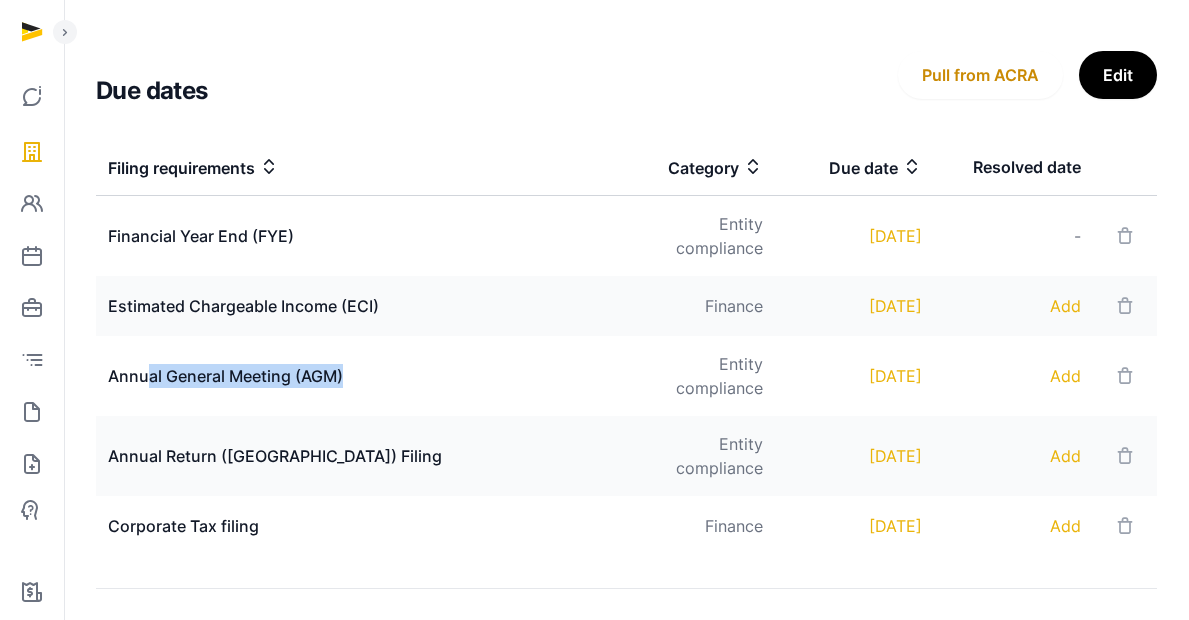 drag, startPoint x: 246, startPoint y: 342, endPoint x: 399, endPoint y: 341, distance: 153.00327 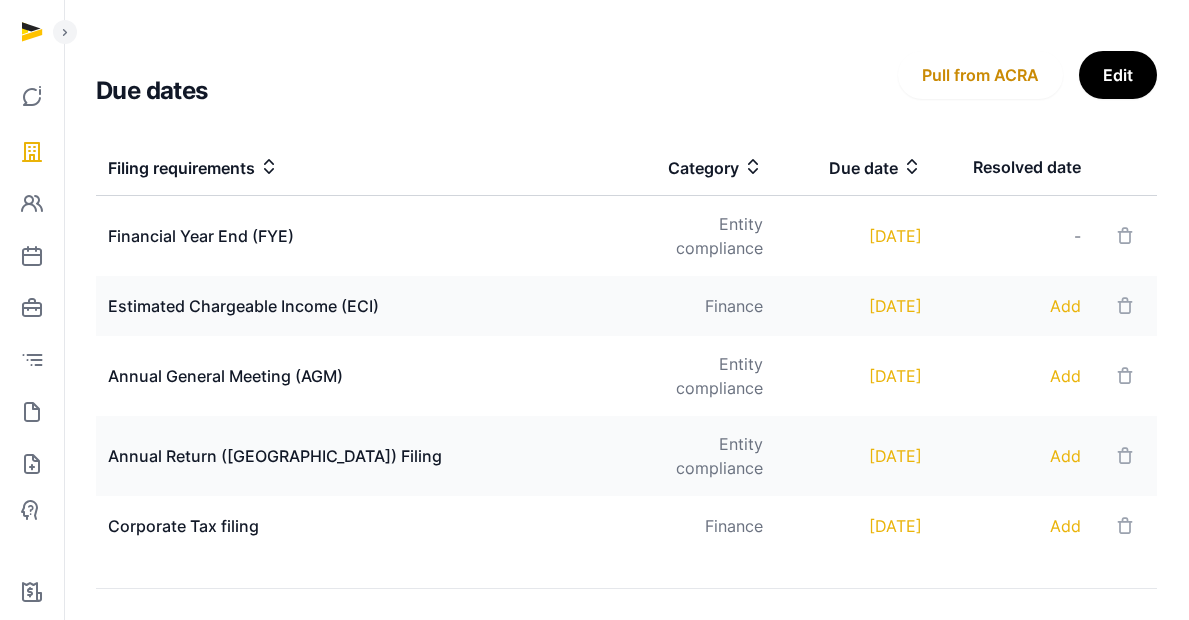 click on "Annual General Meeting (AGM)" at bounding box center (356, 376) 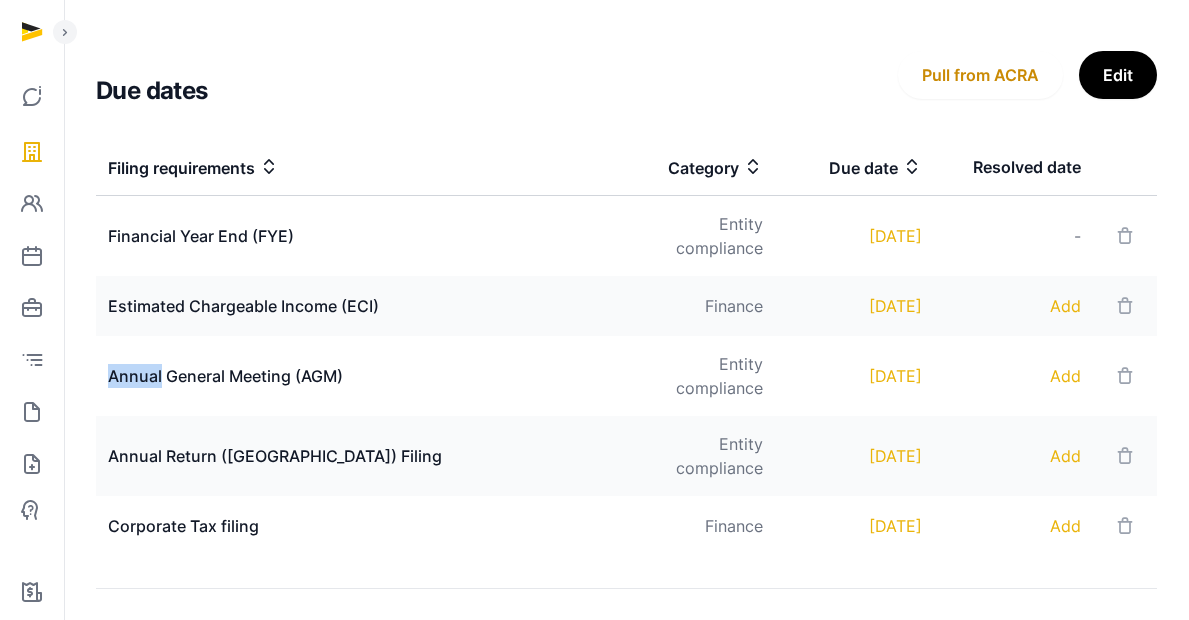 click on "Annual General Meeting (AGM)" at bounding box center [356, 376] 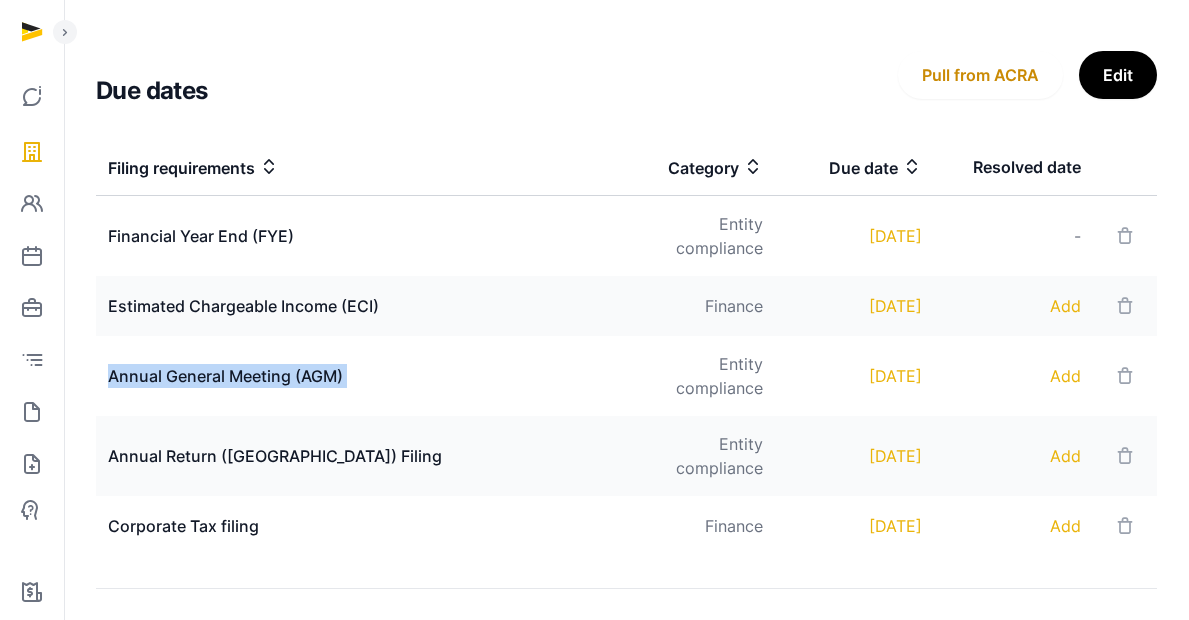 click on "Annual General Meeting (AGM)" at bounding box center [356, 376] 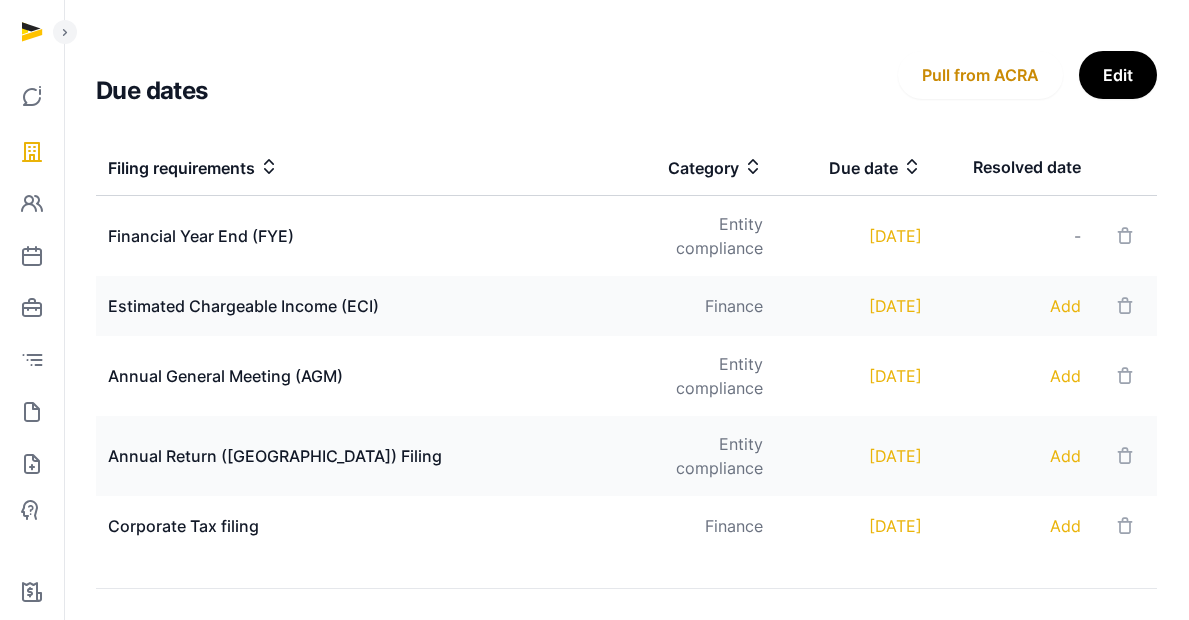 click on "Annual Return ([GEOGRAPHIC_DATA]) Filing" at bounding box center [356, 456] 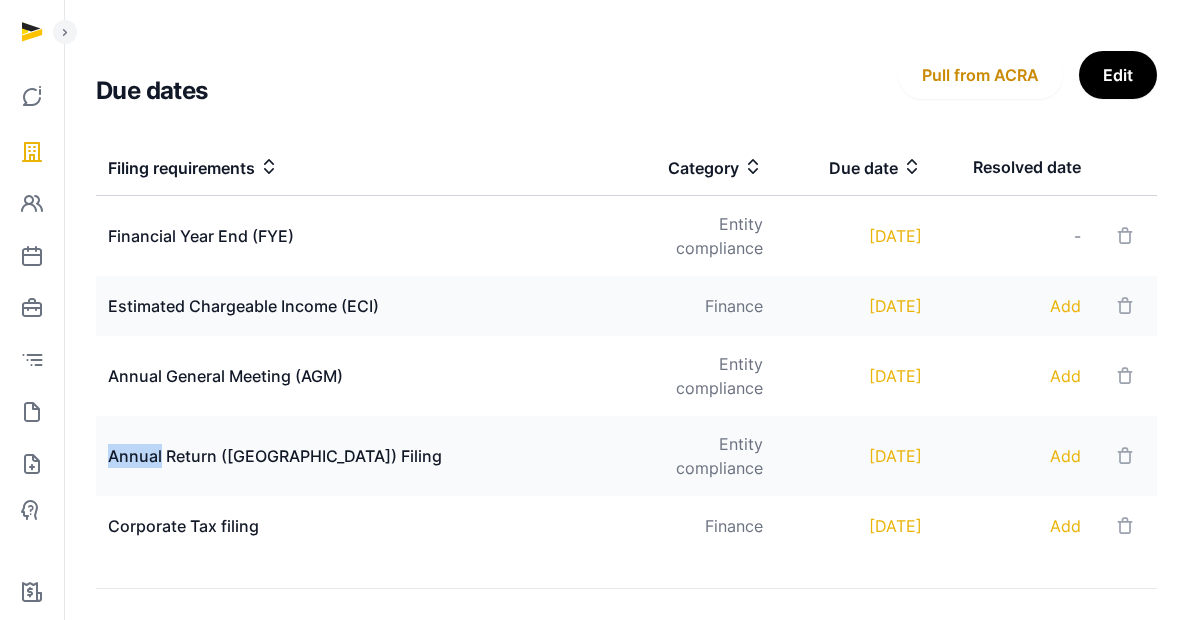 click on "Annual Return ([GEOGRAPHIC_DATA]) Filing" at bounding box center (356, 456) 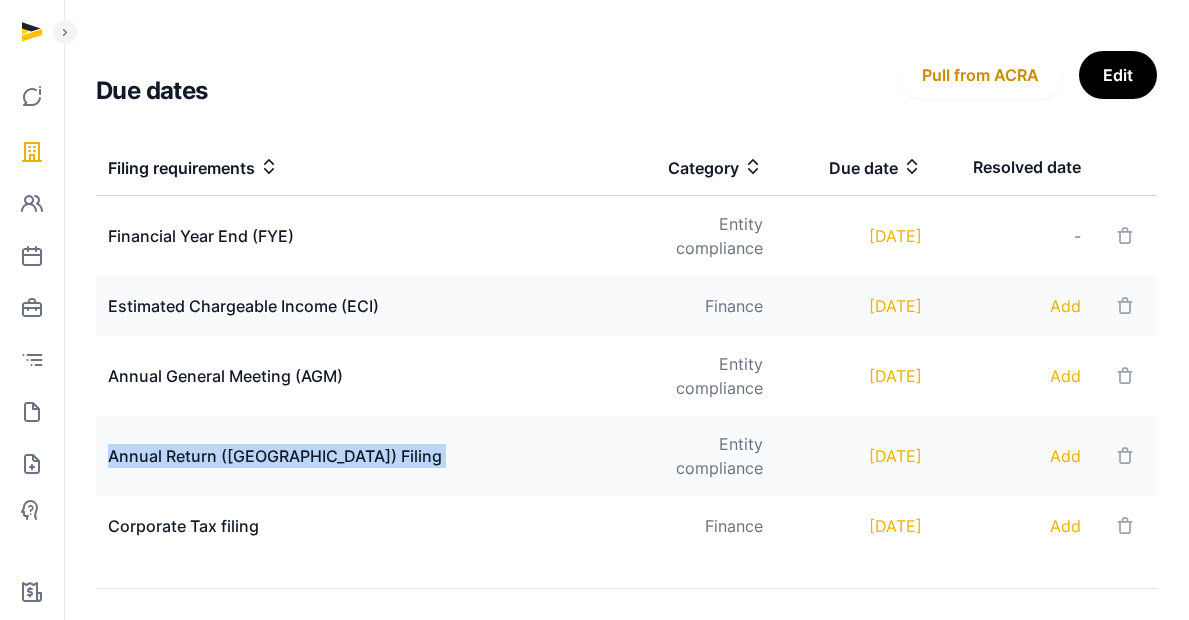 click on "Annual Return ([GEOGRAPHIC_DATA]) Filing" at bounding box center [356, 456] 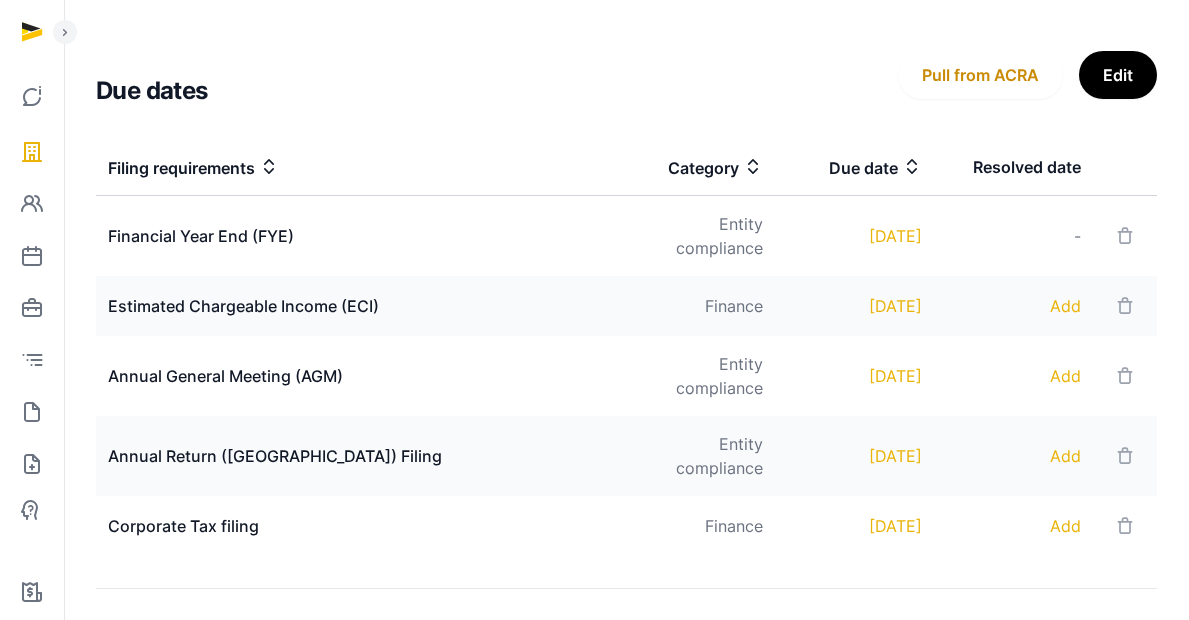 click on "Corporate Tax filing" at bounding box center [356, 526] 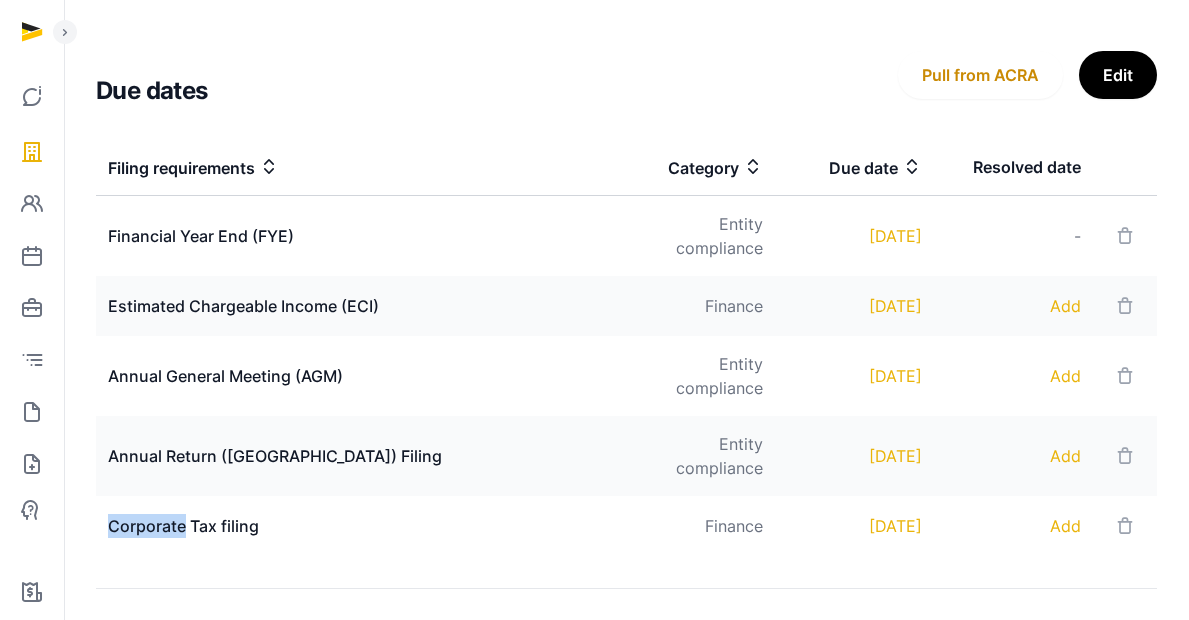 click on "Corporate Tax filing" at bounding box center (356, 526) 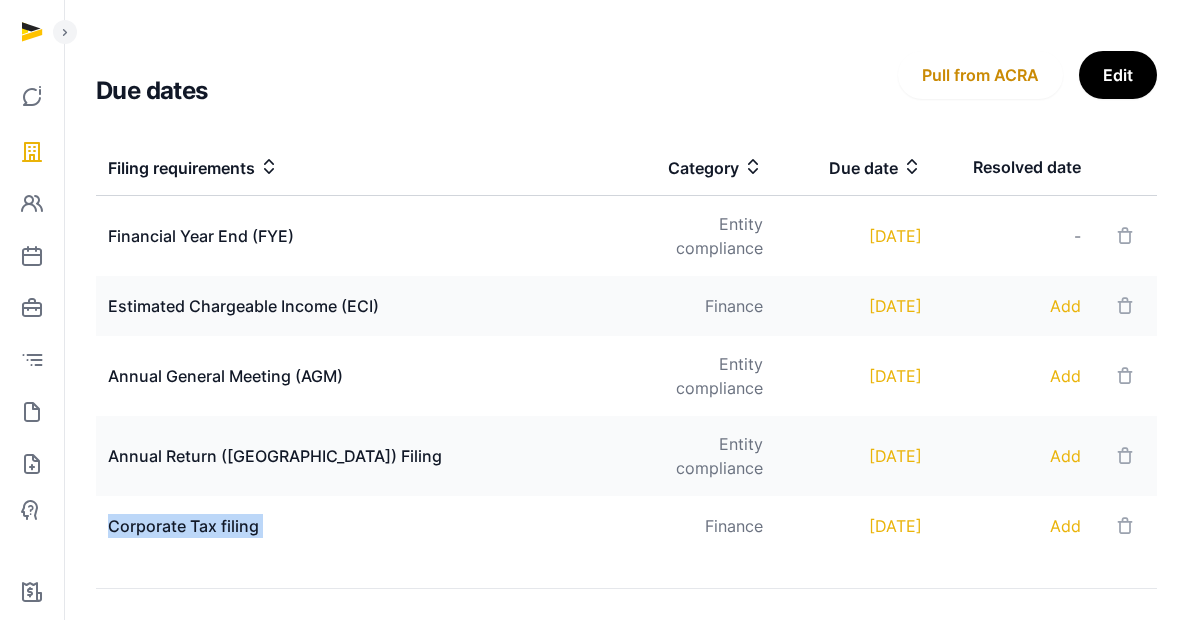 click on "Corporate Tax filing" at bounding box center (356, 526) 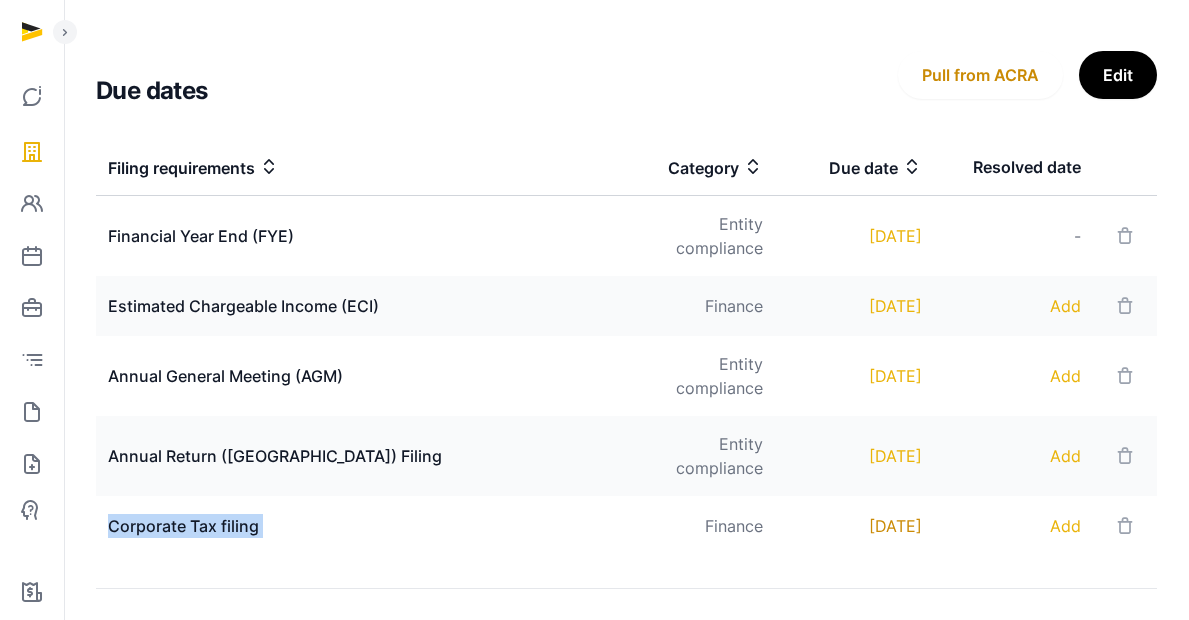 drag, startPoint x: 949, startPoint y: 469, endPoint x: 859, endPoint y: 465, distance: 90.088844 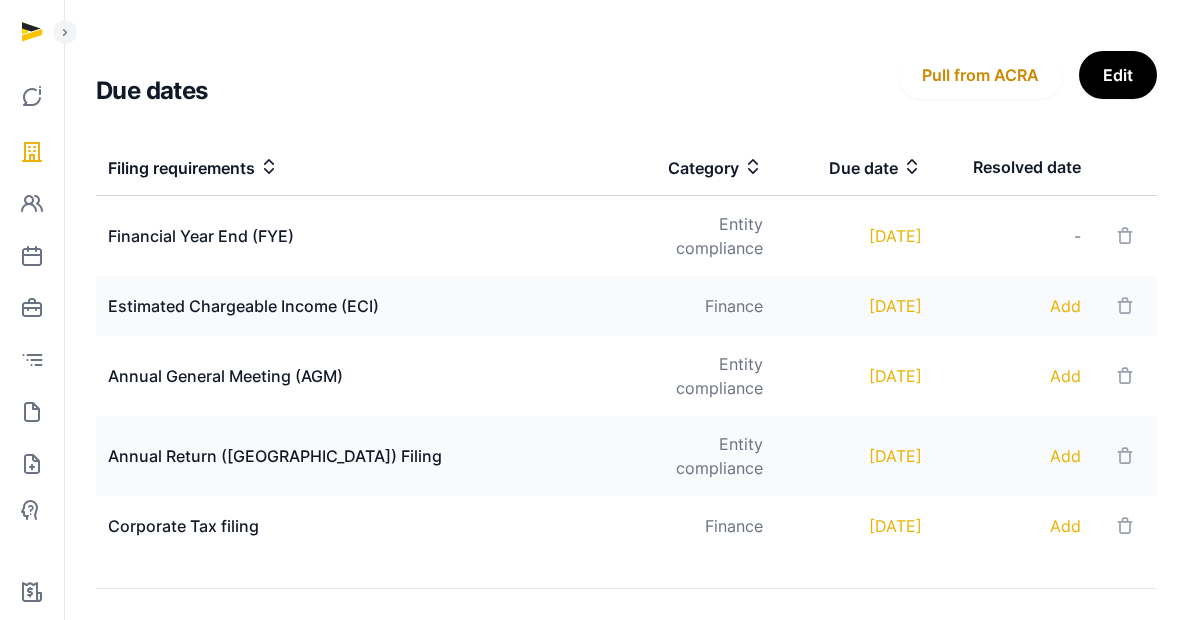 drag, startPoint x: 876, startPoint y: 247, endPoint x: 920, endPoint y: 247, distance: 44 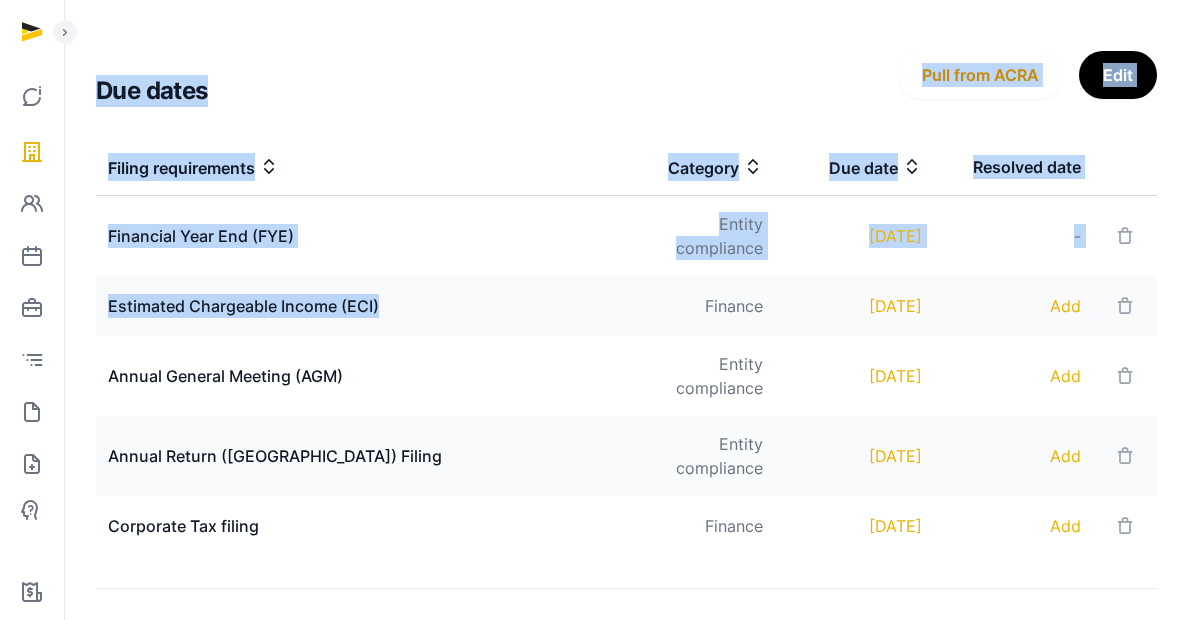 drag, startPoint x: 409, startPoint y: 288, endPoint x: 87, endPoint y: 294, distance: 322.0559 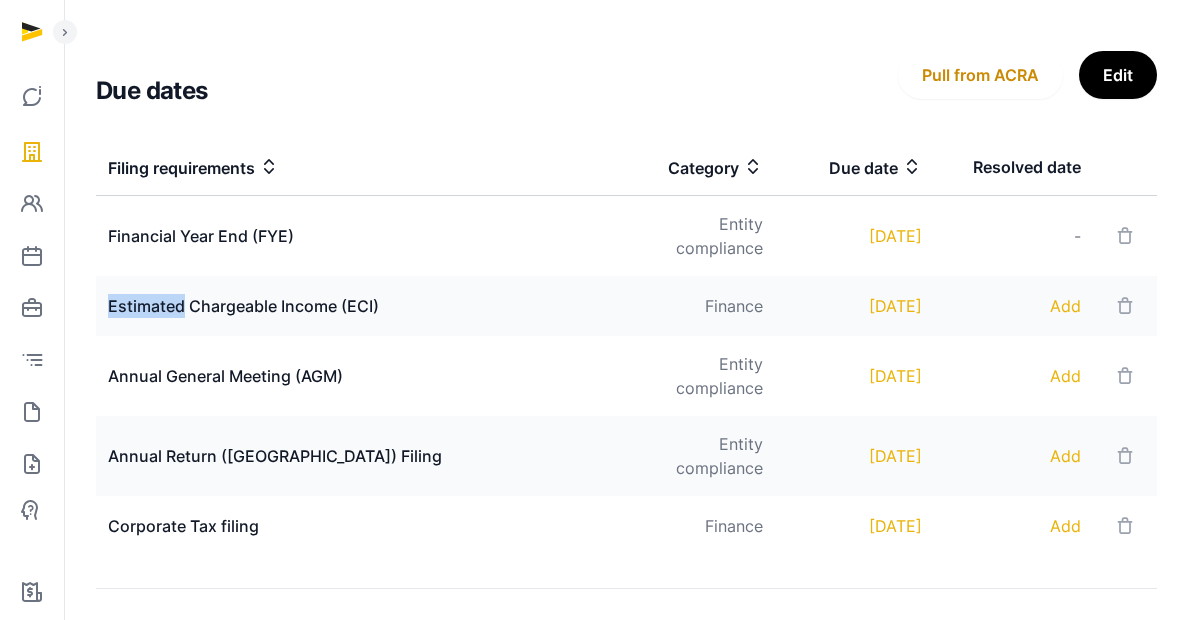click on "Estimated Chargeable Income (ECI)" at bounding box center (356, 306) 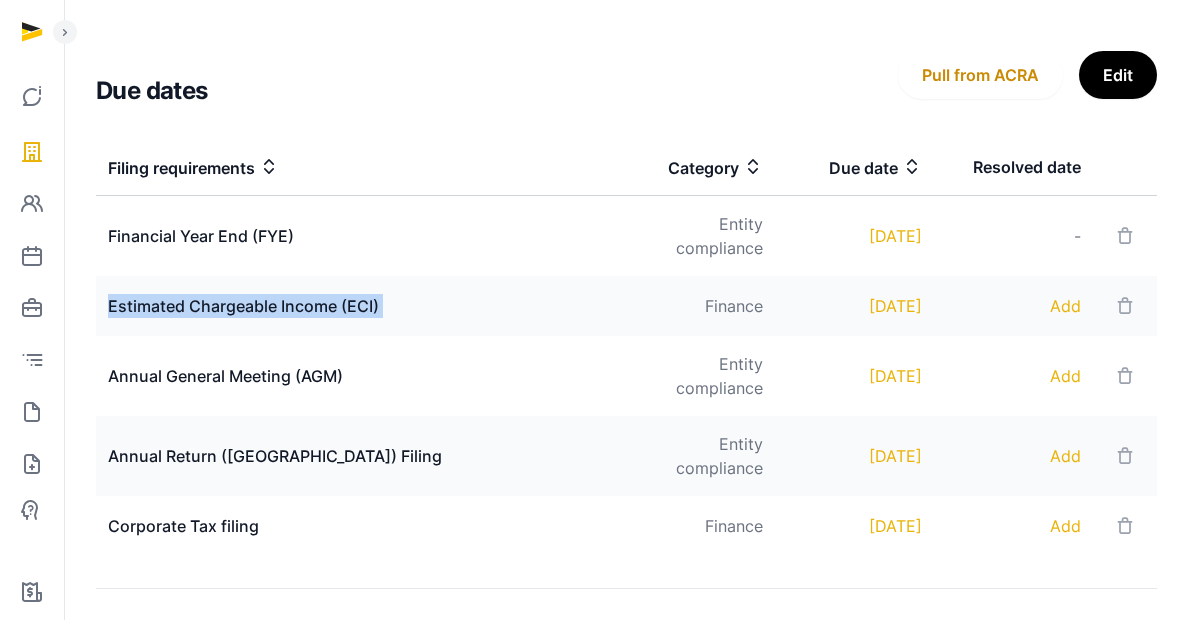 click on "Estimated Chargeable Income (ECI)" at bounding box center (356, 306) 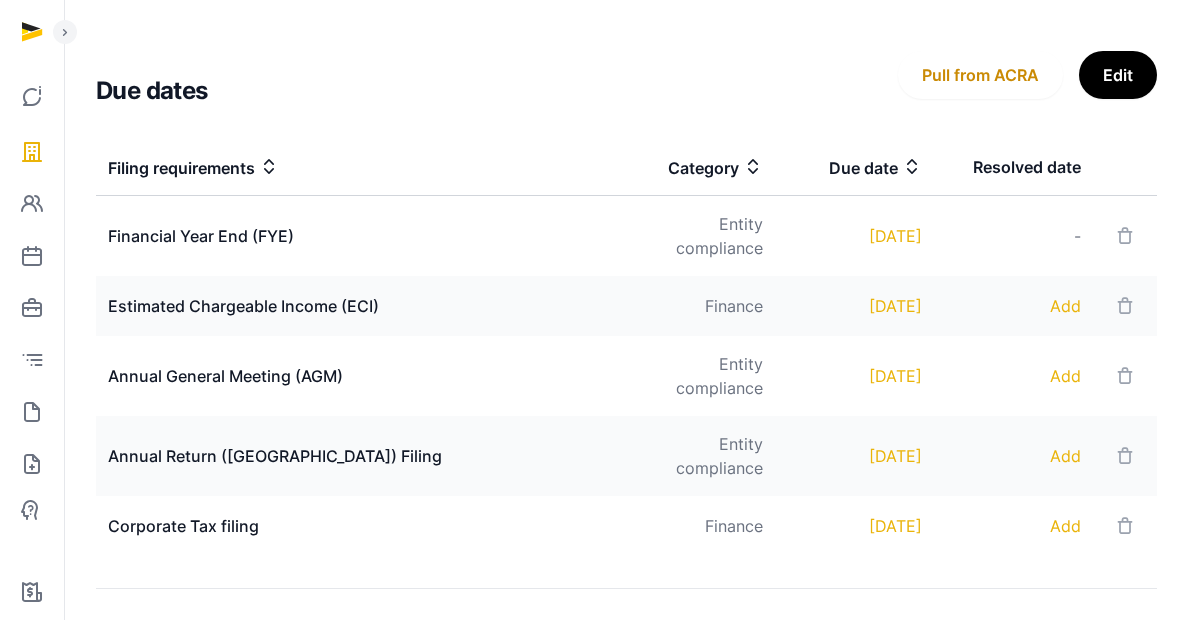 click on "Corporate Tax filing" at bounding box center [356, 526] 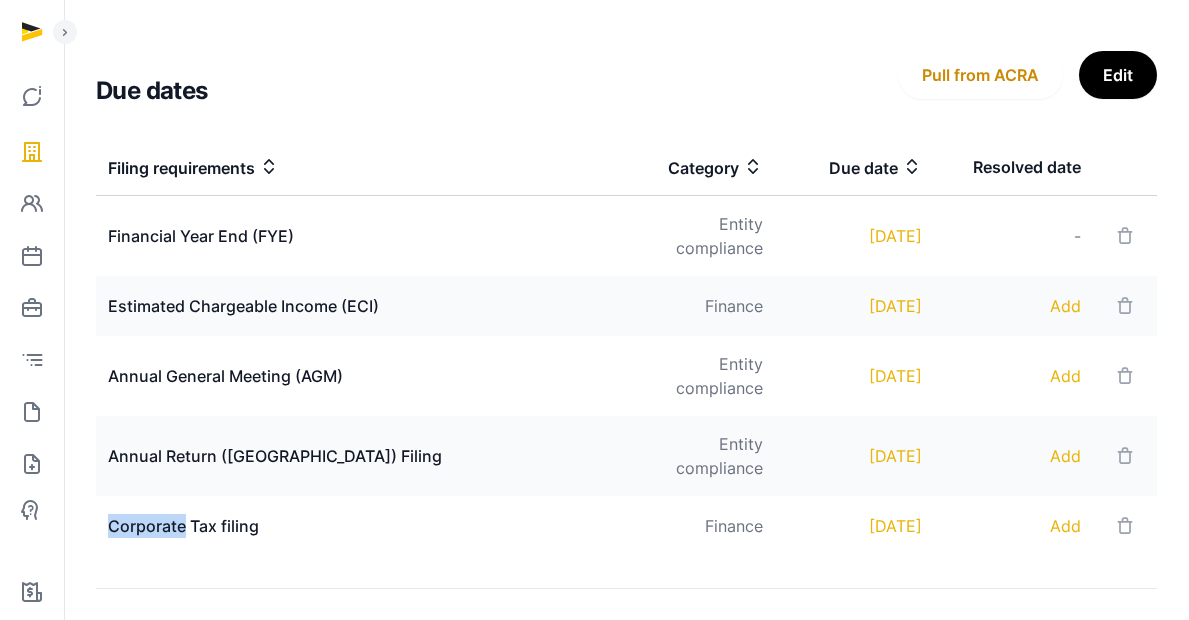 click on "Corporate Tax filing" at bounding box center (356, 526) 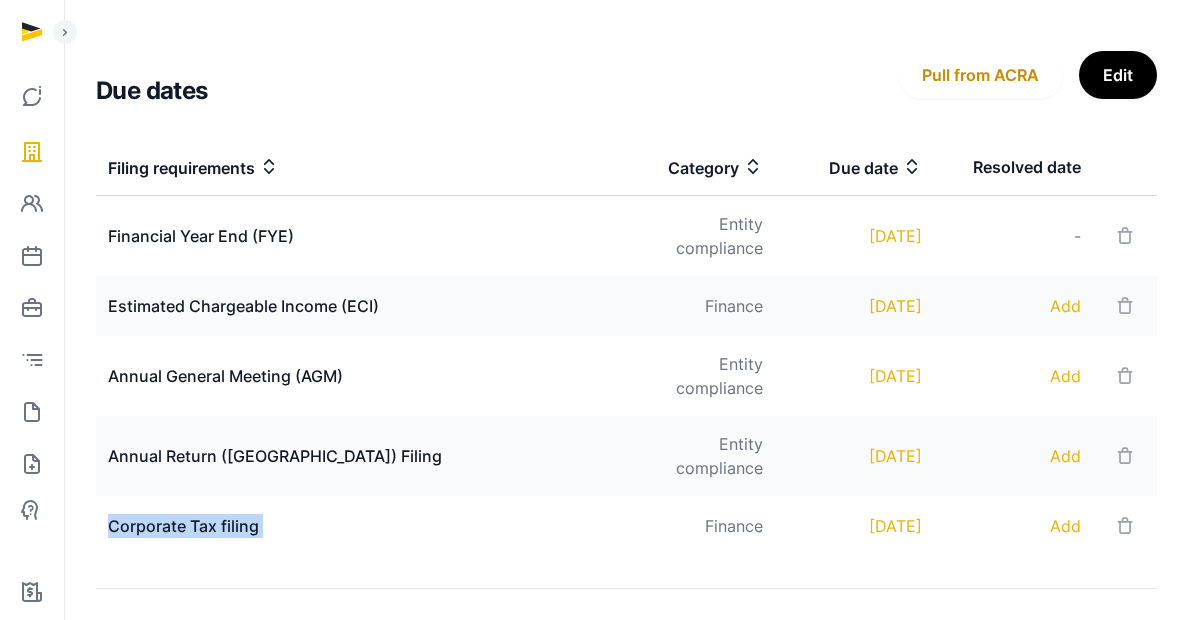 click on "Corporate Tax filing" at bounding box center (356, 526) 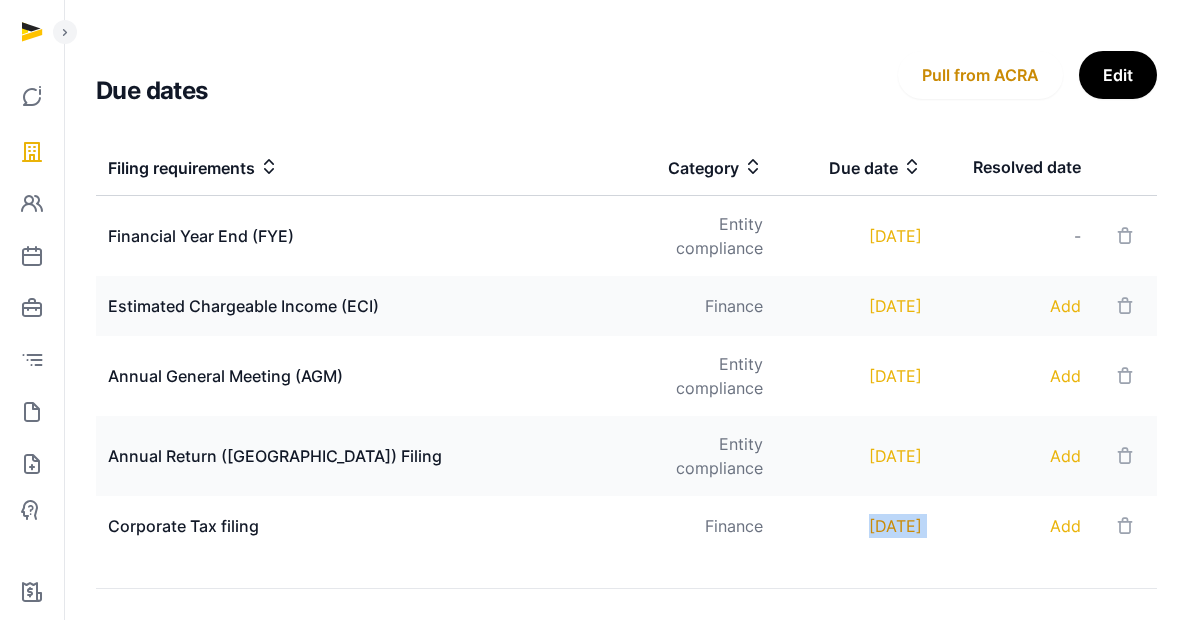 drag, startPoint x: 933, startPoint y: 467, endPoint x: 802, endPoint y: 463, distance: 131.06105 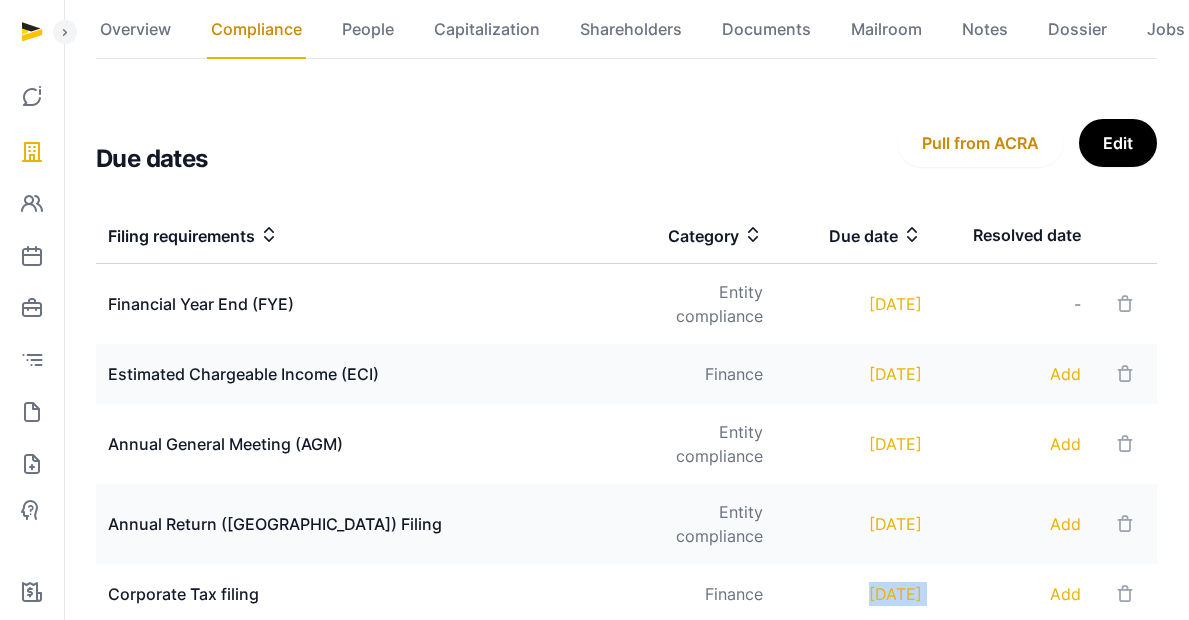 scroll, scrollTop: 100, scrollLeft: 0, axis: vertical 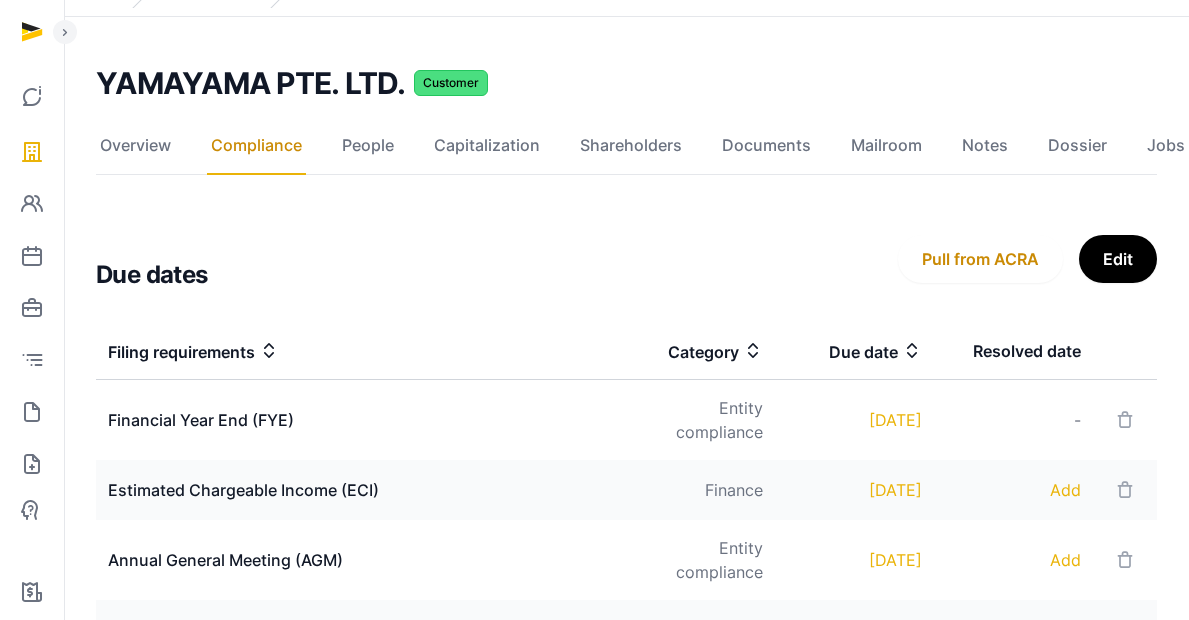 click on "Due dates Pull from ACRA Edit" at bounding box center (626, 259) 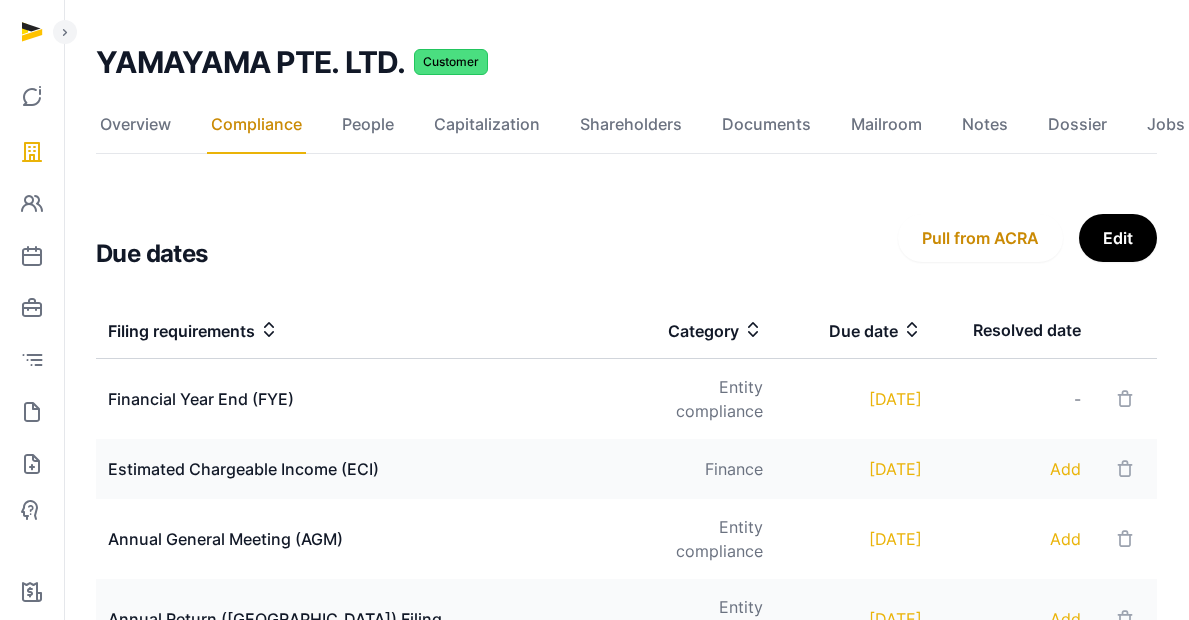 scroll, scrollTop: 147, scrollLeft: 0, axis: vertical 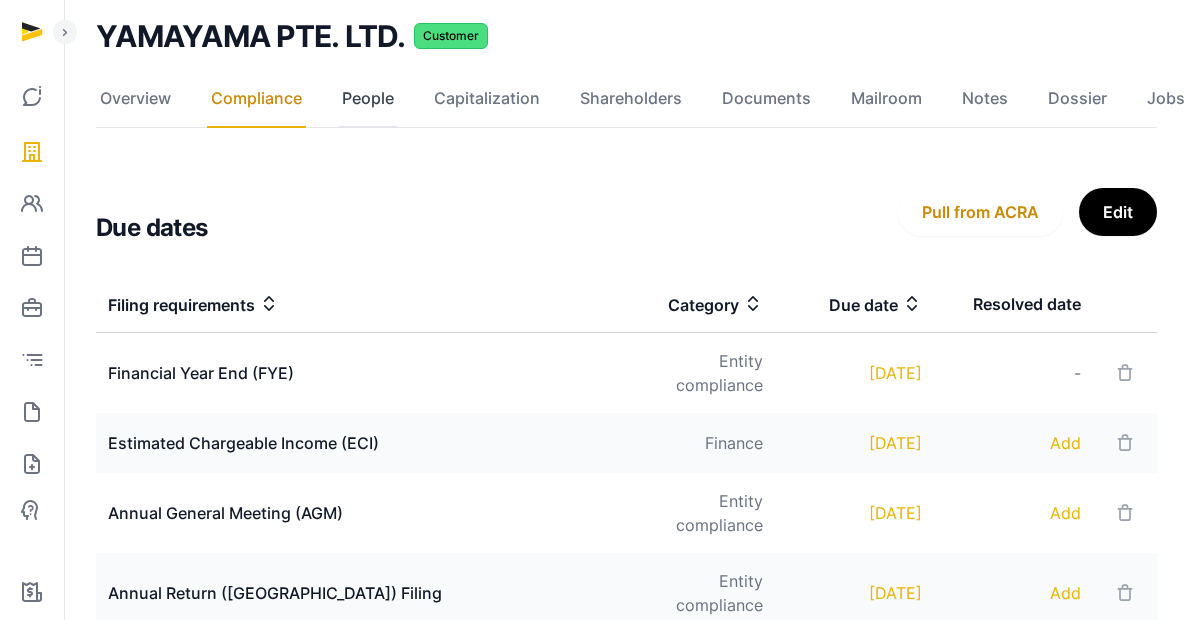 click on "People" 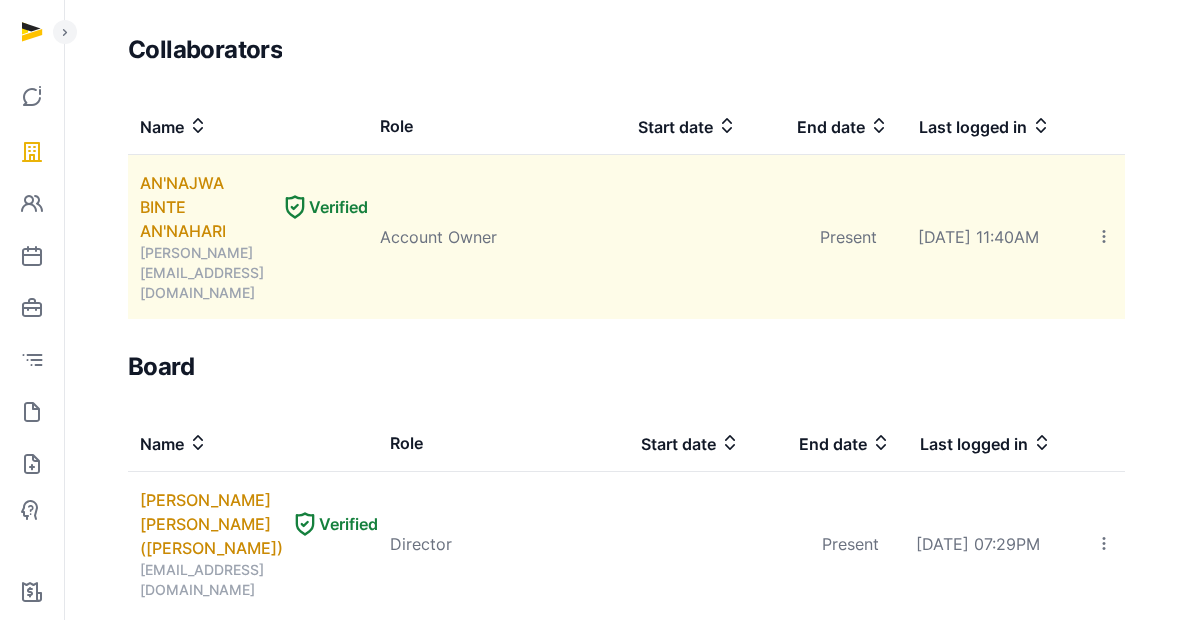 scroll, scrollTop: 771, scrollLeft: 0, axis: vertical 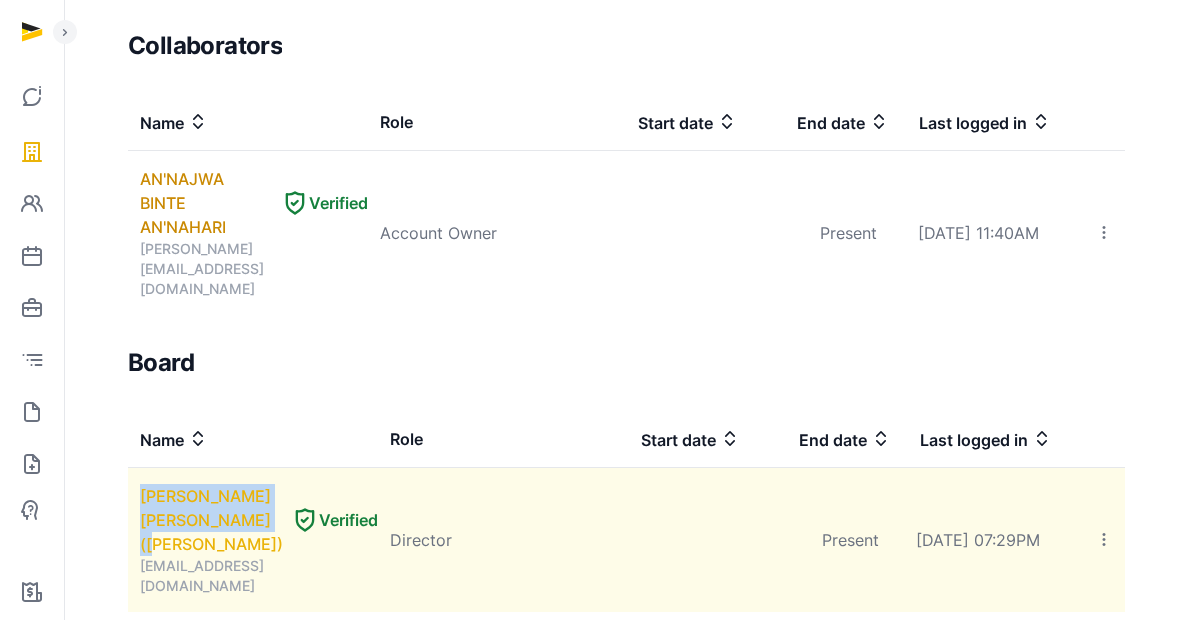 drag, startPoint x: 128, startPoint y: 337, endPoint x: 221, endPoint y: 411, distance: 118.84864 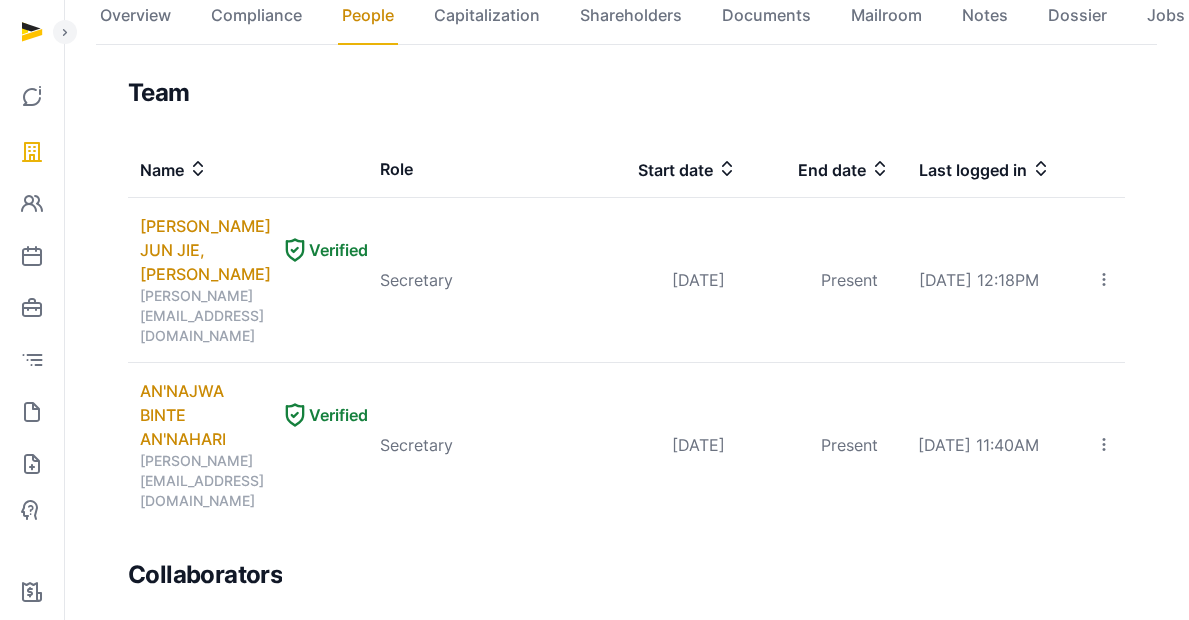 scroll, scrollTop: 241, scrollLeft: 0, axis: vertical 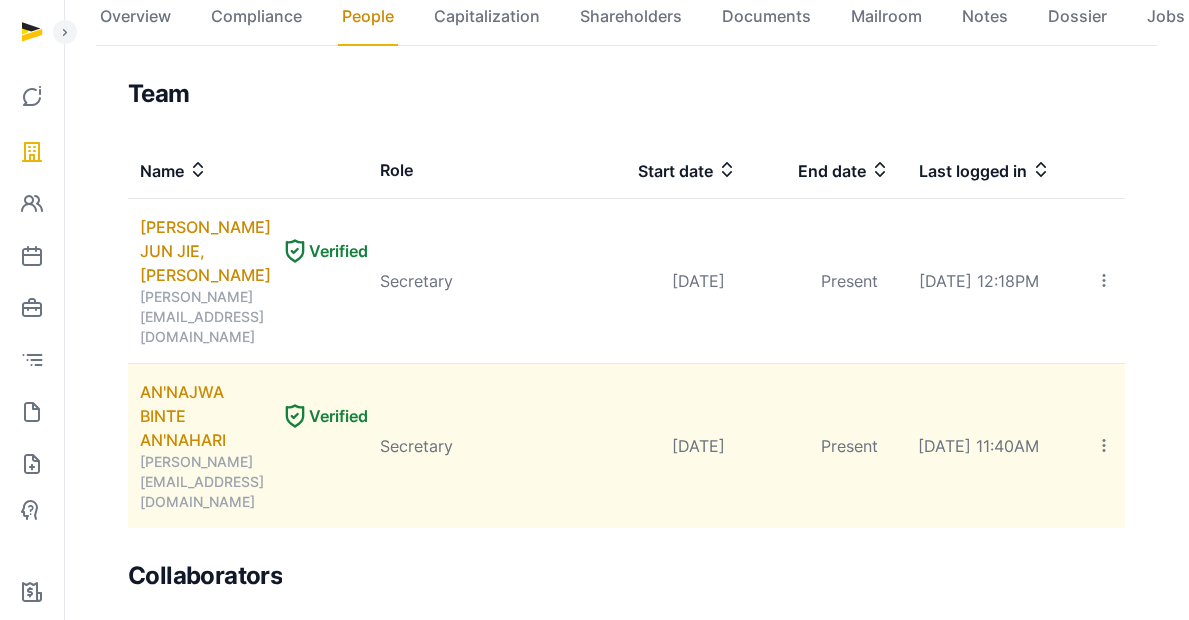 click on "Secretary" at bounding box center [475, 446] 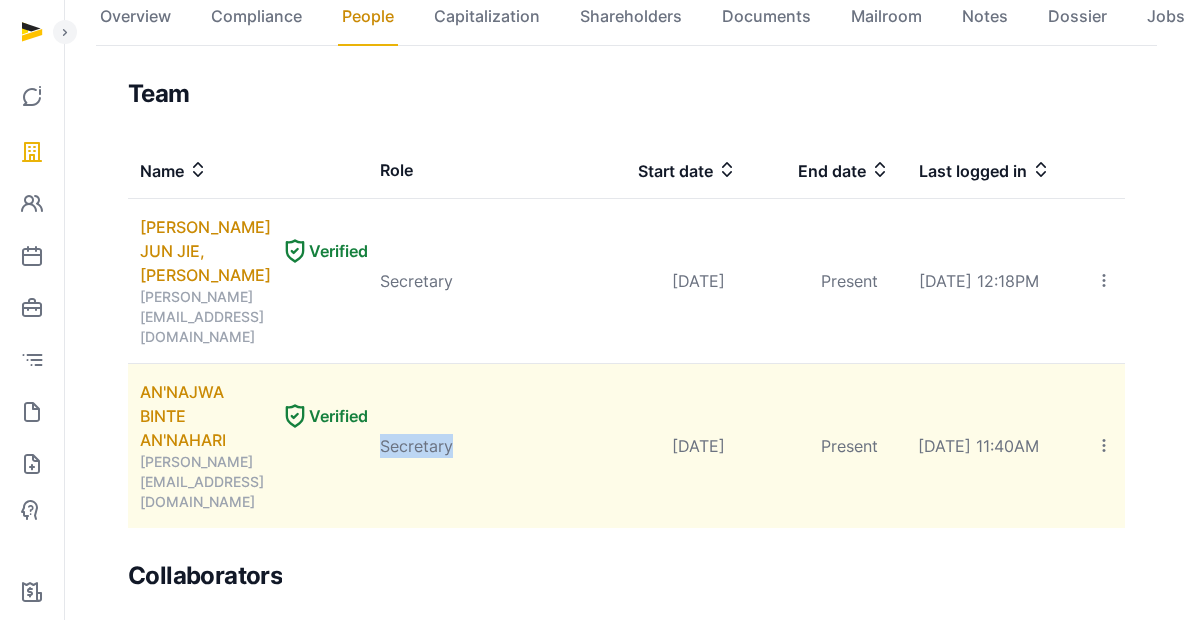 click on "Secretary" at bounding box center [475, 446] 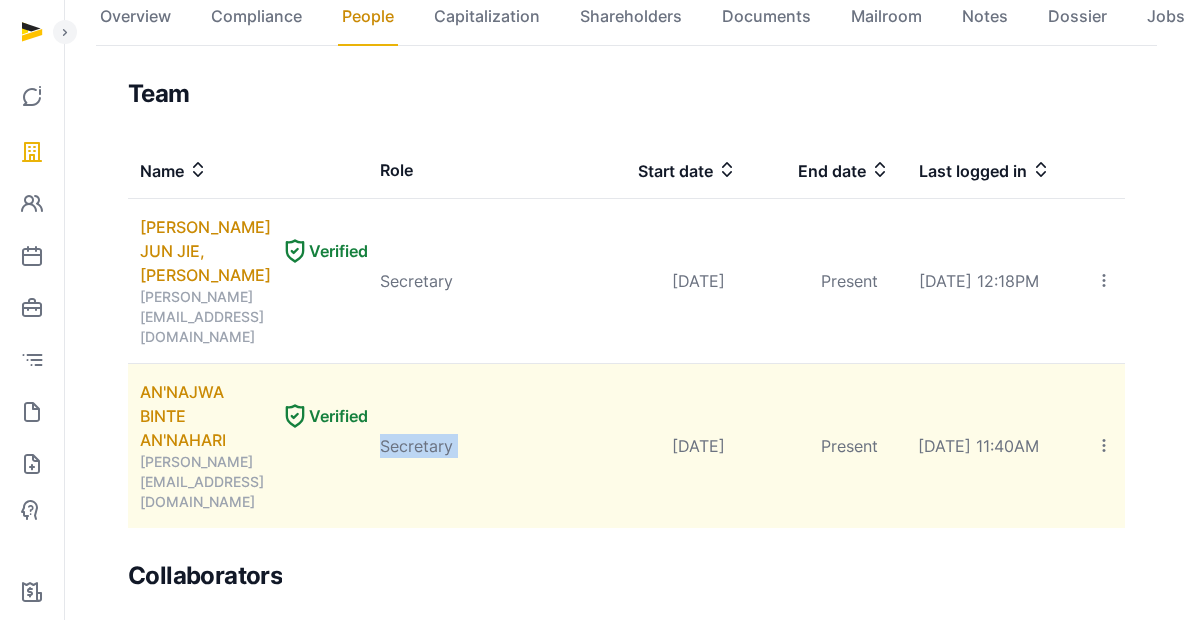 click on "Secretary" at bounding box center [475, 446] 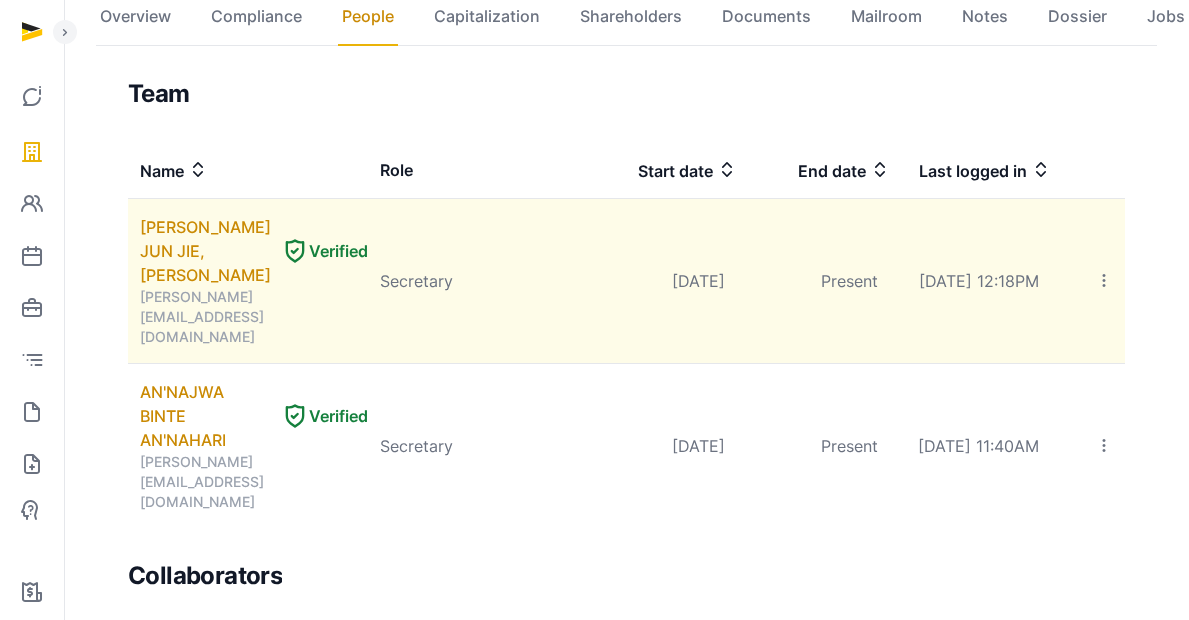 click on "Secretary" at bounding box center (475, 281) 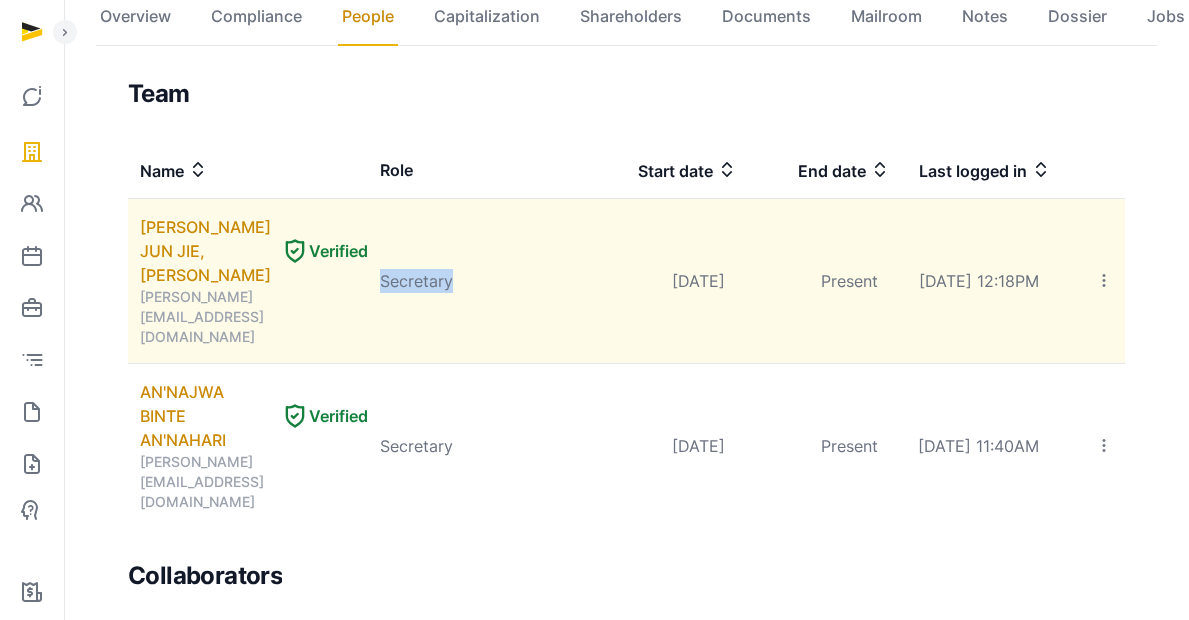 click on "Secretary" at bounding box center [475, 281] 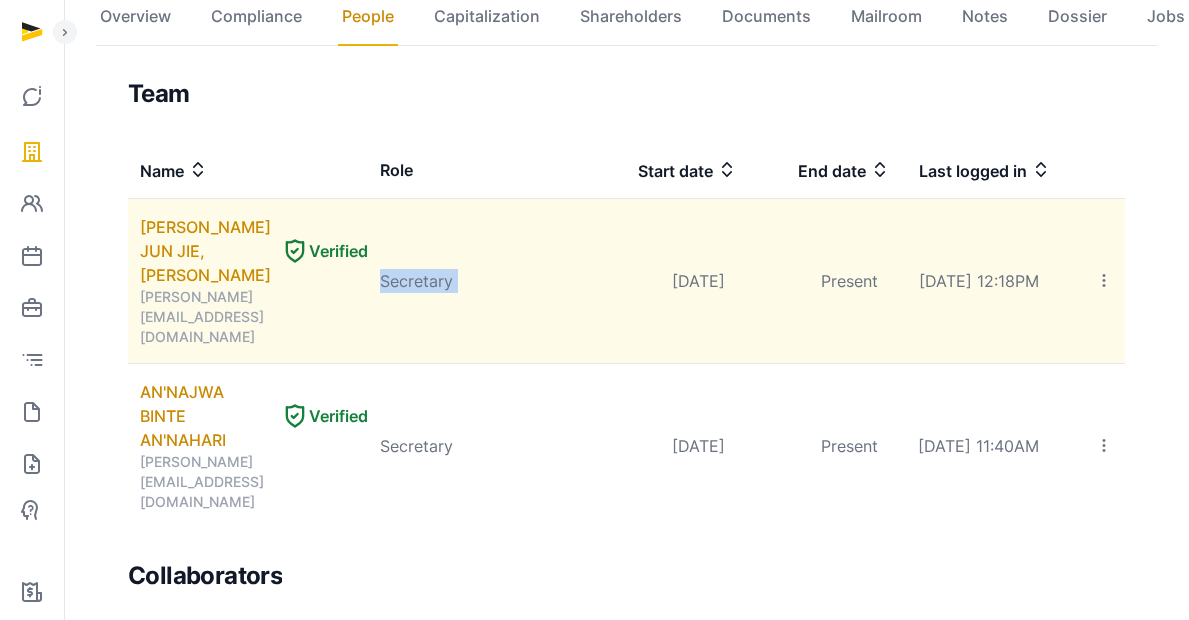 click on "Secretary" at bounding box center [475, 281] 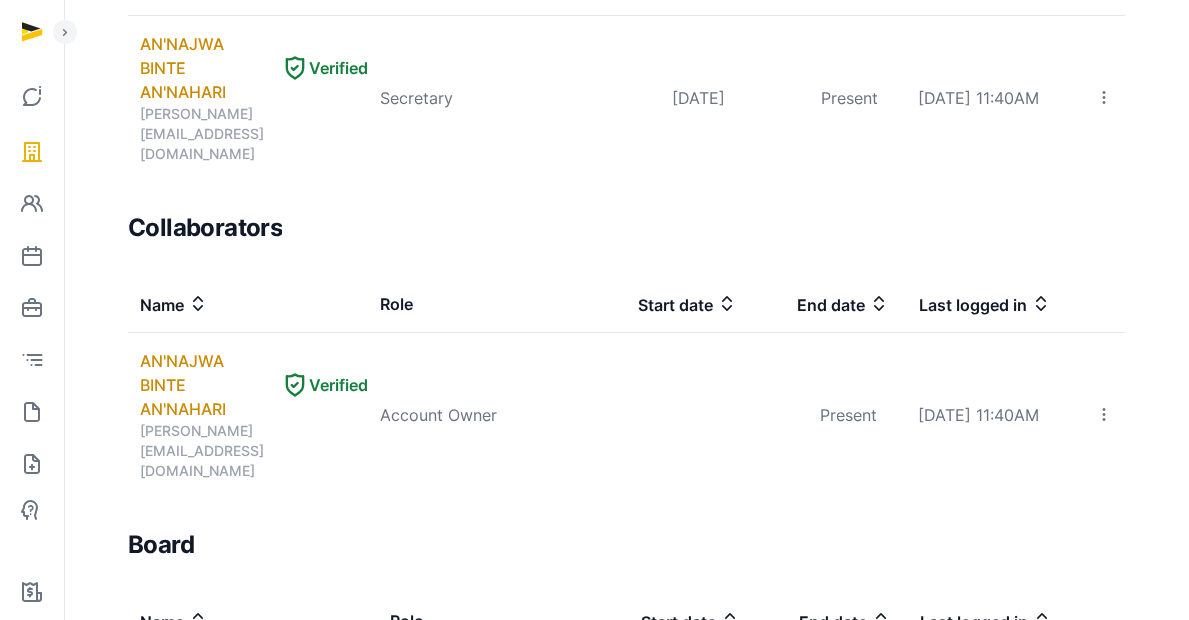 scroll, scrollTop: 590, scrollLeft: 0, axis: vertical 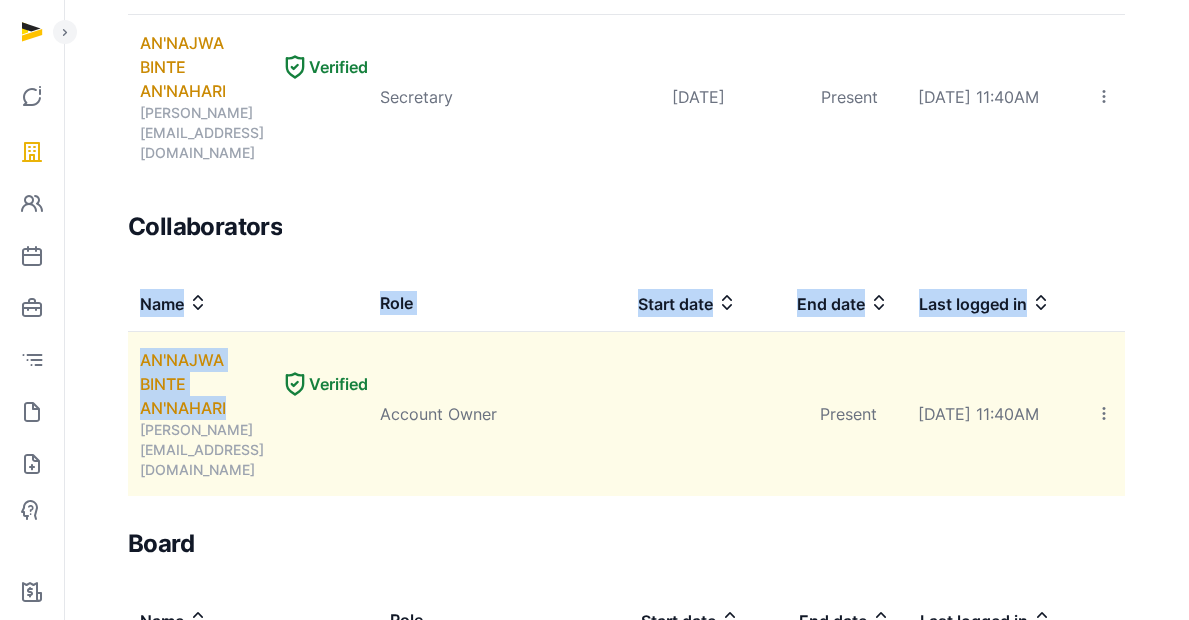 drag, startPoint x: 124, startPoint y: 249, endPoint x: 368, endPoint y: 303, distance: 249.90398 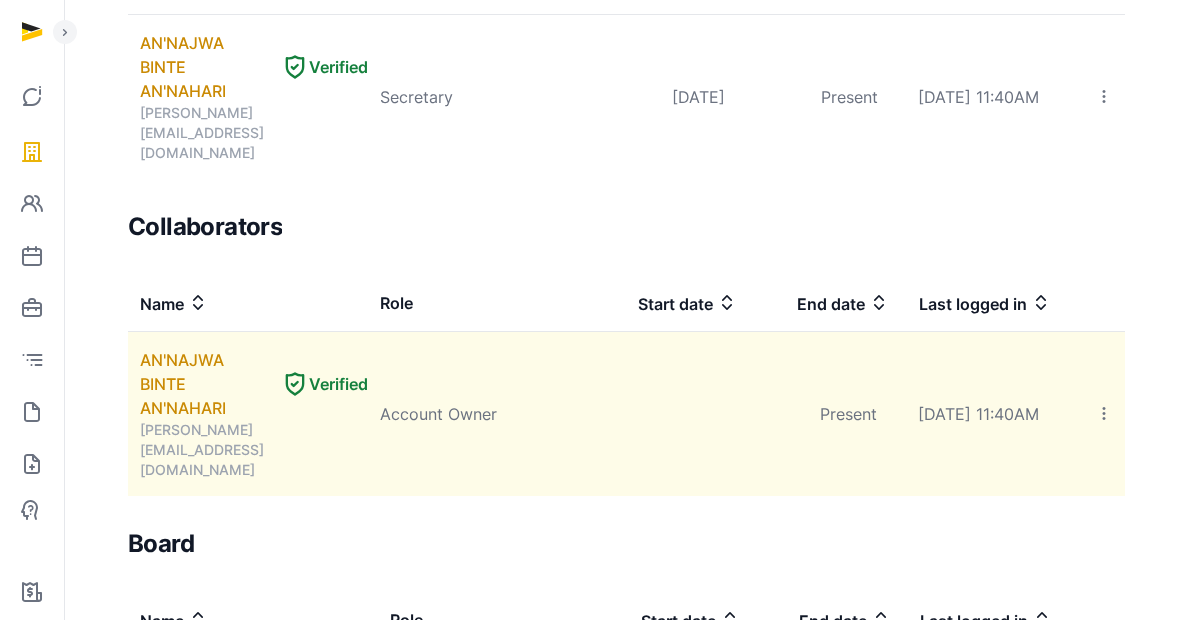 click on "Account Owner" at bounding box center [475, 414] 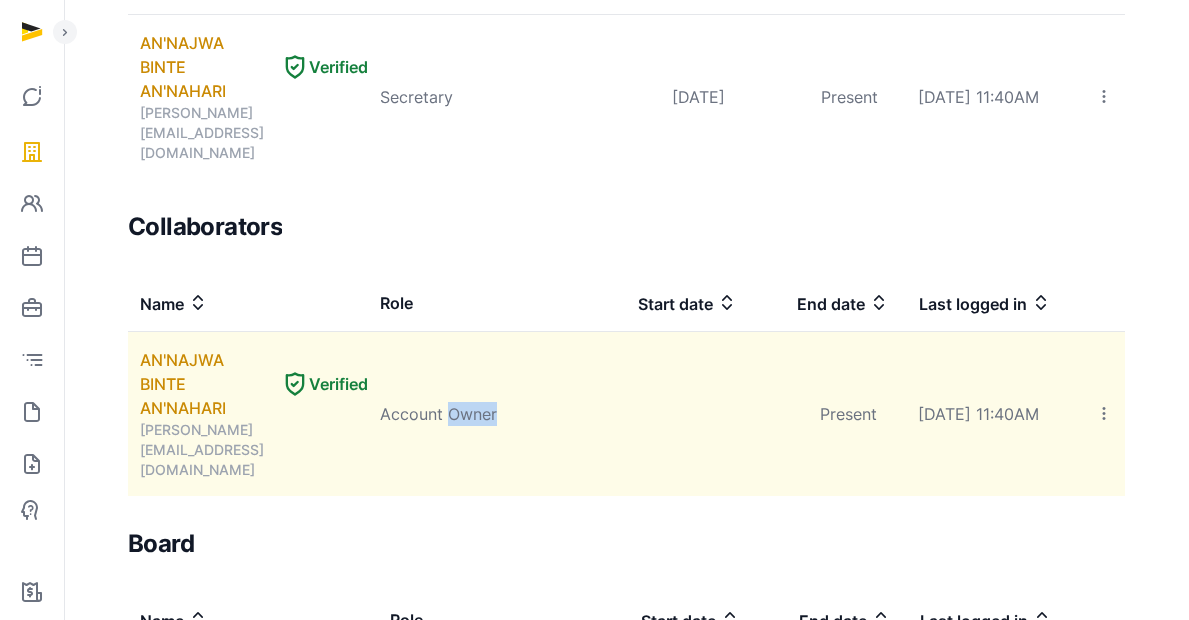 click on "Account Owner" at bounding box center [475, 414] 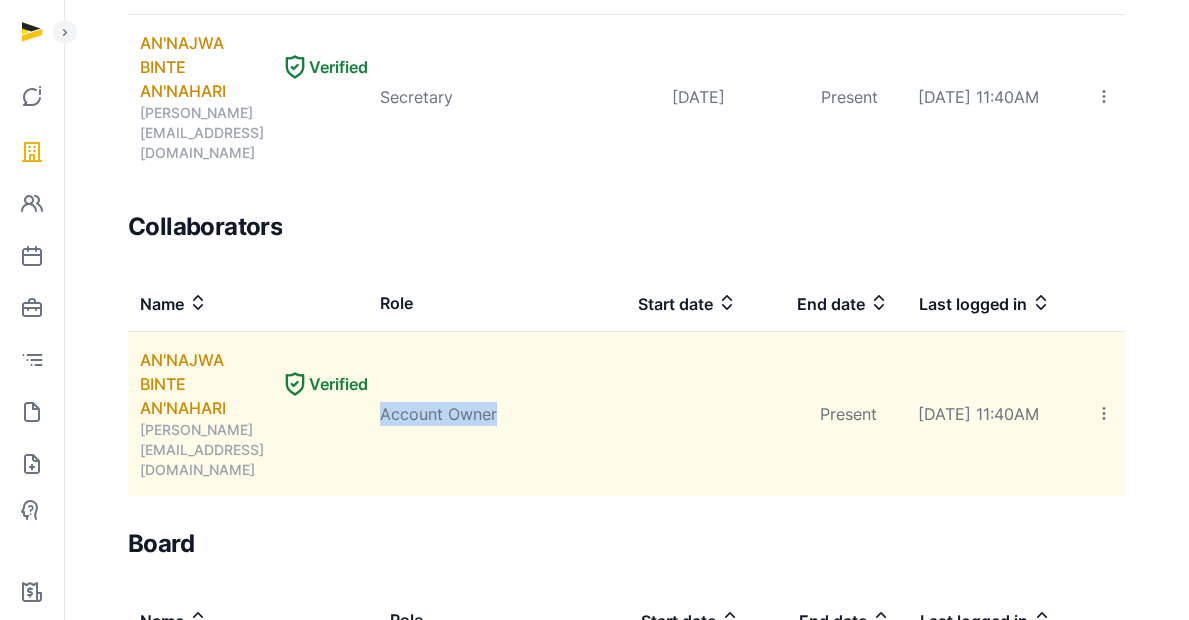 click on "Account Owner" at bounding box center [475, 414] 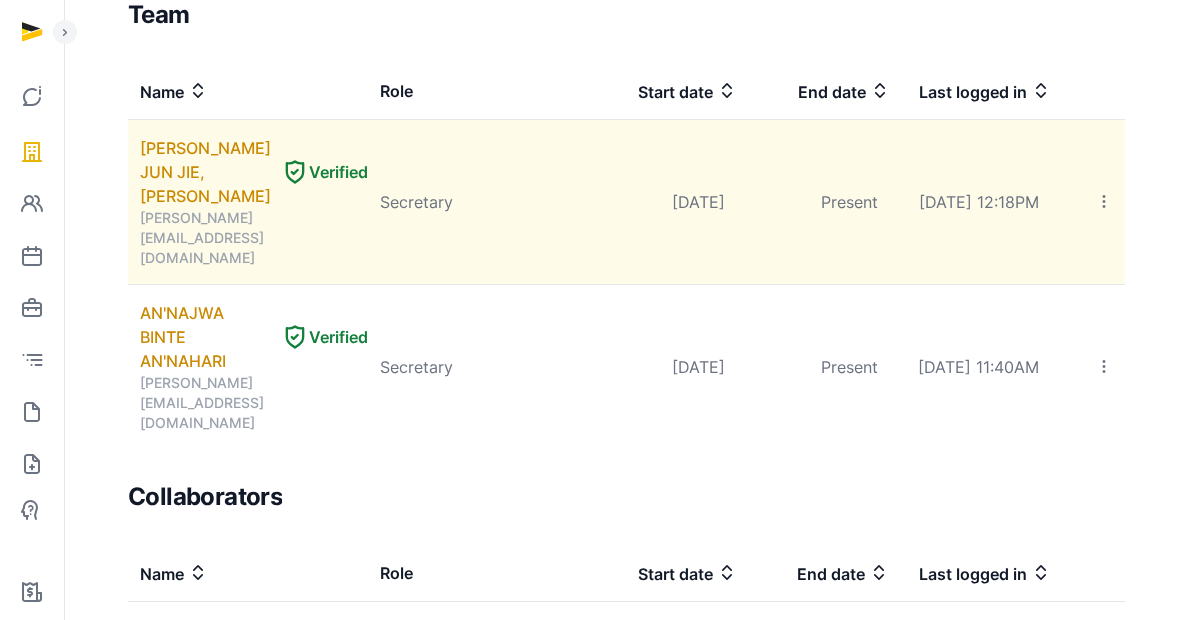 scroll, scrollTop: 296, scrollLeft: 0, axis: vertical 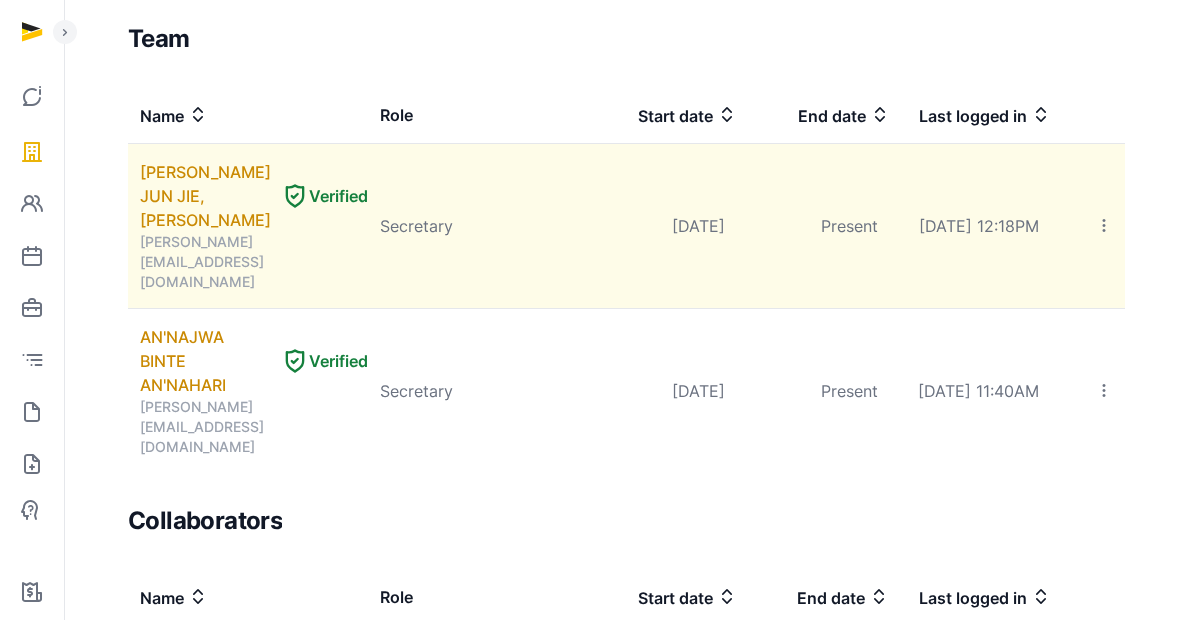 click on "Secretary" at bounding box center [475, 226] 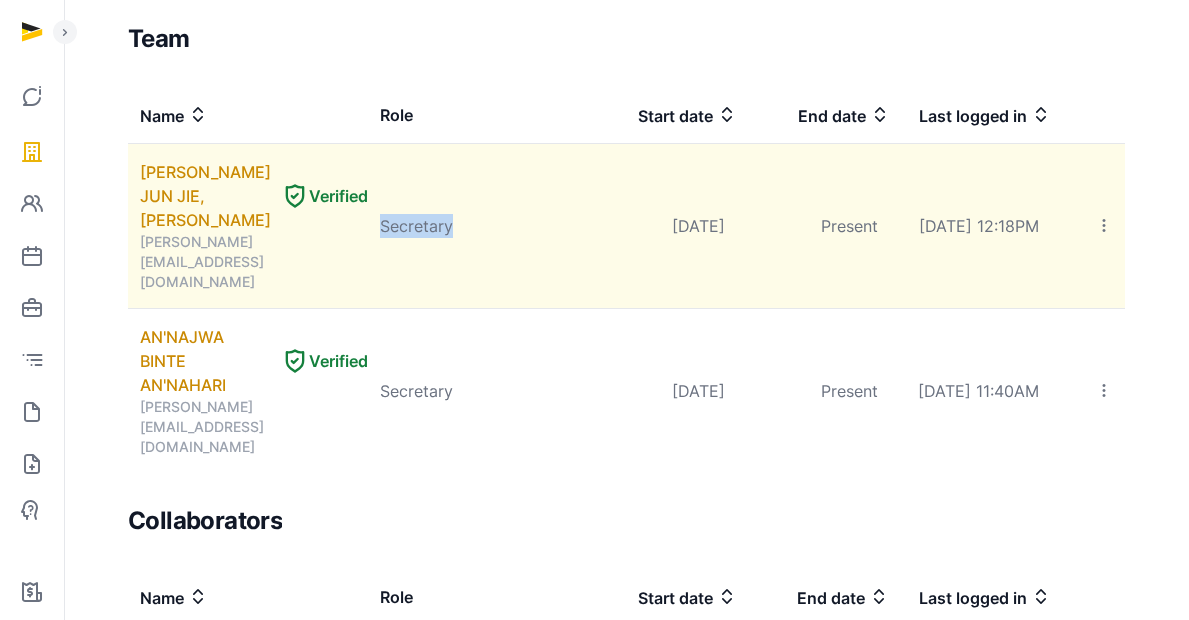 click on "Secretary" at bounding box center (475, 226) 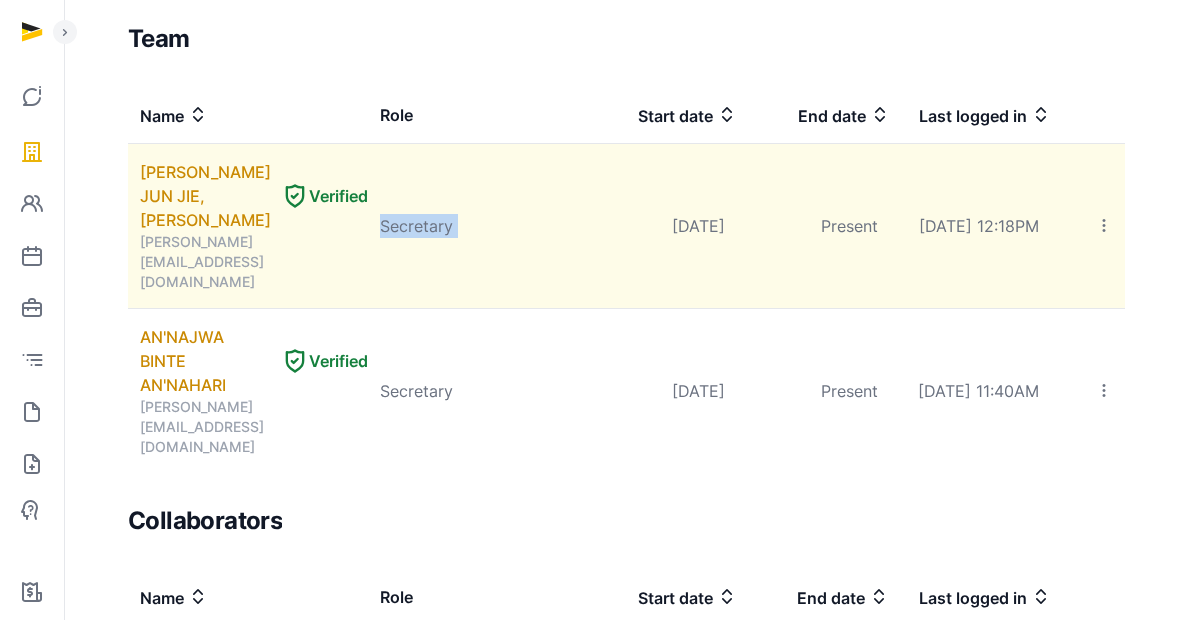 click on "Secretary" at bounding box center [475, 226] 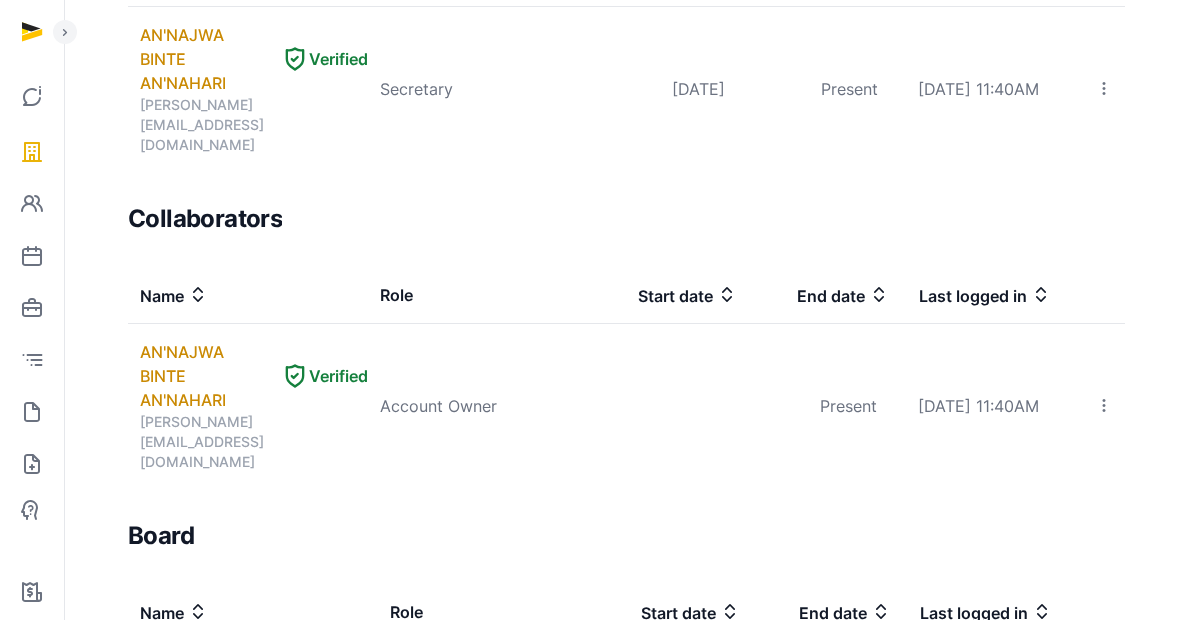 scroll, scrollTop: 896, scrollLeft: 0, axis: vertical 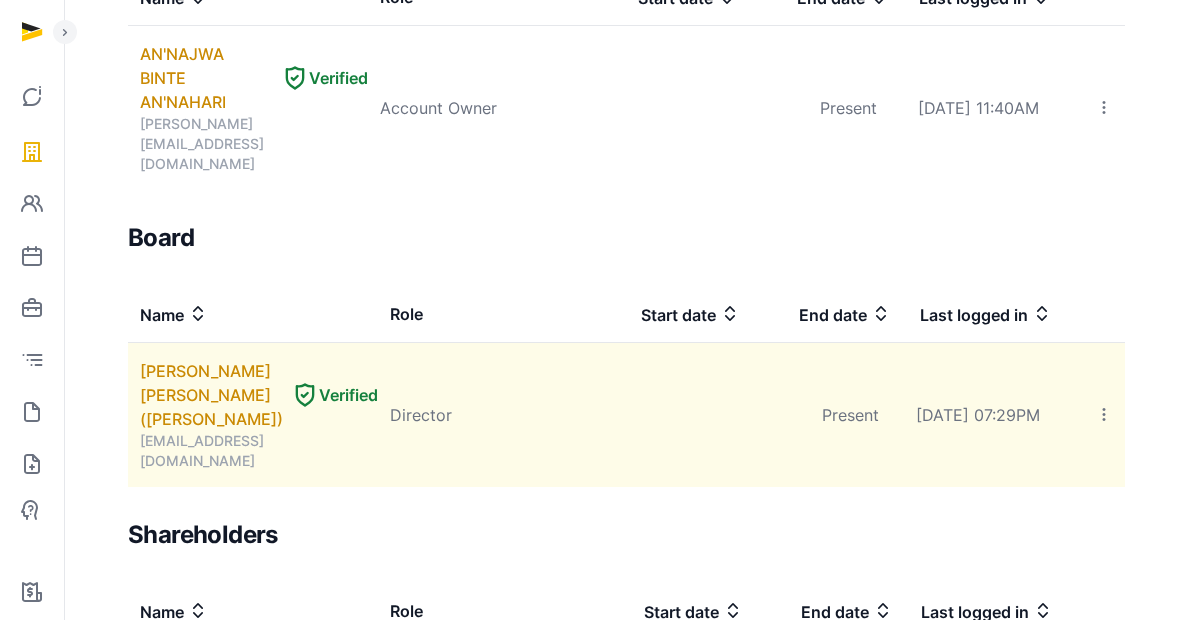 click on "Director" at bounding box center (482, 415) 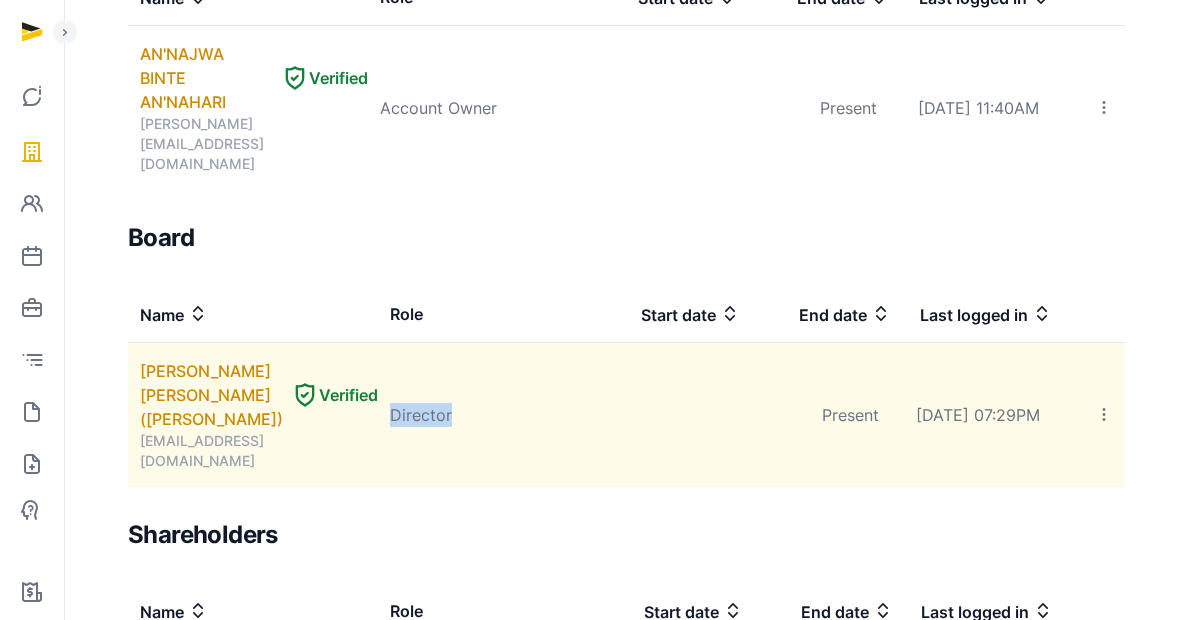 click on "Director" at bounding box center (482, 415) 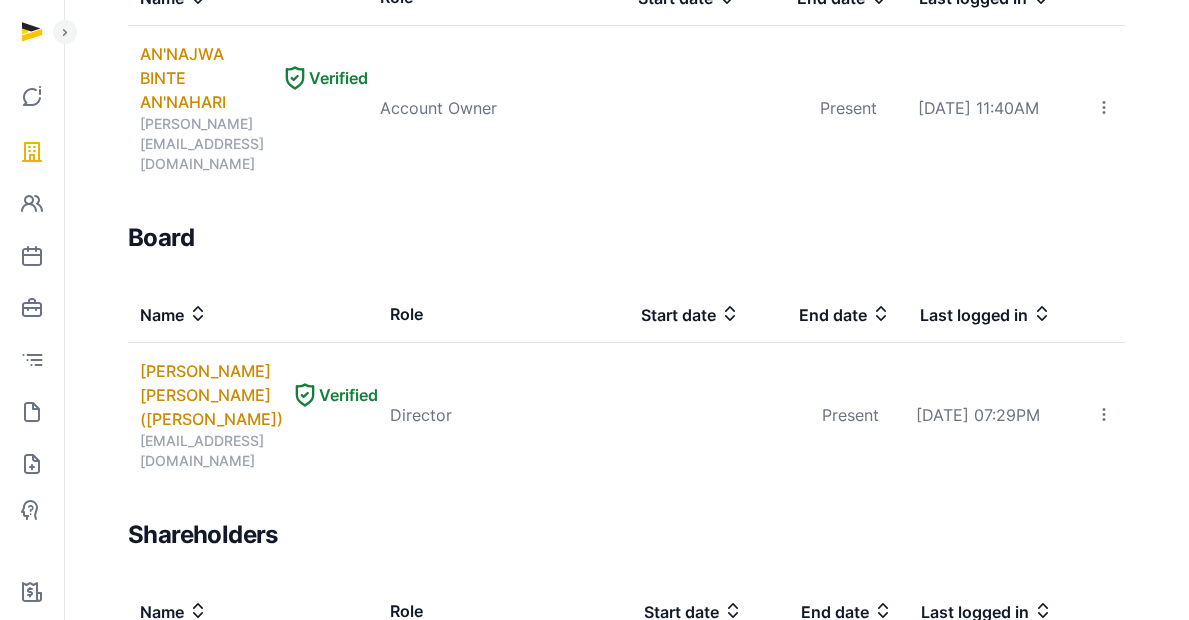 click on "Shareholder" at bounding box center (485, 712) 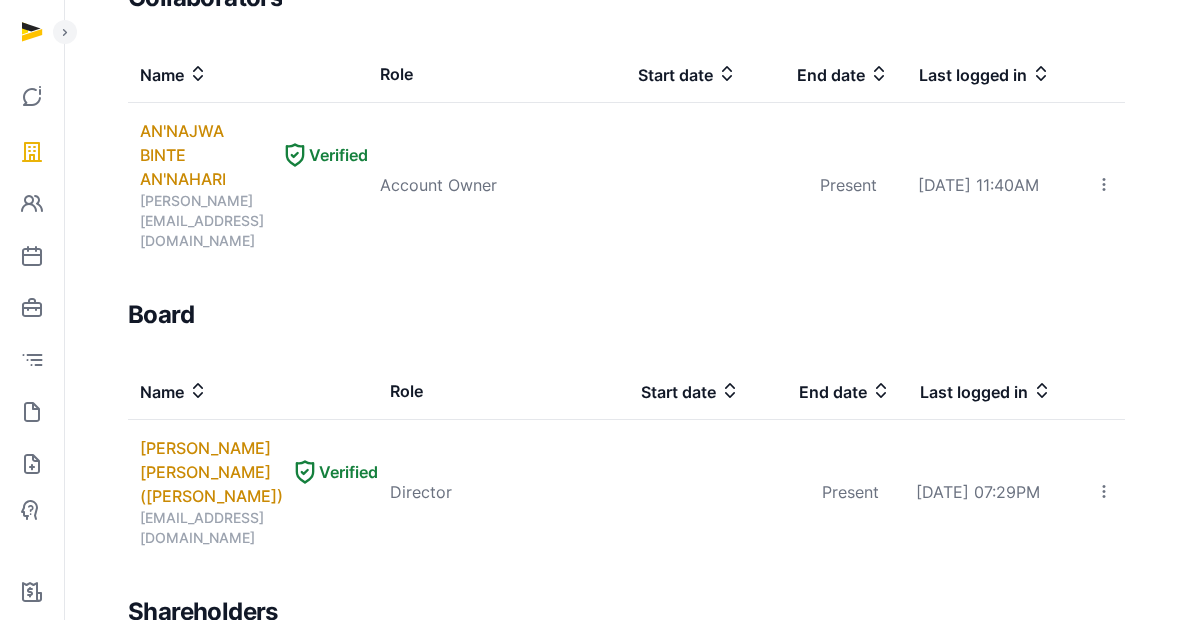 scroll, scrollTop: 916, scrollLeft: 0, axis: vertical 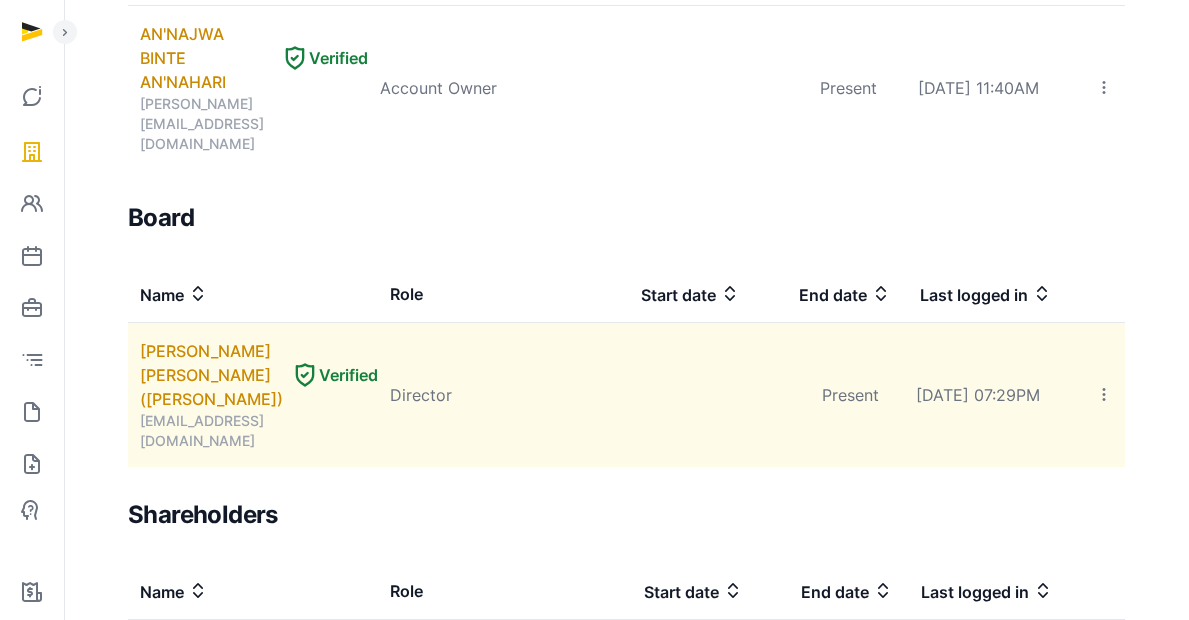 click on "Director" at bounding box center (482, 395) 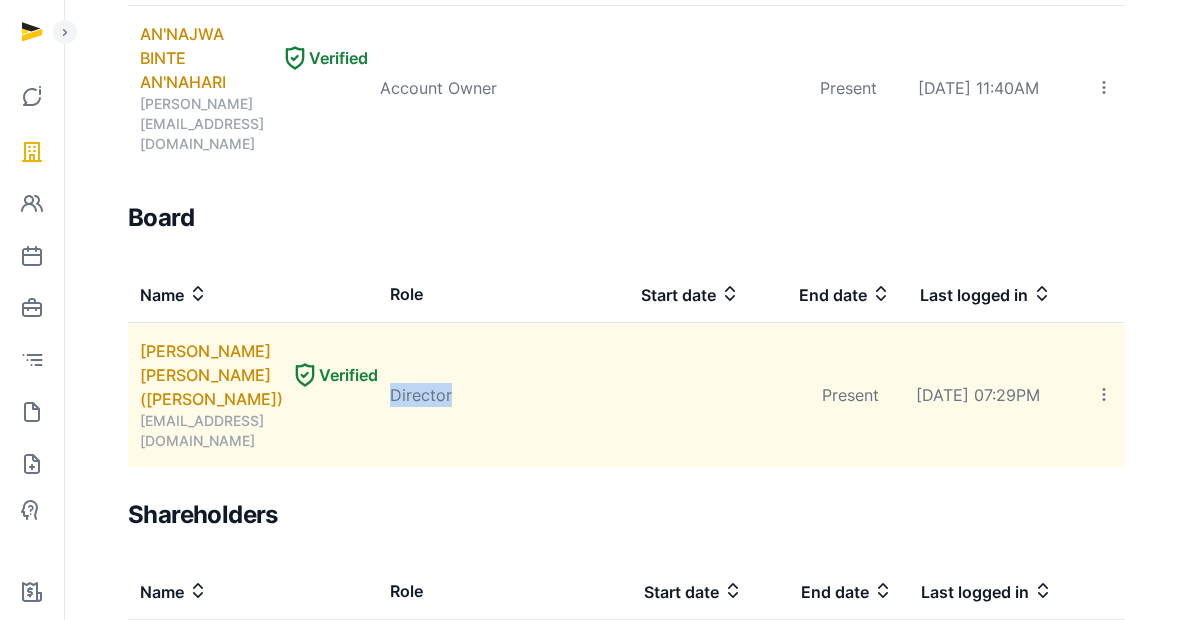 click on "Director" at bounding box center [482, 395] 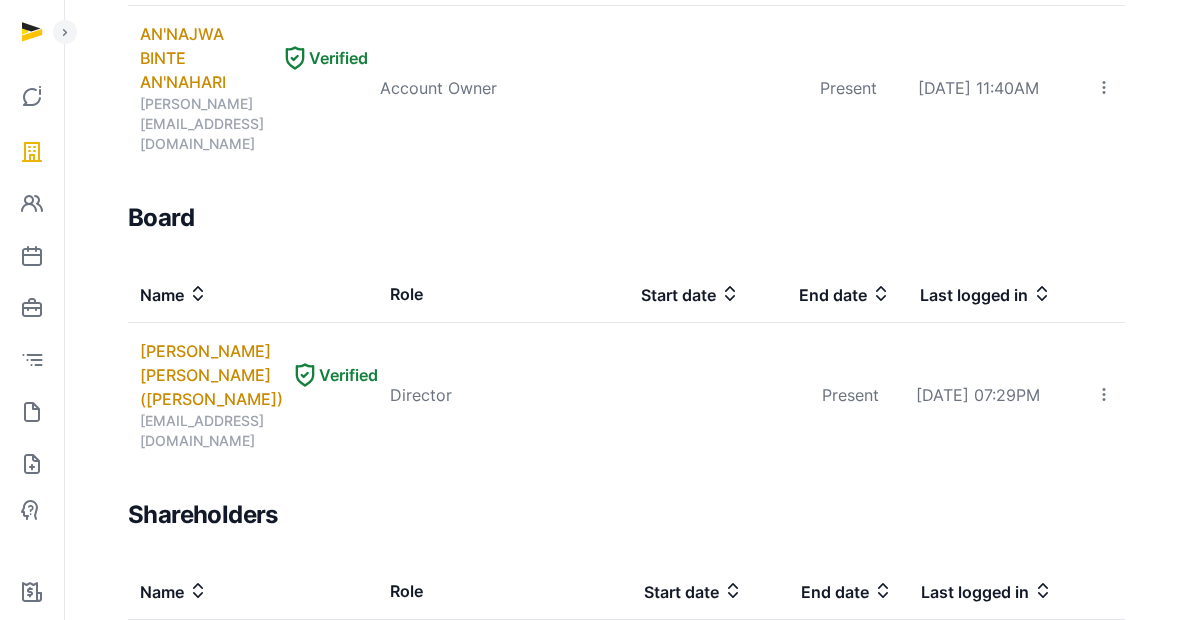drag, startPoint x: 132, startPoint y: 481, endPoint x: 323, endPoint y: 551, distance: 203.4232 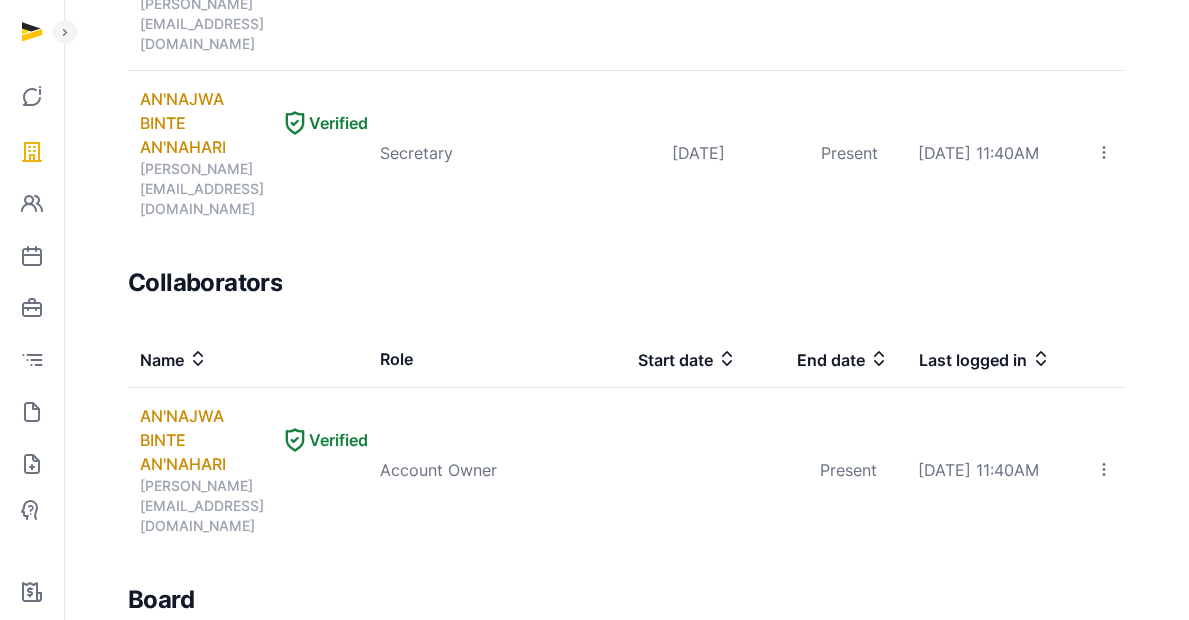 scroll, scrollTop: 0, scrollLeft: 0, axis: both 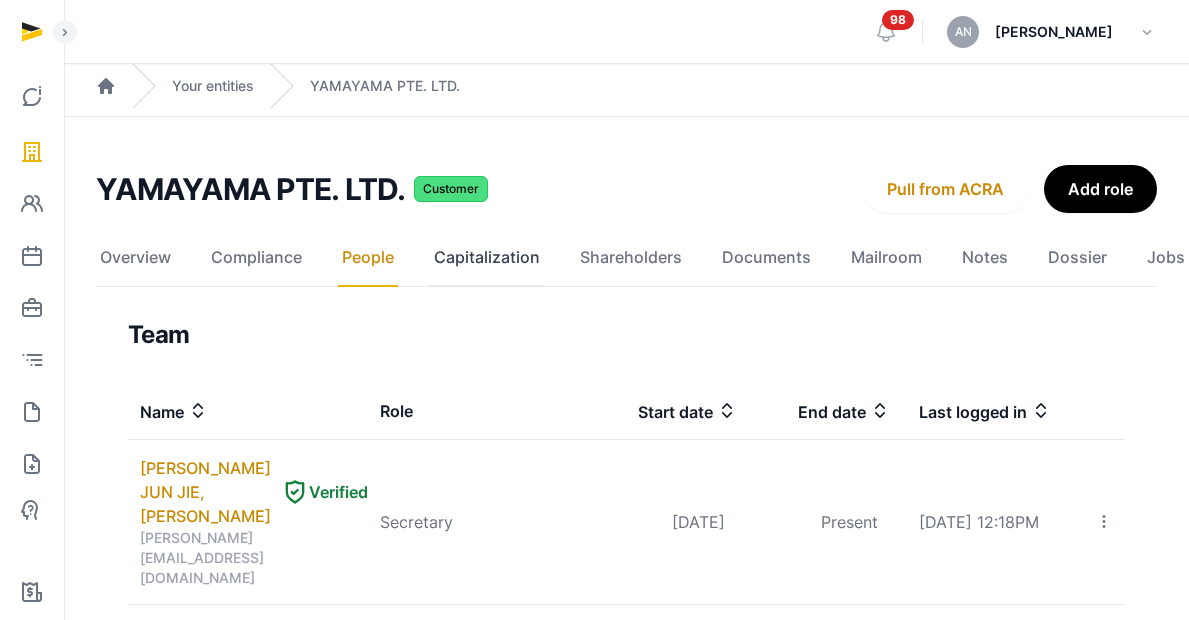 click on "Capitalization" 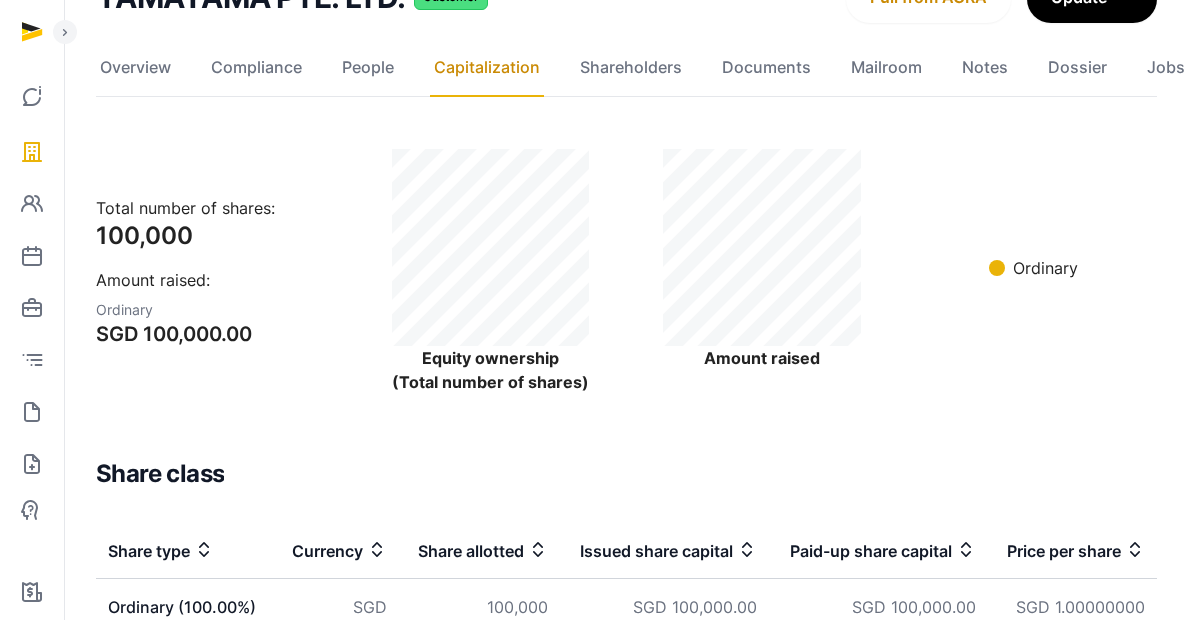 scroll, scrollTop: 145, scrollLeft: 0, axis: vertical 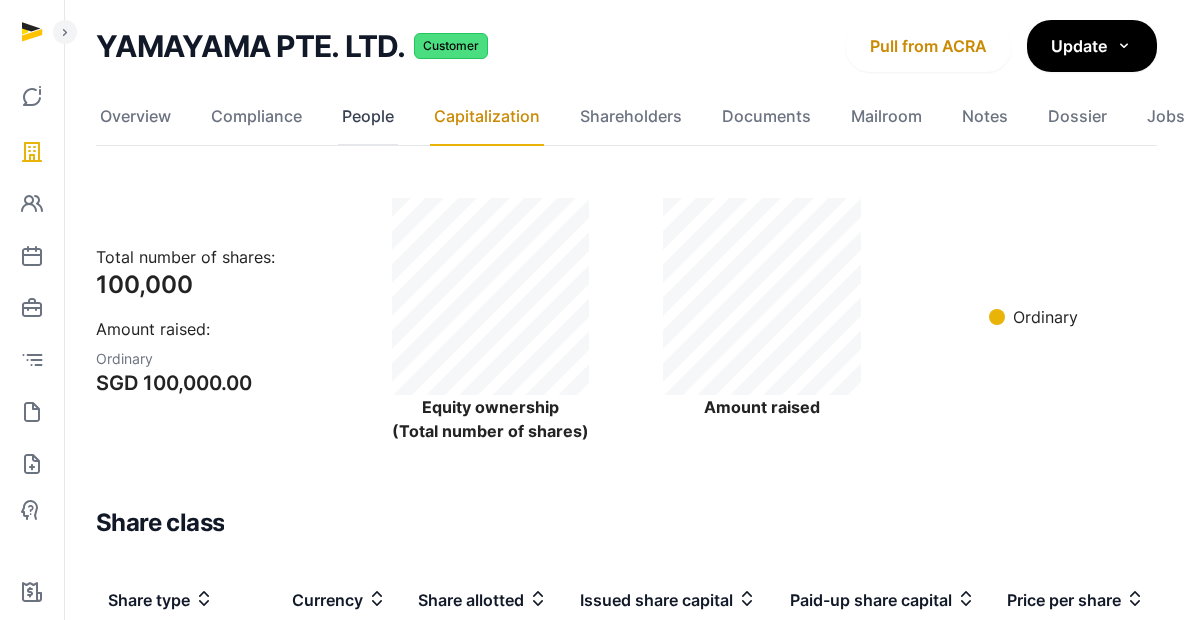 click on "People" 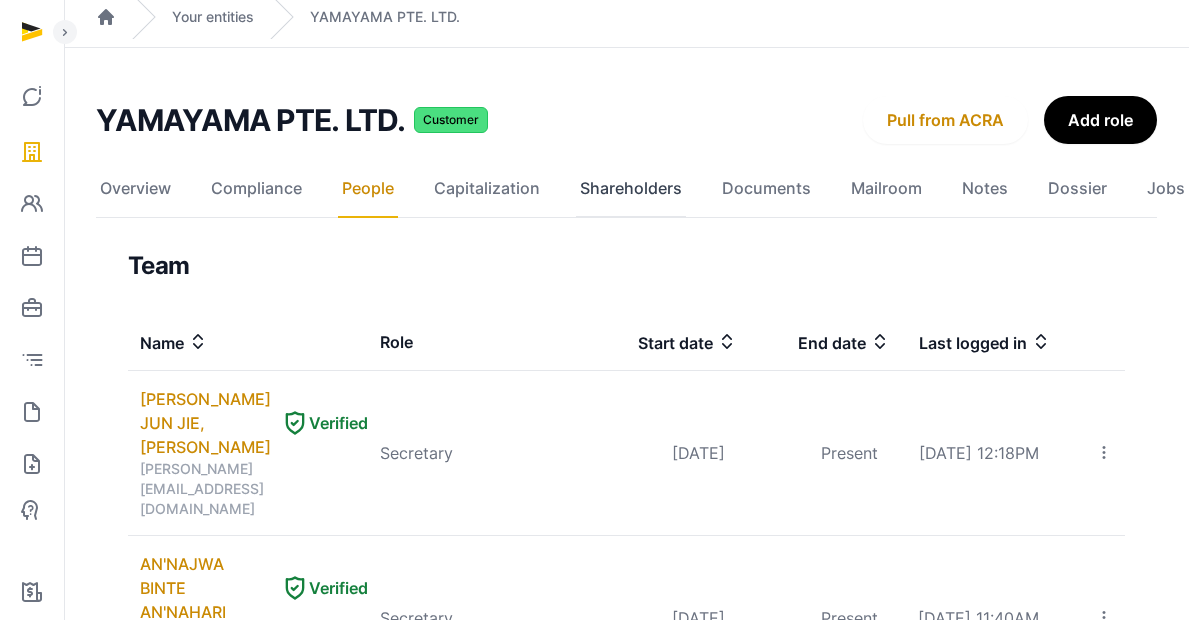 scroll, scrollTop: 0, scrollLeft: 0, axis: both 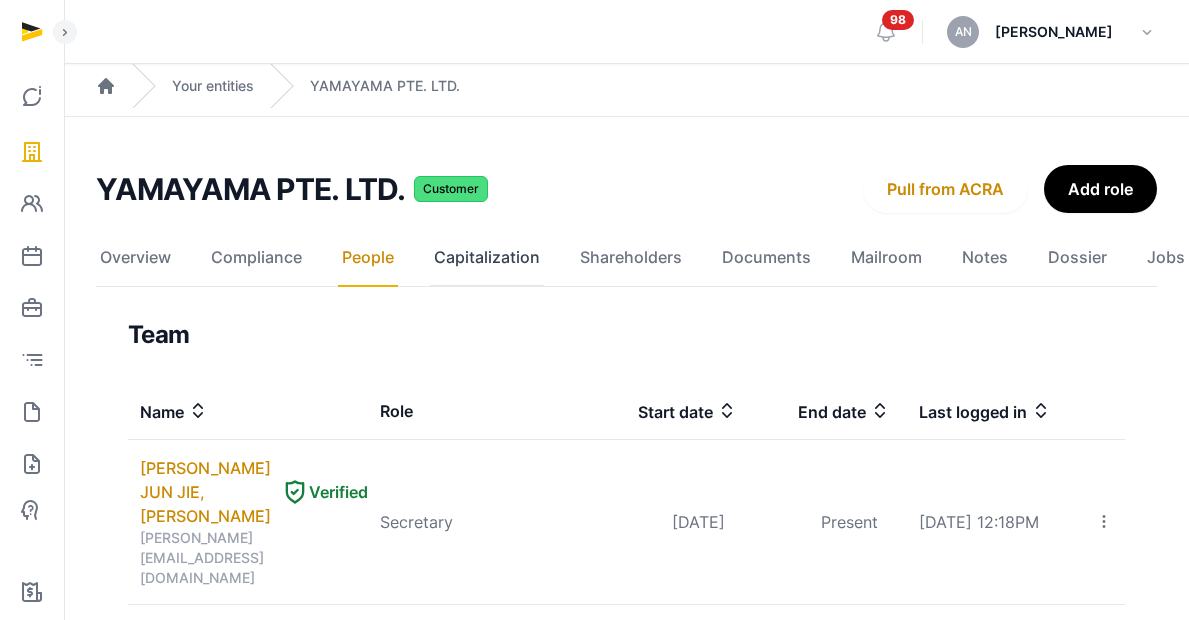 click on "Capitalization" 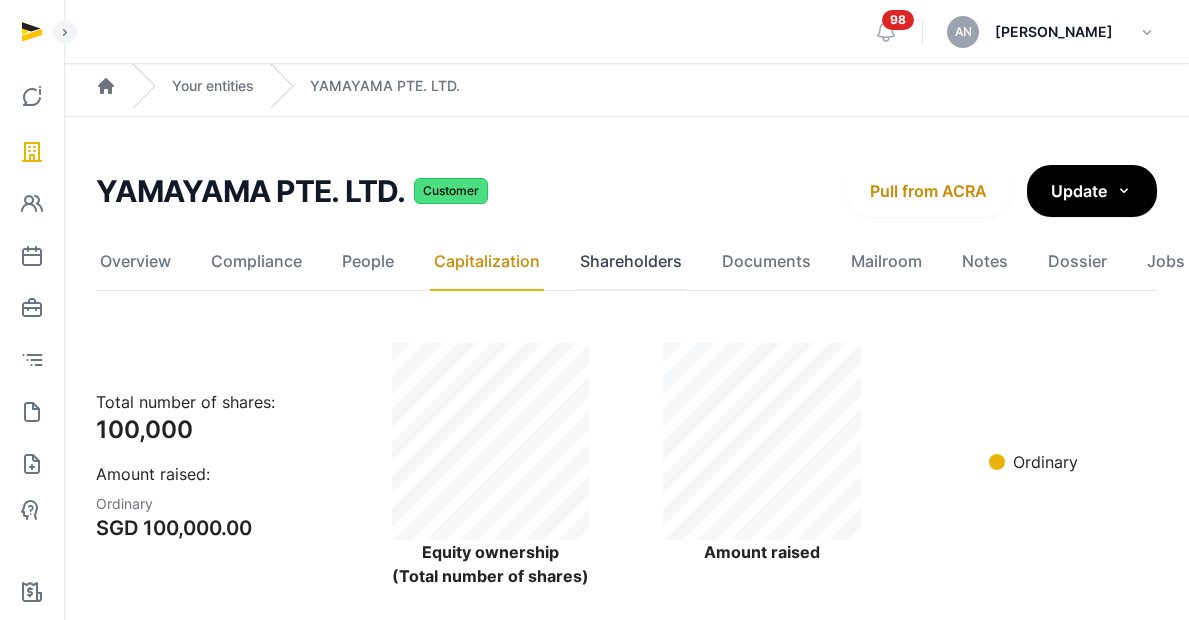 click on "Shareholders" 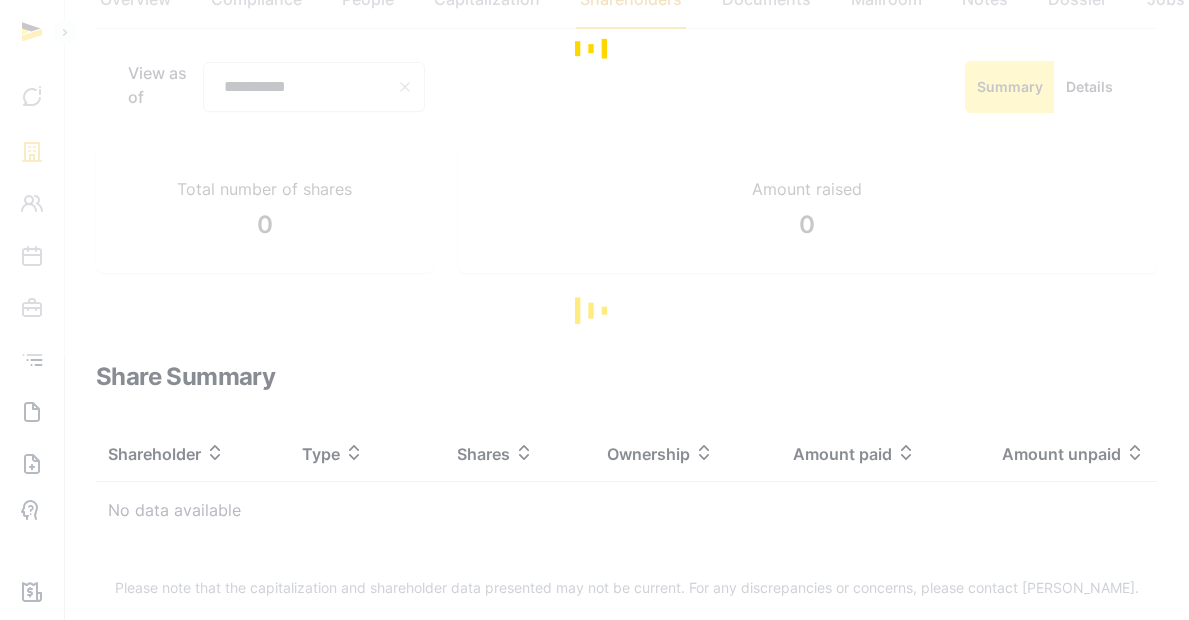 scroll, scrollTop: 280, scrollLeft: 0, axis: vertical 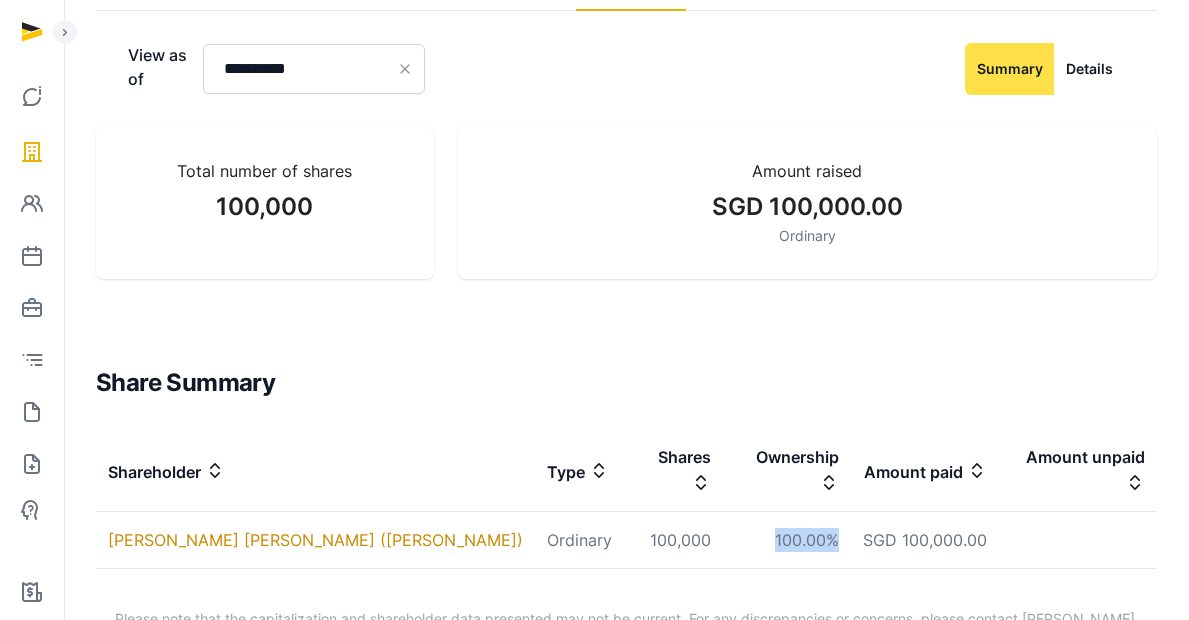 drag, startPoint x: 733, startPoint y: 520, endPoint x: 803, endPoint y: 519, distance: 70.00714 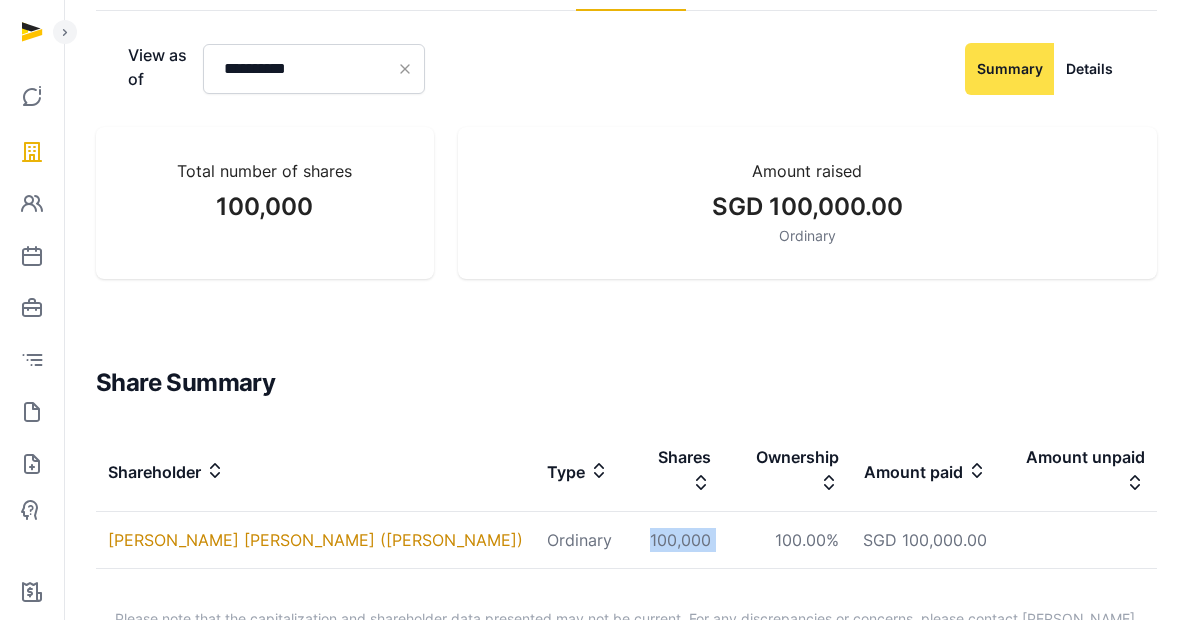 drag, startPoint x: 578, startPoint y: 511, endPoint x: 672, endPoint y: 515, distance: 94.08507 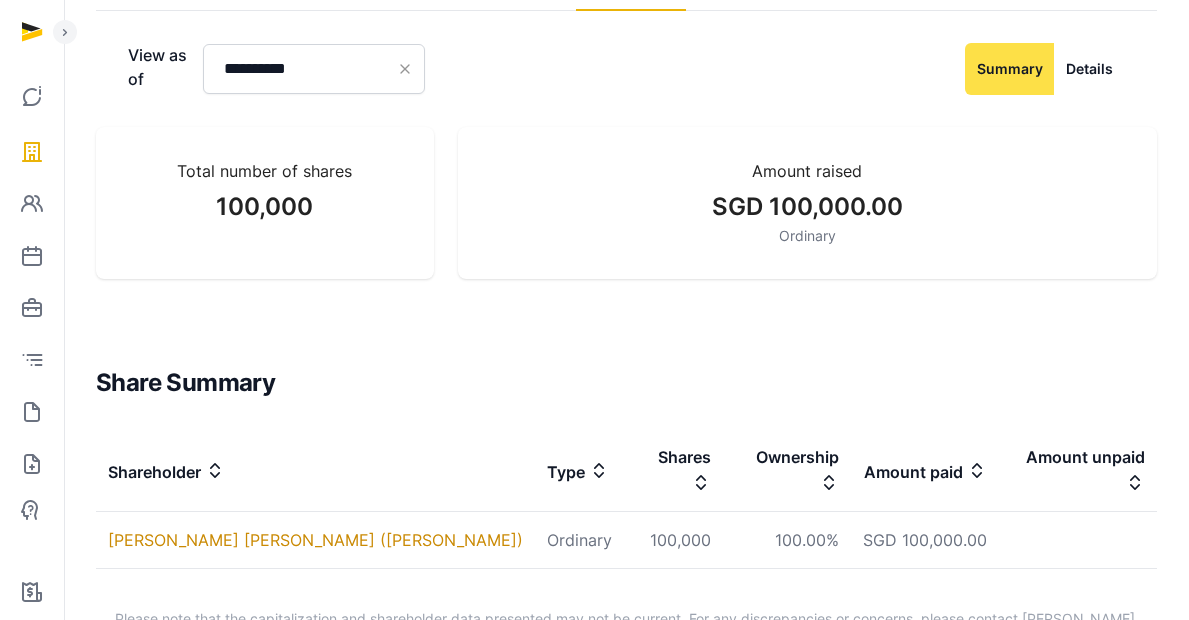 click on "SGD 100,000.00" at bounding box center (925, 540) 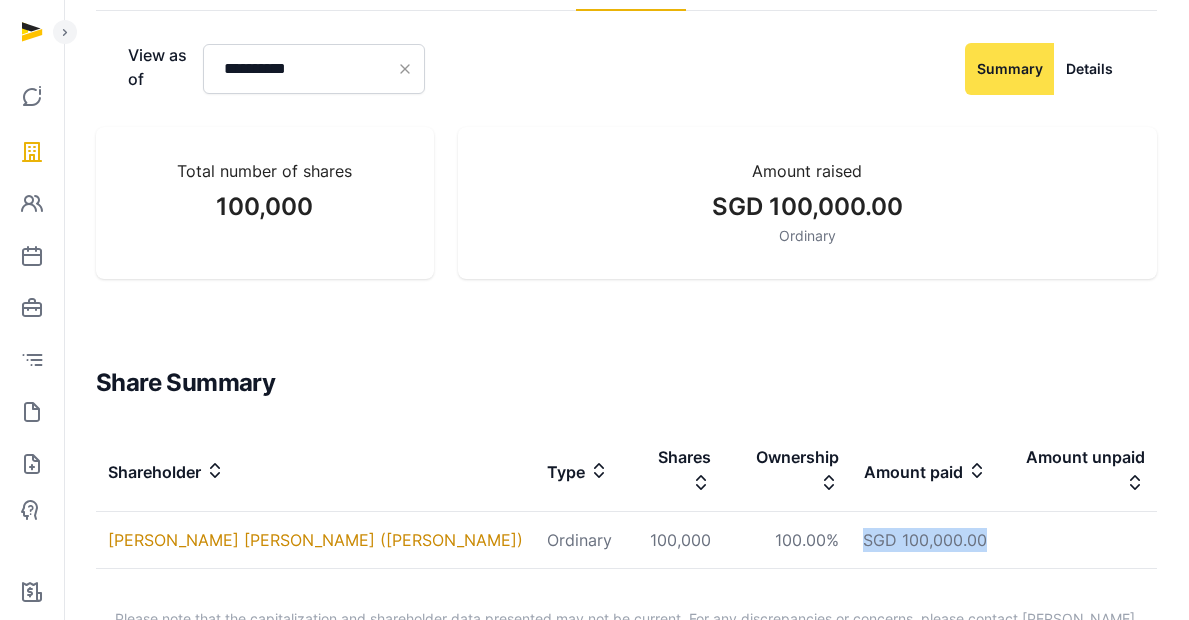 drag, startPoint x: 833, startPoint y: 509, endPoint x: 975, endPoint y: 505, distance: 142.05632 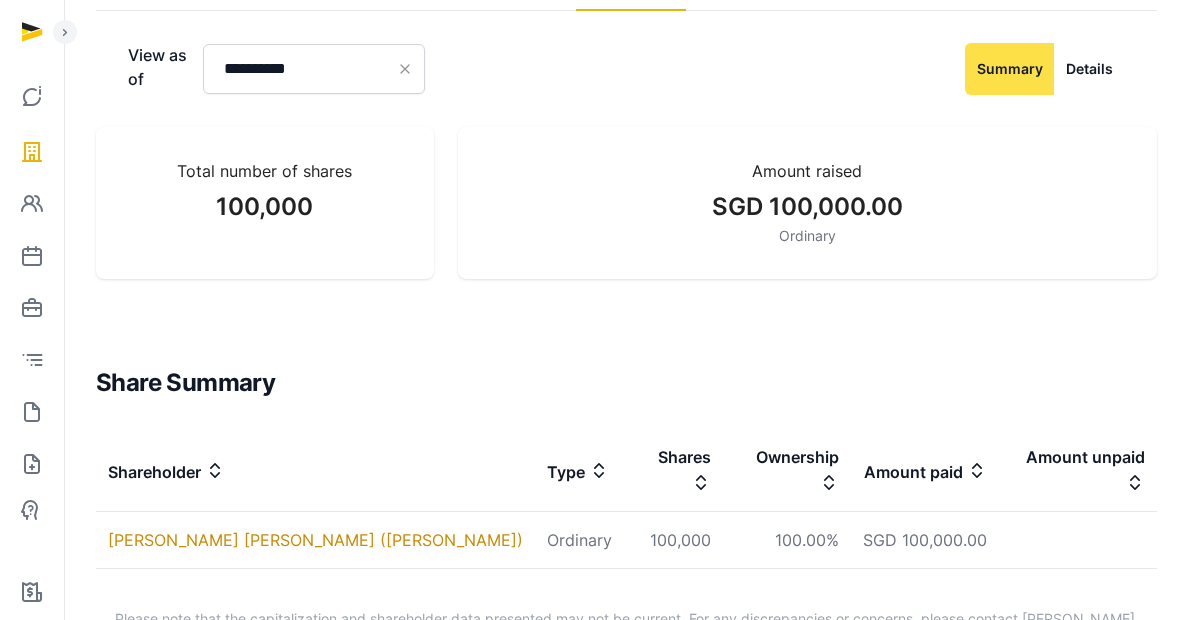 click on "Ordinary" at bounding box center [579, 540] 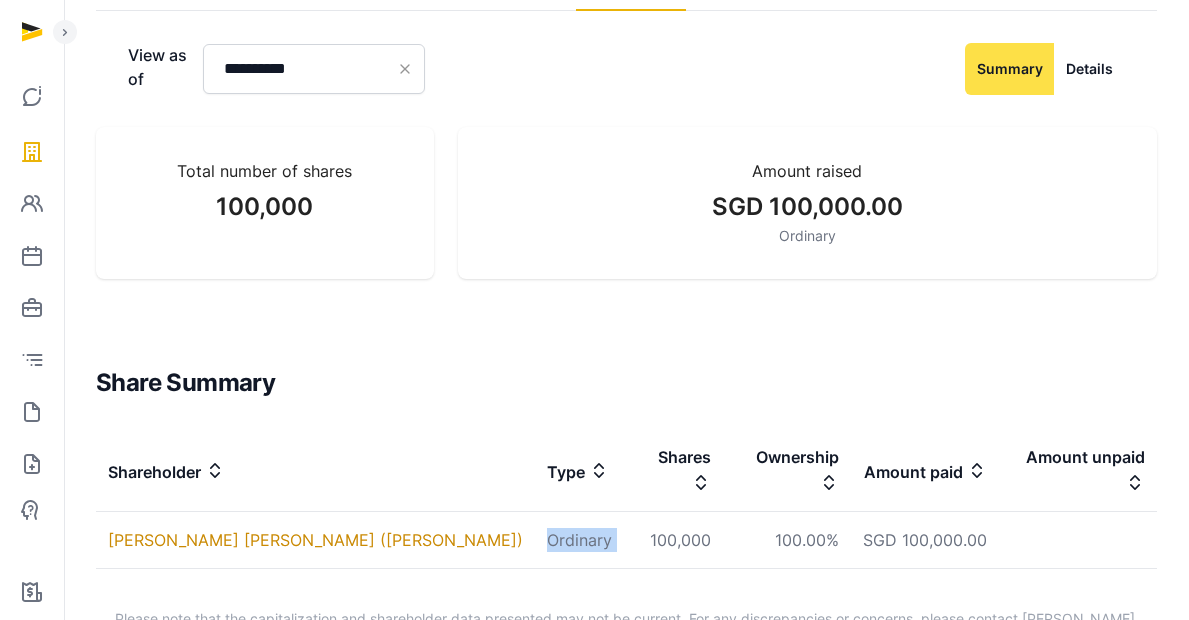 click on "Ordinary" at bounding box center (579, 540) 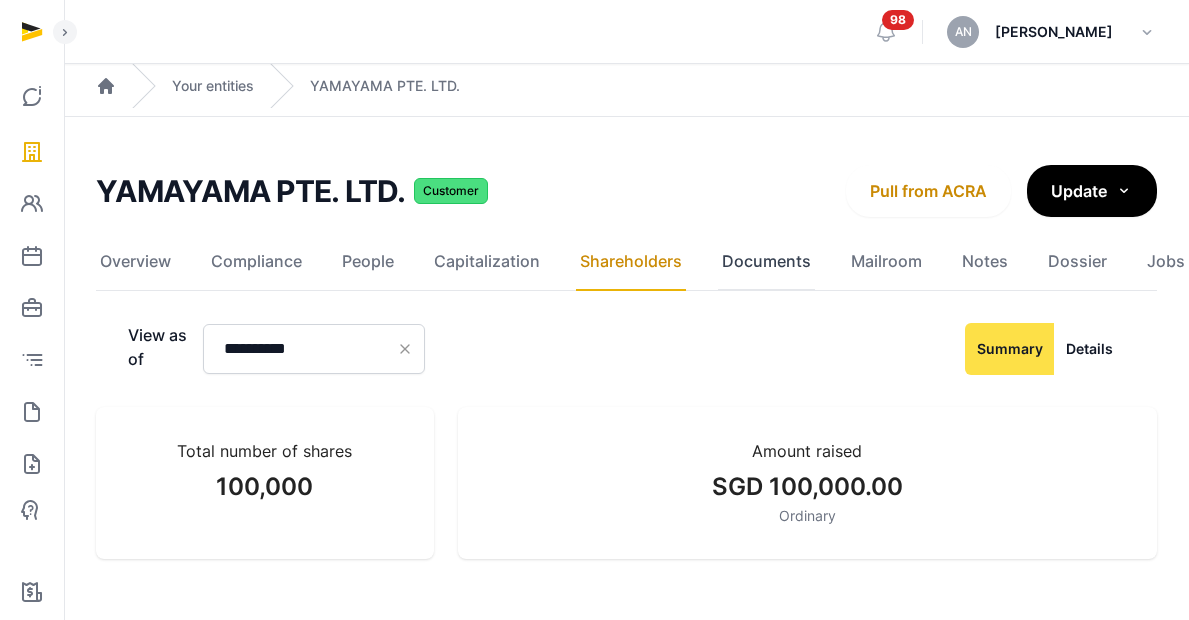 click on "Documents" 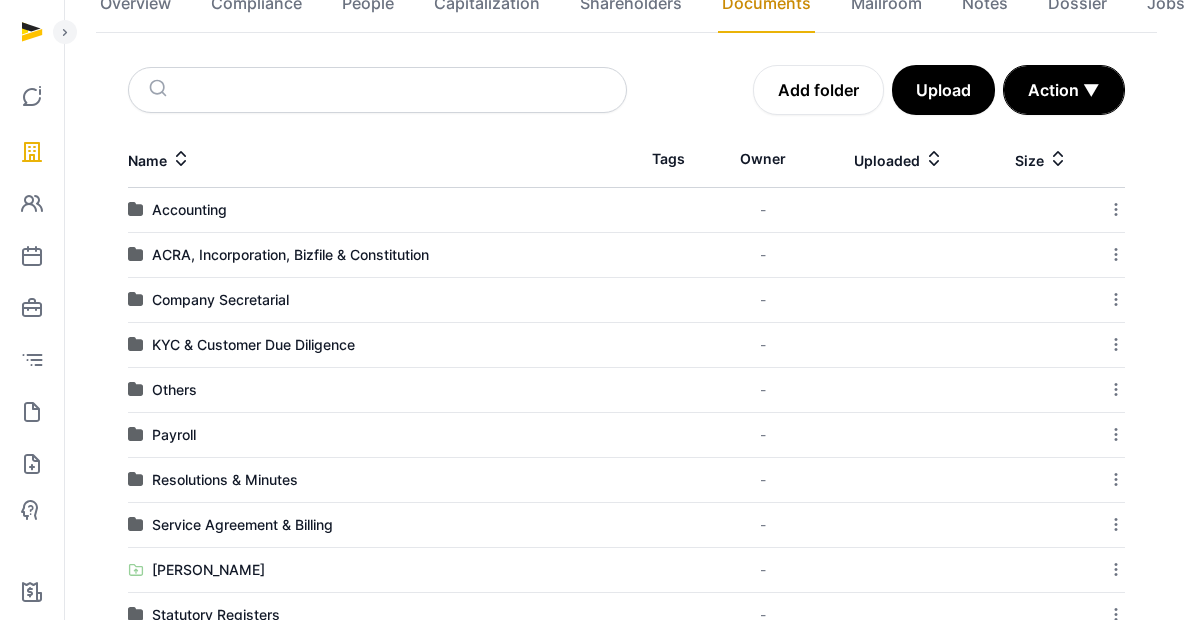 scroll, scrollTop: 344, scrollLeft: 0, axis: vertical 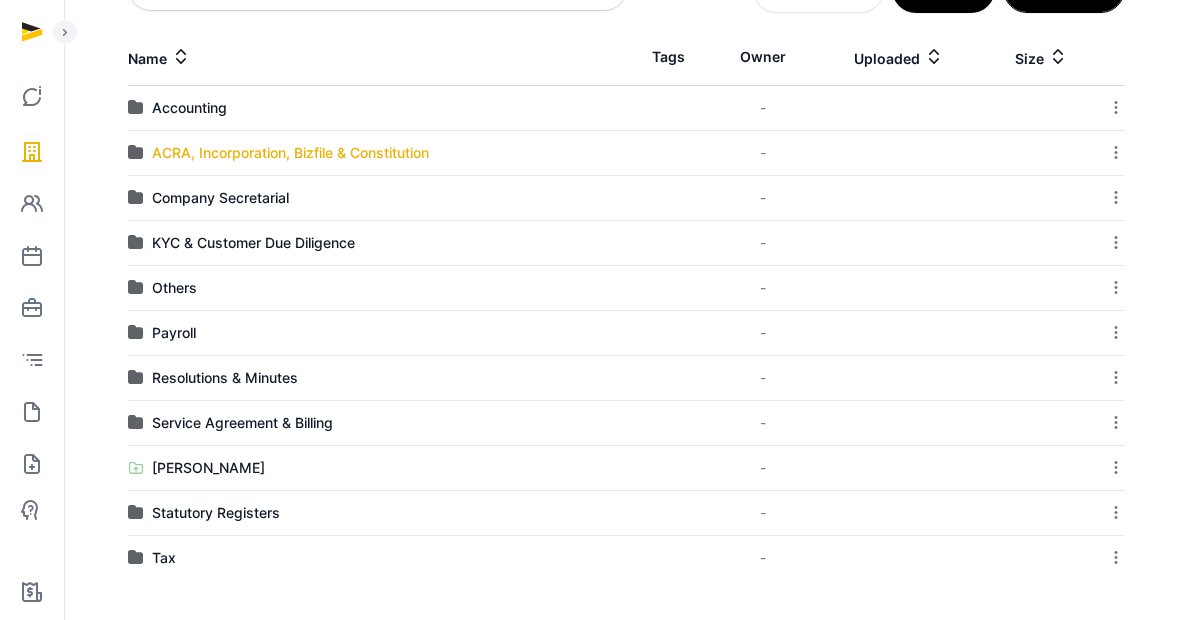 click on "ACRA, Incorporation, Bizfile & Constitution" at bounding box center (290, 153) 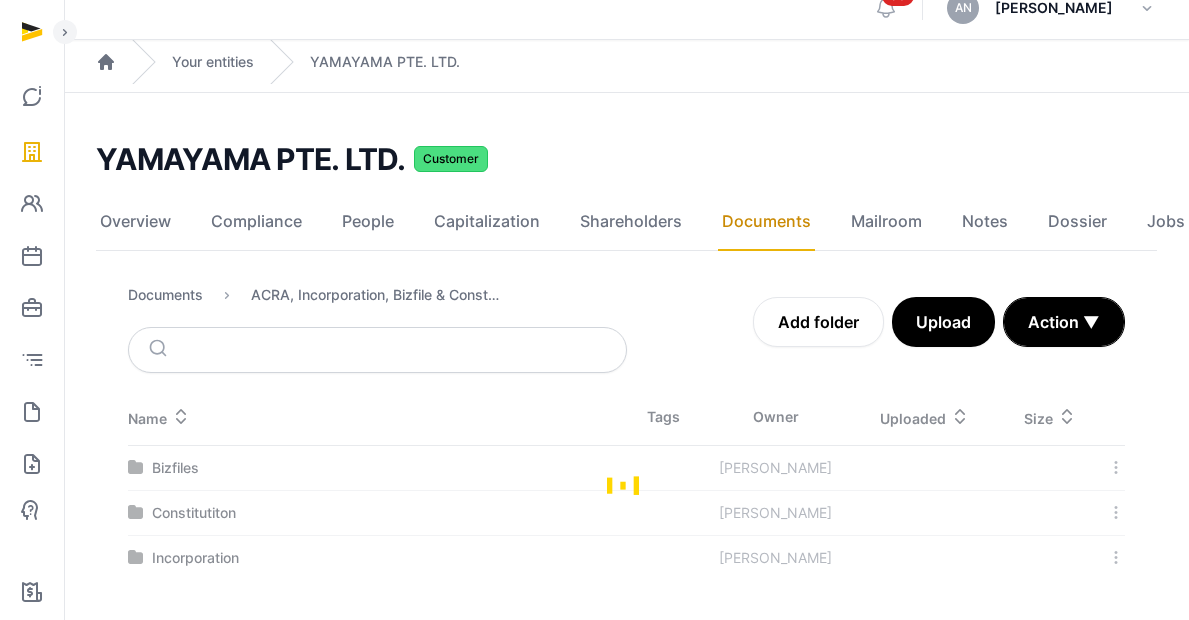scroll, scrollTop: 24, scrollLeft: 0, axis: vertical 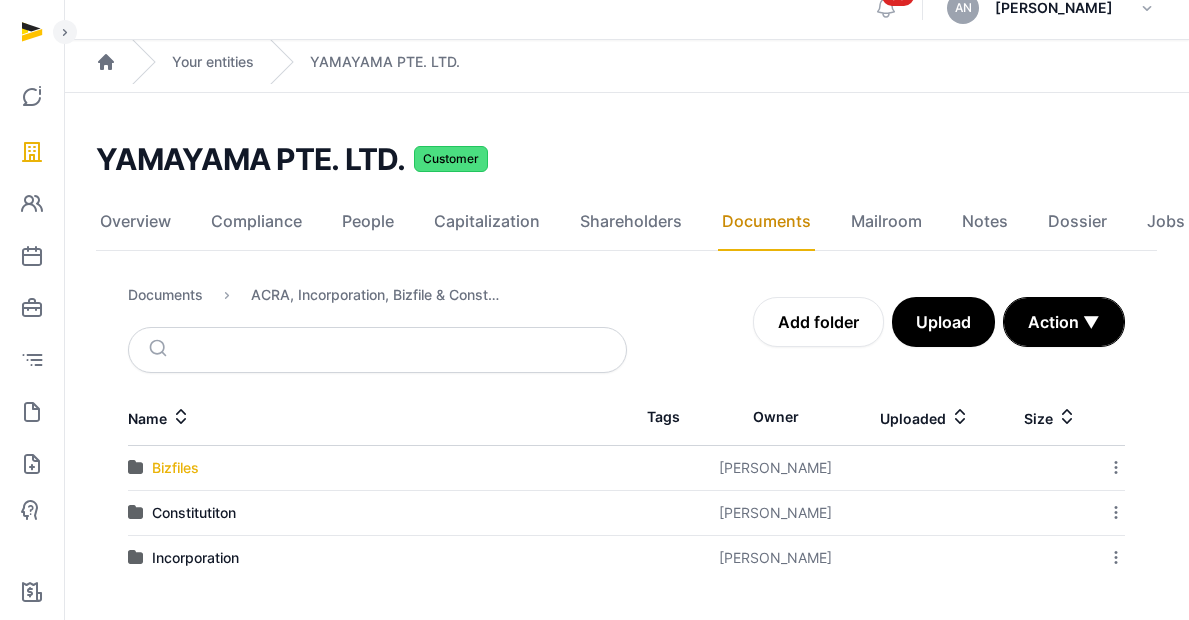 click on "Bizfiles" at bounding box center [175, 468] 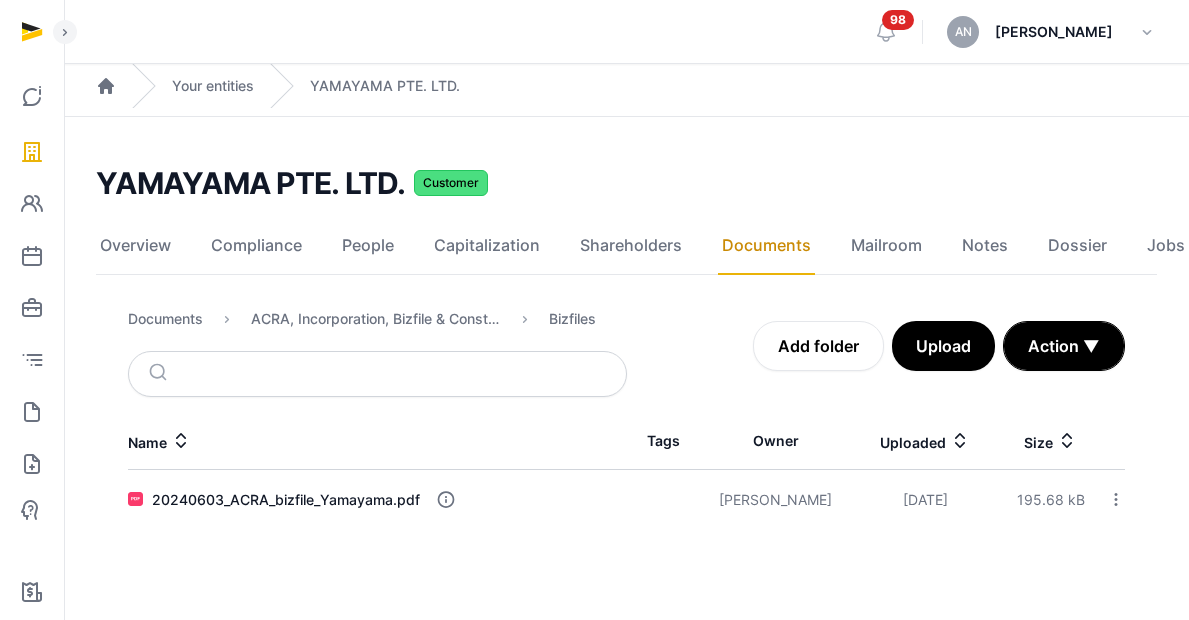 scroll, scrollTop: 0, scrollLeft: 0, axis: both 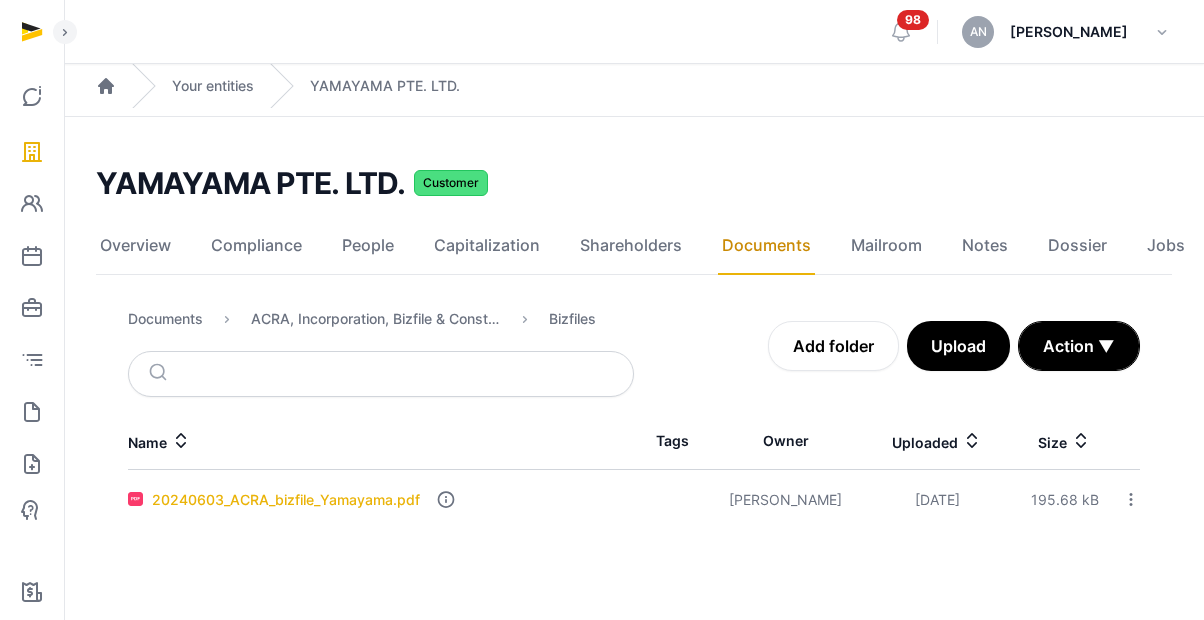 click on "20240603_ACRA_bizfile_Yamayama.pdf" at bounding box center [286, 500] 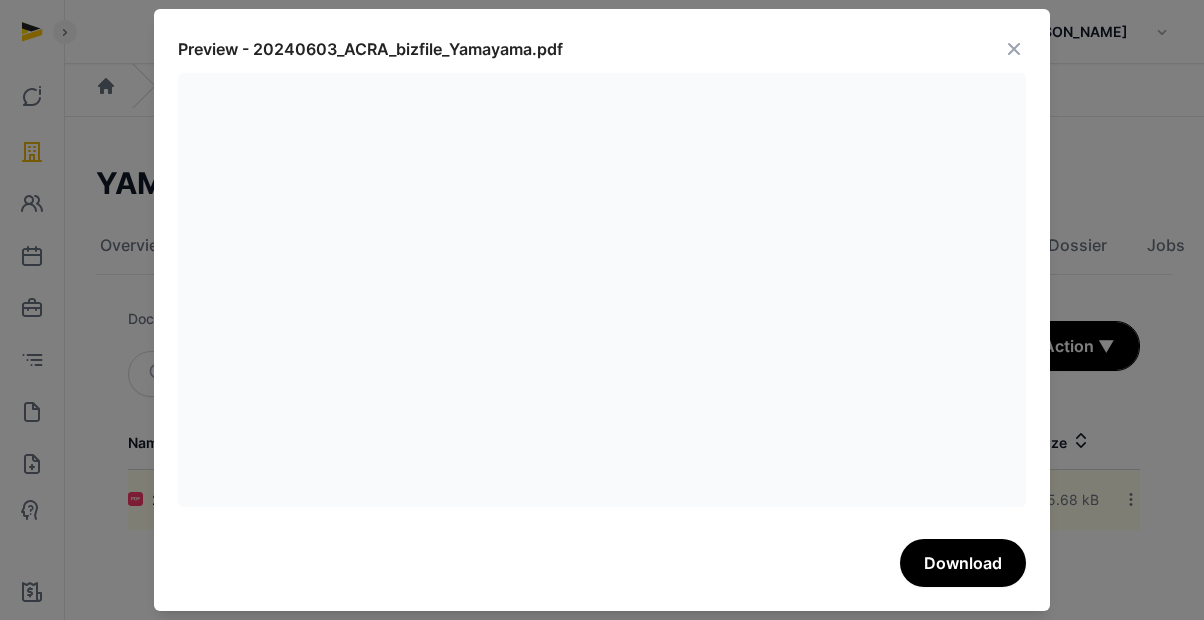 click at bounding box center [1014, 49] 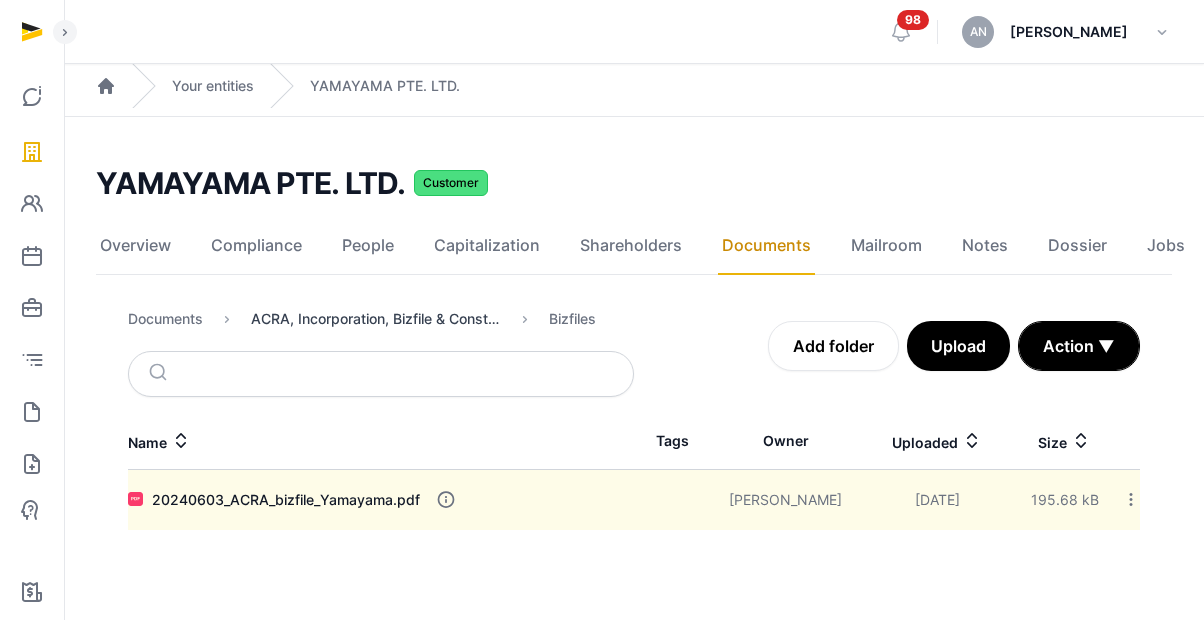 click on "ACRA, Incorporation, Bizfile & Constitution" at bounding box center (376, 319) 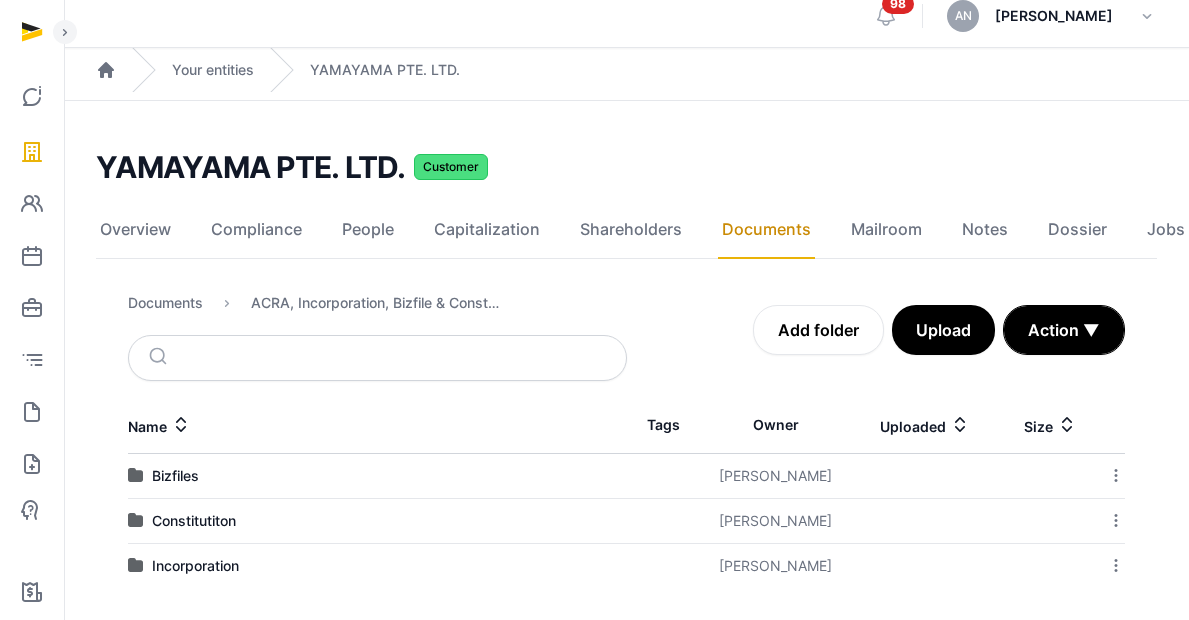 scroll, scrollTop: 24, scrollLeft: 0, axis: vertical 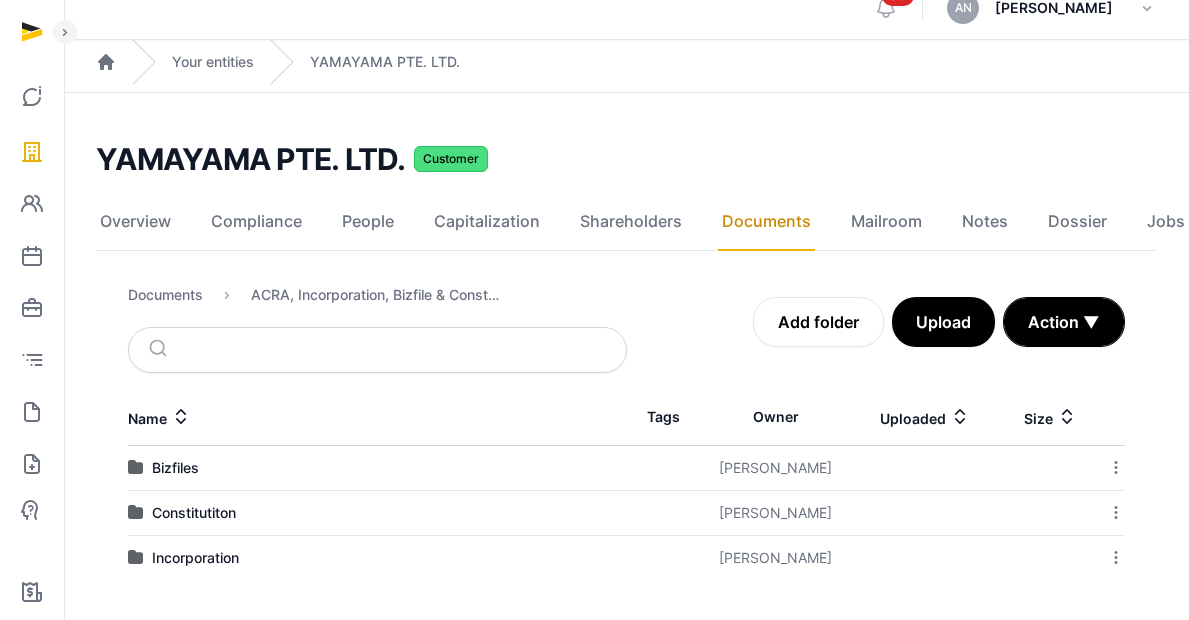 click on "Documents  ACRA, Incorporation, Bizfile & Constitution" at bounding box center (314, 299) 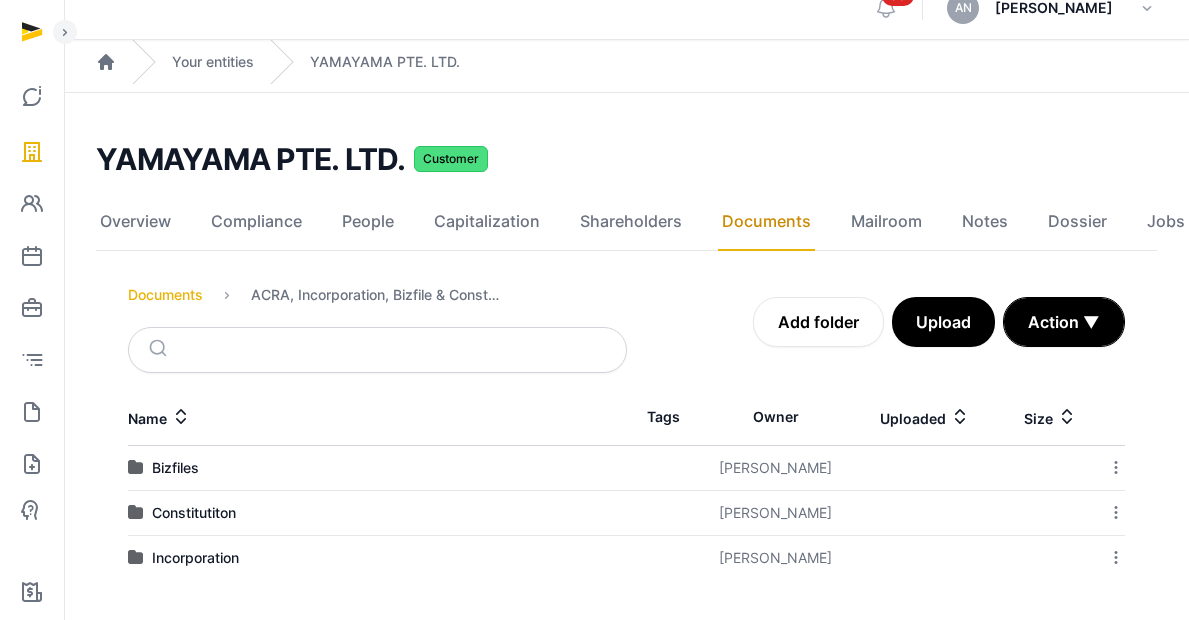 click on "Documents" at bounding box center [165, 295] 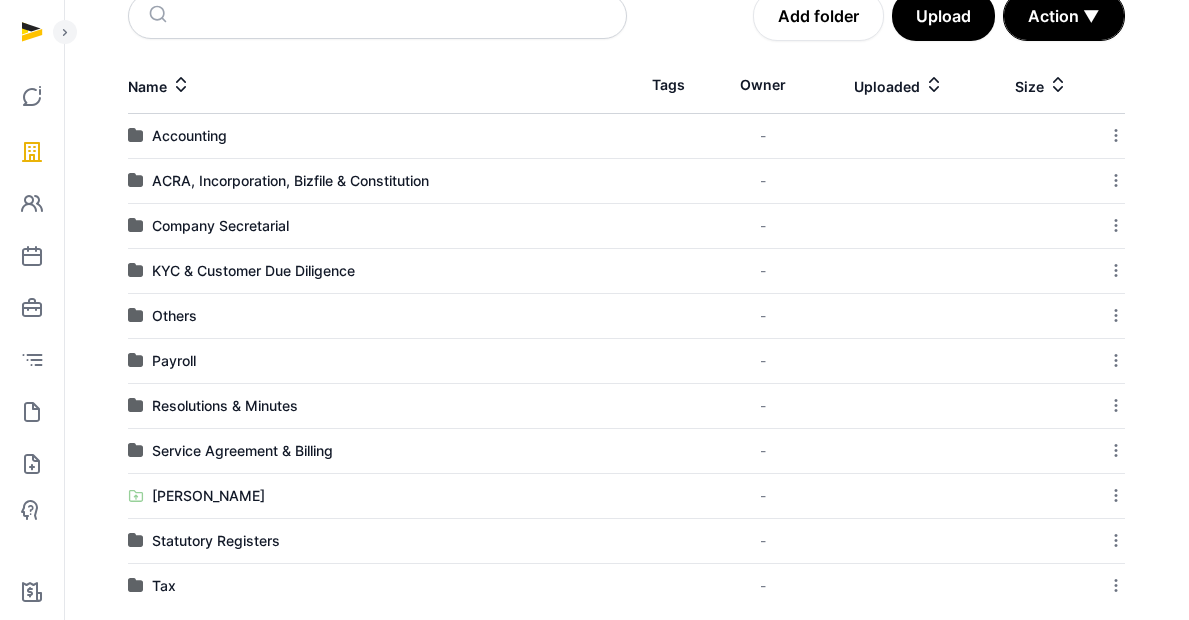 scroll, scrollTop: 344, scrollLeft: 0, axis: vertical 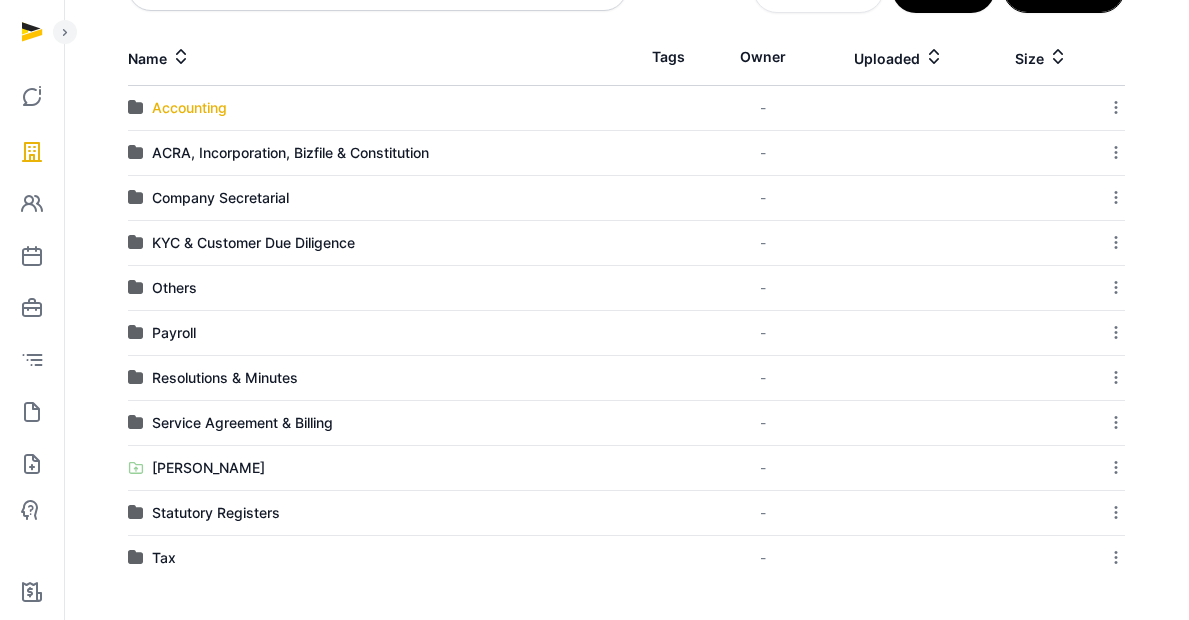 click on "Accounting" at bounding box center (189, 108) 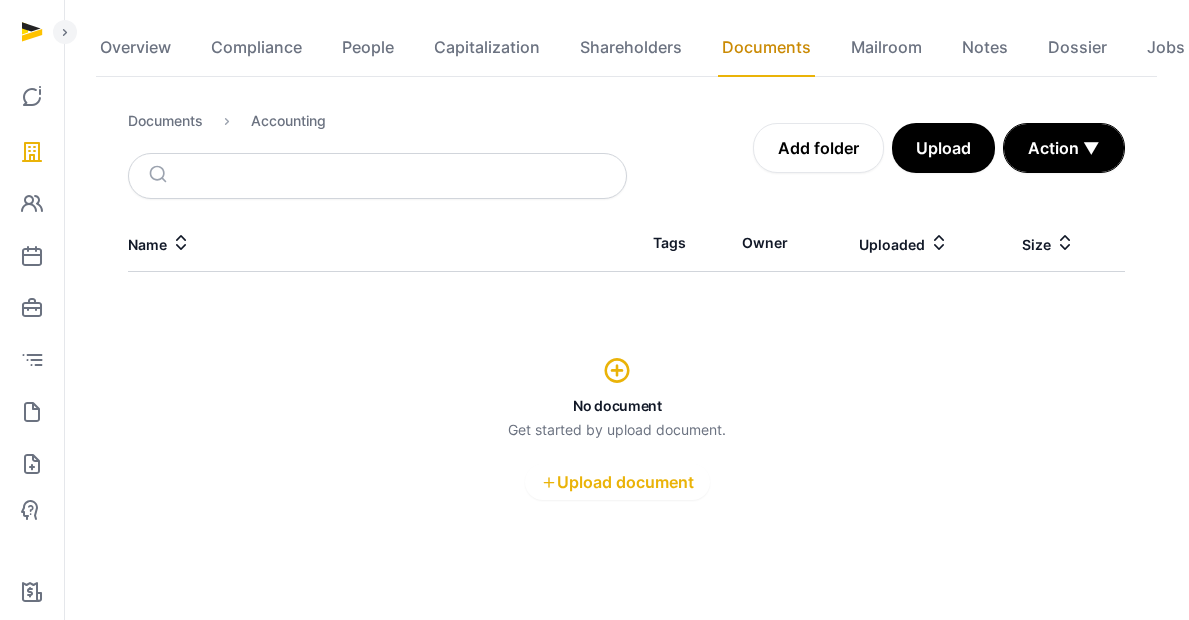 scroll, scrollTop: 198, scrollLeft: 0, axis: vertical 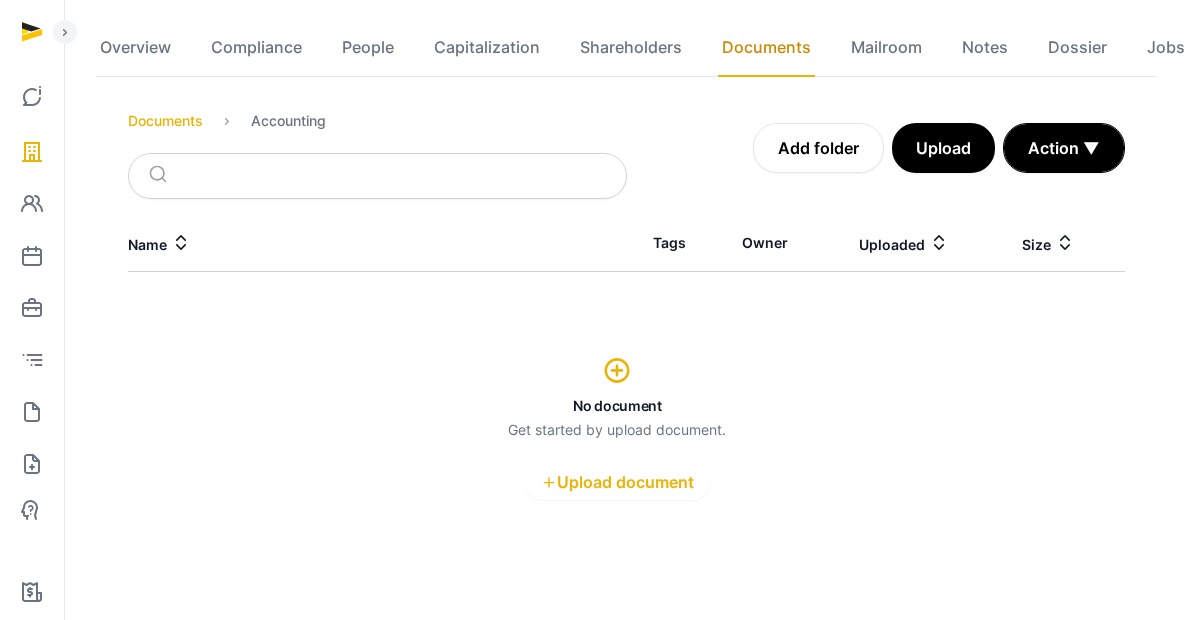 click on "Documents" at bounding box center (165, 121) 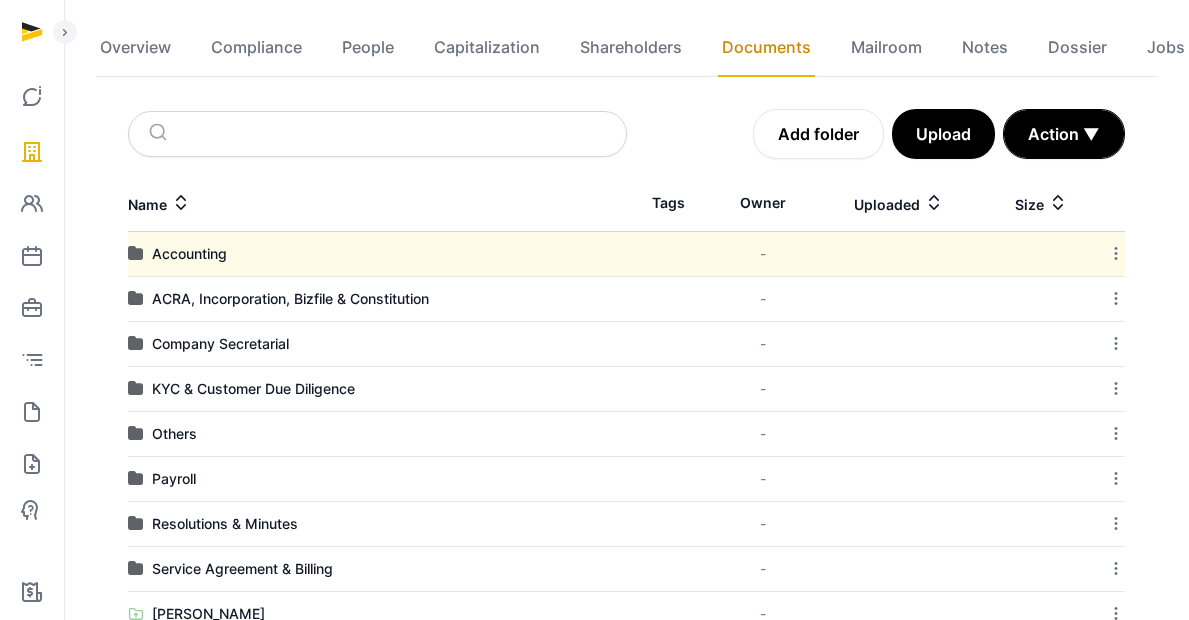 scroll, scrollTop: 344, scrollLeft: 0, axis: vertical 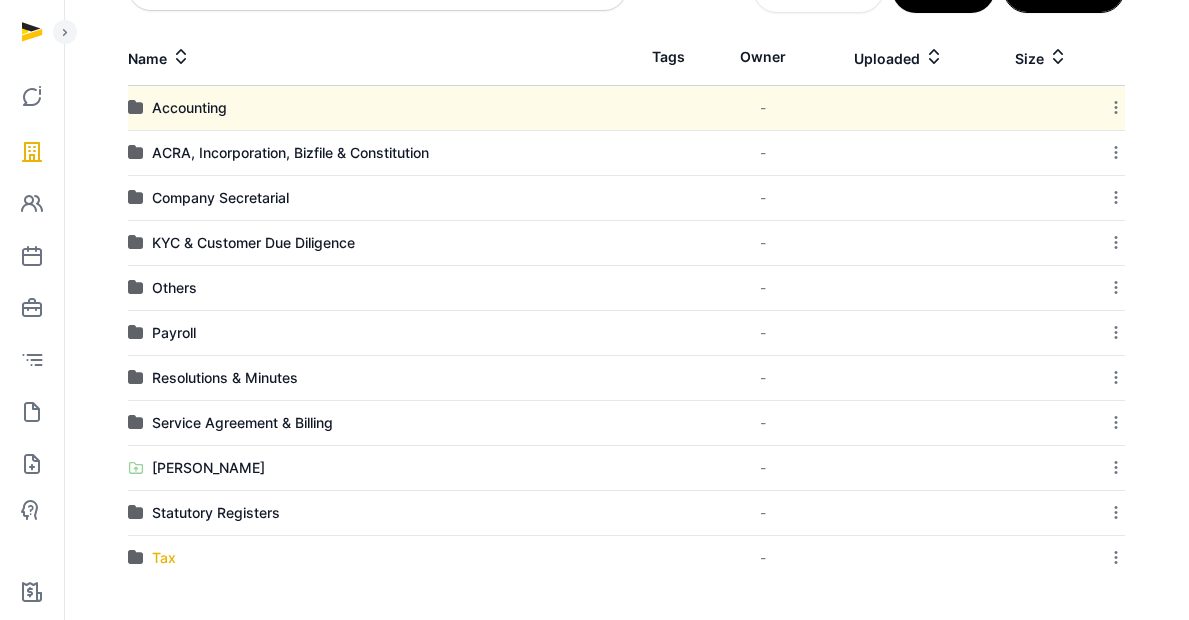 click on "Tax" at bounding box center (164, 558) 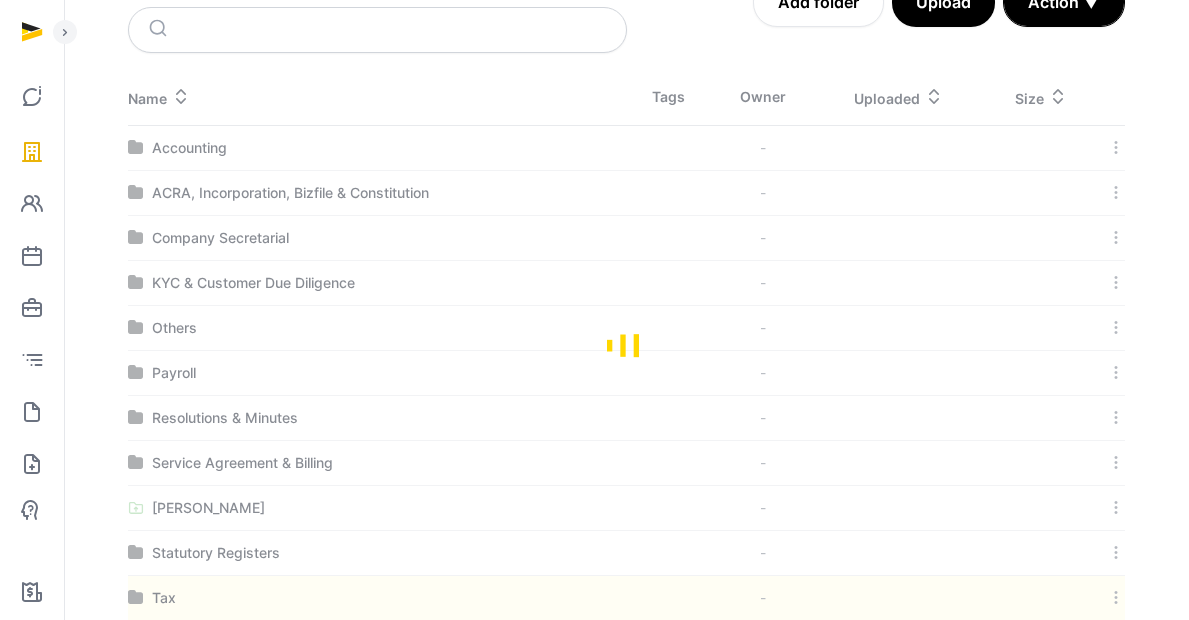 scroll, scrollTop: 198, scrollLeft: 0, axis: vertical 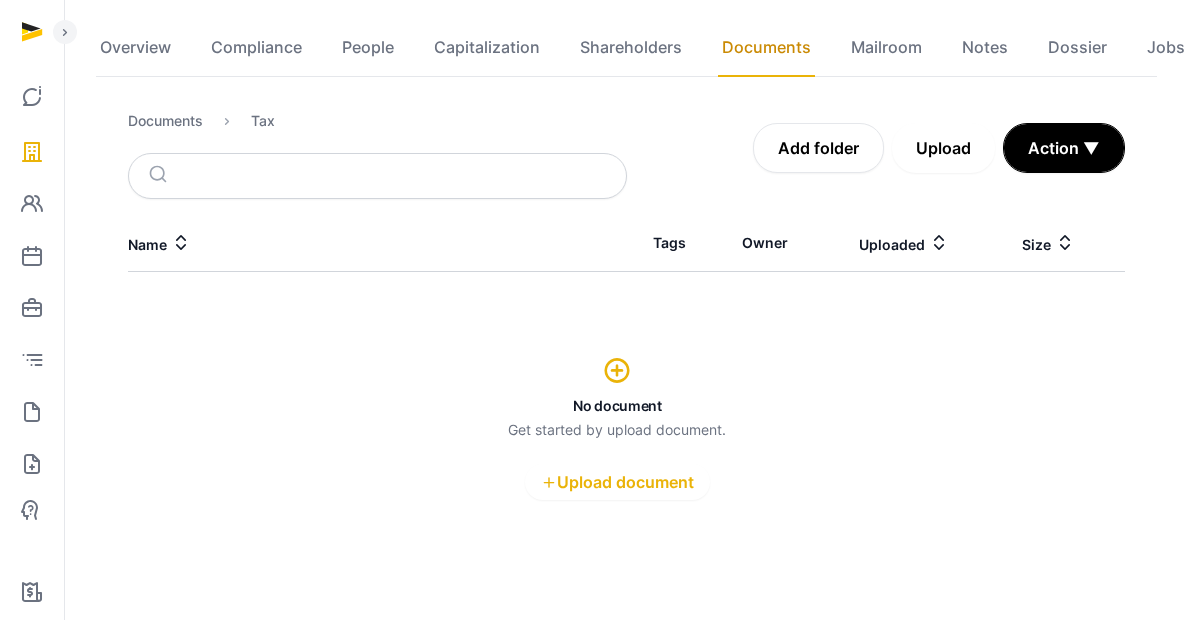 click on "Upload" at bounding box center [943, 148] 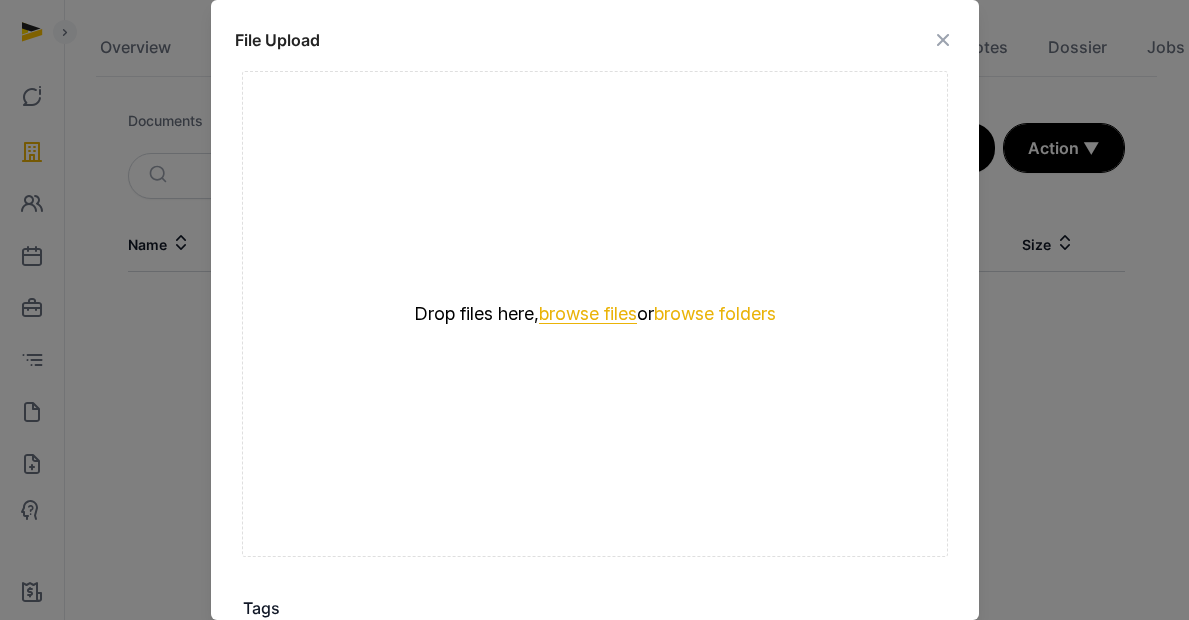 click on "browse files" at bounding box center (588, 314) 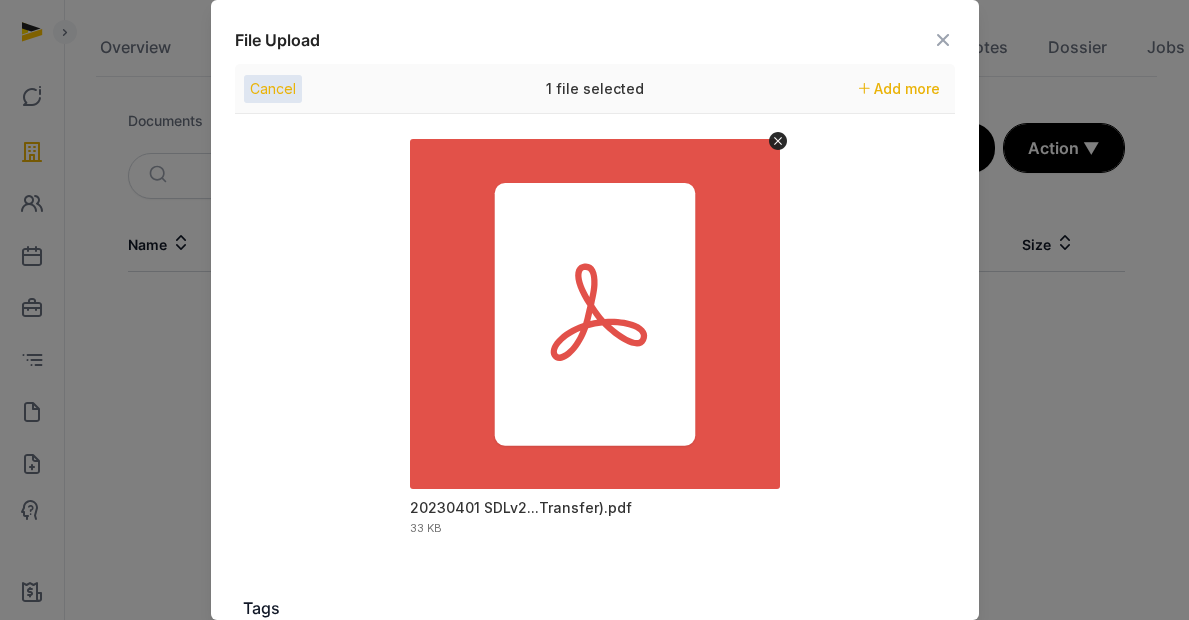 scroll, scrollTop: 358, scrollLeft: 0, axis: vertical 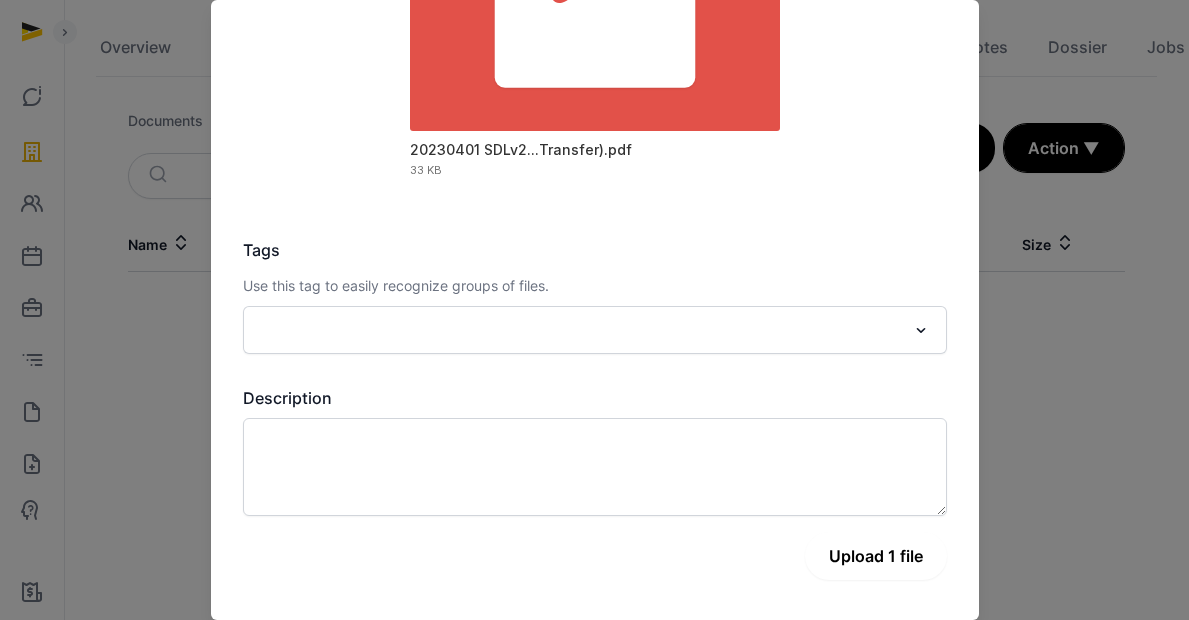 click on "Upload 1 file" at bounding box center [876, 556] 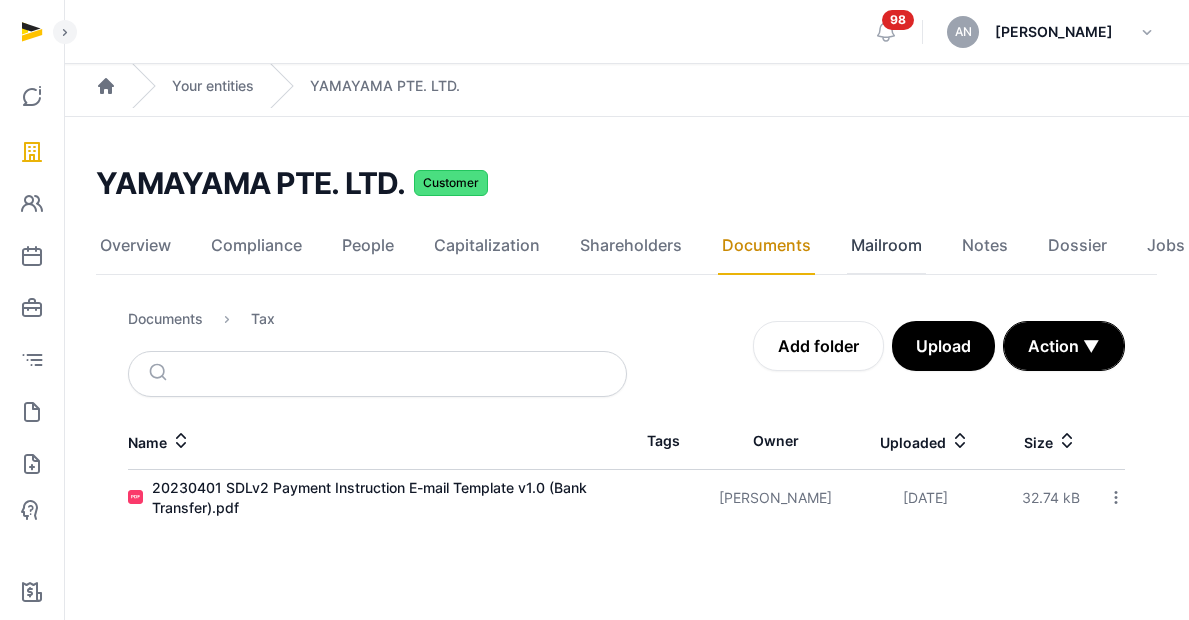 scroll, scrollTop: 0, scrollLeft: 0, axis: both 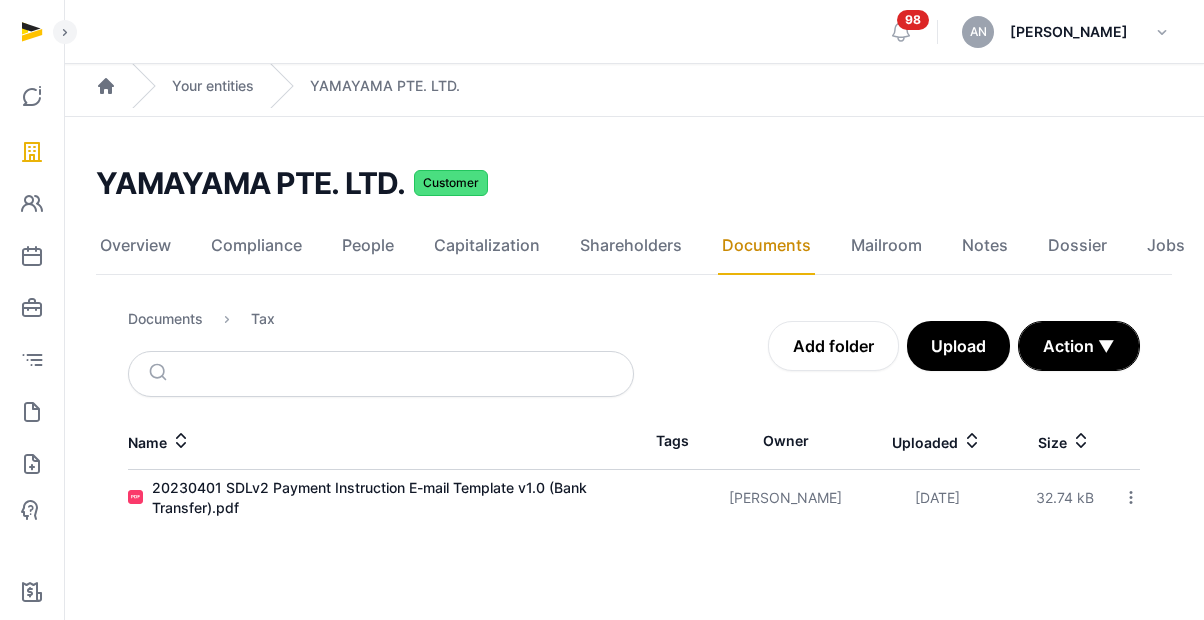 click at bounding box center [1128, 498] 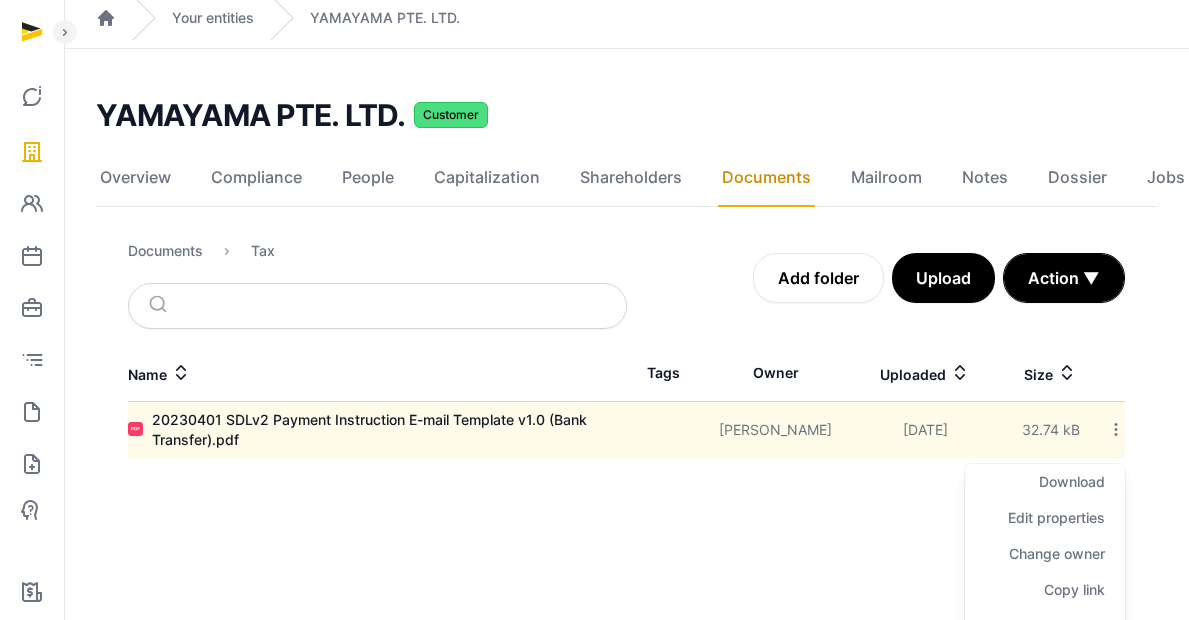 scroll, scrollTop: 164, scrollLeft: 0, axis: vertical 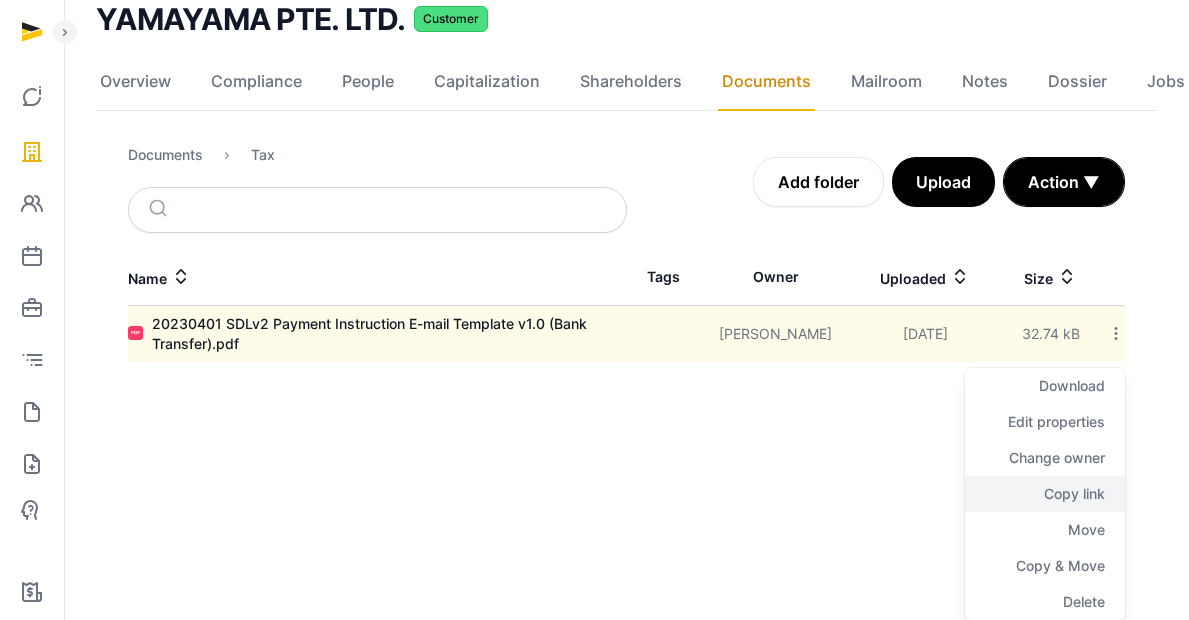 click on "Copy link" 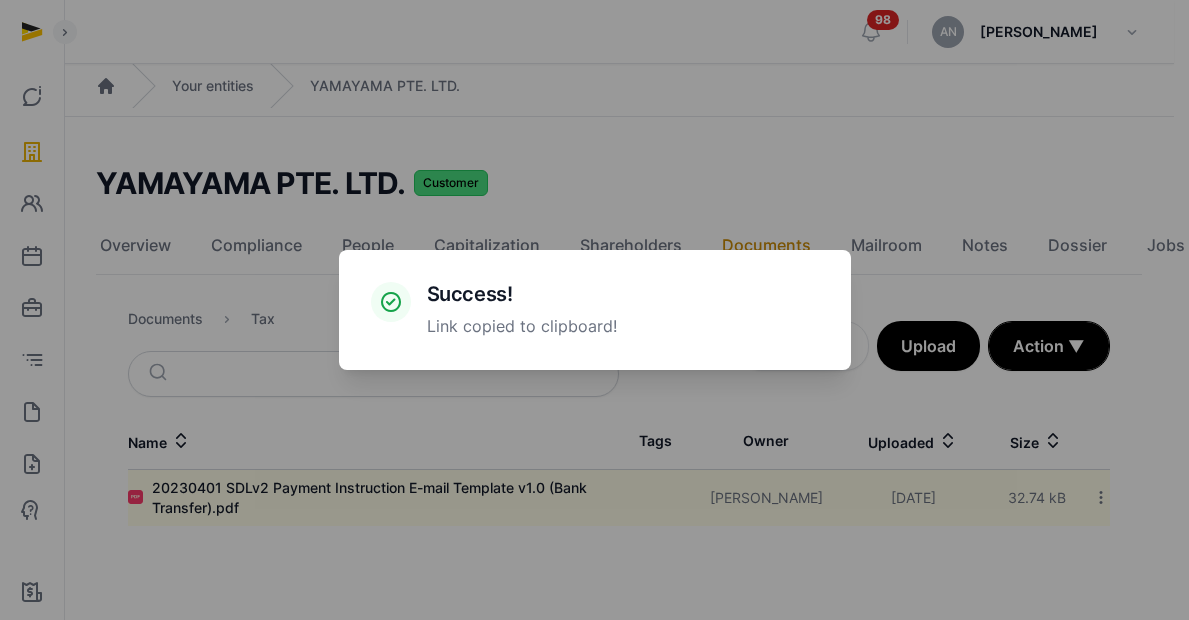scroll, scrollTop: 0, scrollLeft: 0, axis: both 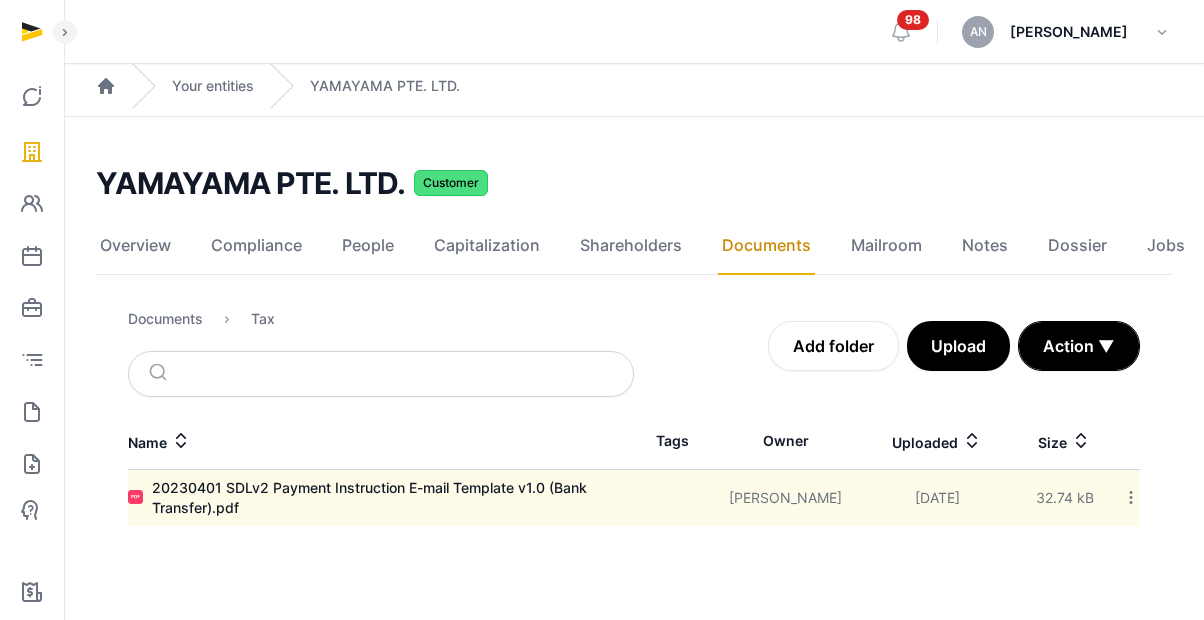 click on "Tags" at bounding box center [672, 441] 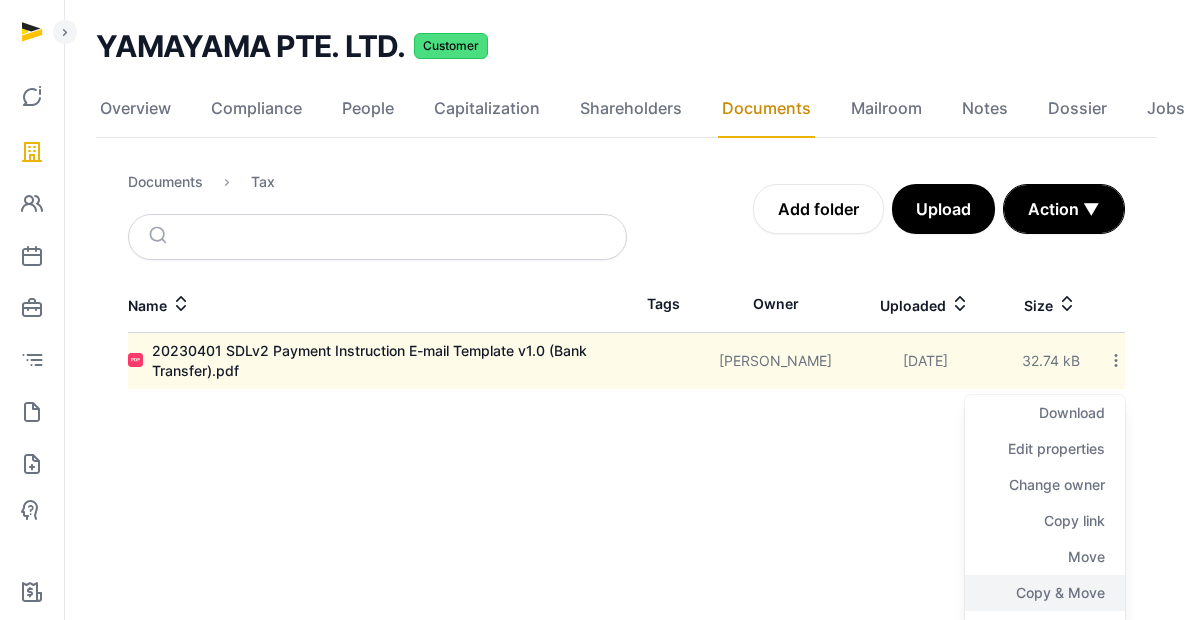 scroll, scrollTop: 164, scrollLeft: 0, axis: vertical 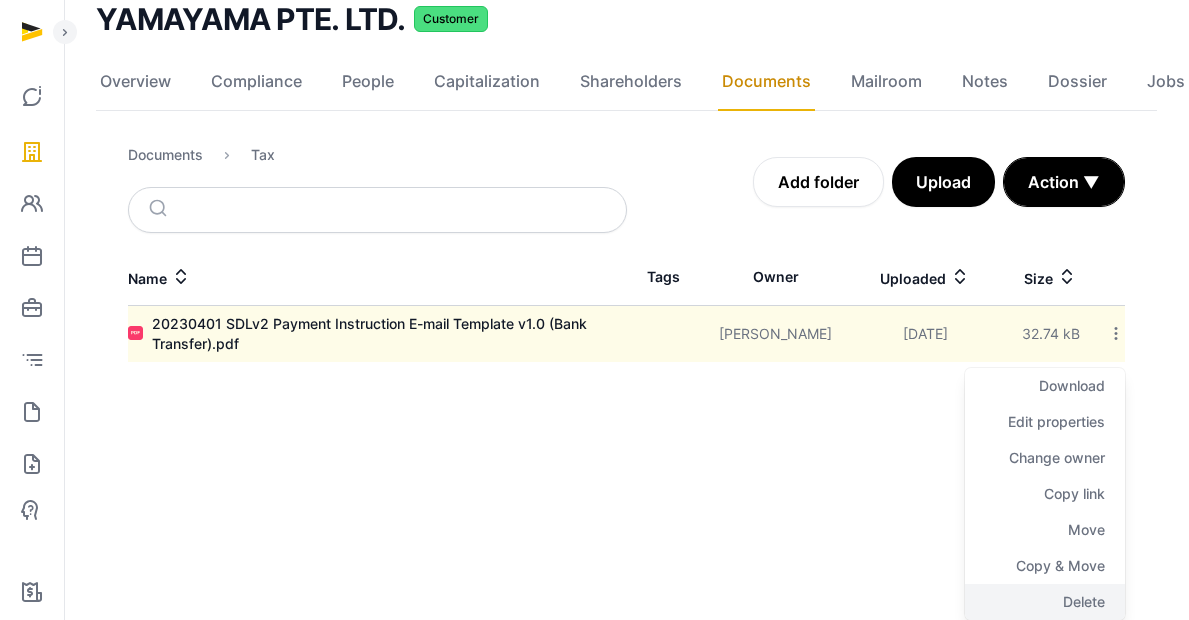 click on "Delete" 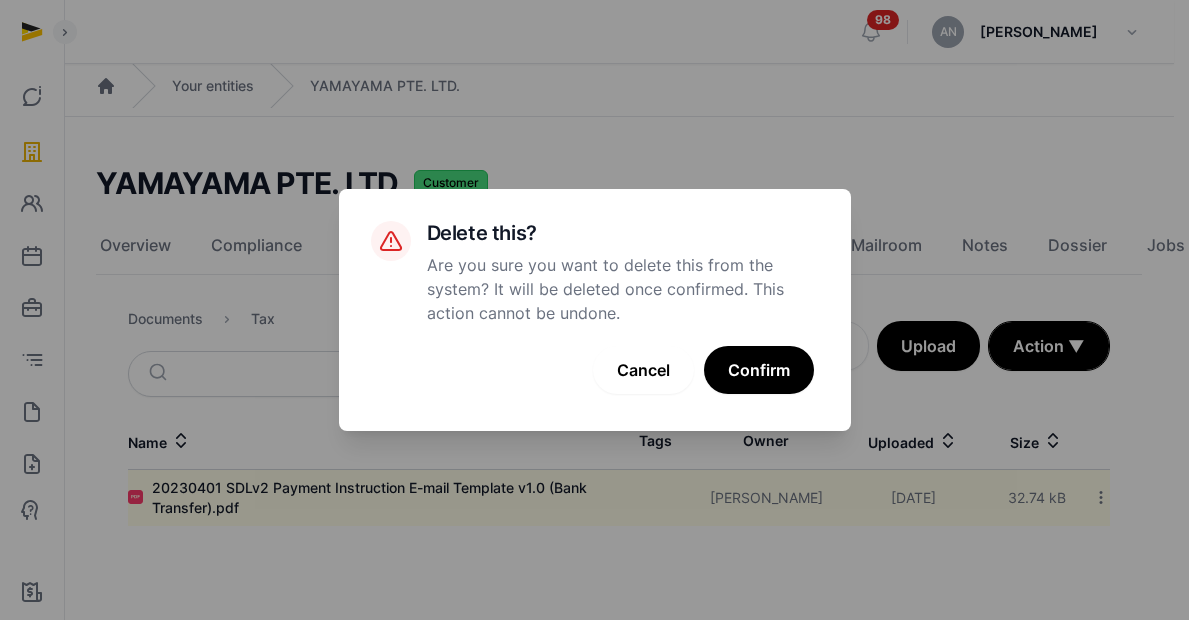 scroll, scrollTop: 0, scrollLeft: 0, axis: both 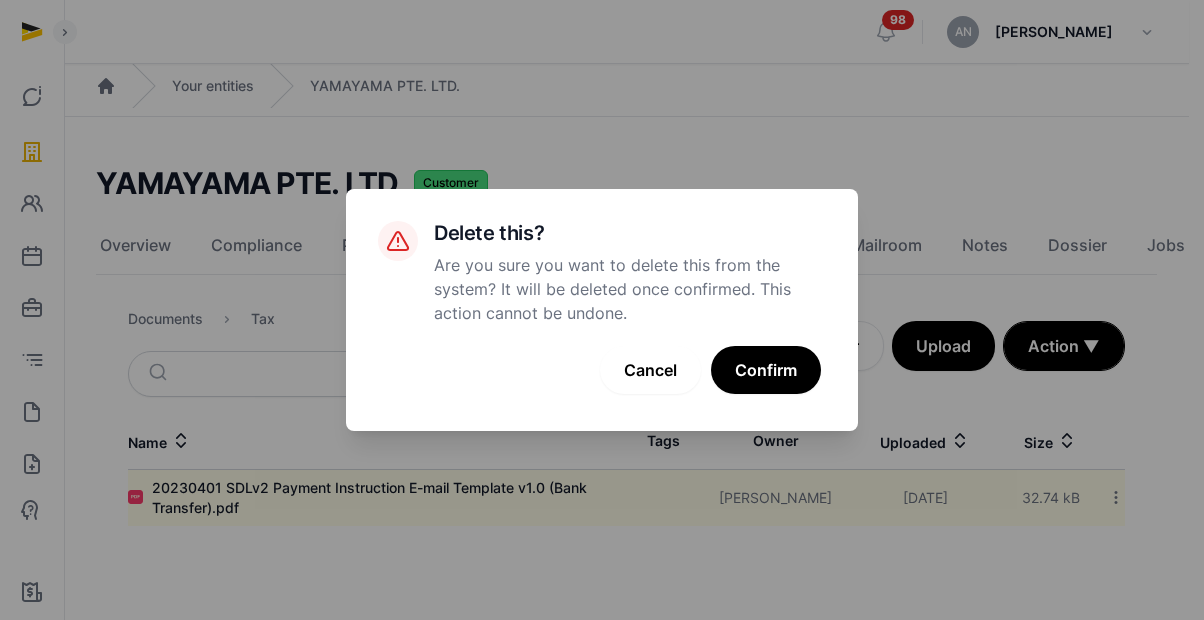 click on "Confirm" at bounding box center [766, 370] 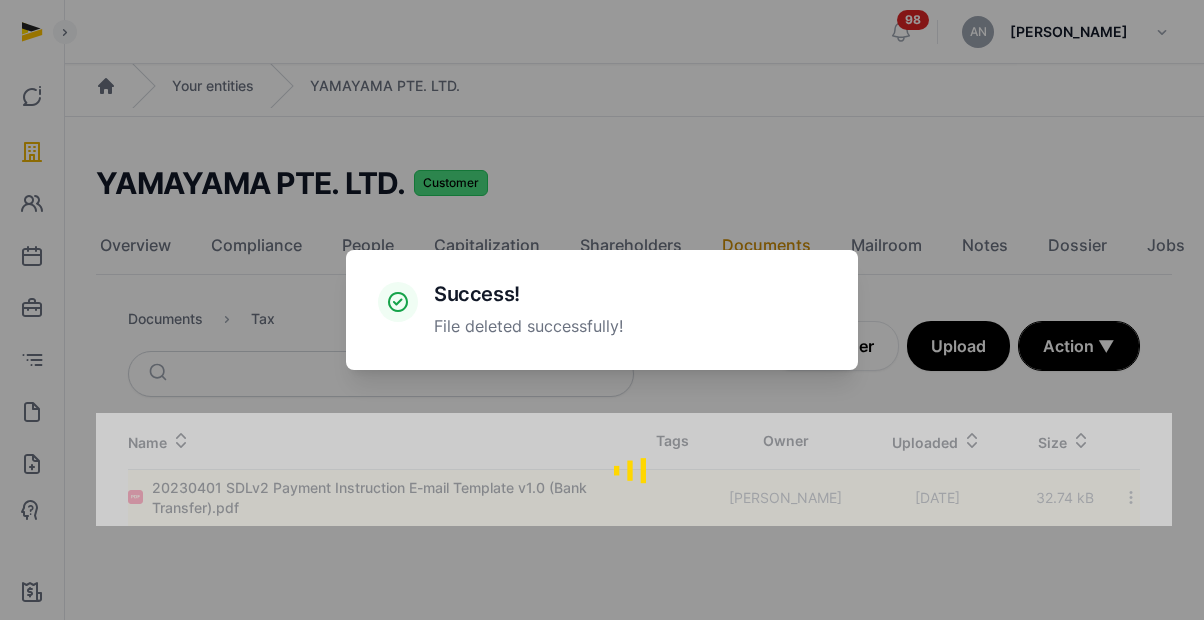 click on "×
Success!
File deleted successfully!
Cancel No OK" at bounding box center [602, 310] 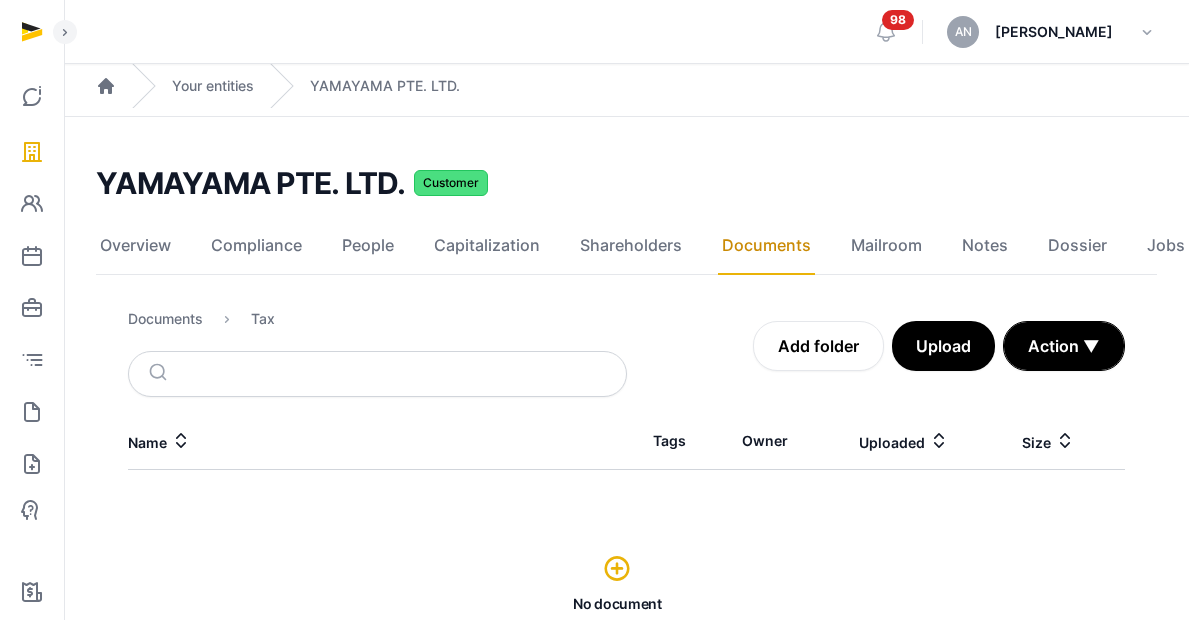 click on "Documents" at bounding box center (165, 319) 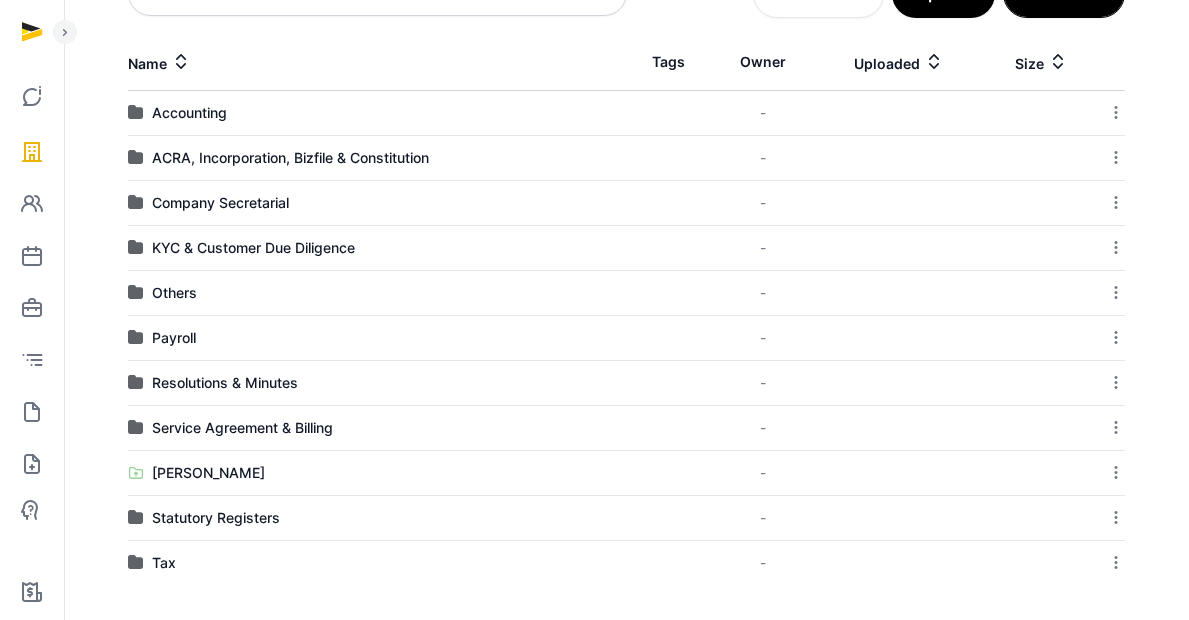 scroll, scrollTop: 344, scrollLeft: 0, axis: vertical 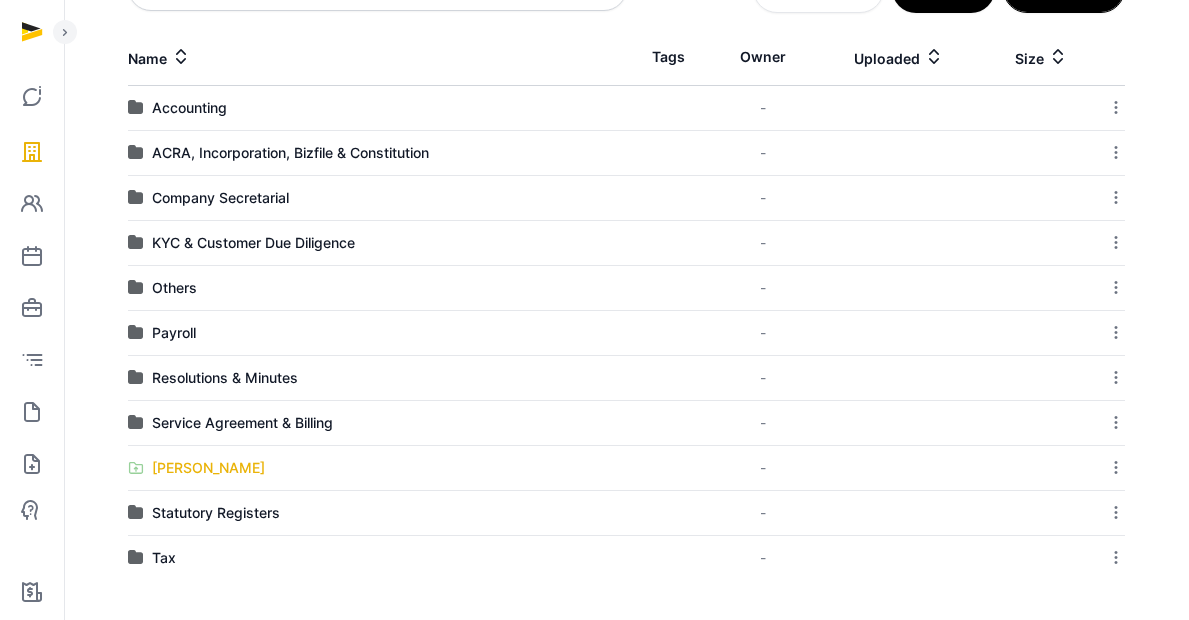 click on "[PERSON_NAME]" at bounding box center (208, 468) 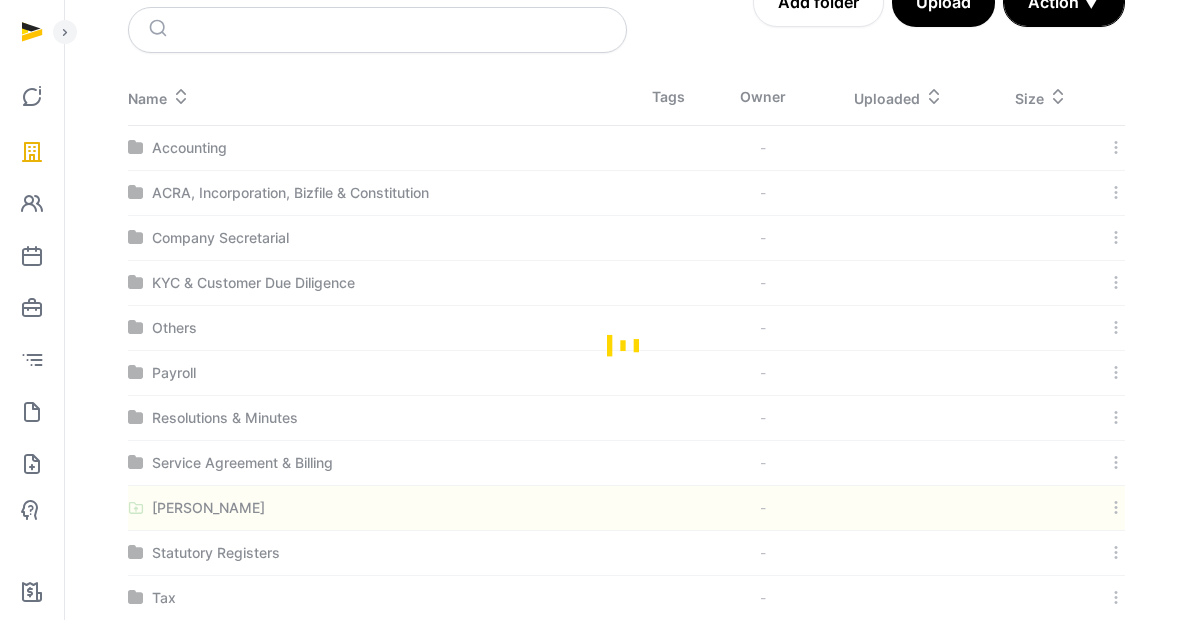 scroll, scrollTop: 24, scrollLeft: 0, axis: vertical 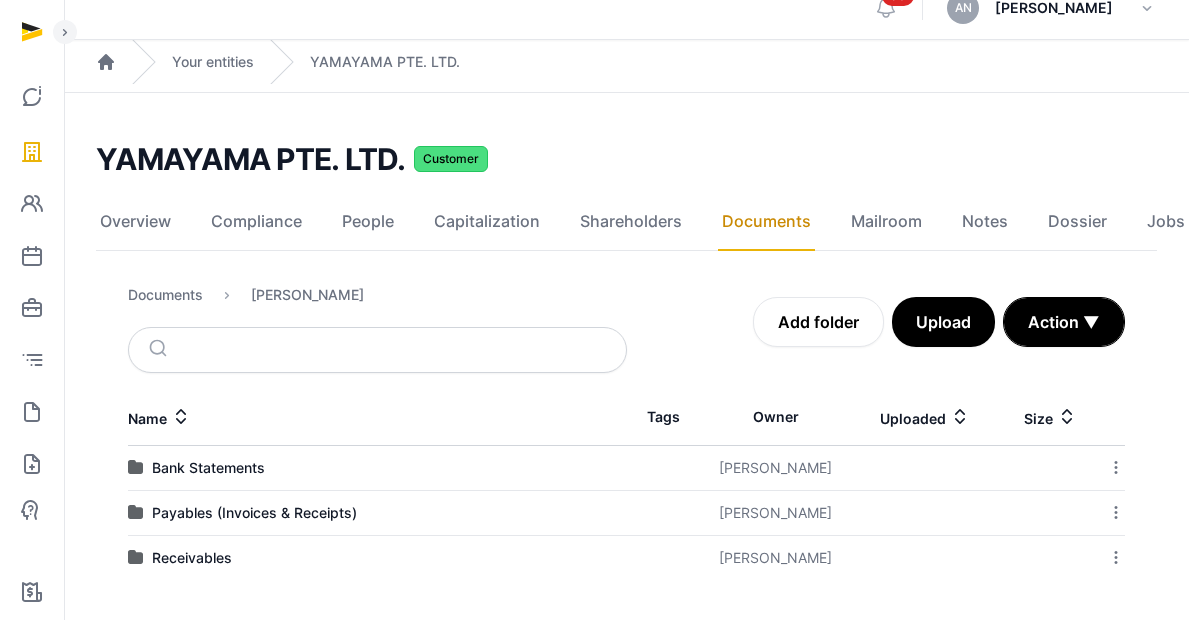 click 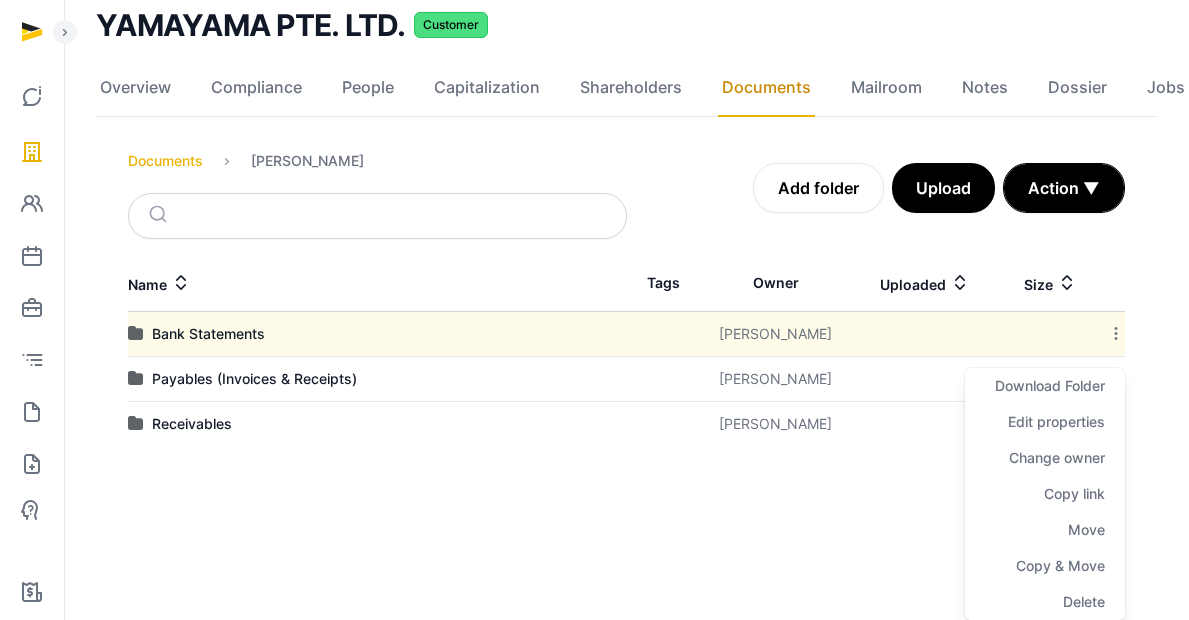 click on "Documents" at bounding box center (165, 161) 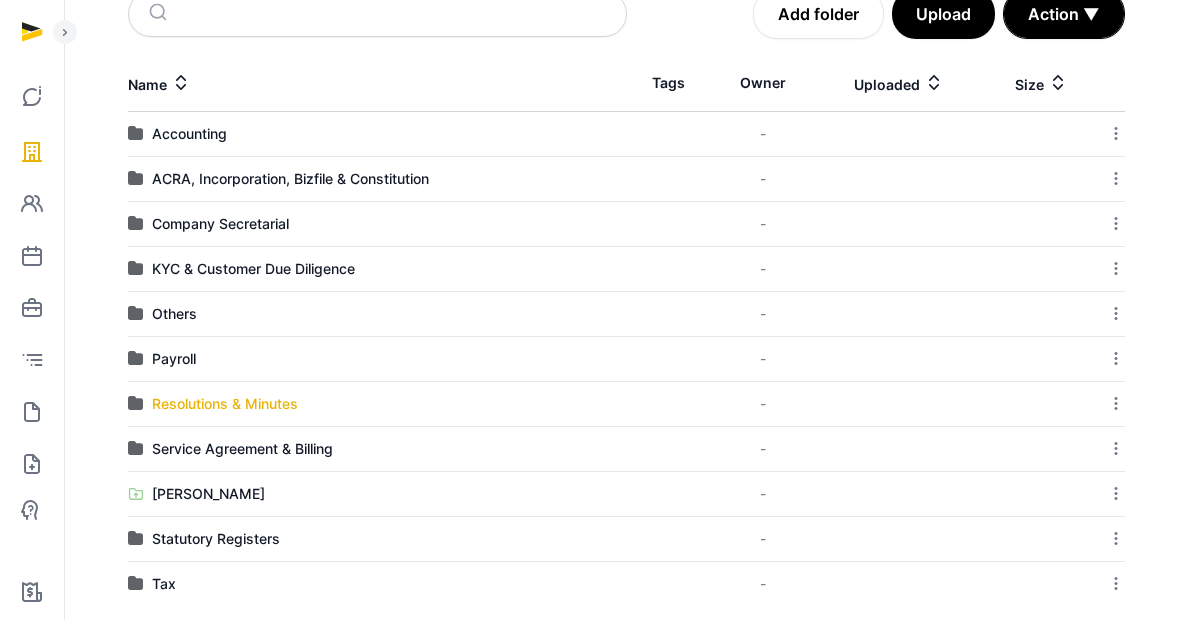 scroll, scrollTop: 344, scrollLeft: 0, axis: vertical 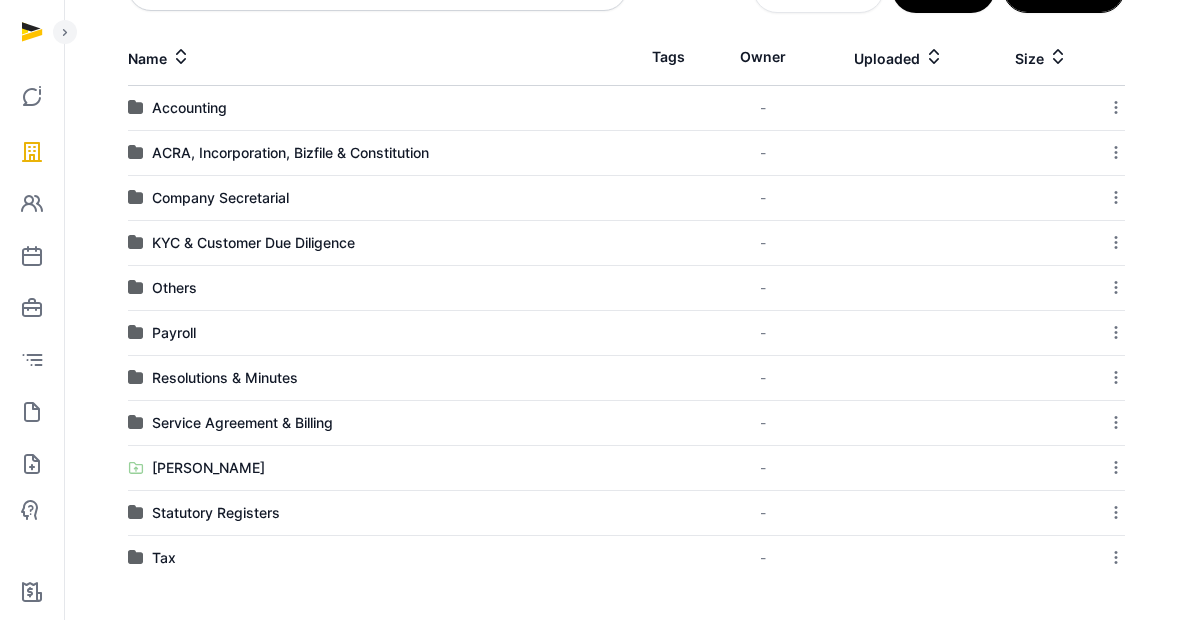click on "[PERSON_NAME]" at bounding box center (208, 468) 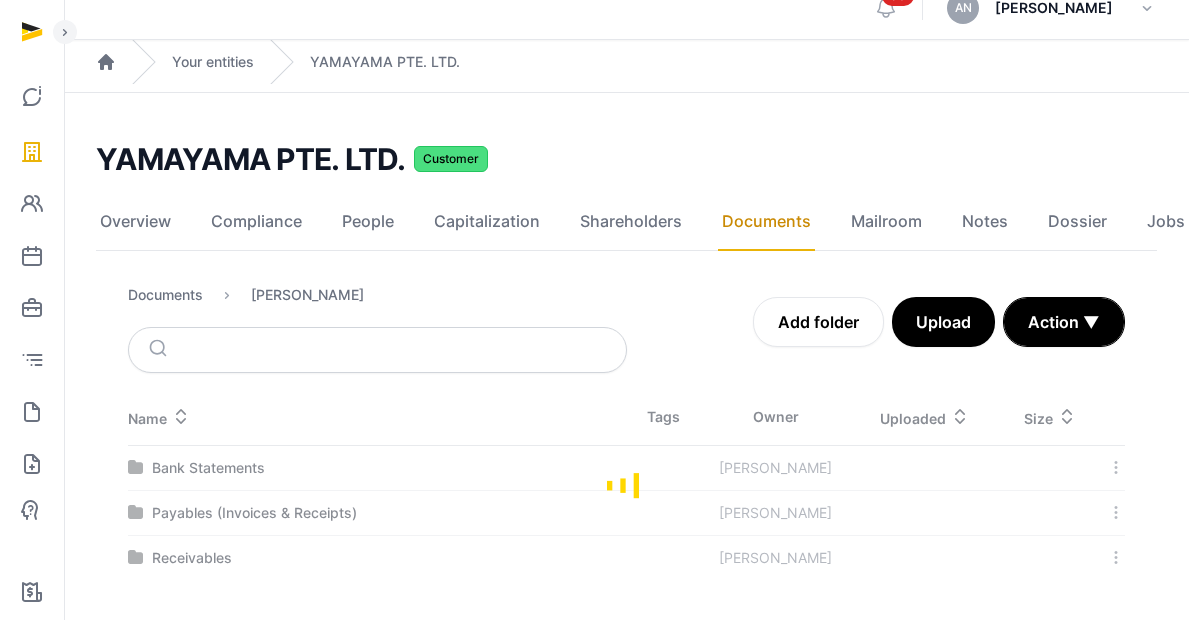 scroll, scrollTop: 24, scrollLeft: 0, axis: vertical 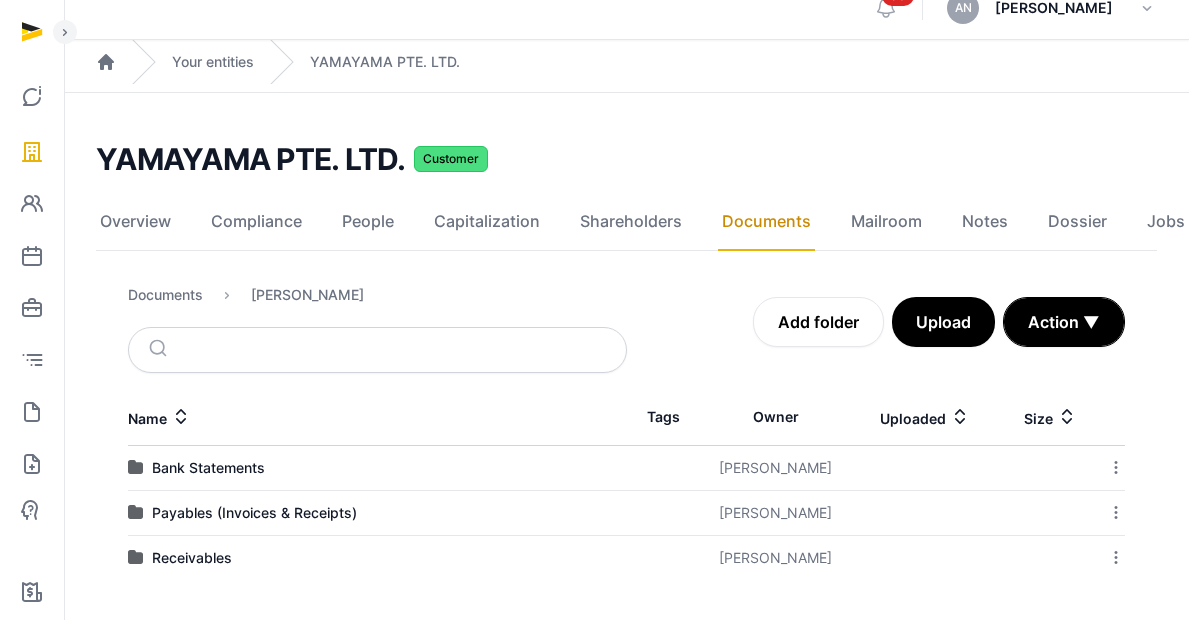 click 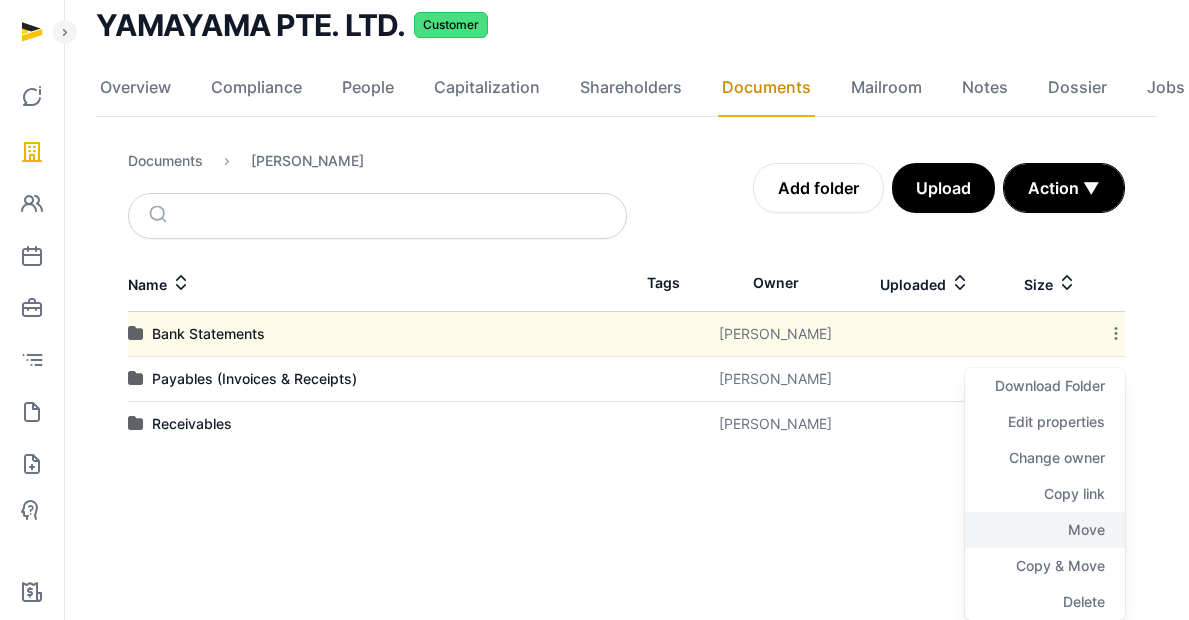 click on "Move" 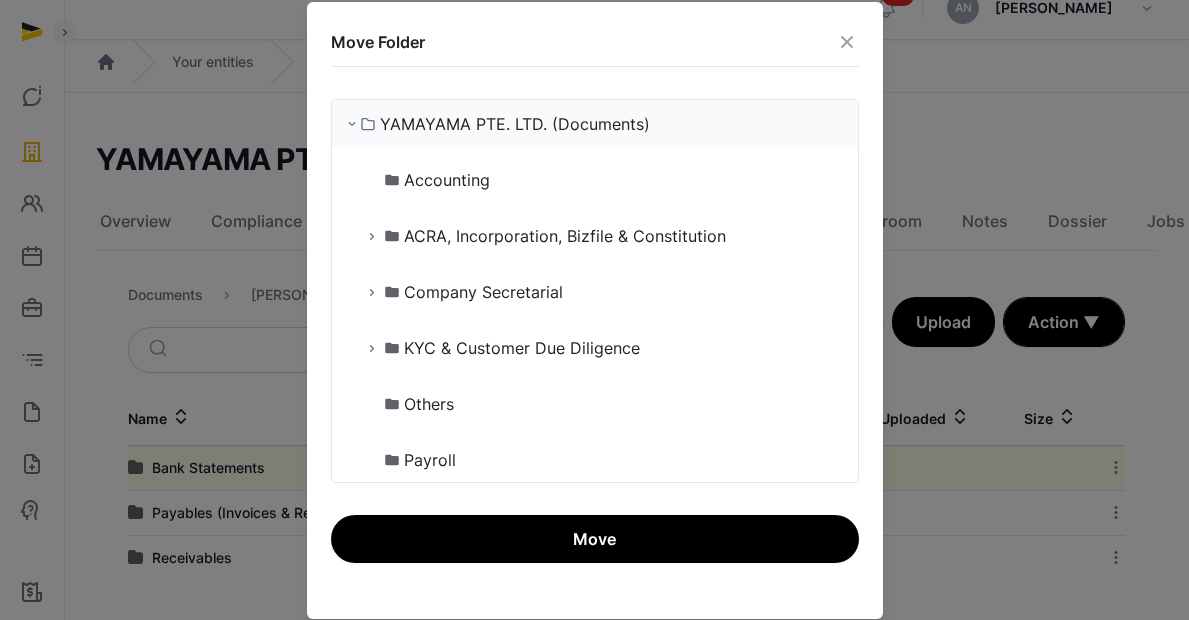 click on "Accounting" at bounding box center [447, 180] 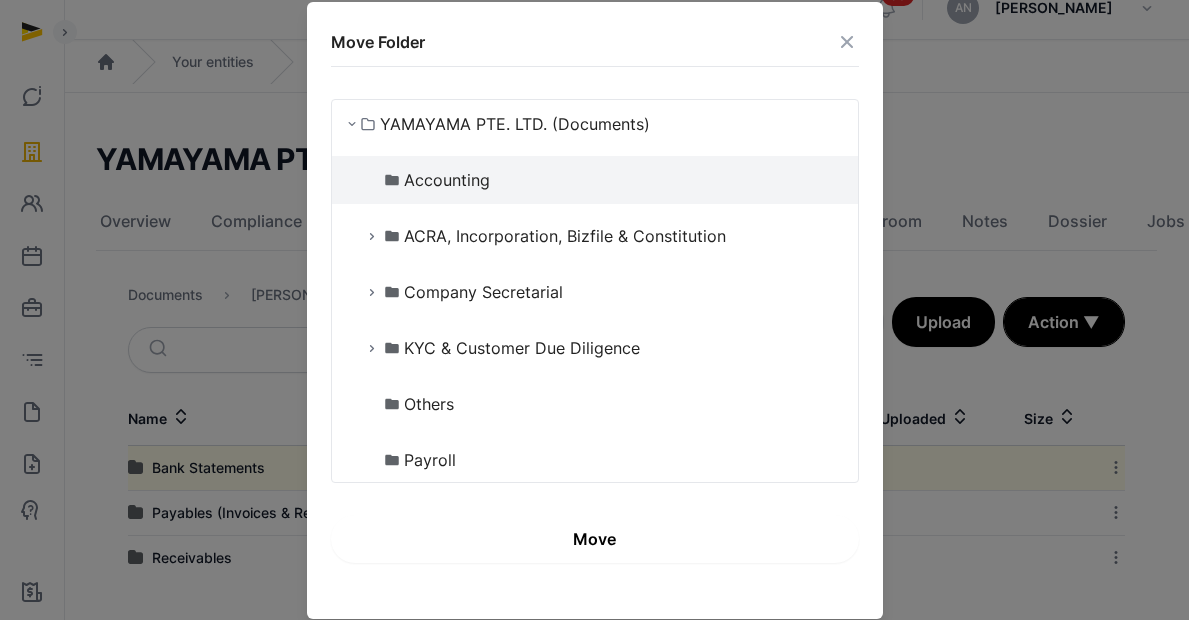 click on "Move" at bounding box center [595, 539] 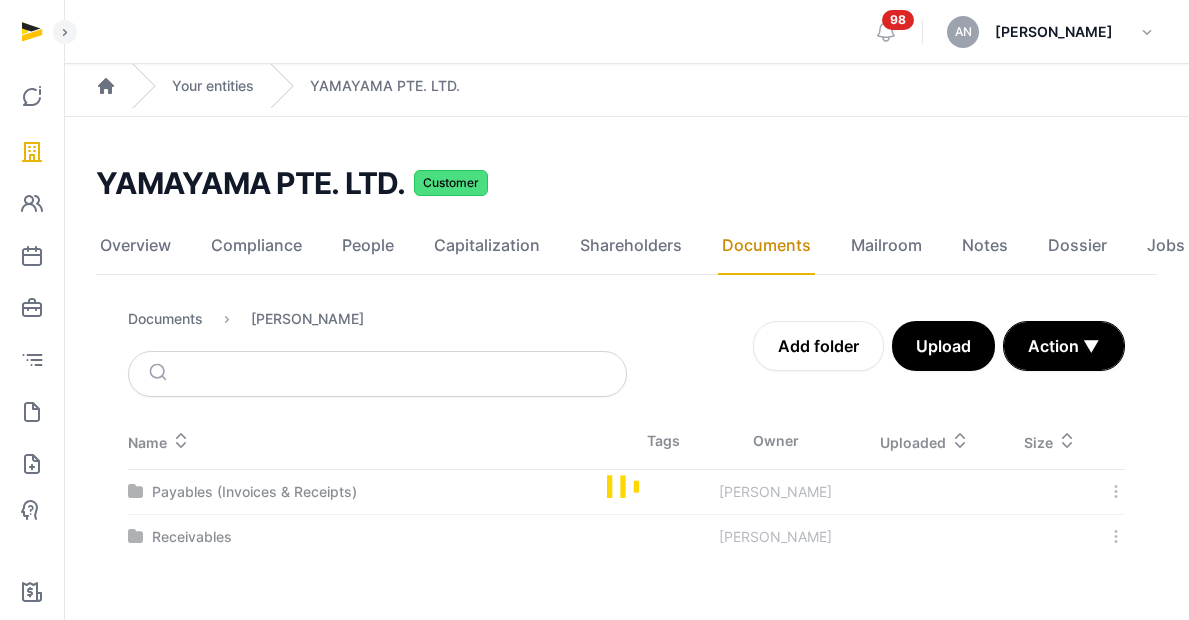 scroll, scrollTop: 0, scrollLeft: 0, axis: both 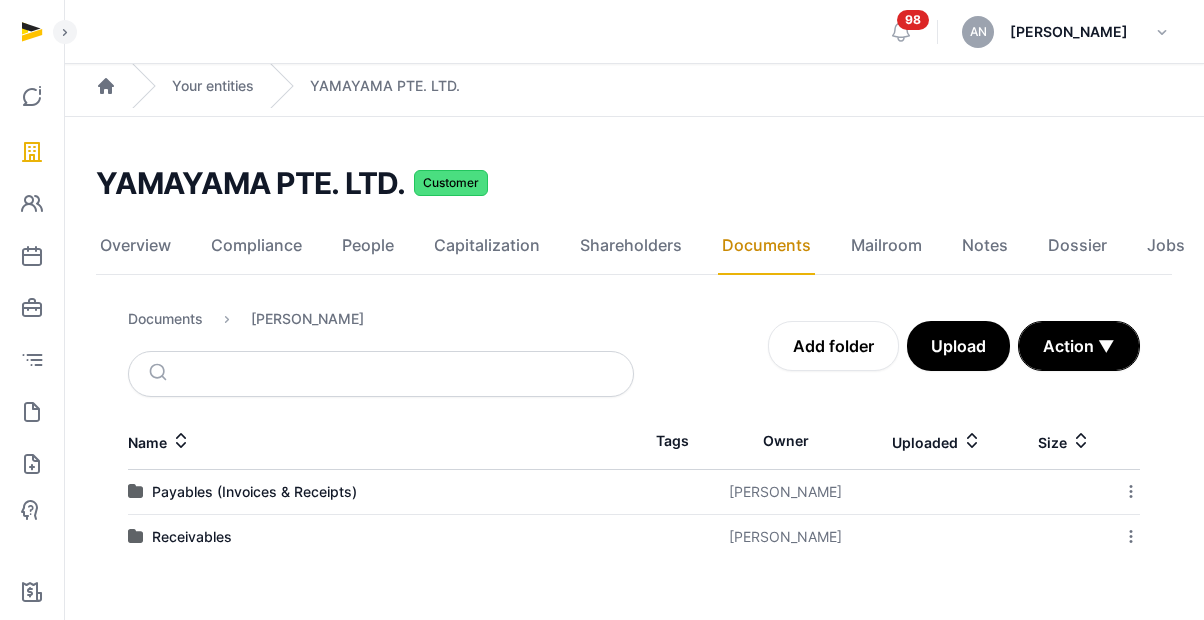 click 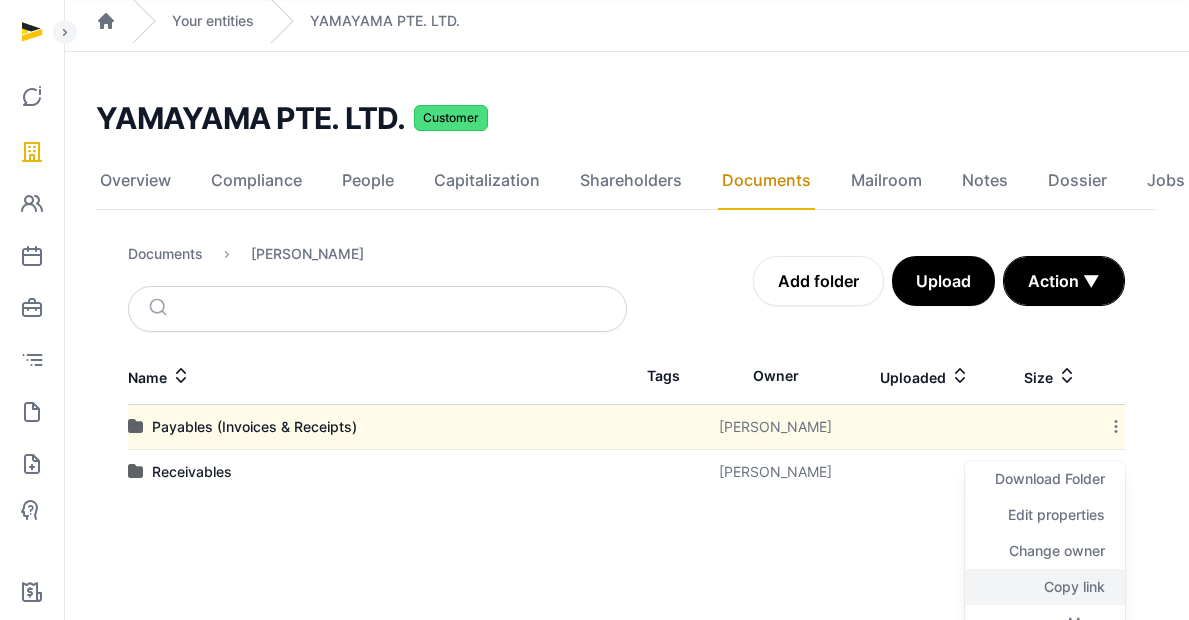 scroll, scrollTop: 158, scrollLeft: 0, axis: vertical 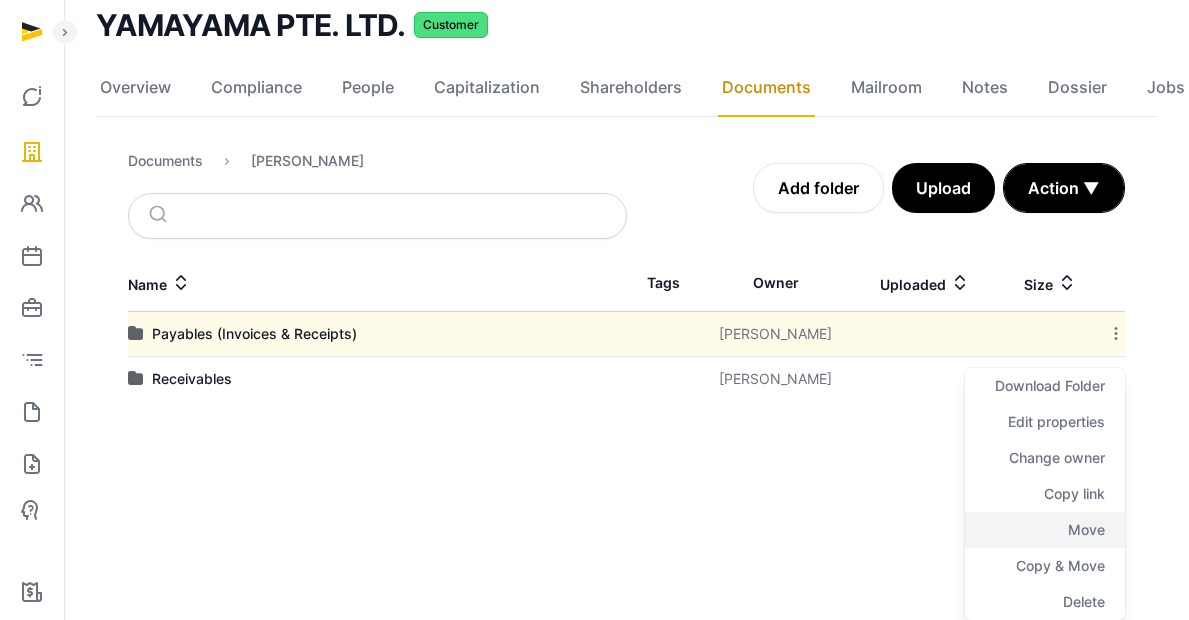 click on "Move" 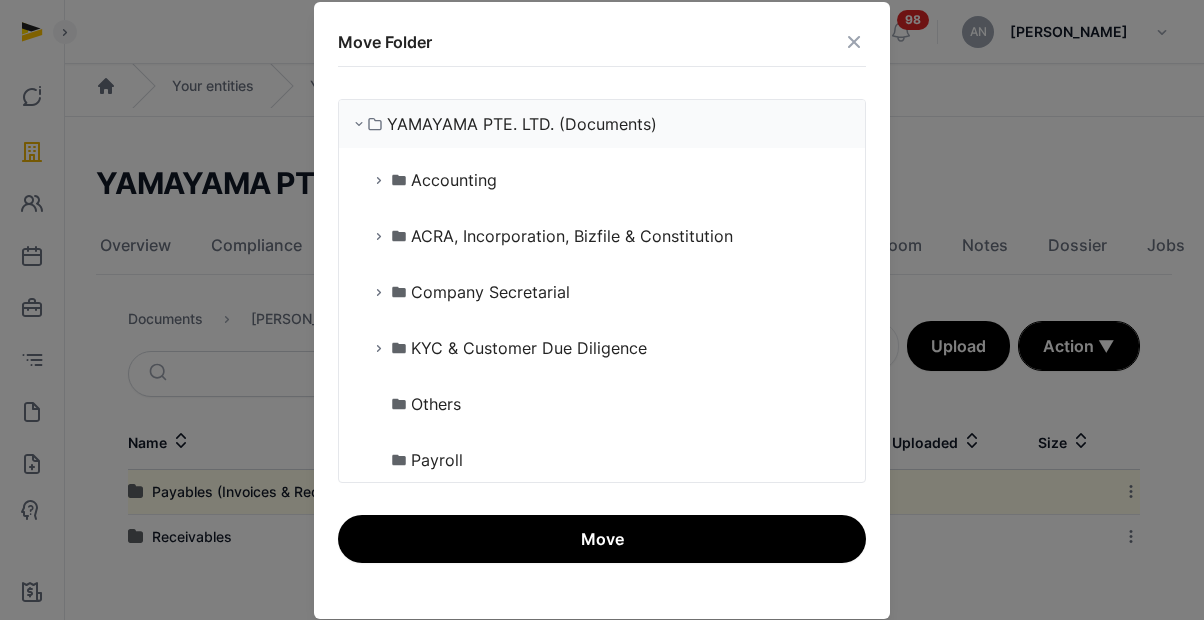 click on "Accounting" at bounding box center [602, 180] 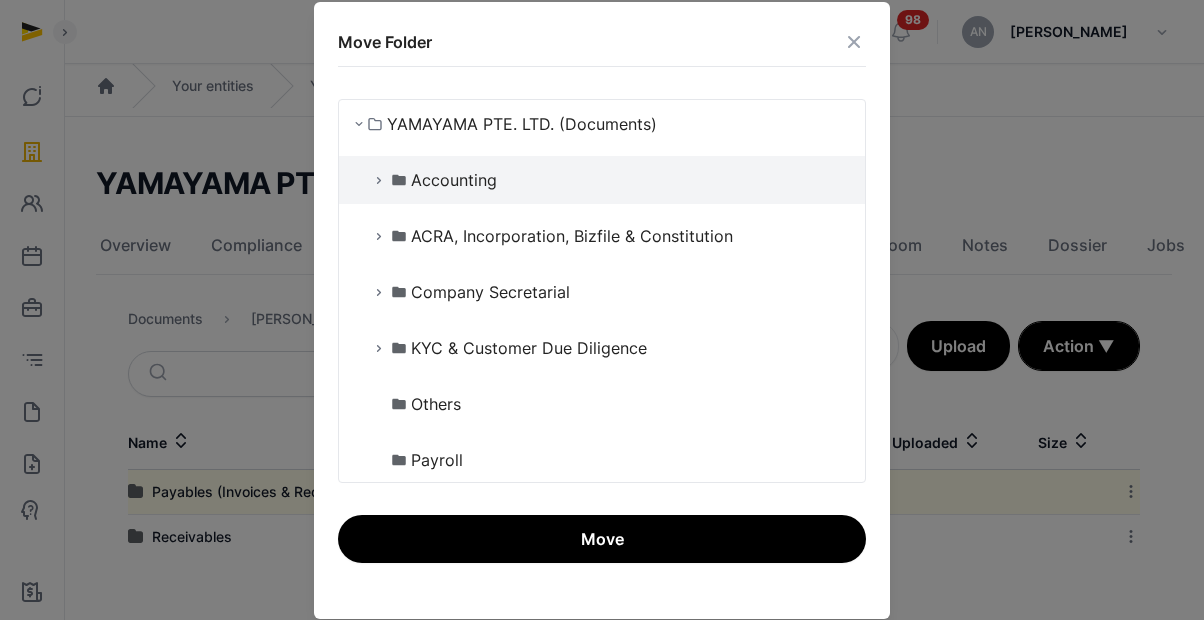 click on "Move" at bounding box center (602, 539) 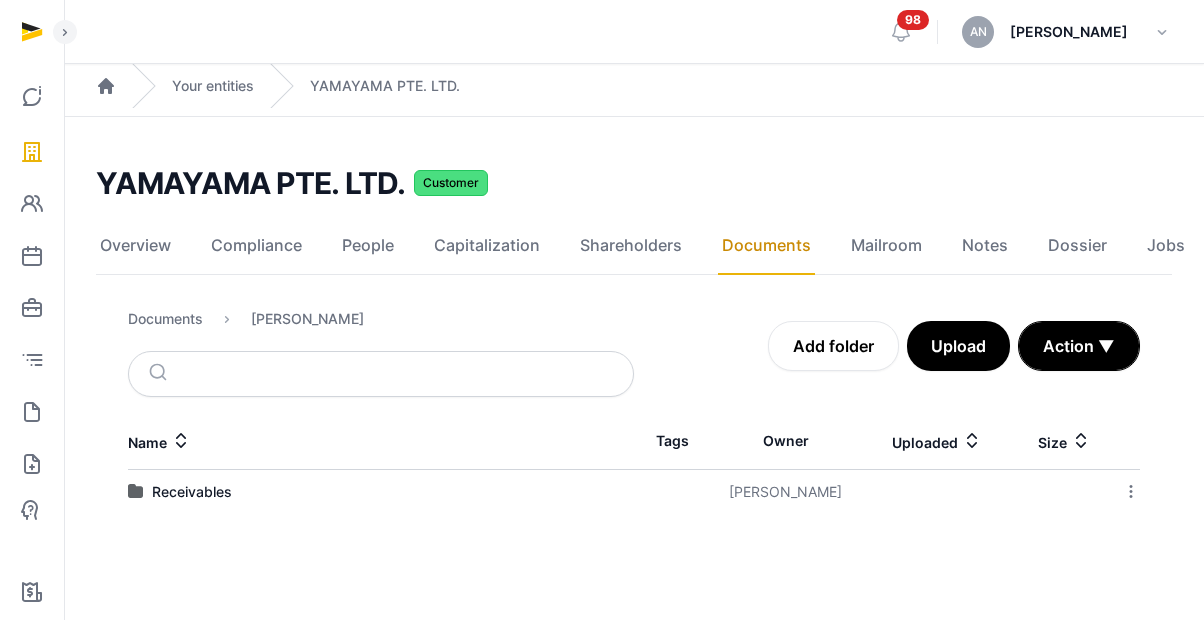 click 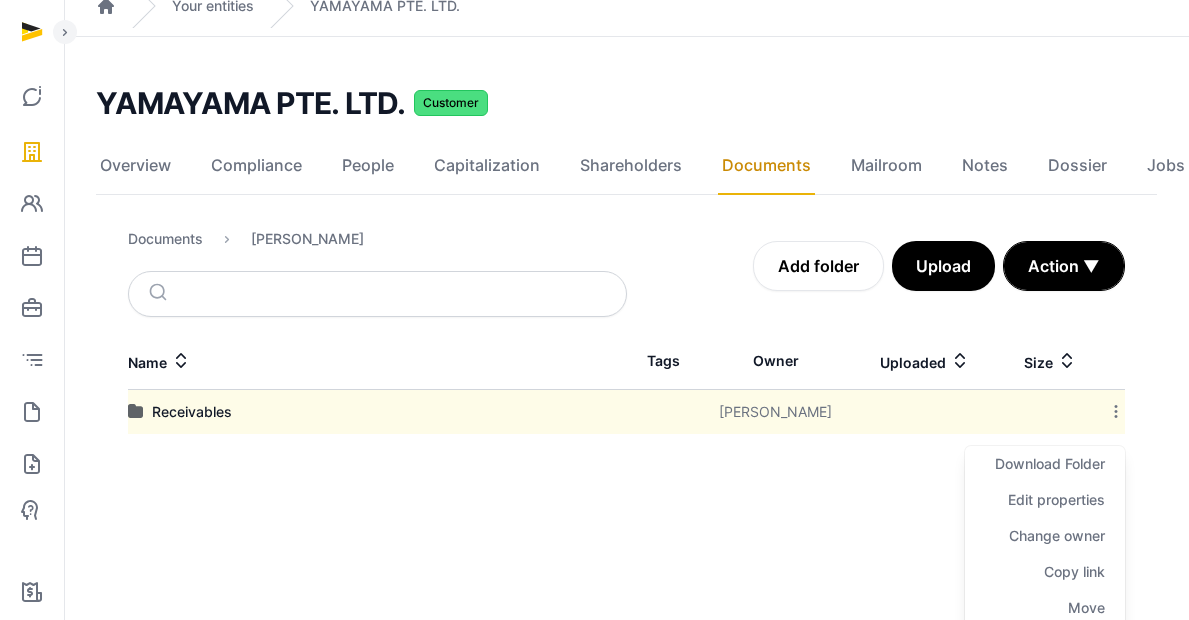 scroll, scrollTop: 117, scrollLeft: 0, axis: vertical 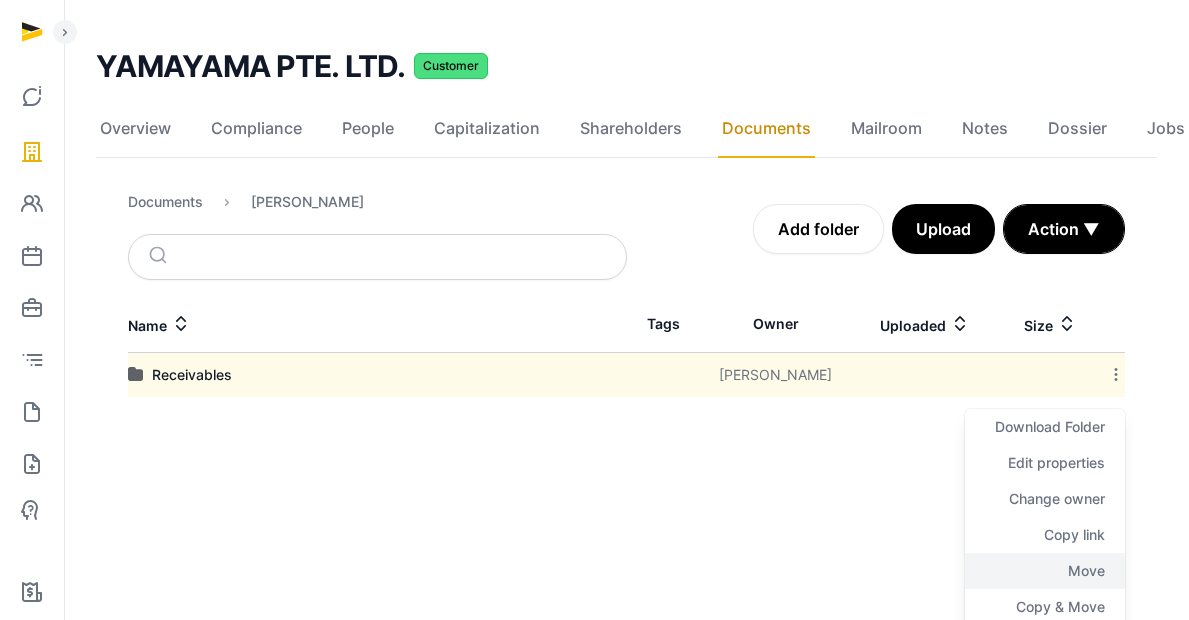 click on "Move" 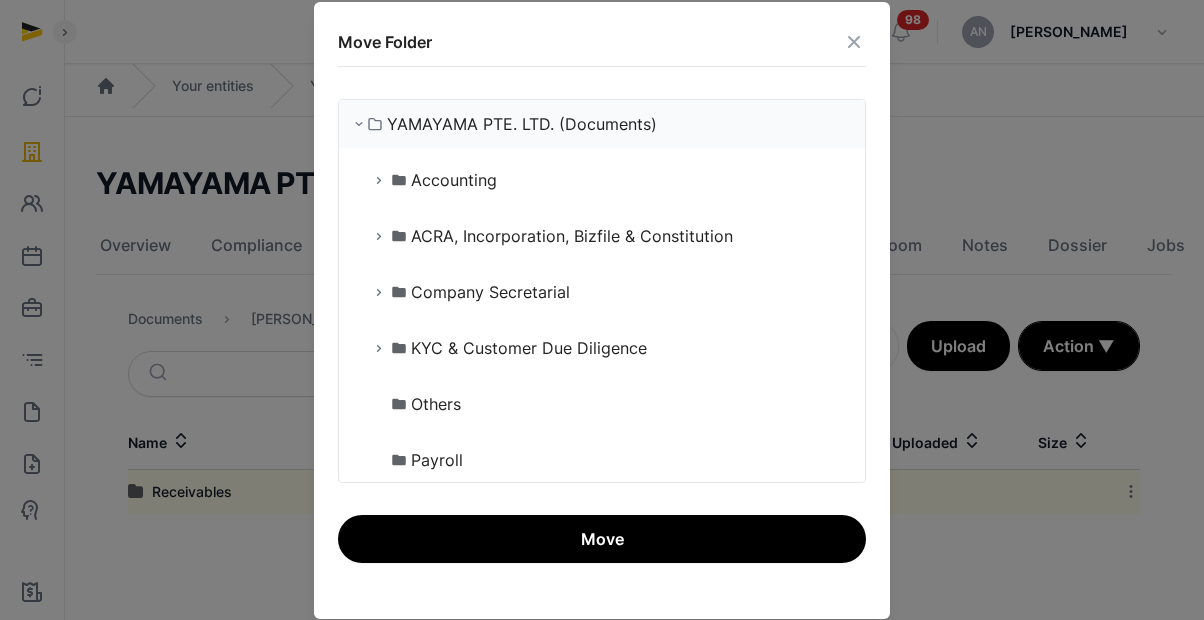 click on "Accounting" at bounding box center (454, 180) 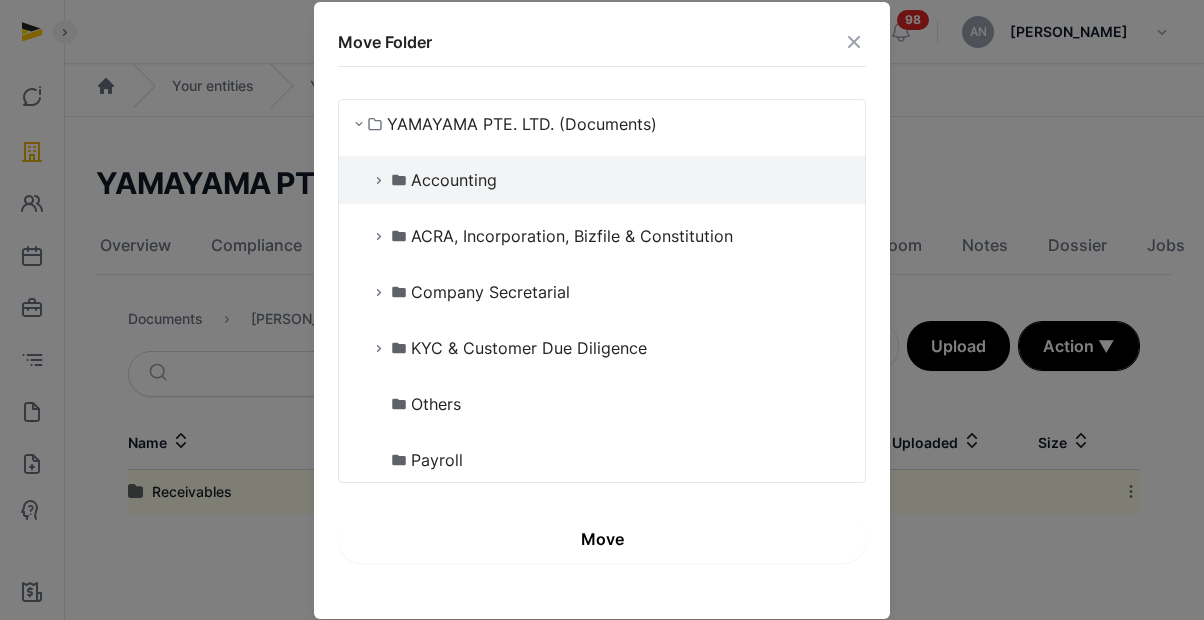 click on "Move" at bounding box center [602, 539] 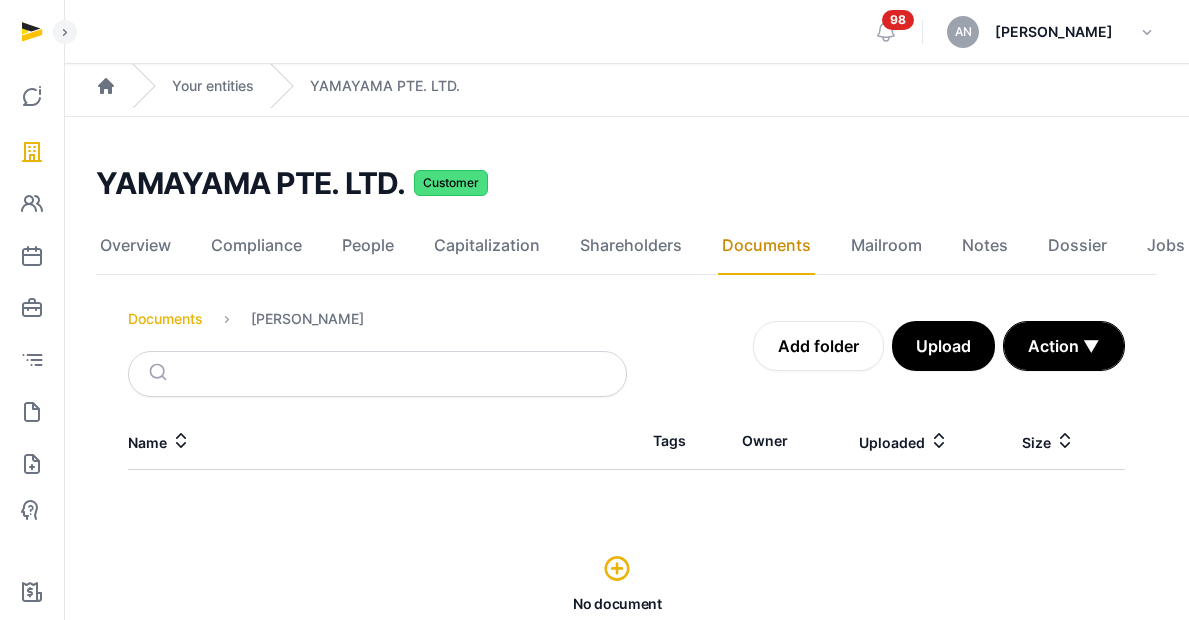click on "Documents" at bounding box center (165, 319) 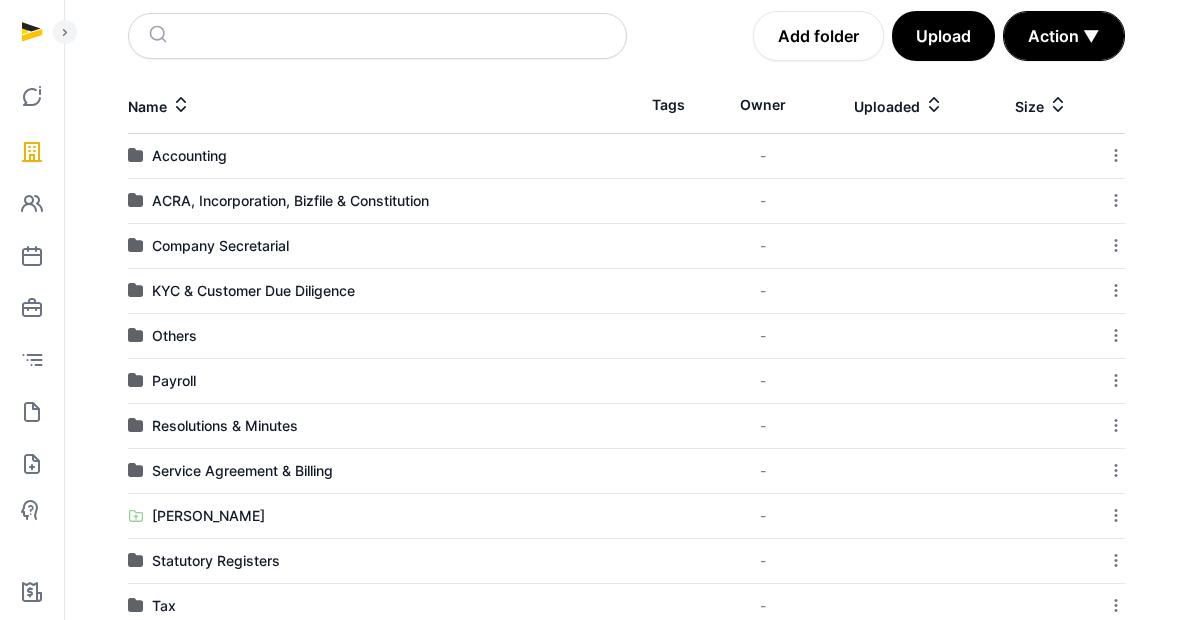 scroll, scrollTop: 344, scrollLeft: 0, axis: vertical 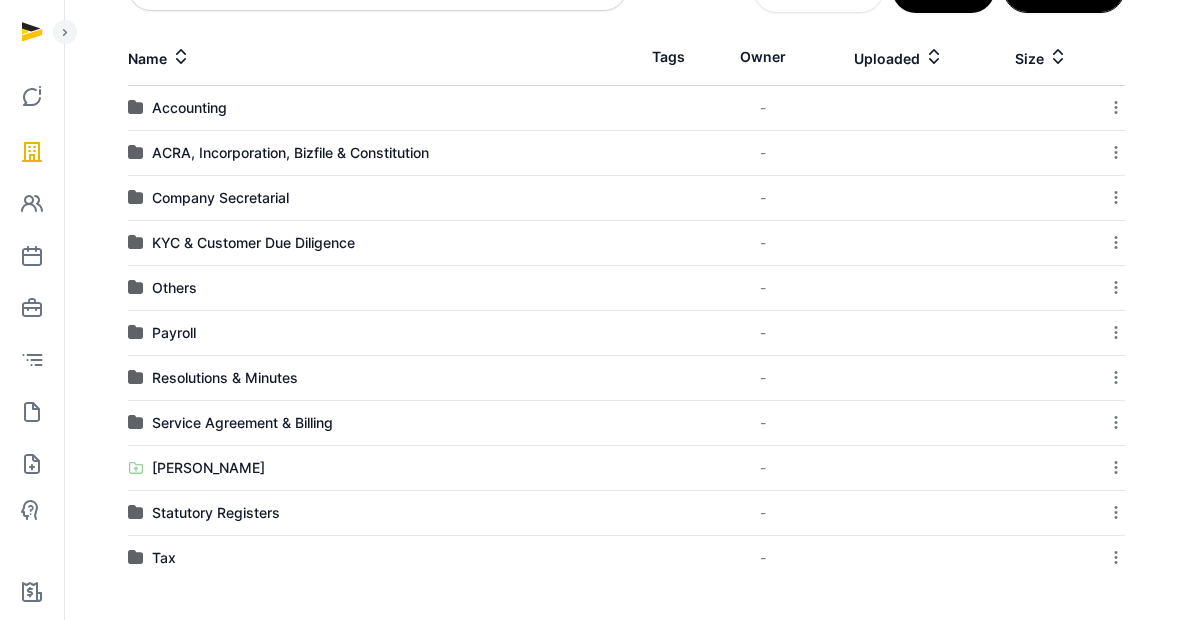click 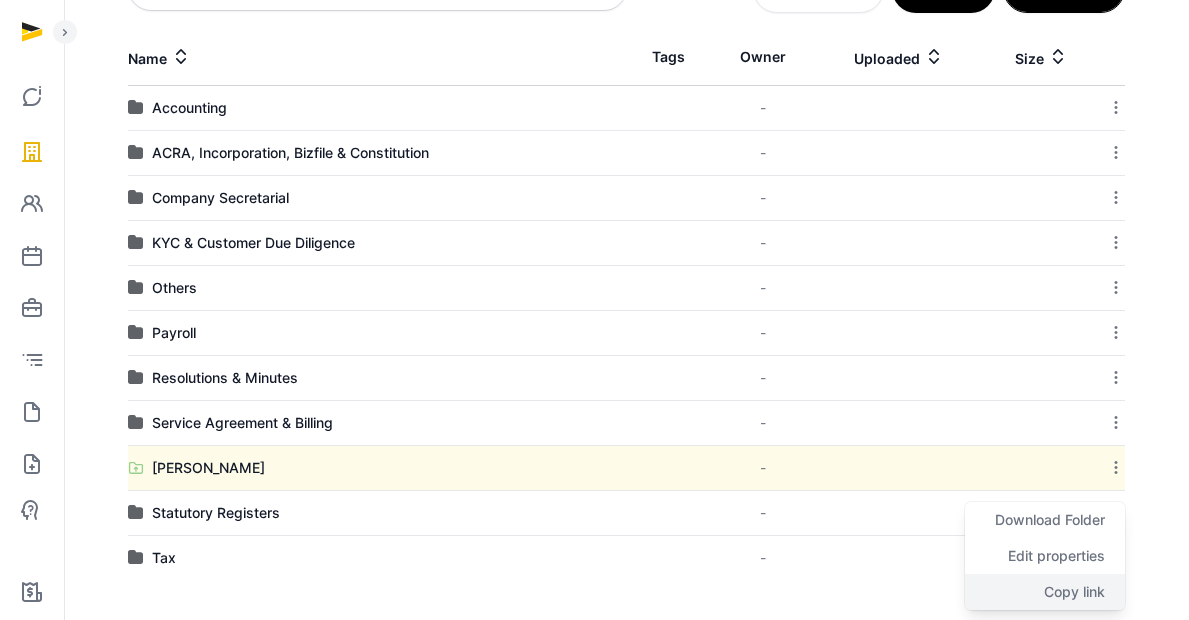 click on "Copy link" 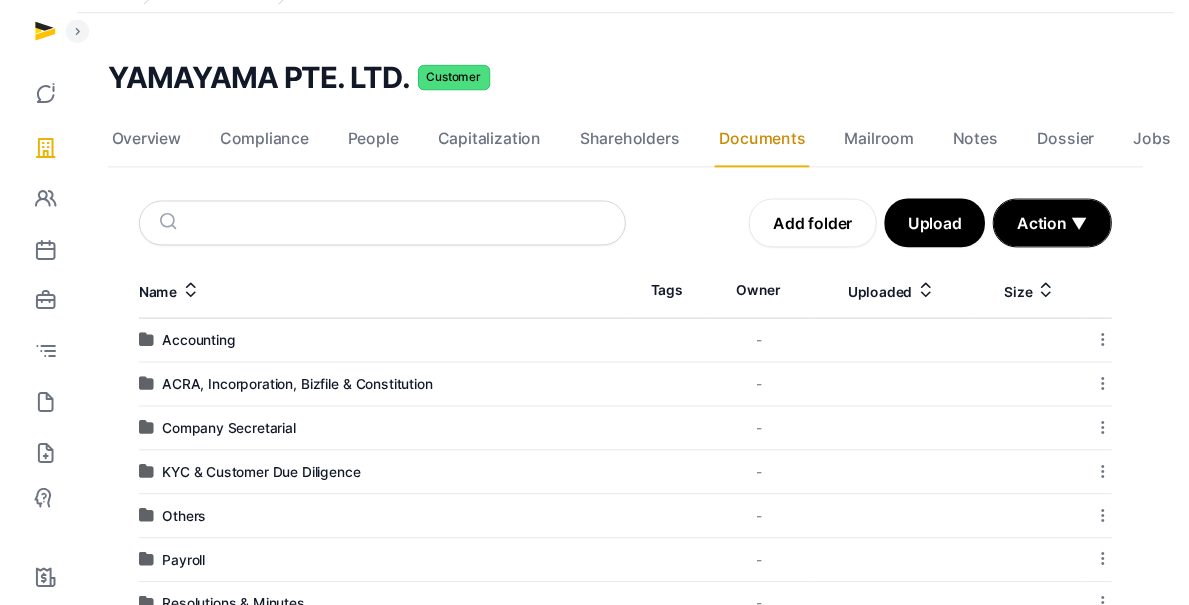 scroll, scrollTop: 0, scrollLeft: 0, axis: both 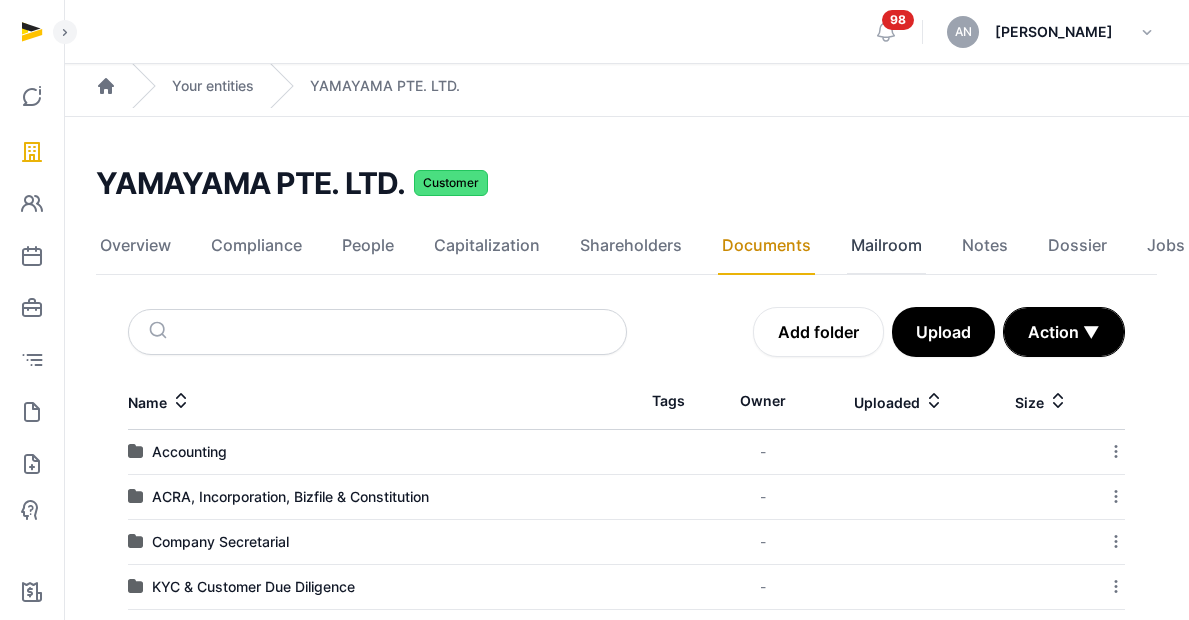 click on "Mailroom" 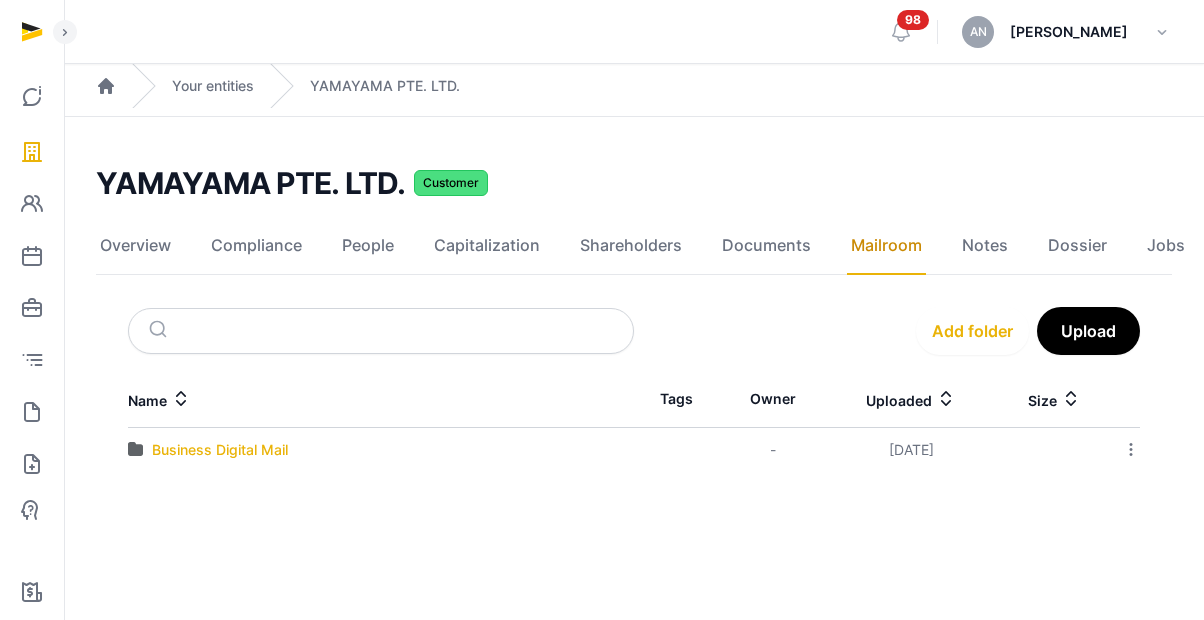 click on "Business Digital Mail" at bounding box center [220, 450] 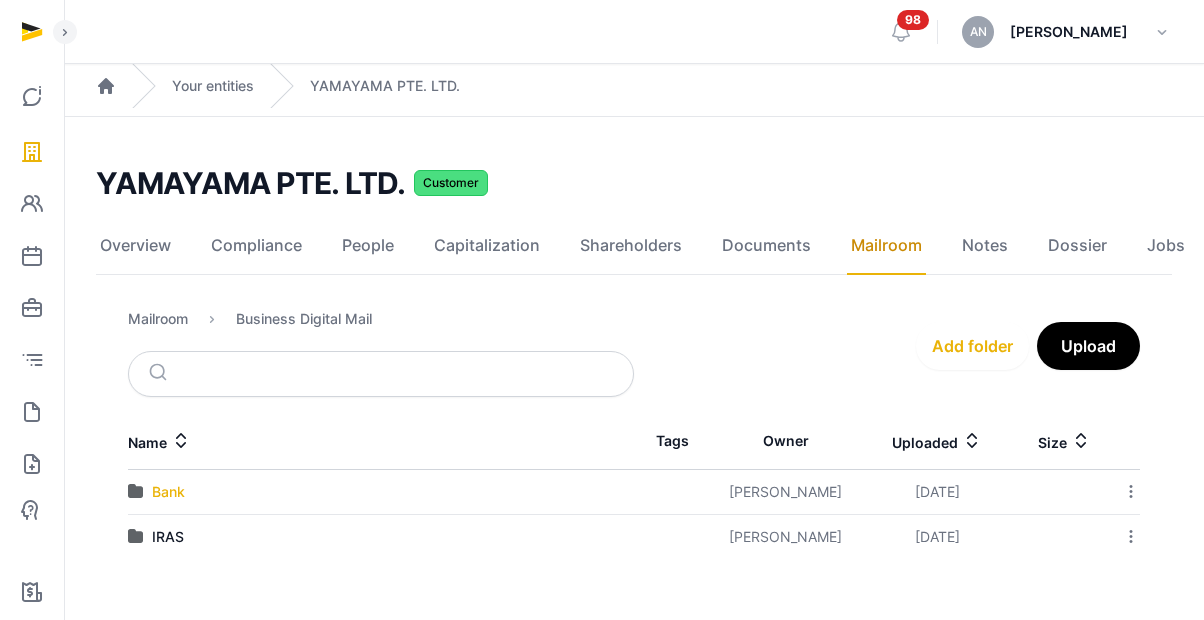 click on "Bank" at bounding box center (168, 492) 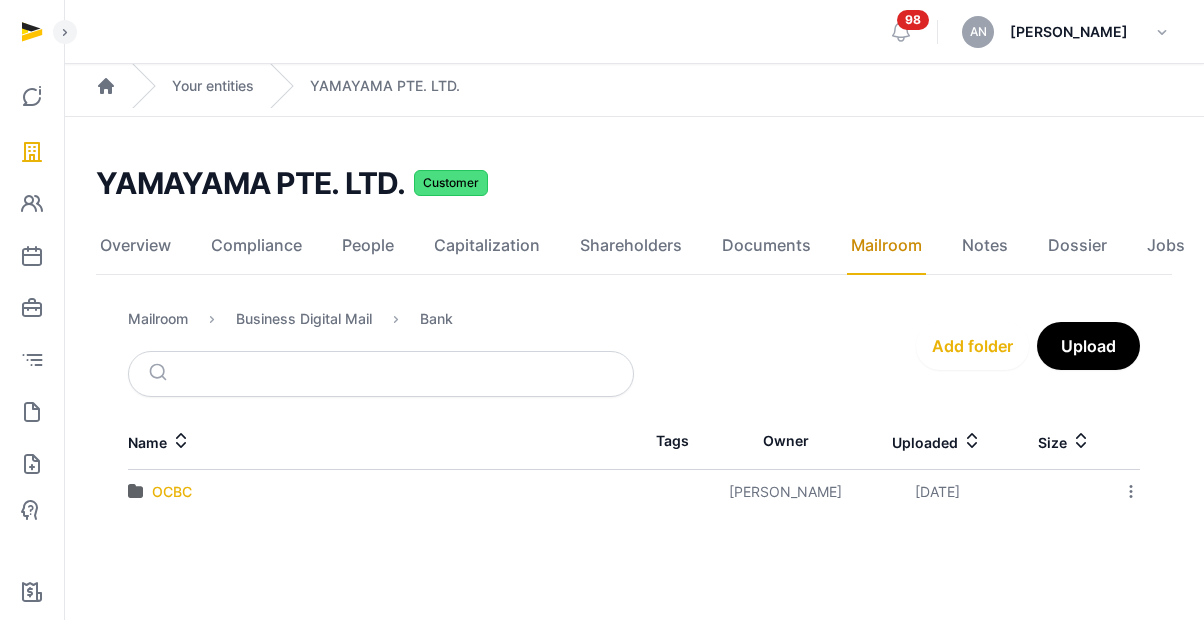 click on "OCBC" at bounding box center [172, 492] 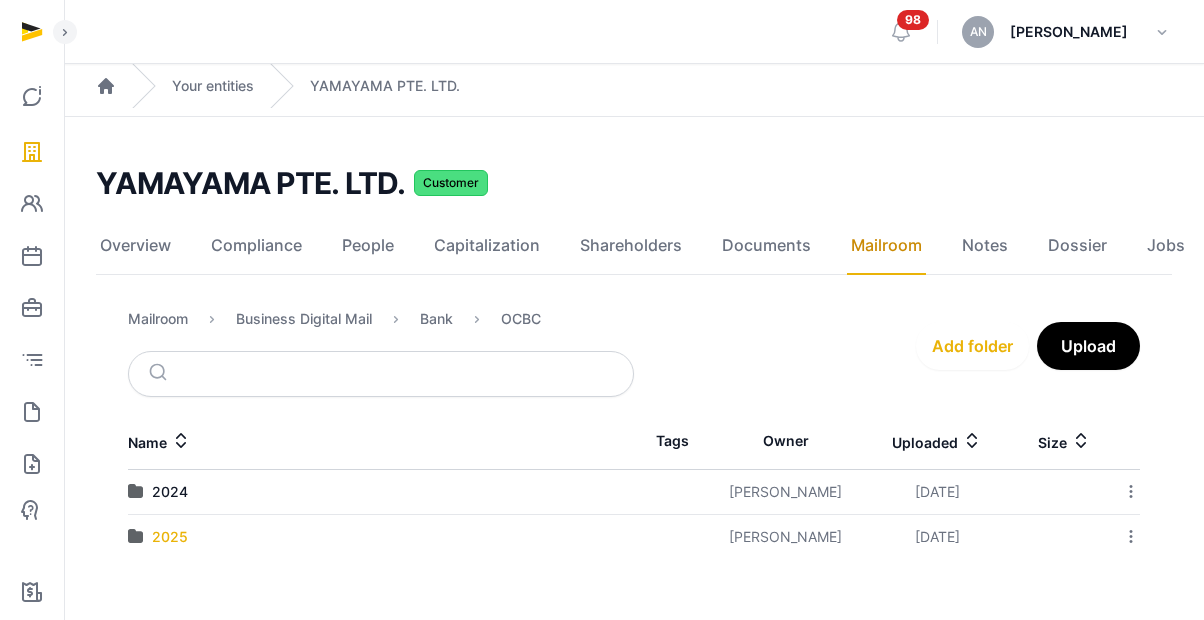 click on "2025" at bounding box center [170, 537] 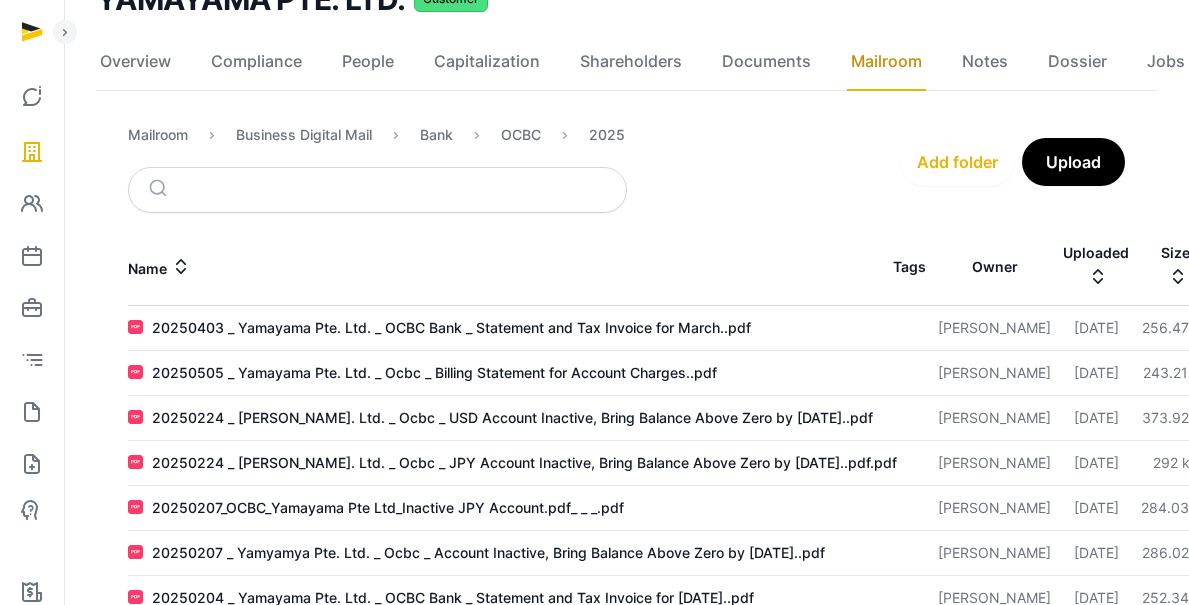 scroll, scrollTop: 300, scrollLeft: 0, axis: vertical 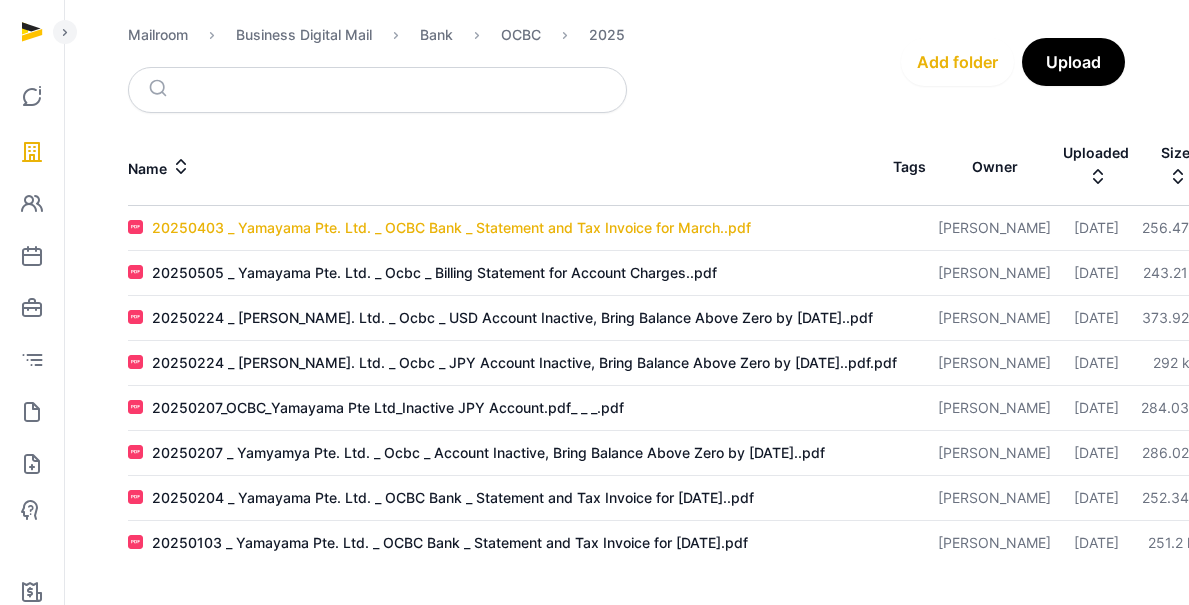 click on "20250403 _ Yamayama Pte. Ltd. _ OCBC Bank _ Statement and Tax Invoice for March..pdf" at bounding box center [451, 228] 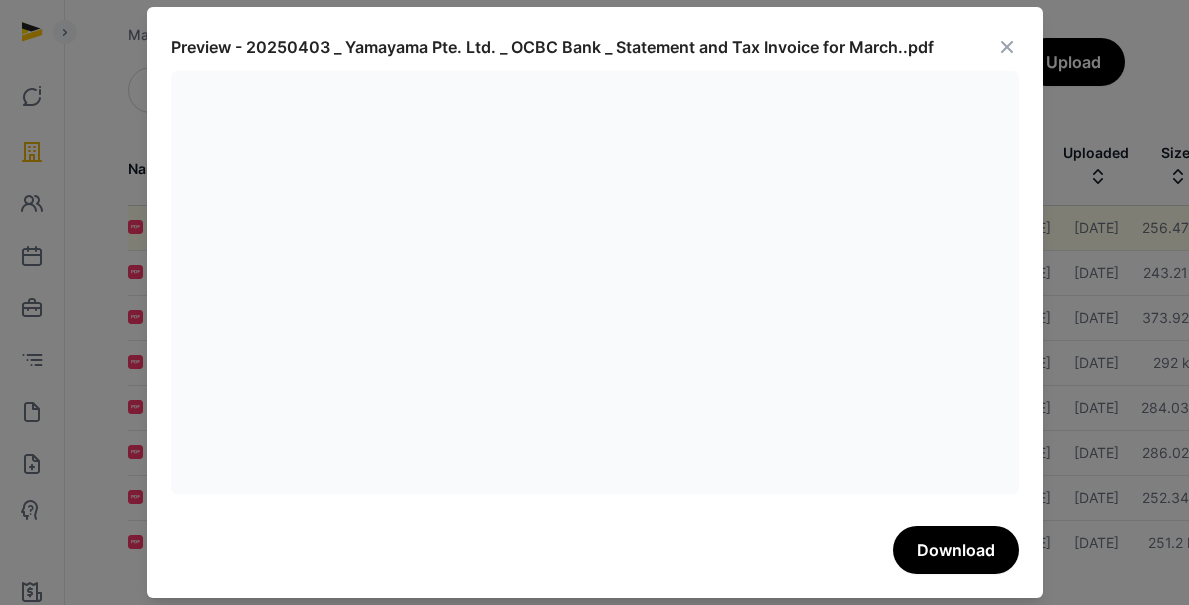 click at bounding box center (1007, 47) 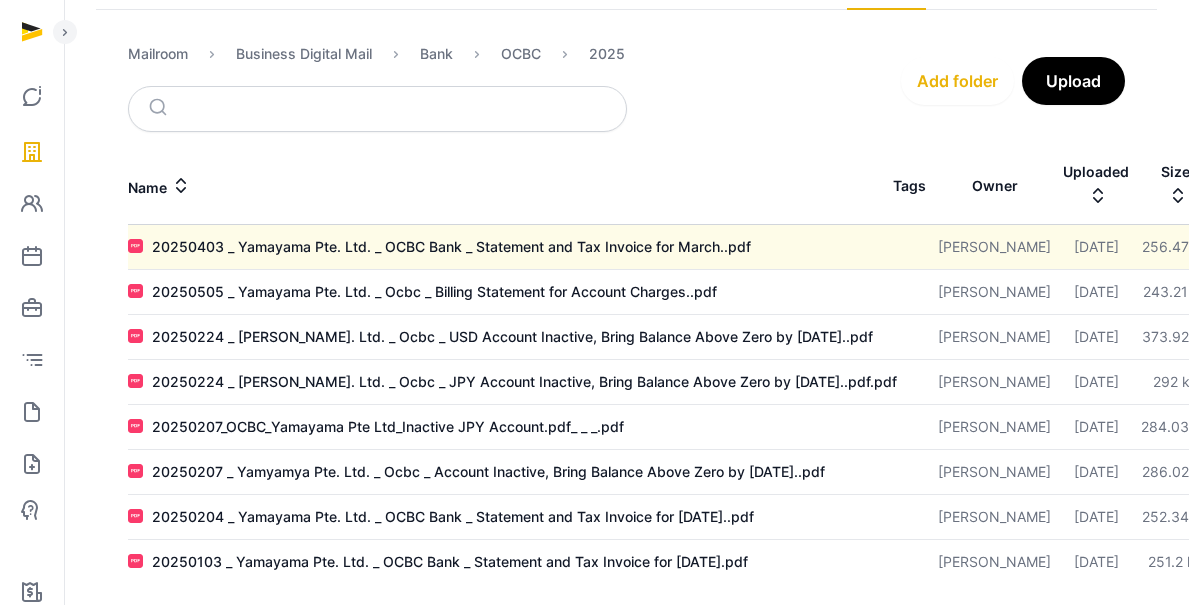 scroll, scrollTop: 221, scrollLeft: 0, axis: vertical 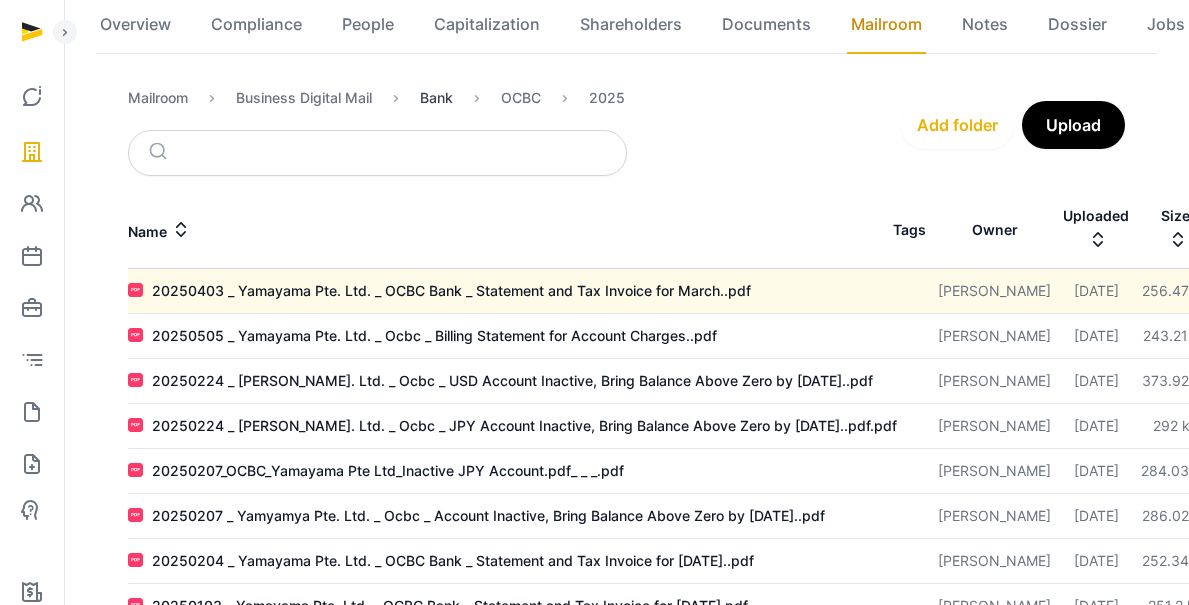 click on "Bank" at bounding box center [436, 98] 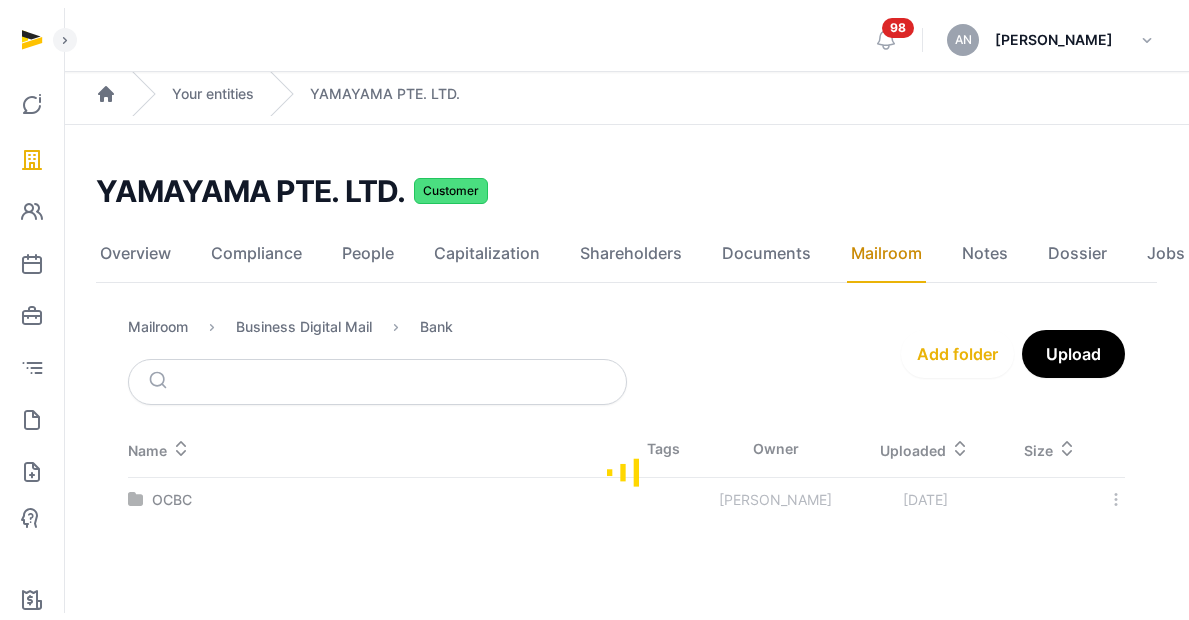 scroll, scrollTop: 0, scrollLeft: 0, axis: both 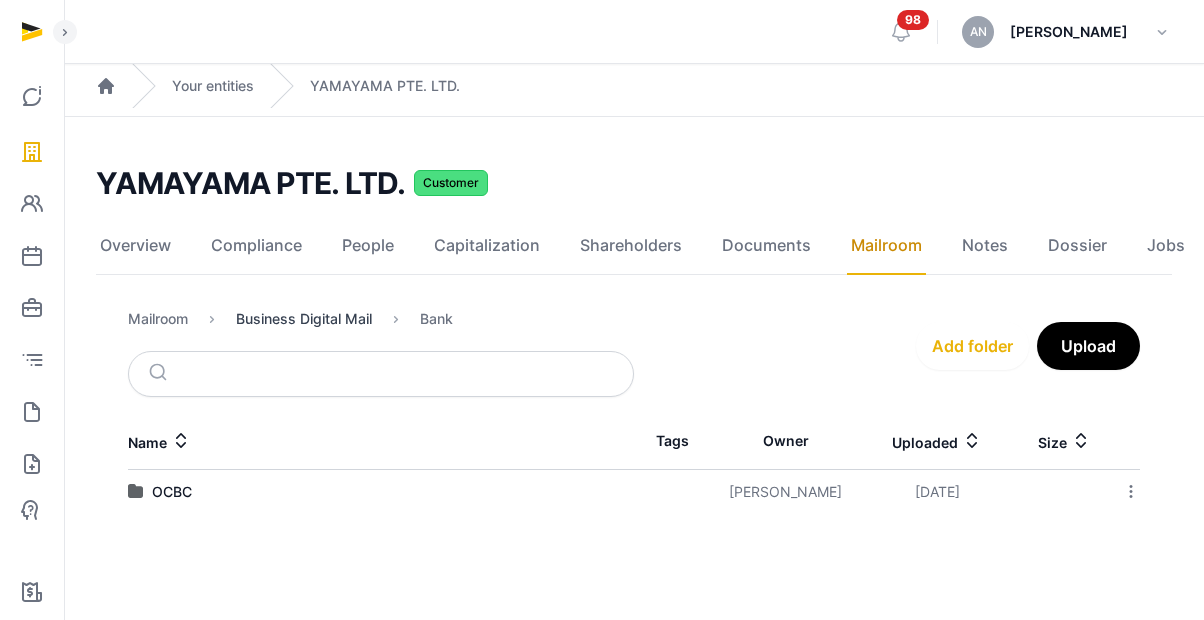 click on "Business Digital Mail" at bounding box center (304, 319) 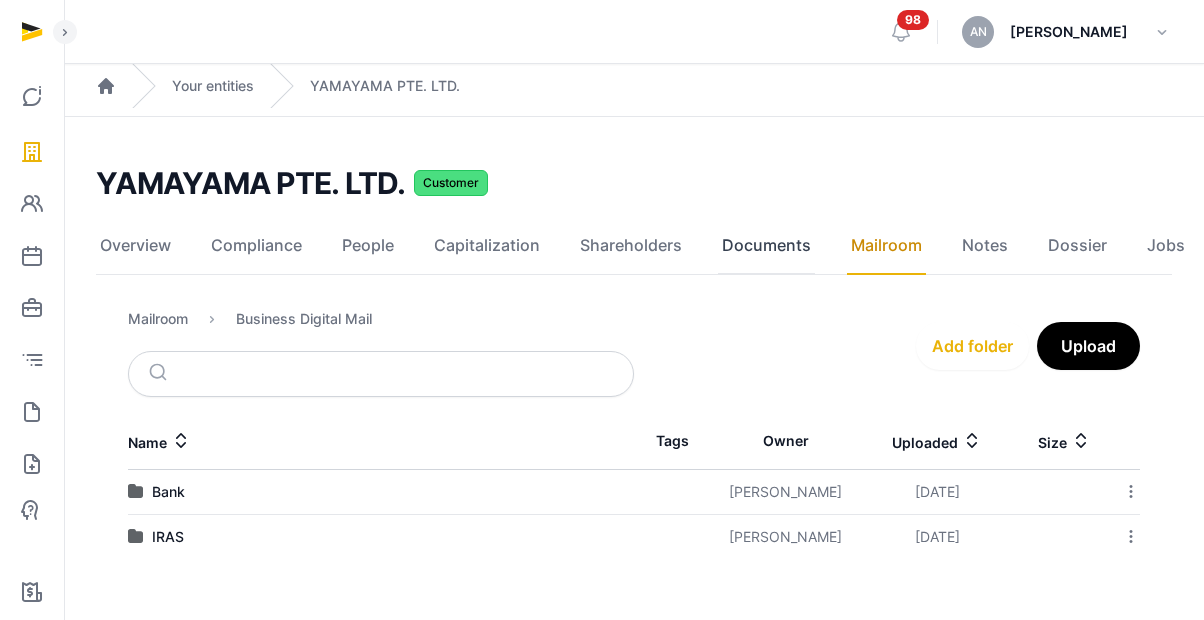 click on "Documents" 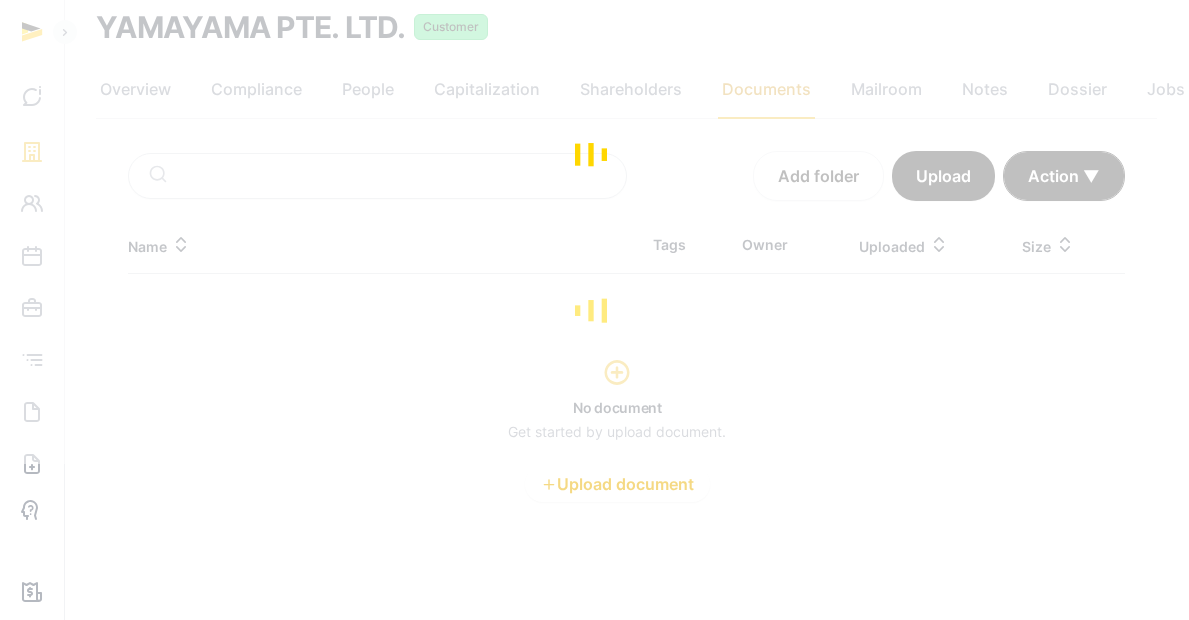 scroll, scrollTop: 158, scrollLeft: 0, axis: vertical 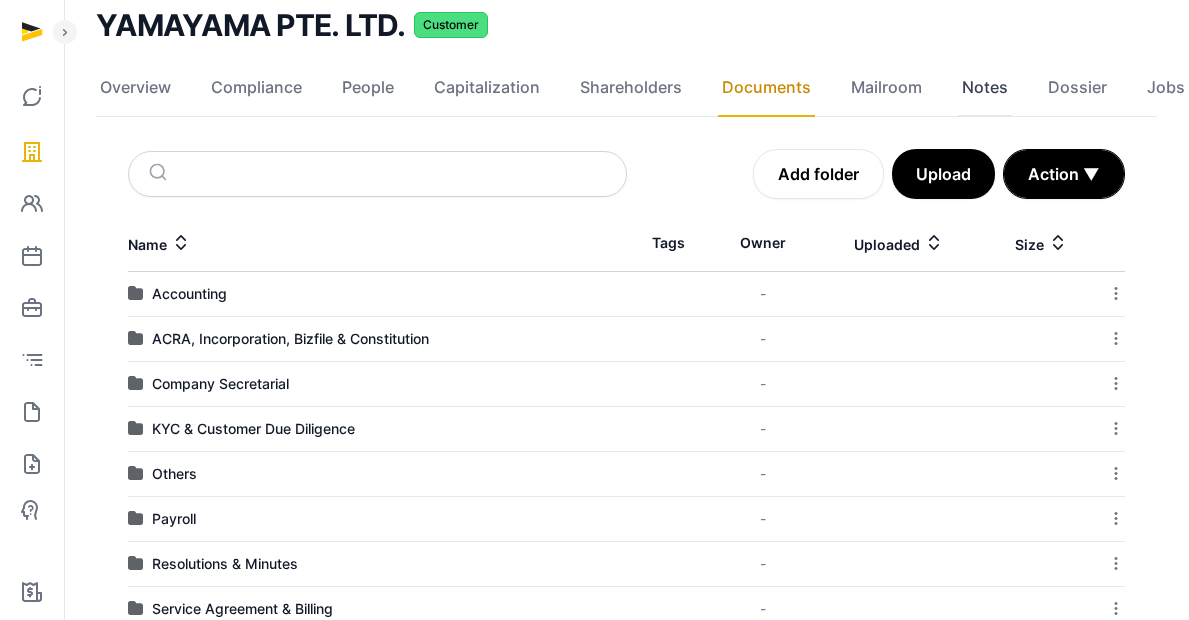 click on "Notes" 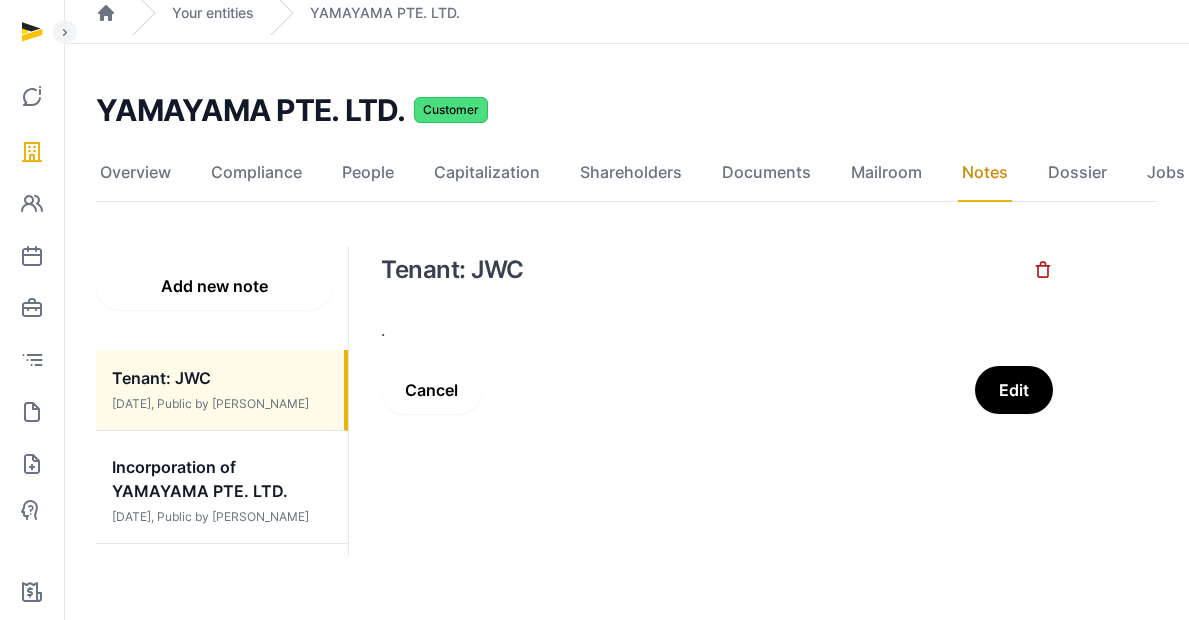 scroll, scrollTop: 93, scrollLeft: 0, axis: vertical 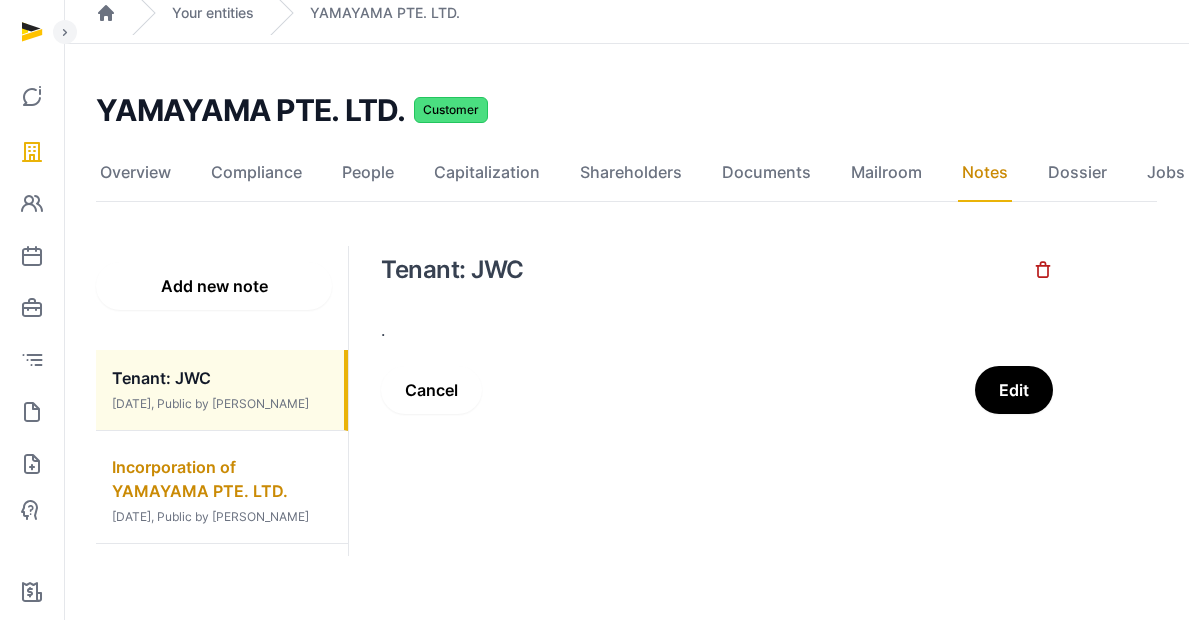 click on "[DATE], Public by [PERSON_NAME]" at bounding box center [210, 516] 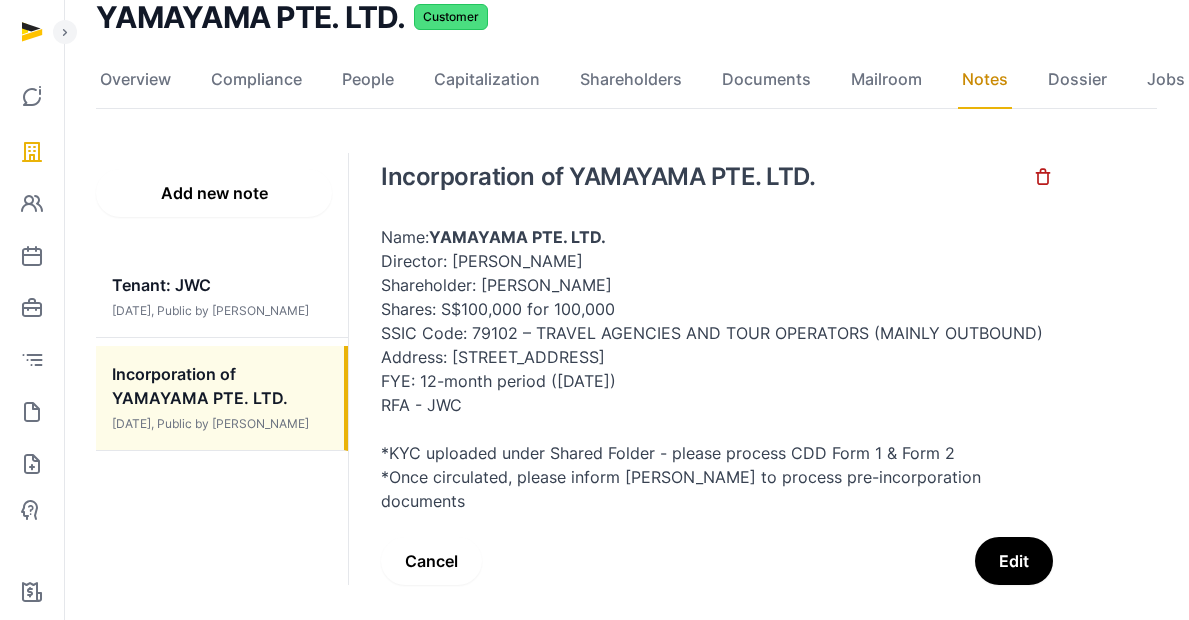 scroll, scrollTop: 171, scrollLeft: 0, axis: vertical 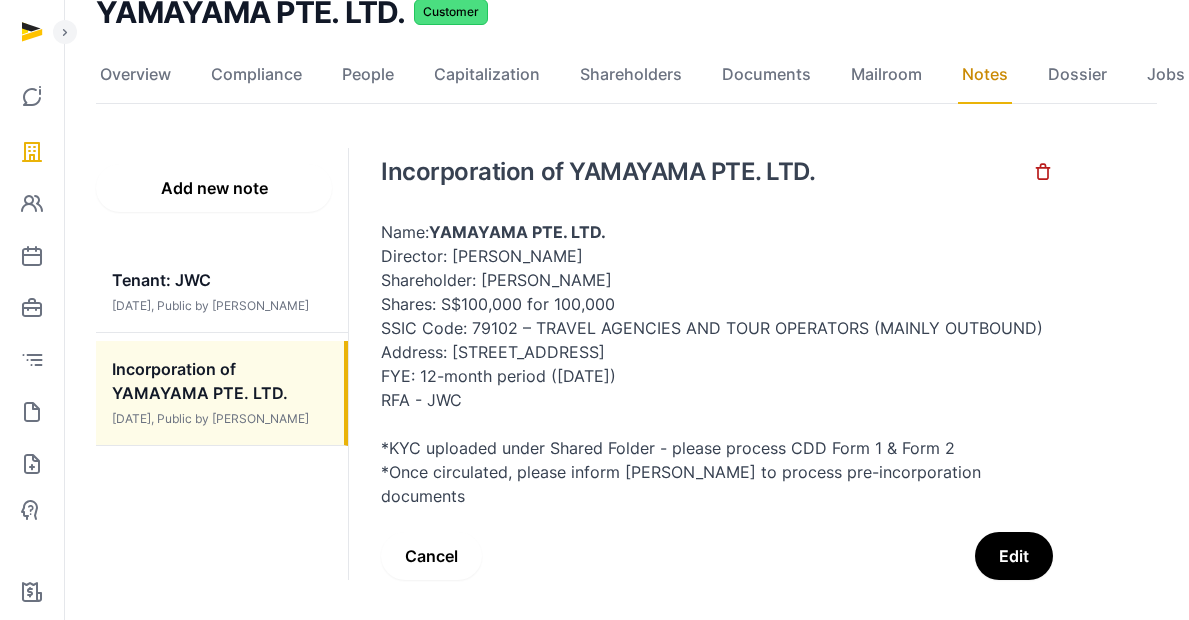 click on "Shares: S$100,000 for 100,000 SSIC Code: 79102 – TRAVEL AGENCIES AND TOUR OPERATORS (MAINLY OUTBOUND)" at bounding box center (717, 316) 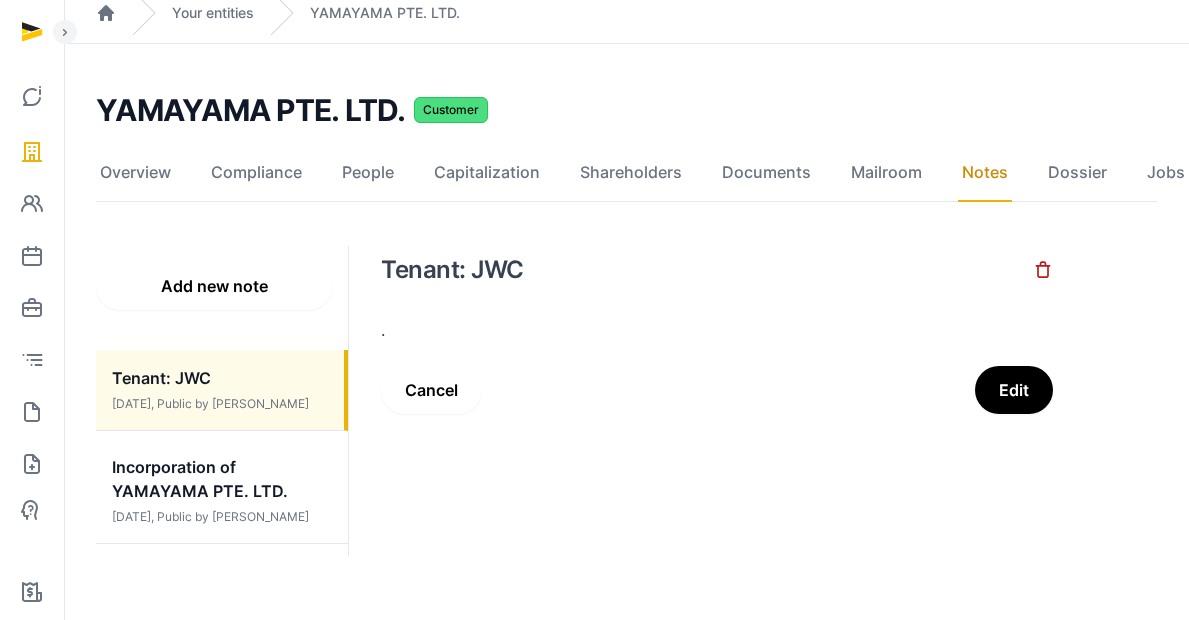 scroll, scrollTop: 93, scrollLeft: 0, axis: vertical 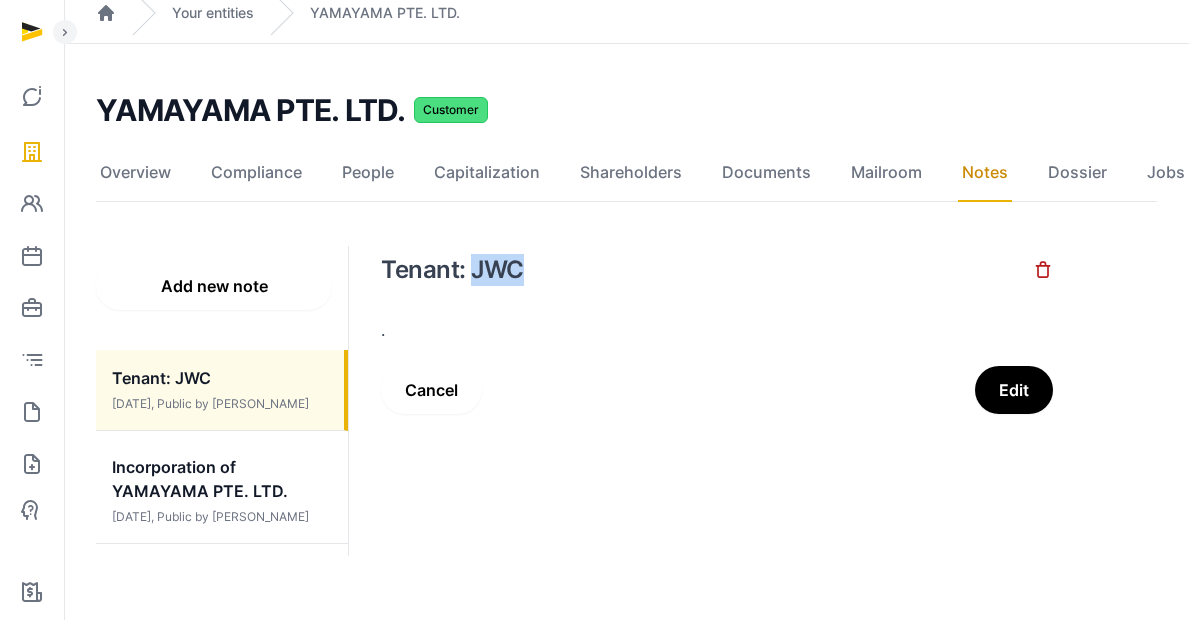 click on "Tenant: JWC" at bounding box center [707, 270] 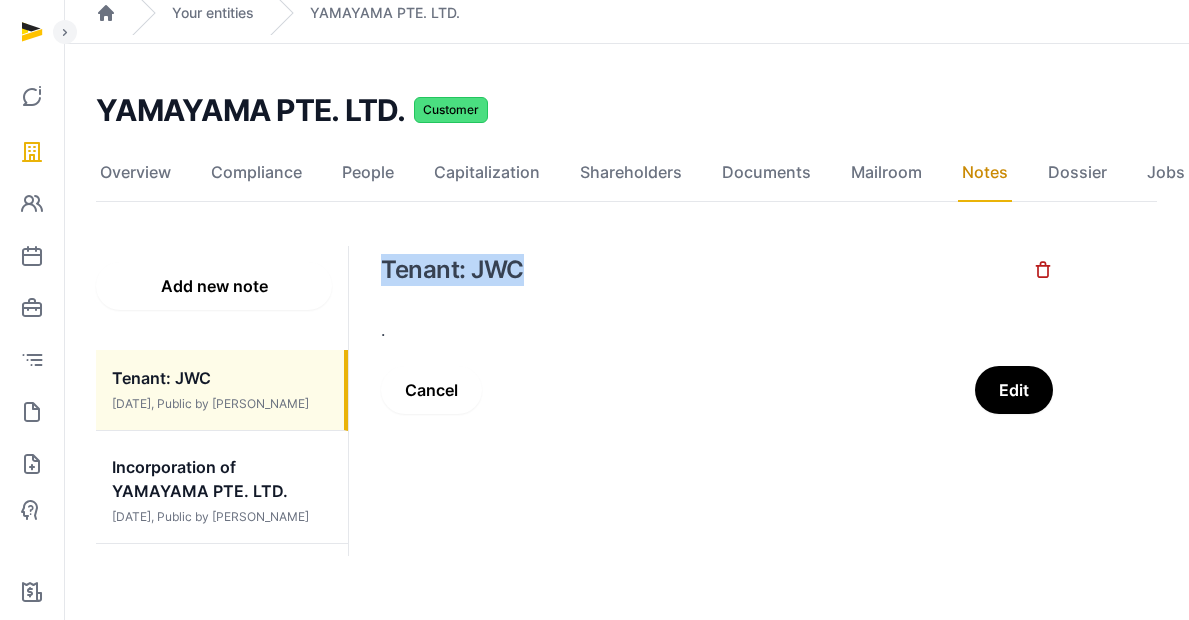 click on "Tenant: JWC" at bounding box center [707, 270] 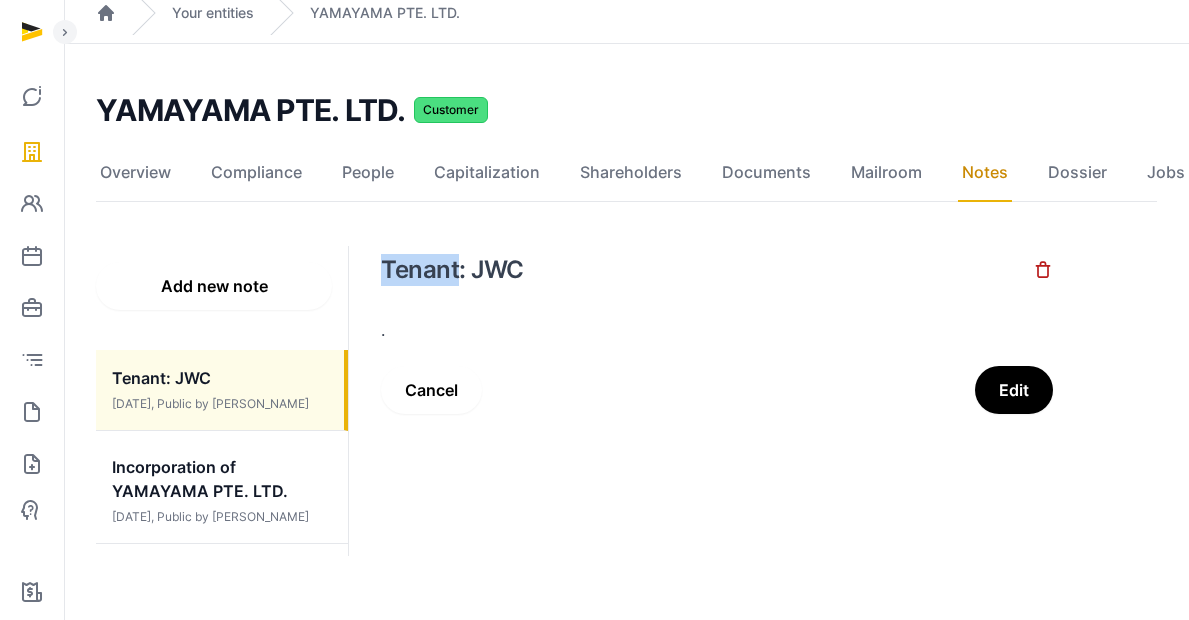 click on "Tenant: JWC" at bounding box center (707, 270) 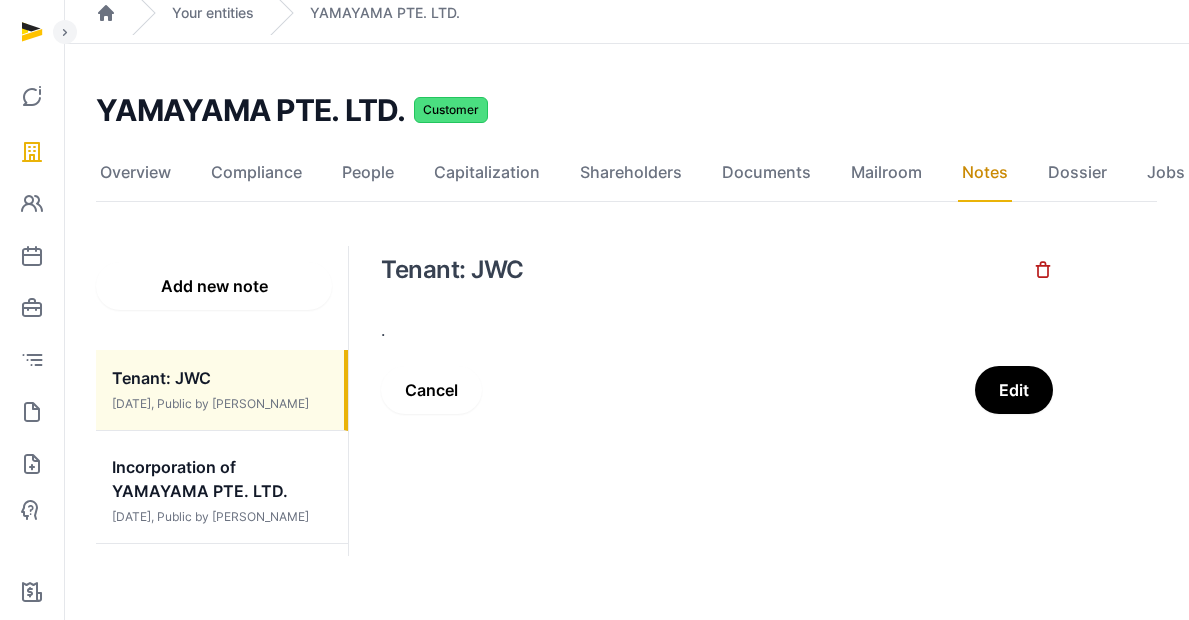 click on "Tenant: JWC" at bounding box center (707, 270) 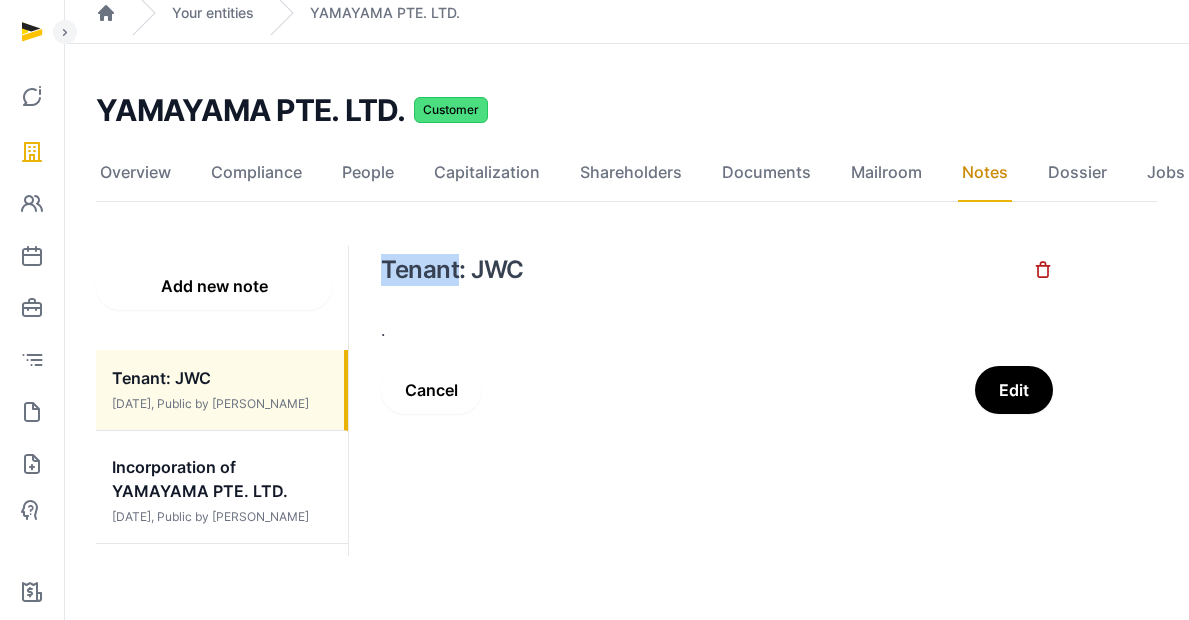 click on "Tenant: JWC" at bounding box center (707, 270) 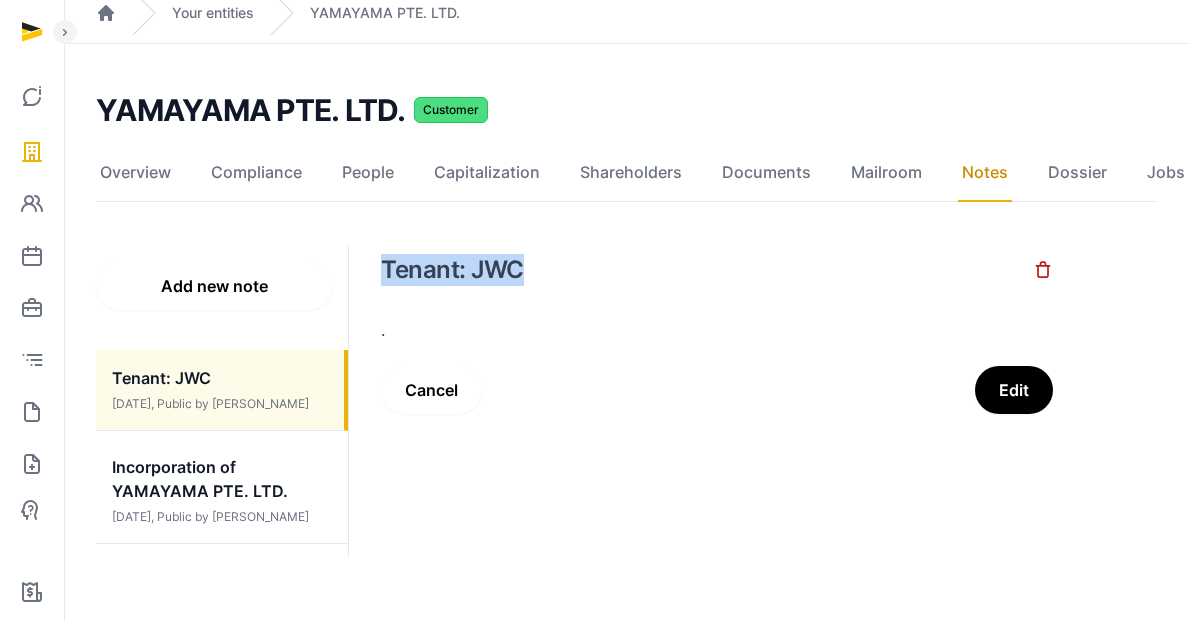 click on "Tenant: JWC" at bounding box center (707, 270) 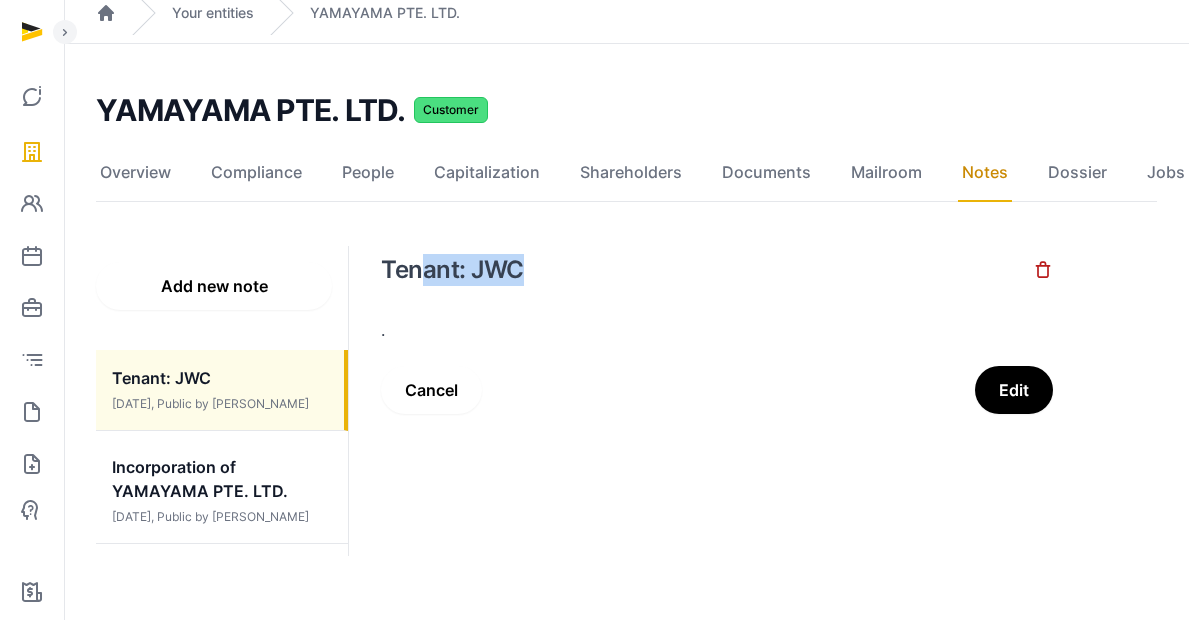 click on "Tenant: JWC" at bounding box center (707, 270) 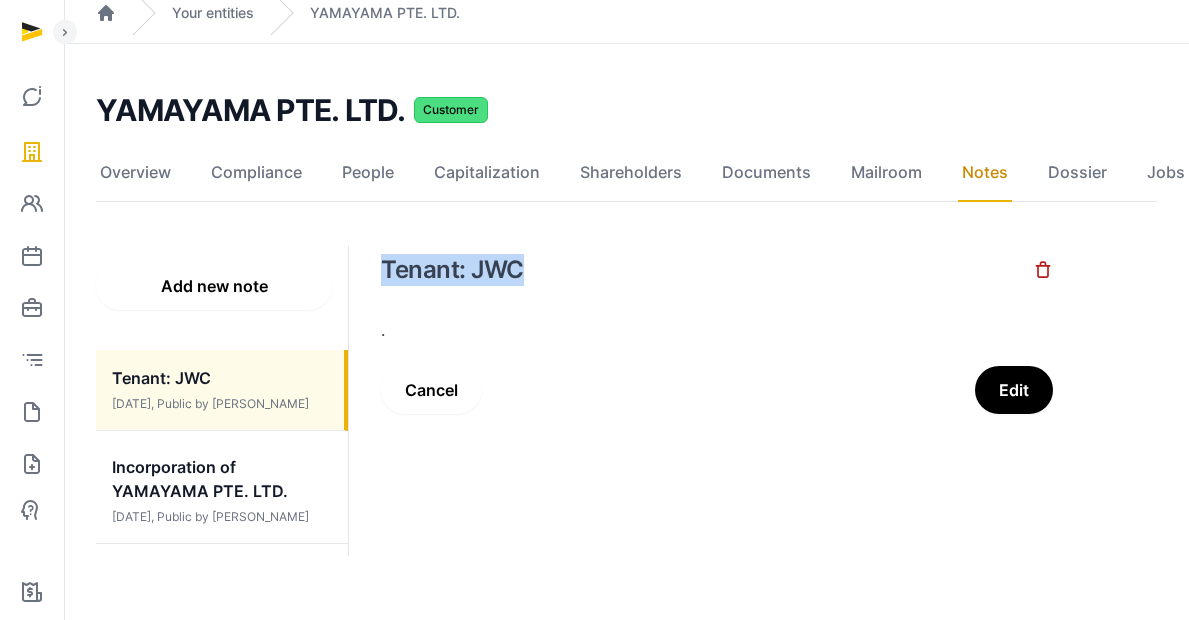 click on "Tenant: JWC" at bounding box center (707, 270) 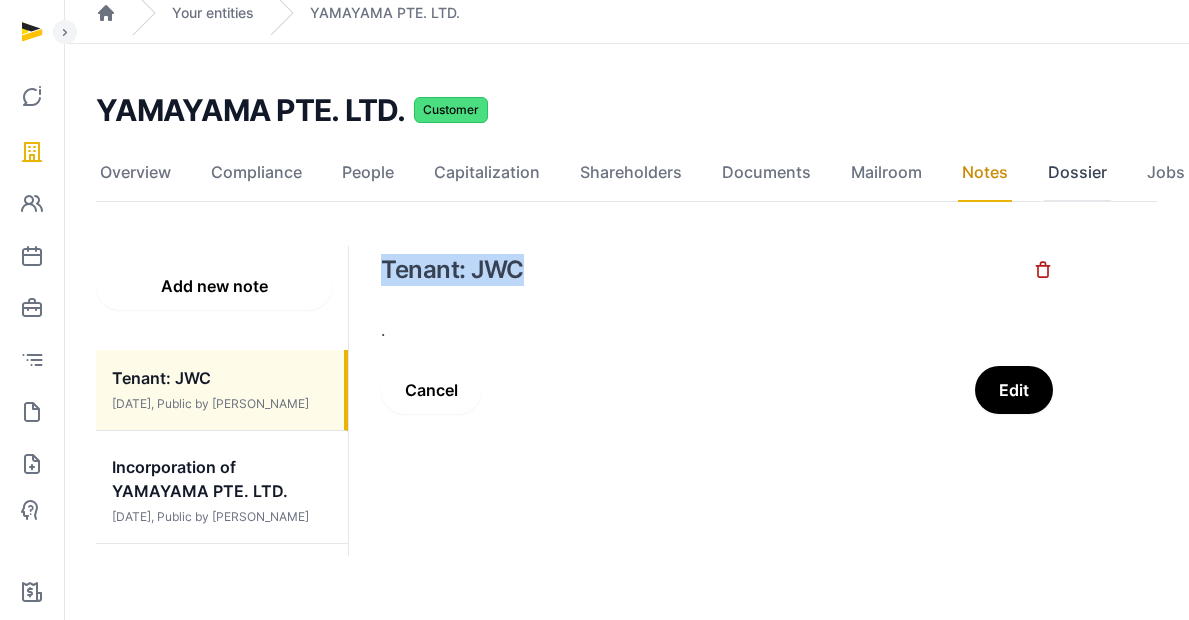 click on "Dossier" 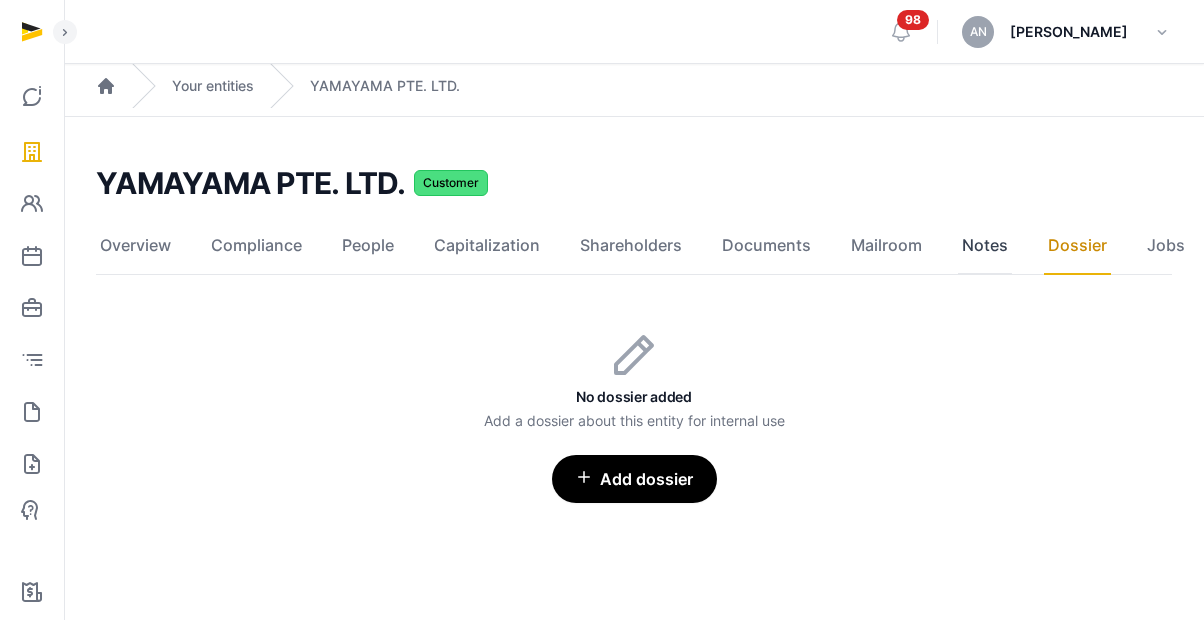 click on "Notes" 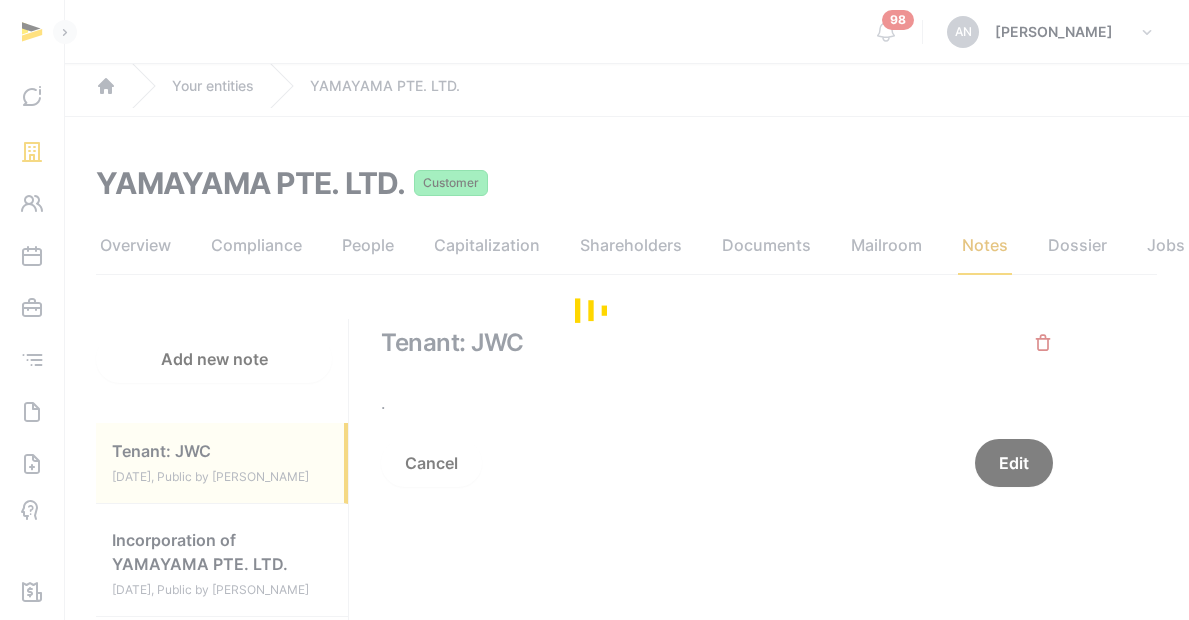 click at bounding box center [594, 310] 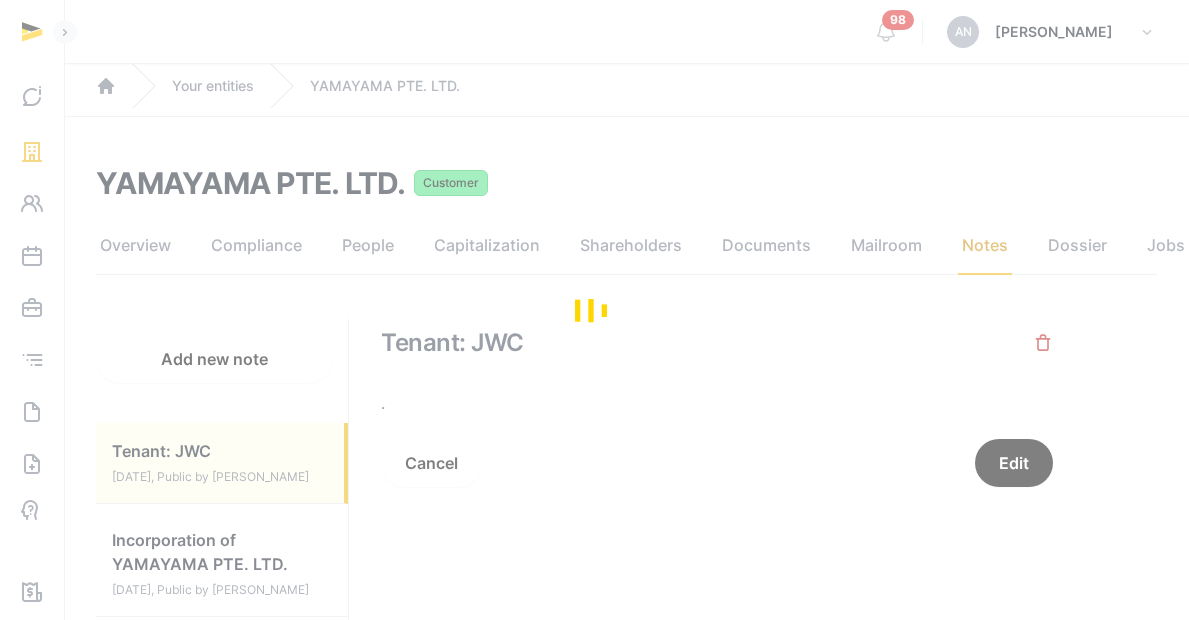 click on "Jobs" 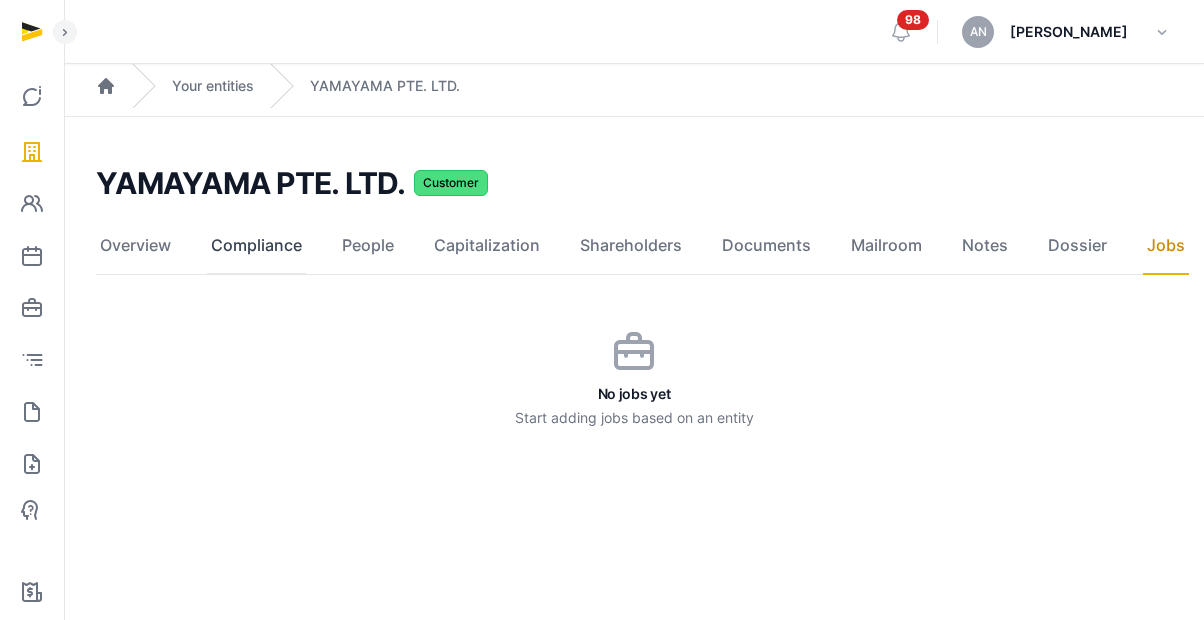 click on "Compliance" 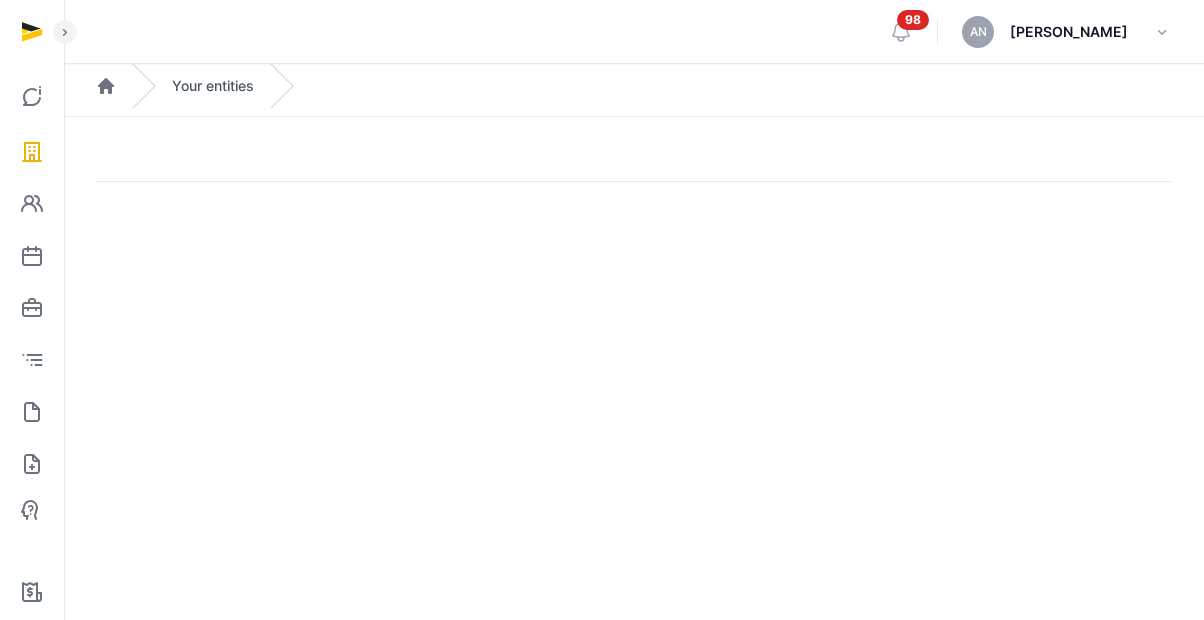 click on "Open sidebar 98 AN [PERSON_NAME] Home Your entities" at bounding box center [602, 310] 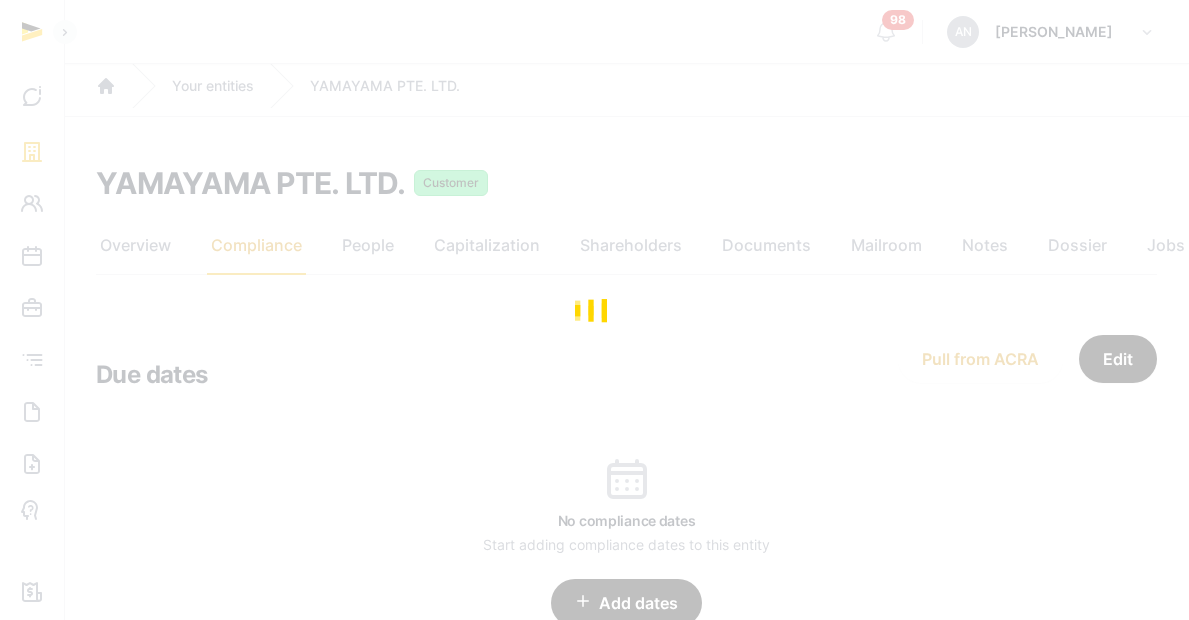 click at bounding box center (594, 310) 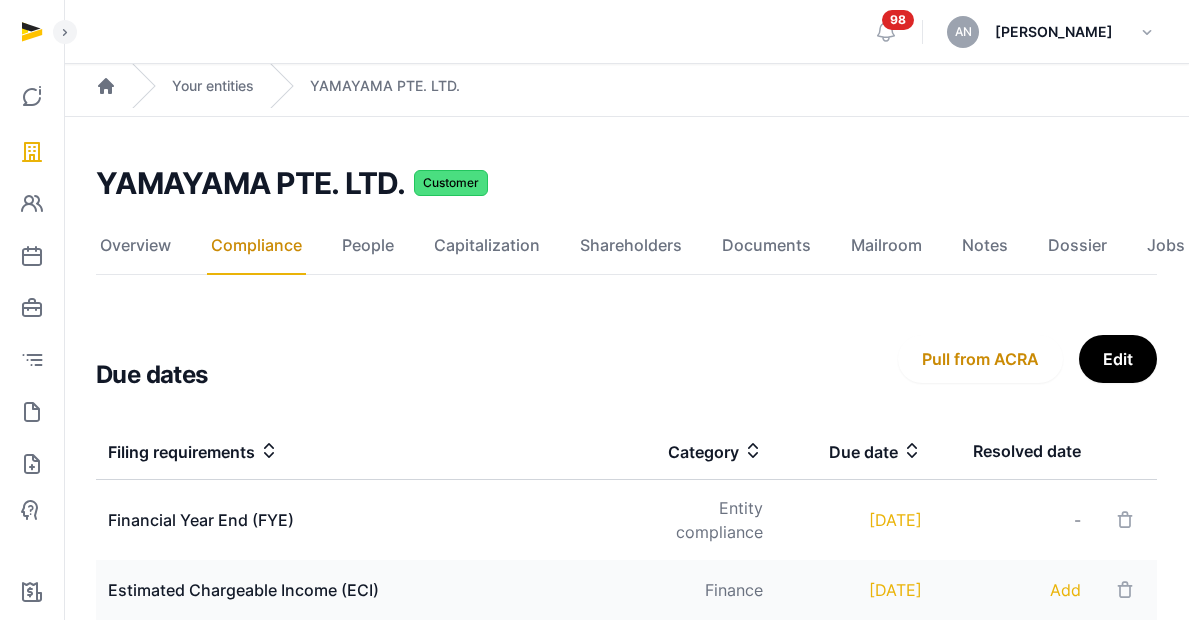 click on "Your entities" at bounding box center [213, 86] 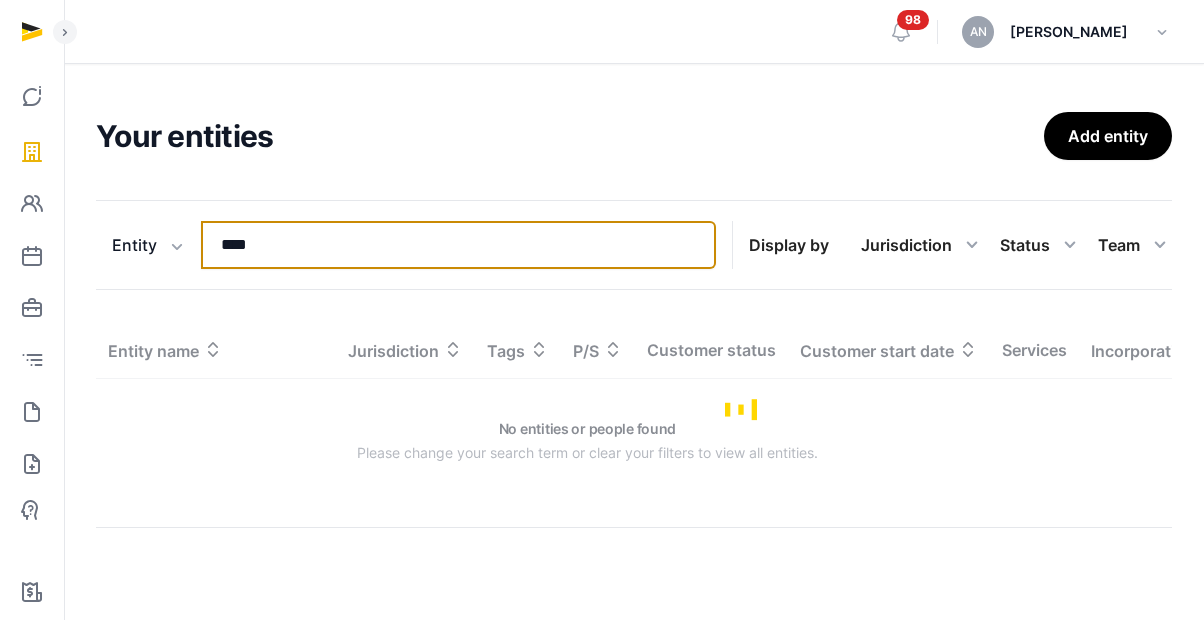 click on "****" at bounding box center [458, 245] 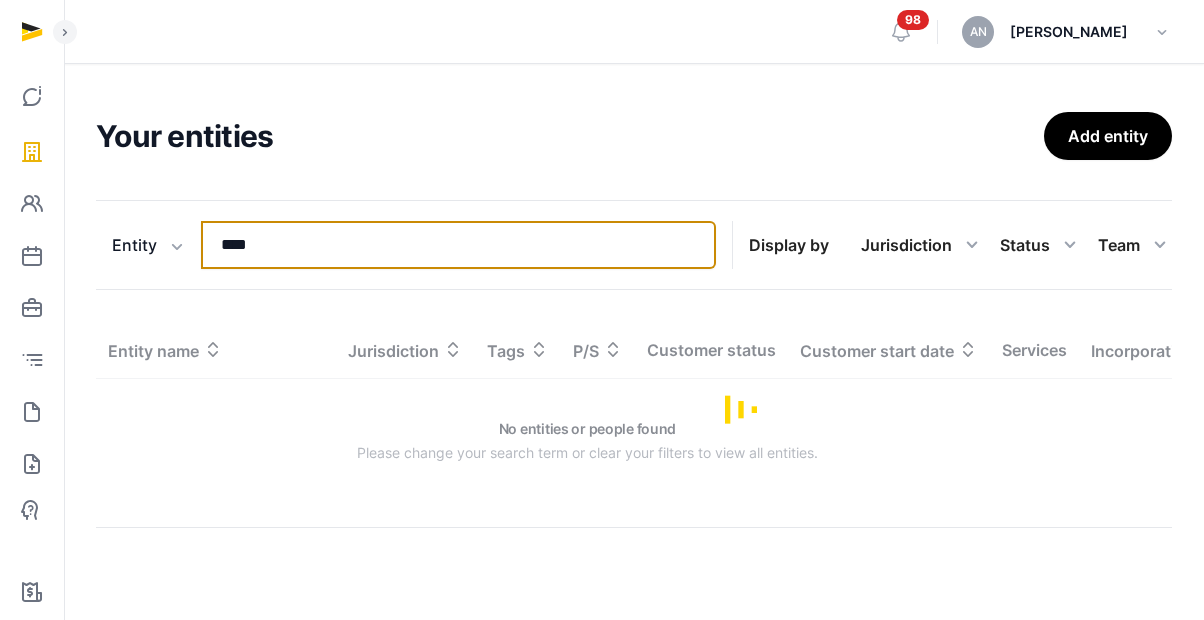 click on "****" at bounding box center [458, 245] 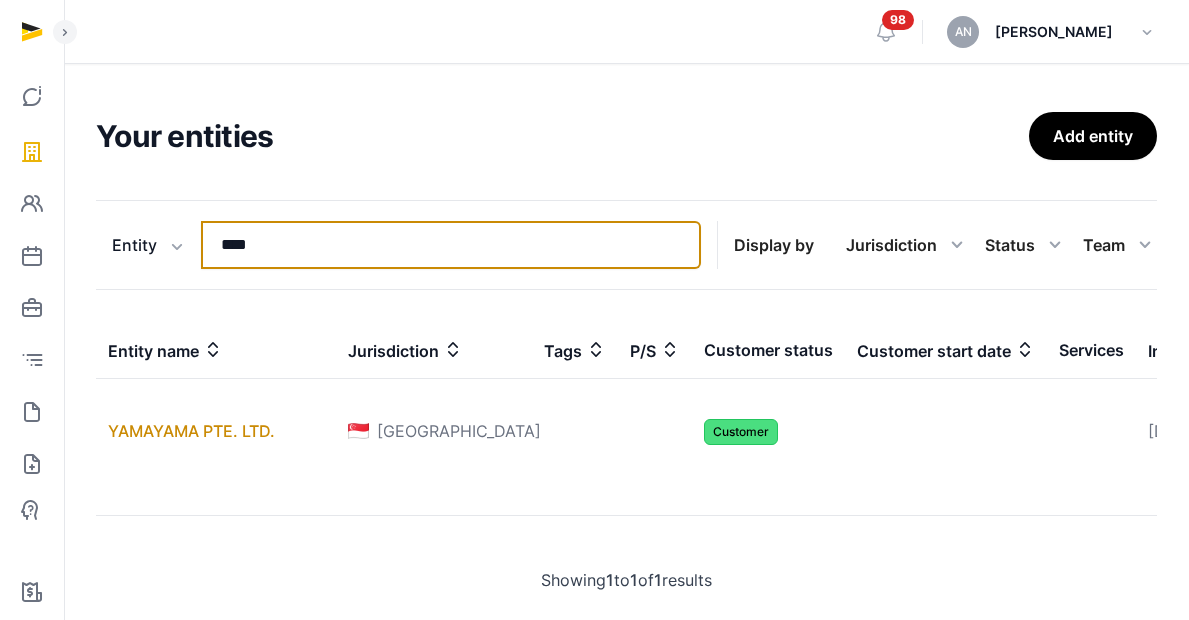 click on "****" at bounding box center (451, 245) 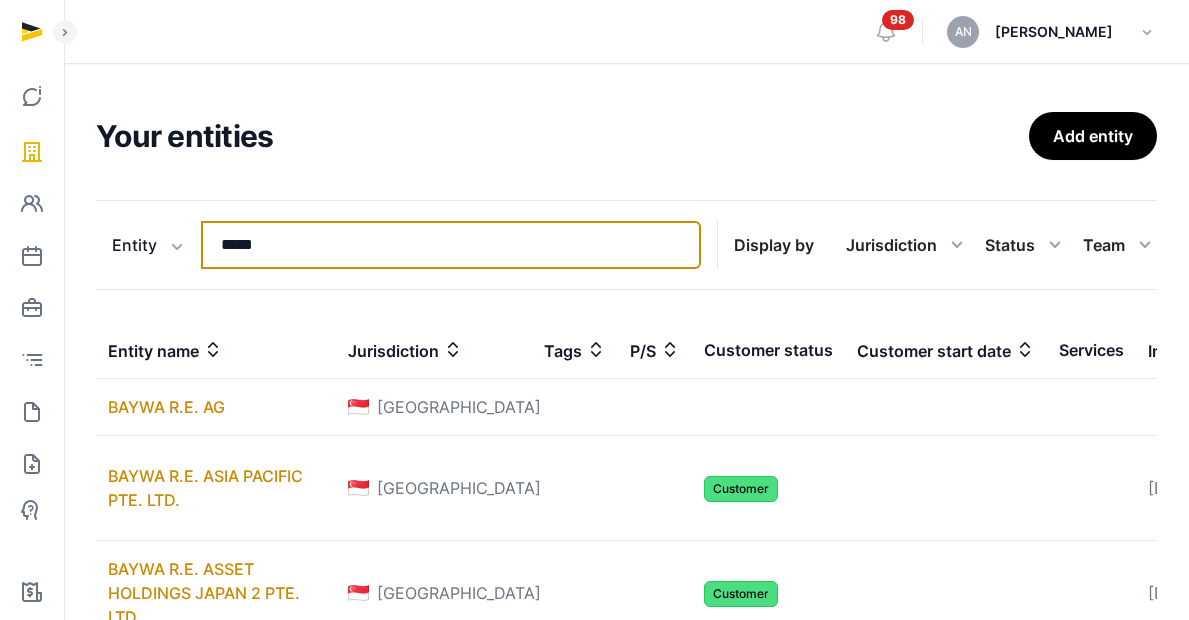 type on "*****" 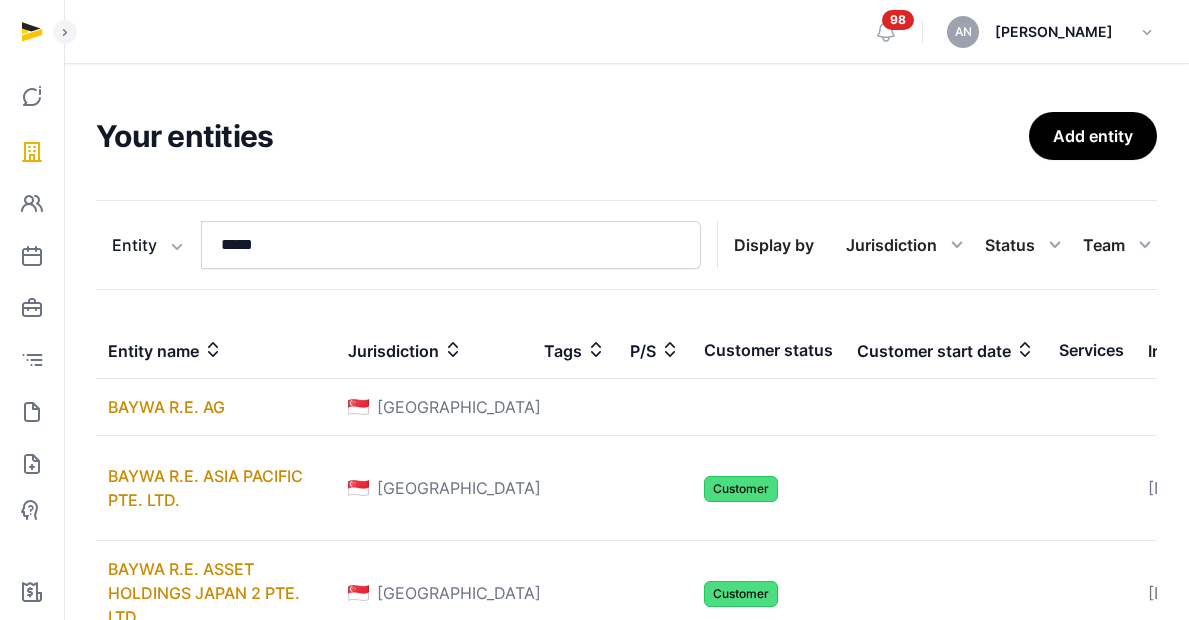 click on "Your entities Add entity  Entity   Entity   People   Tags  Services ***** Search Display by  Jurisdiction  All jurisdiction [GEOGRAPHIC_DATA] [GEOGRAPHIC_DATA] [GEOGRAPHIC_DATA]  Status   All statuses  Lead Customer Churned None  Team  All members Aditi [PERSON_NAME] [PERSON_NAME] [PERSON_NAME] [PERSON_NAME] AMRITA [PERSON_NAME] AN'NAJWA BINTE AN'NAHARI [PERSON_NAME] [PERSON_NAME] [PERSON_NAME] [PERSON_NAME] [PERSON_NAME] WEN [PERSON_NAME] [PERSON_NAME] [PERSON_NAME] [PERSON_NAME] [PERSON_NAME] [PERSON_NAME] Fonih Test [PERSON_NAME] [PERSON_NAME] [PERSON_NAME] HO PU JAGARITI [PERSON_NAME] De [PERSON_NAME] [PERSON_NAME] [PERSON_NAME] TTT [PERSON_NAME] Laprun [PERSON_NAME] [PERSON_NAME] [PERSON_NAME] MAITE' CRAMA [PERSON_NAME] [PERSON_NAME] SURYO [PERSON_NAME] [PERSON_NAME] [PERSON_NAME] [PERSON_NAME] [PERSON_NAME] MAY FOO Tanishq [PERSON_NAME] Wee [PERSON_NAME]  Entity name   Jurisdiction   Tags   P/S   Customer status   Customer start date   Services   Incorporation date   Internal team  BAYWA R.E. AG Singapore BAYWA R.E. ASIA PACIFIC PTE. LTD. Singapore Customer [DATE]  (Account Owner)" at bounding box center [626, 975] 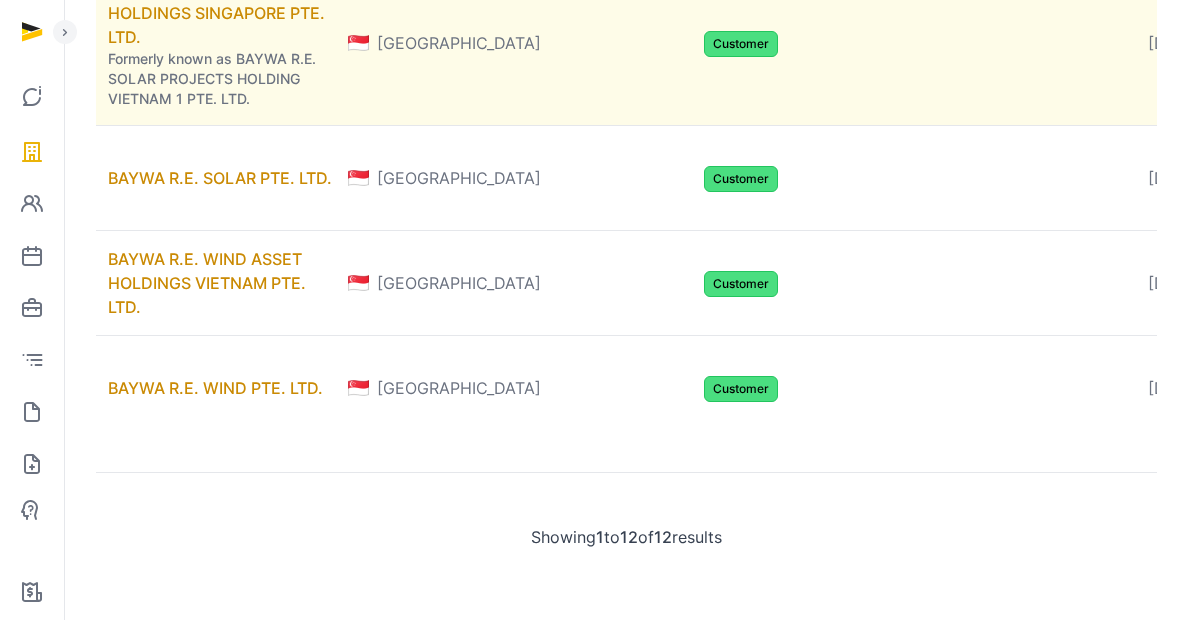 scroll, scrollTop: 1279, scrollLeft: 0, axis: vertical 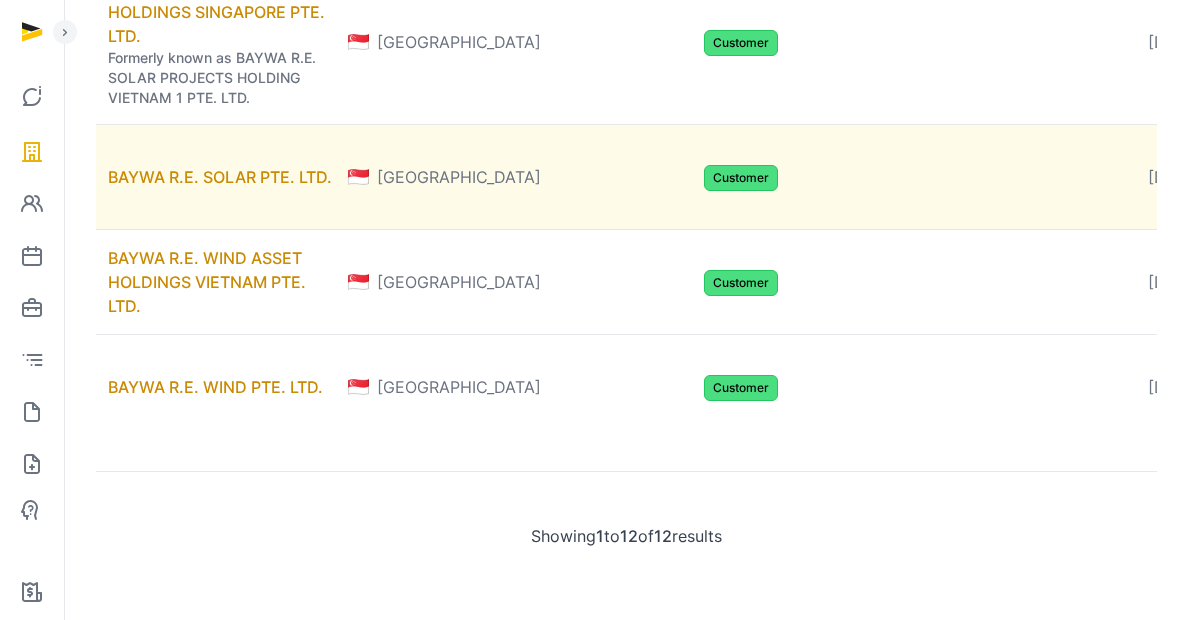 click on "Customer" at bounding box center [741, 178] 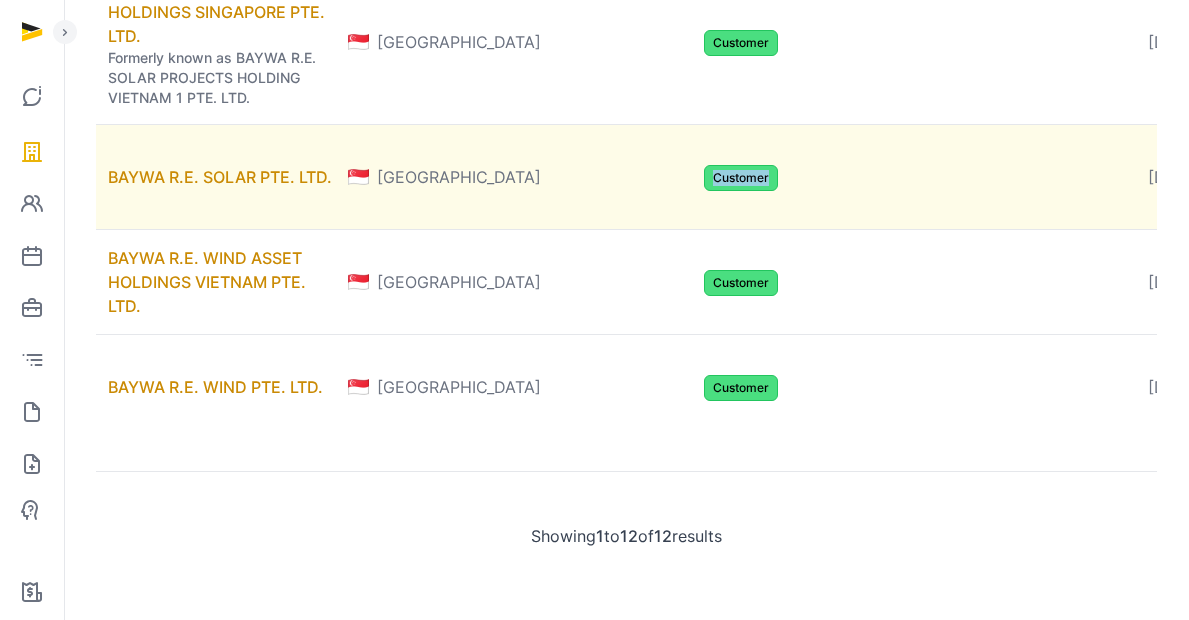 click on "Customer" at bounding box center [741, 178] 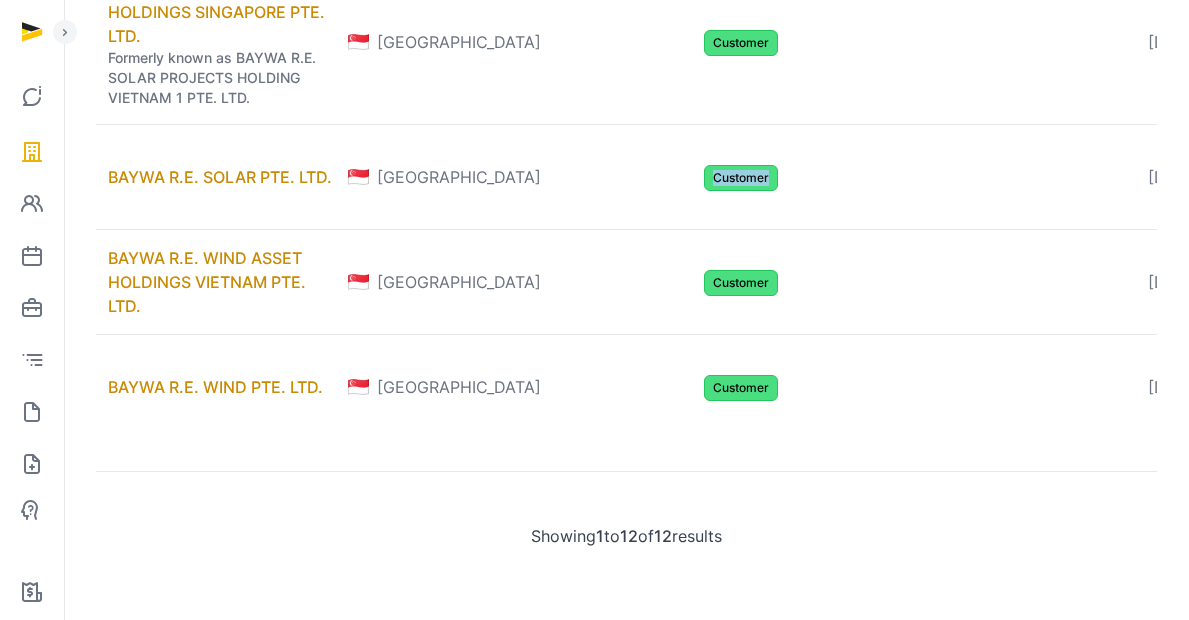 scroll, scrollTop: 1706, scrollLeft: 0, axis: vertical 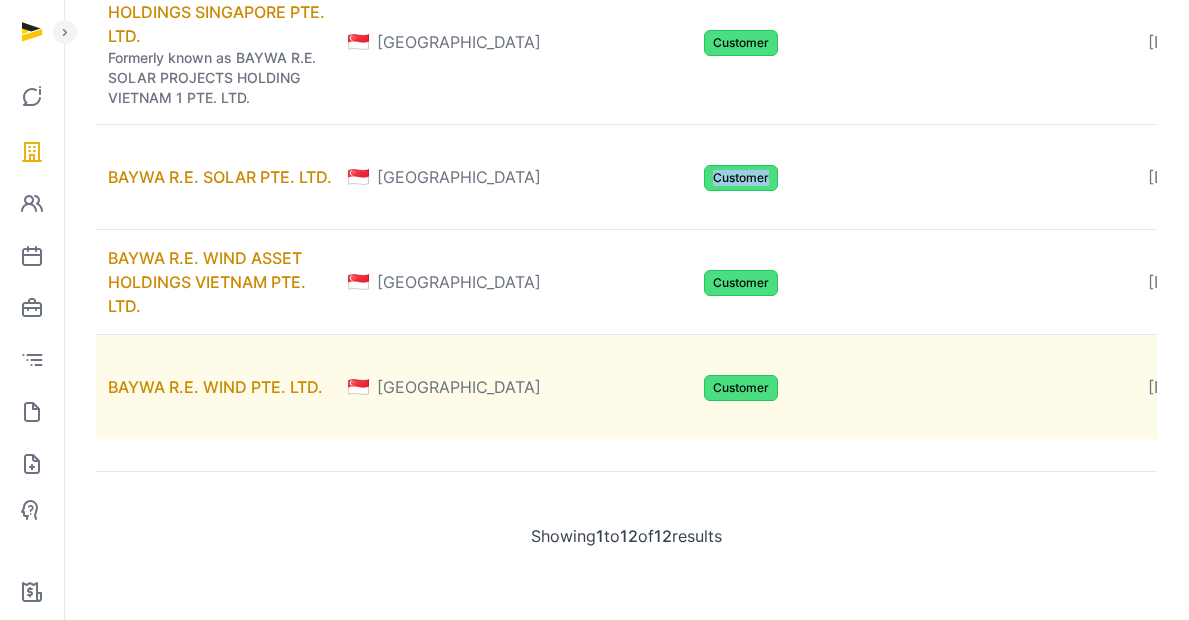 click on "Customer" at bounding box center (741, 388) 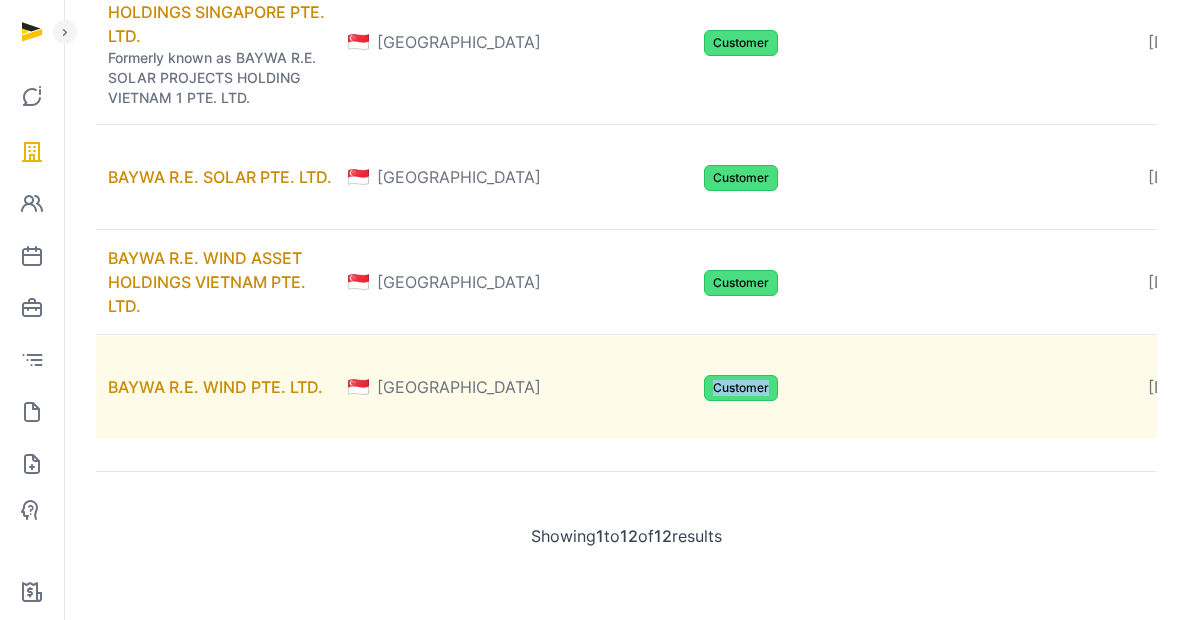 click on "Customer" at bounding box center (741, 388) 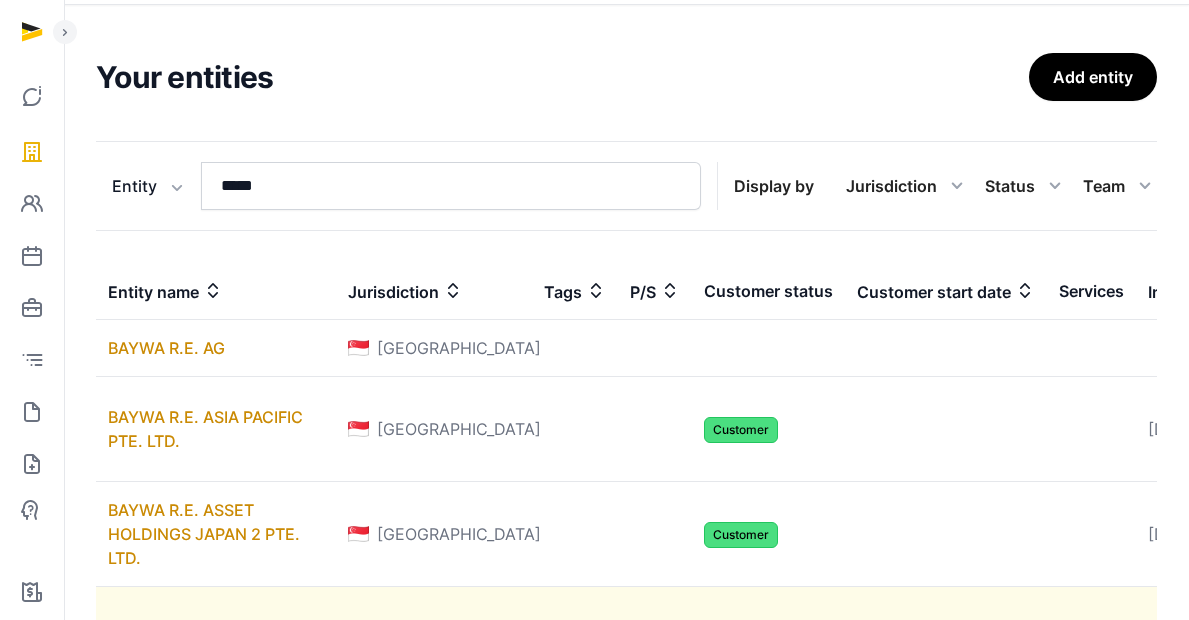 scroll, scrollTop: 0, scrollLeft: 0, axis: both 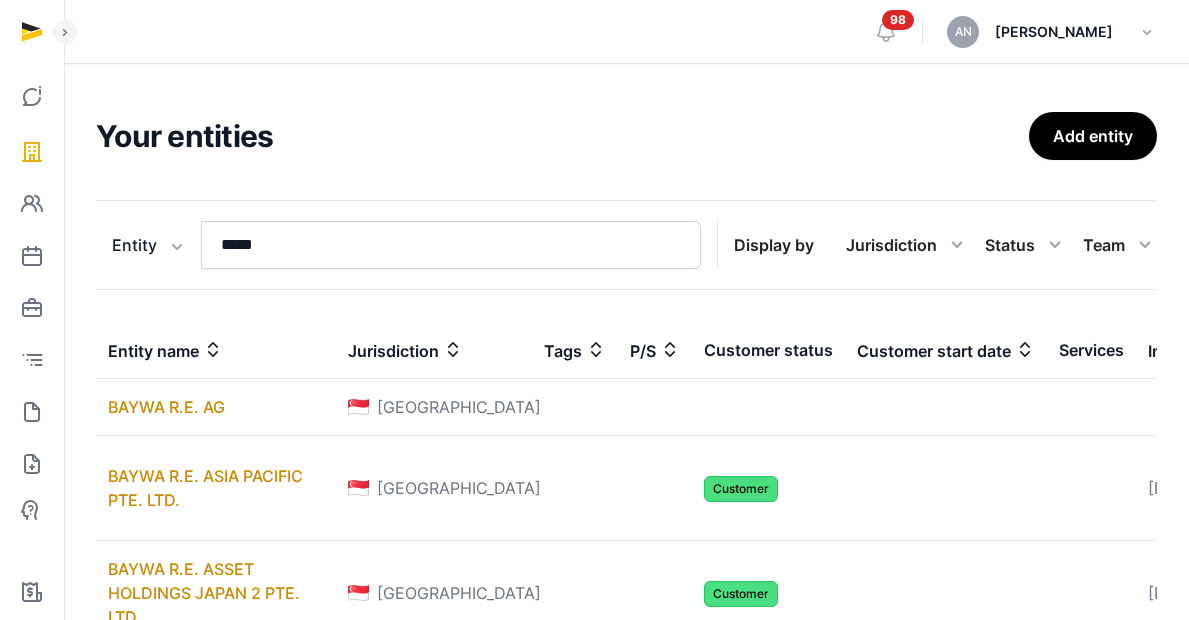 click on "Entity   Entity   People   Tags  Services ***** Search Display by  Jurisdiction  All jurisdiction [GEOGRAPHIC_DATA] [GEOGRAPHIC_DATA] [GEOGRAPHIC_DATA]  Status   All statuses  Lead Customer Churned None  Team  All members Aditi [PERSON_NAME] [PERSON_NAME] [PERSON_NAME] [PERSON_NAME] AMRITA [PERSON_NAME] AN'NAJWA BINTE AN'NAHARI [PERSON_NAME] [PERSON_NAME] [PERSON_NAME] [PERSON_NAME] [PERSON_NAME] WEN [PERSON_NAME] [PERSON_NAME] [PERSON_NAME] [PERSON_NAME] [PERSON_NAME] Elpollero [PERSON_NAME] Test [PERSON_NAME] Foo [PERSON_NAME] [PERSON_NAME] HO PU JAGARITI [PERSON_NAME] De [PERSON_NAME] [PERSON_NAME] [PERSON_NAME] TTT [PERSON_NAME] Laprun [PERSON_NAME] [PERSON_NAME] [PERSON_NAME] [PERSON_NAME] [PERSON_NAME] Mejew Mopoj [PERSON_NAME] [PERSON_NAME] [PERSON_NAME] [PERSON_NAME] TI Sujanedran [PERSON_NAME] [PERSON_NAME] MAY FOO Tanishq [PERSON_NAME] Wee [PERSON_NAME]" at bounding box center (626, 245) 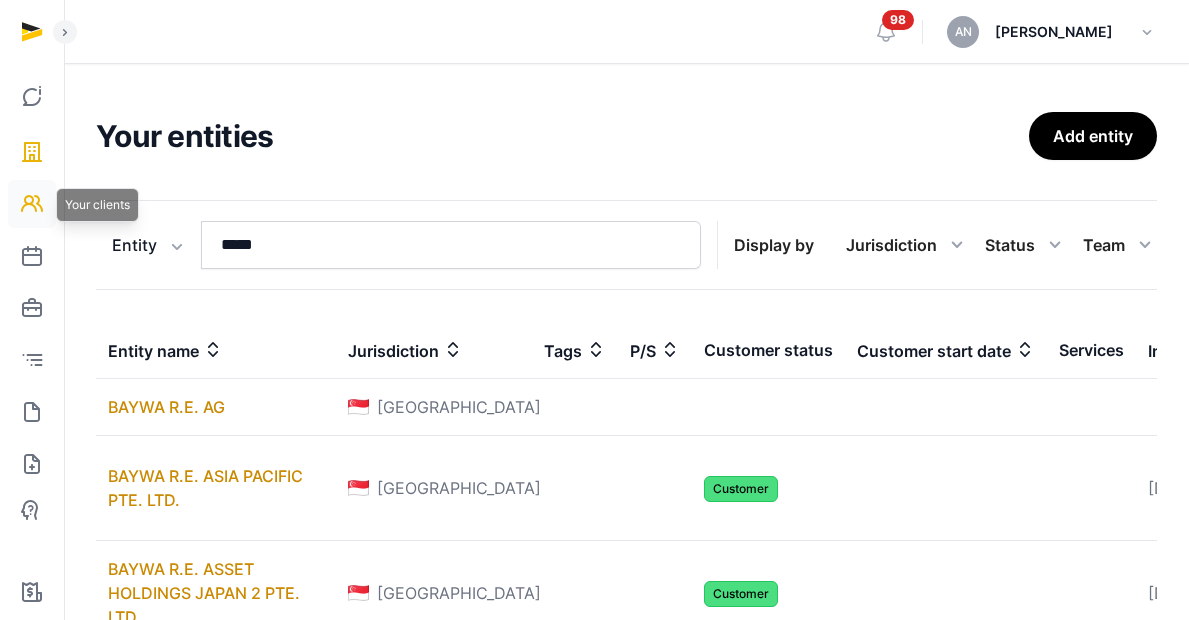 click at bounding box center [32, 204] 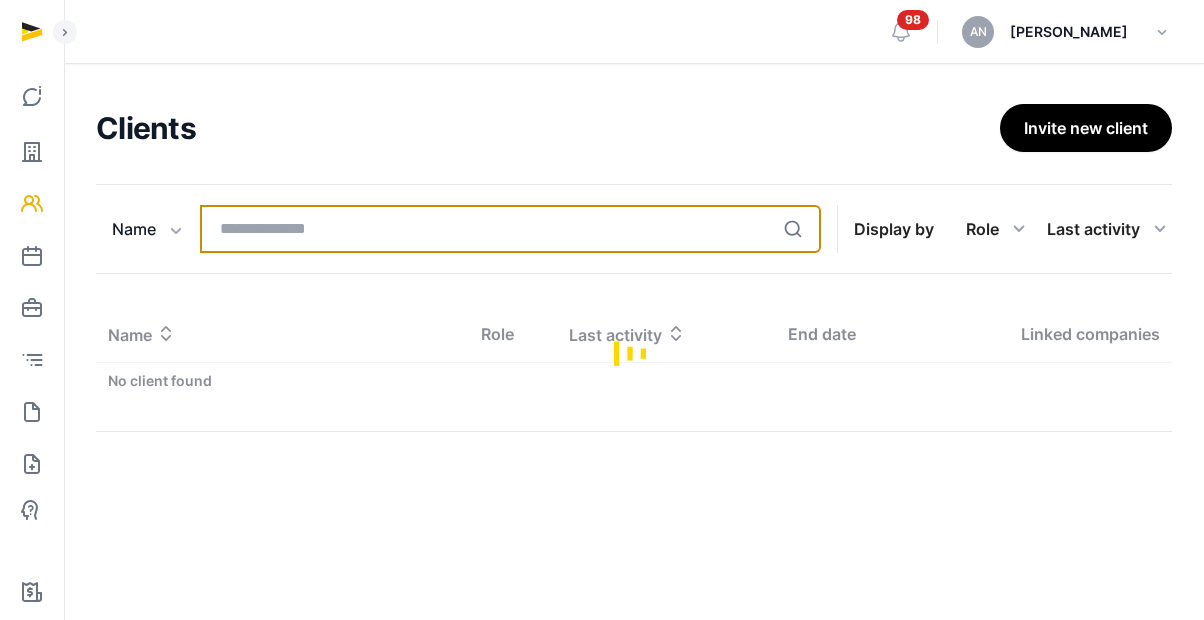 click at bounding box center (510, 229) 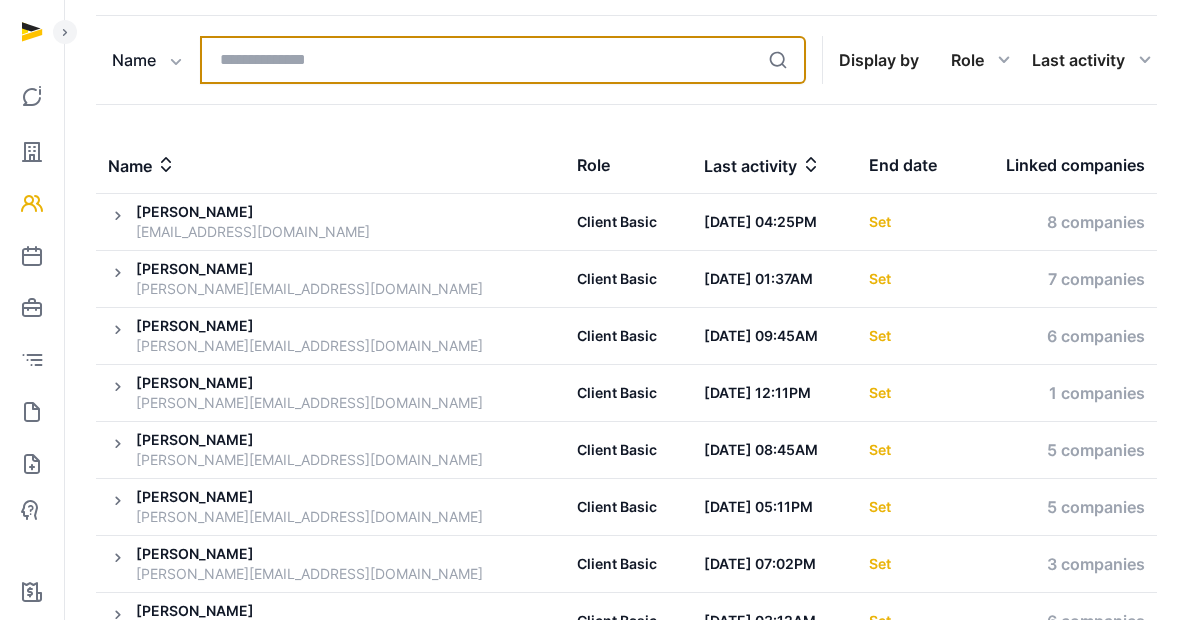 scroll, scrollTop: 0, scrollLeft: 0, axis: both 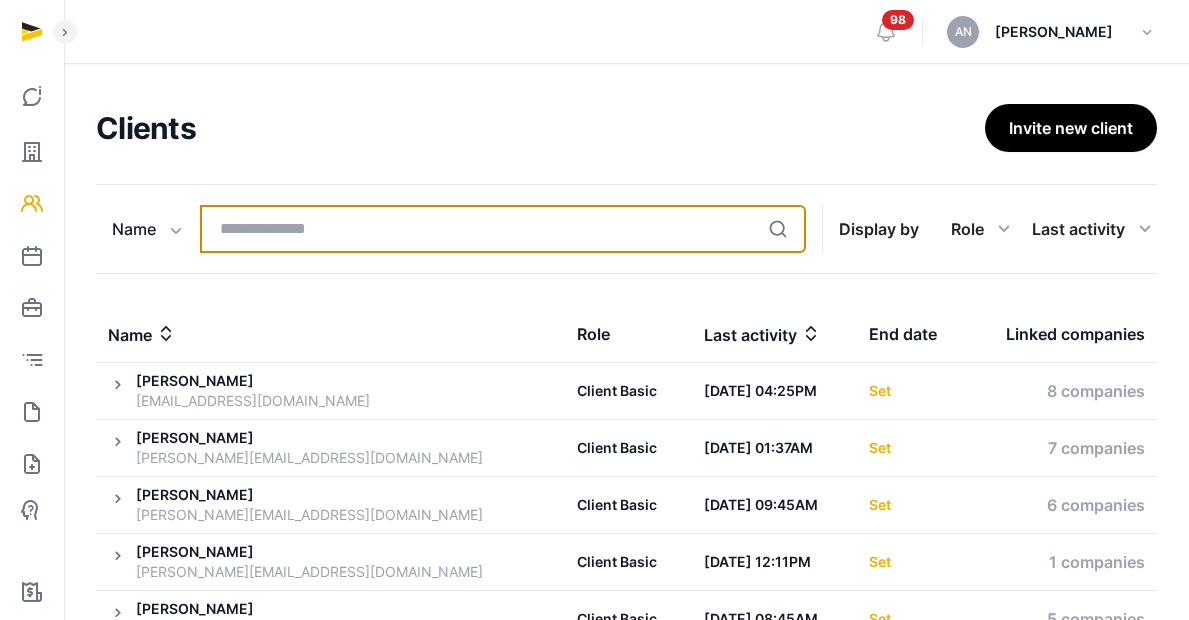 click at bounding box center [503, 229] 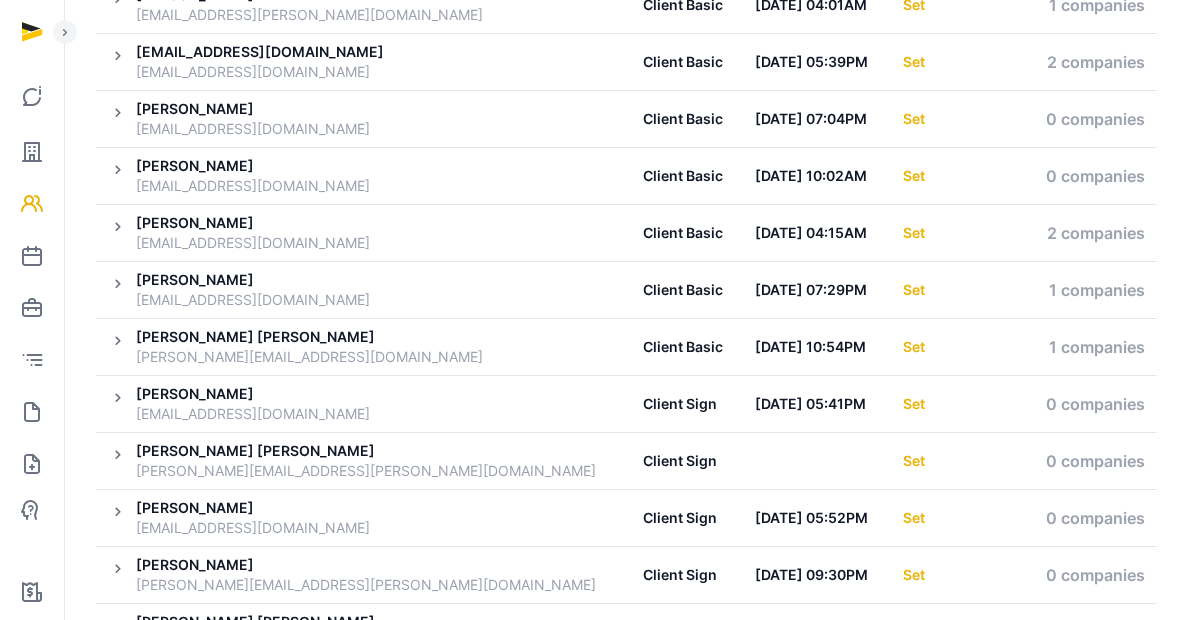 scroll, scrollTop: 471, scrollLeft: 0, axis: vertical 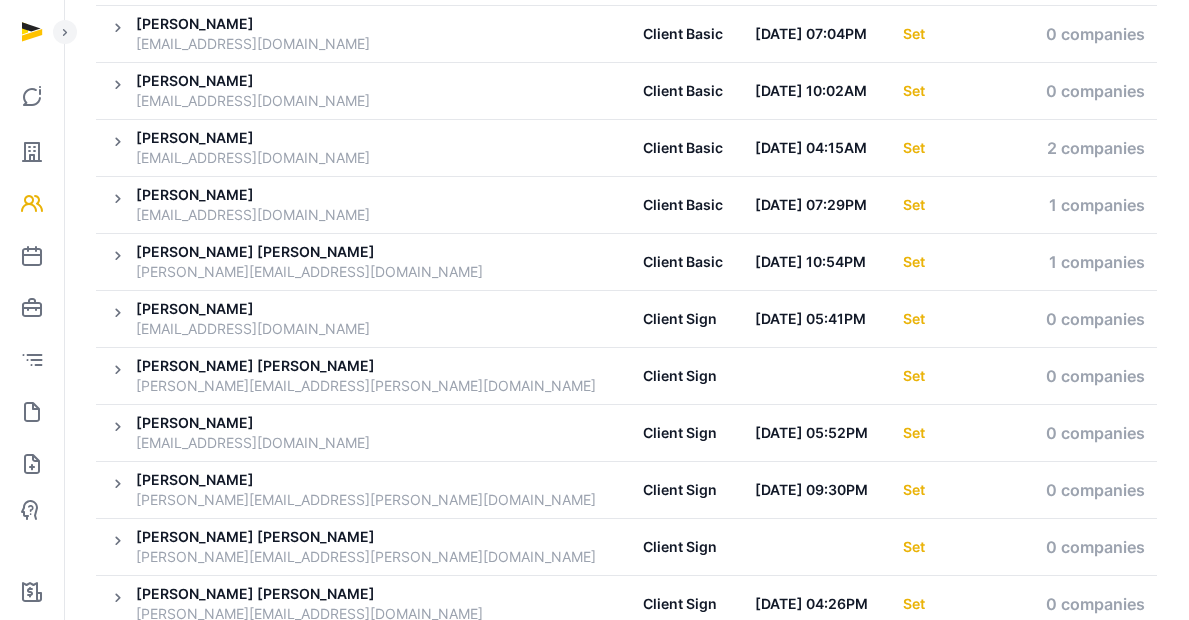type on "****" 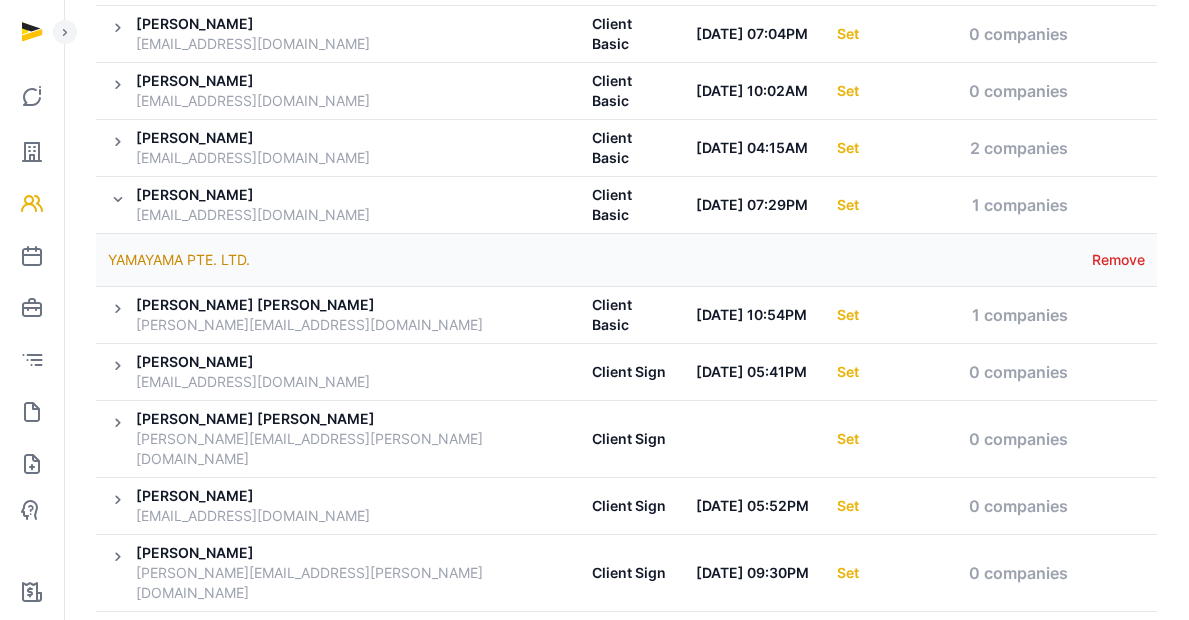 click at bounding box center (122, 148) 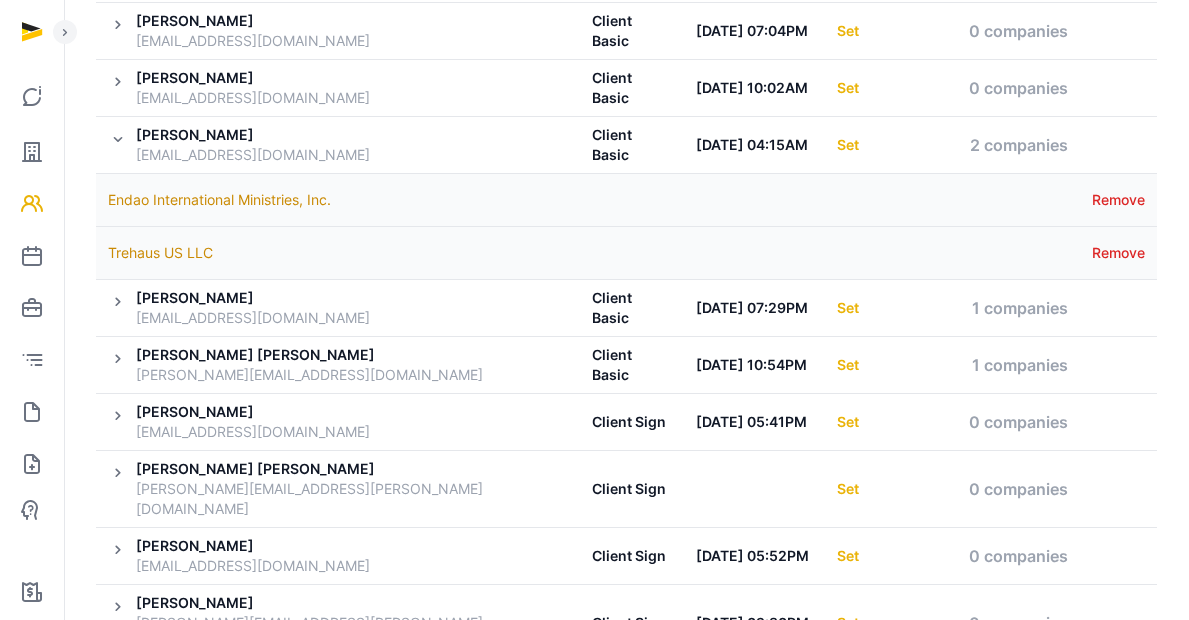 scroll, scrollTop: 475, scrollLeft: 0, axis: vertical 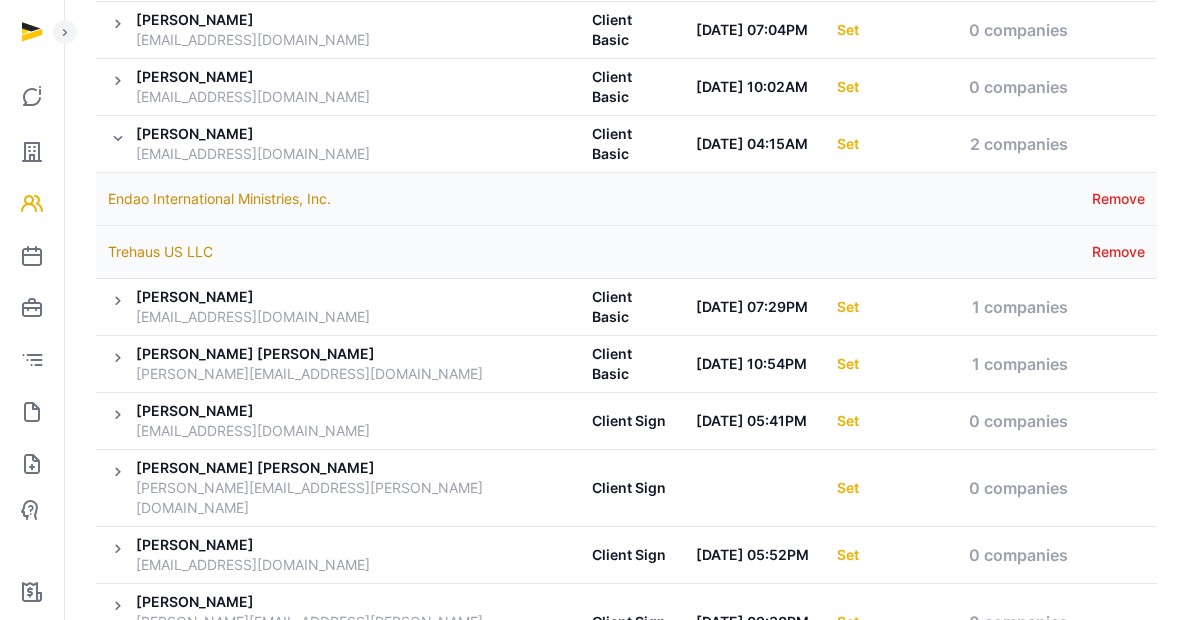 click at bounding box center (122, 144) 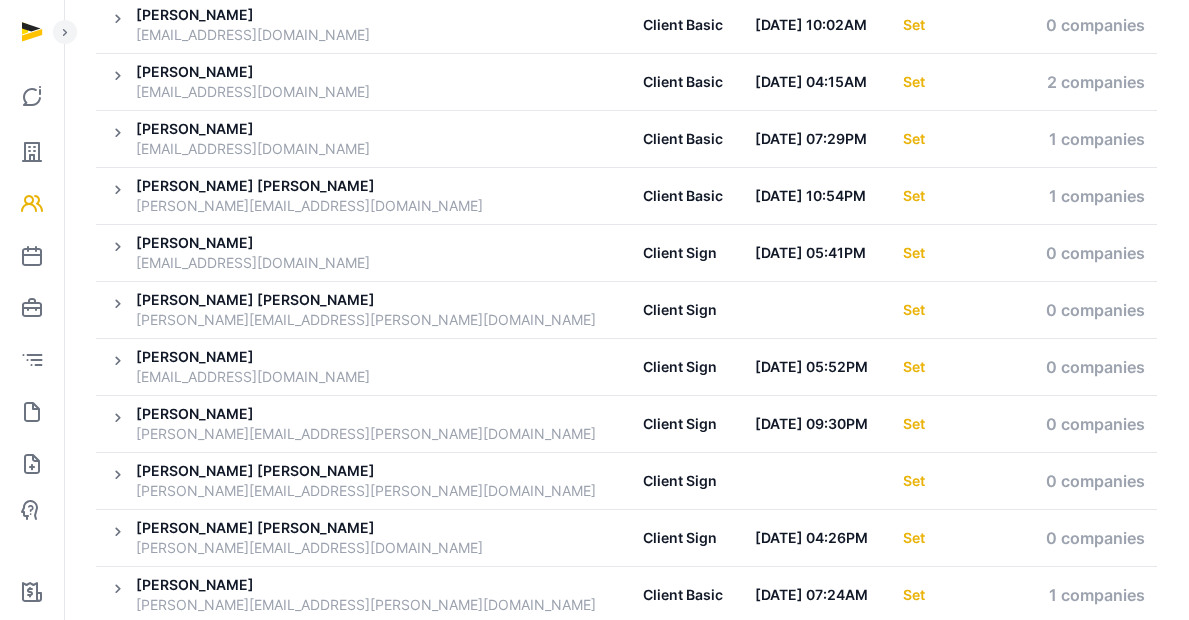 scroll, scrollTop: 550, scrollLeft: 0, axis: vertical 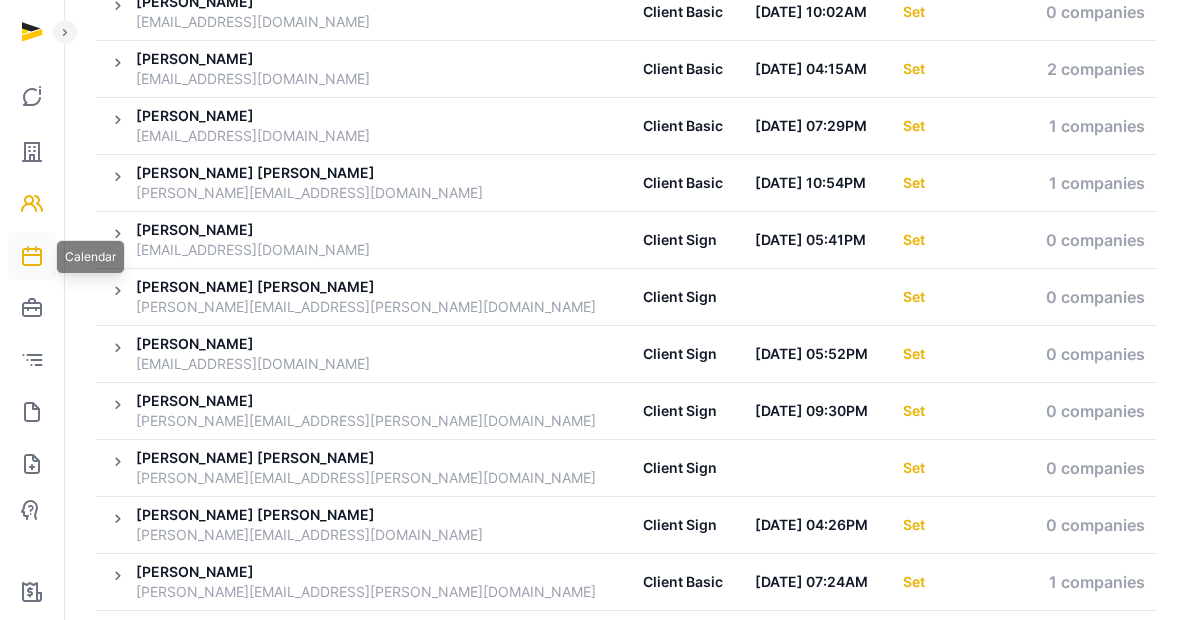 click at bounding box center [32, 256] 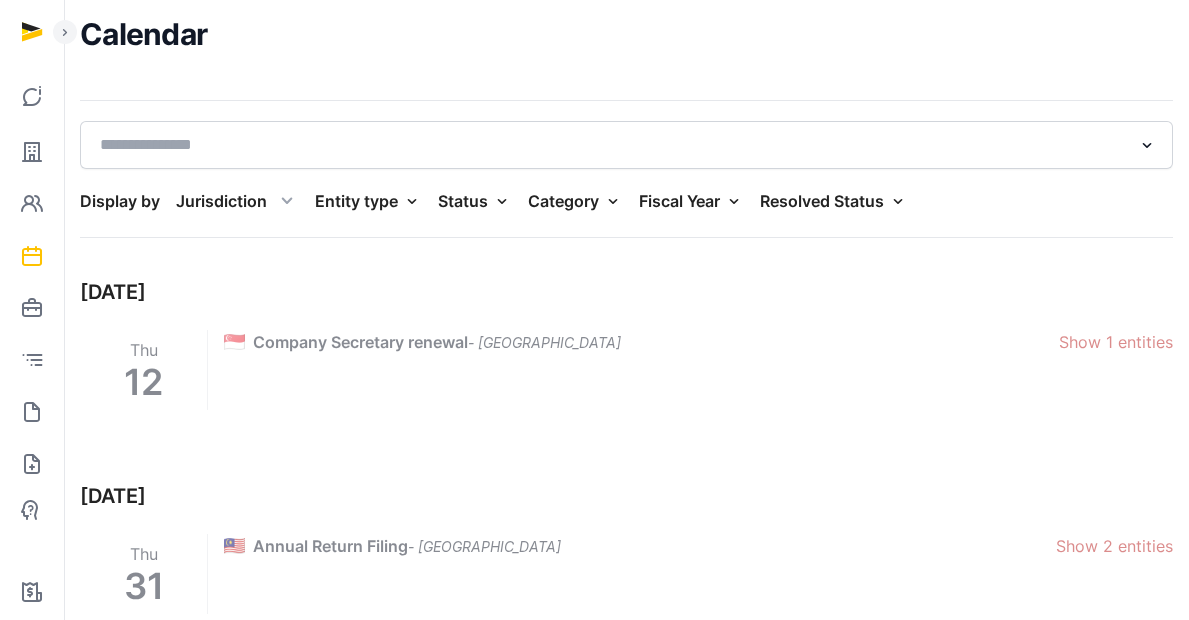 scroll, scrollTop: 550, scrollLeft: 0, axis: vertical 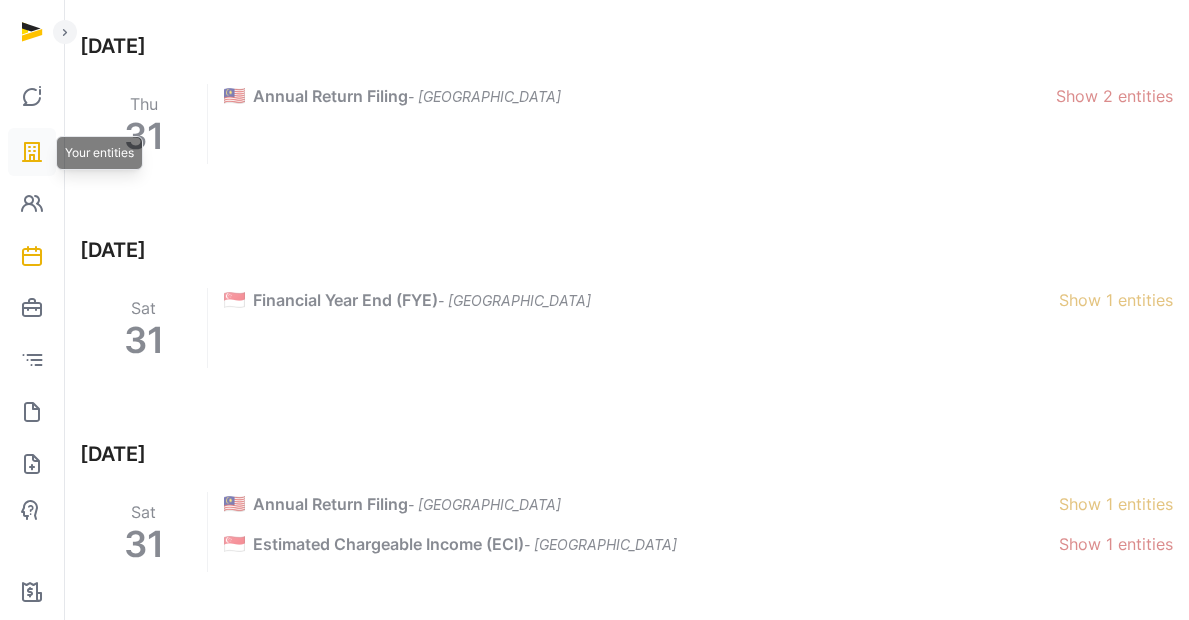 click at bounding box center (32, 152) 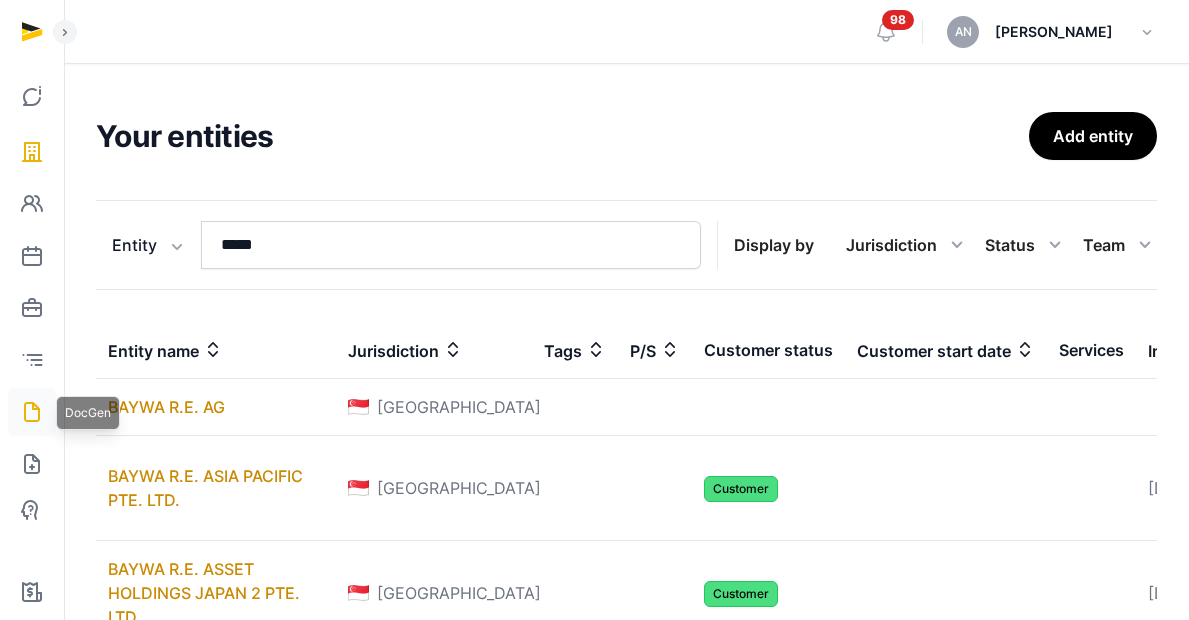 click at bounding box center (32, 412) 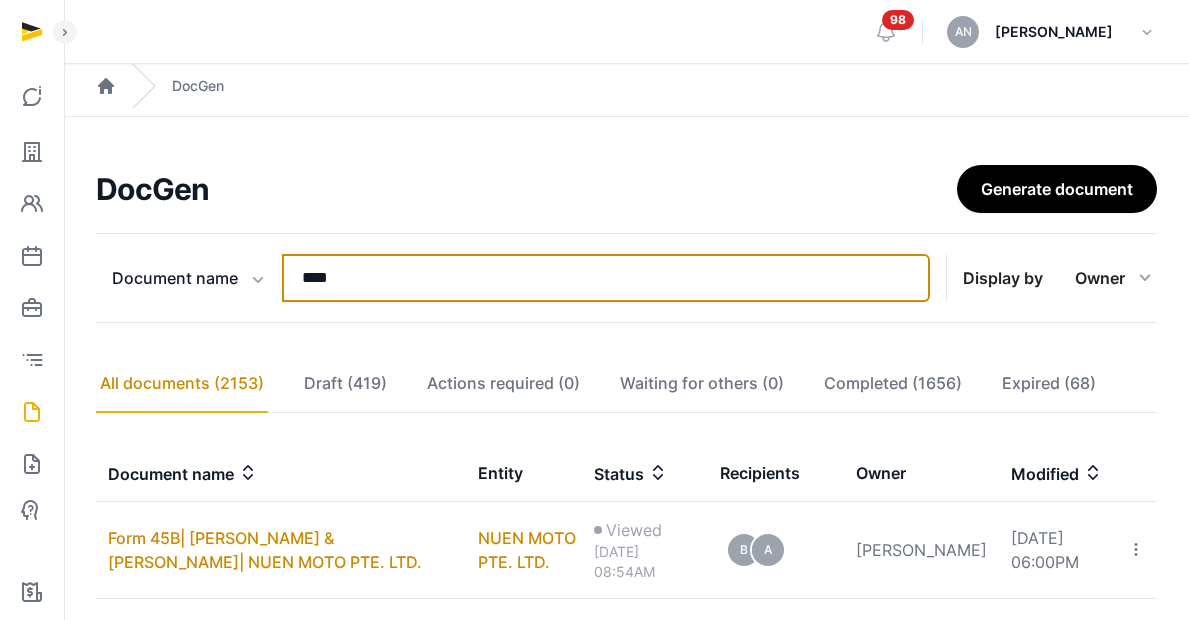 click on "****" at bounding box center (606, 278) 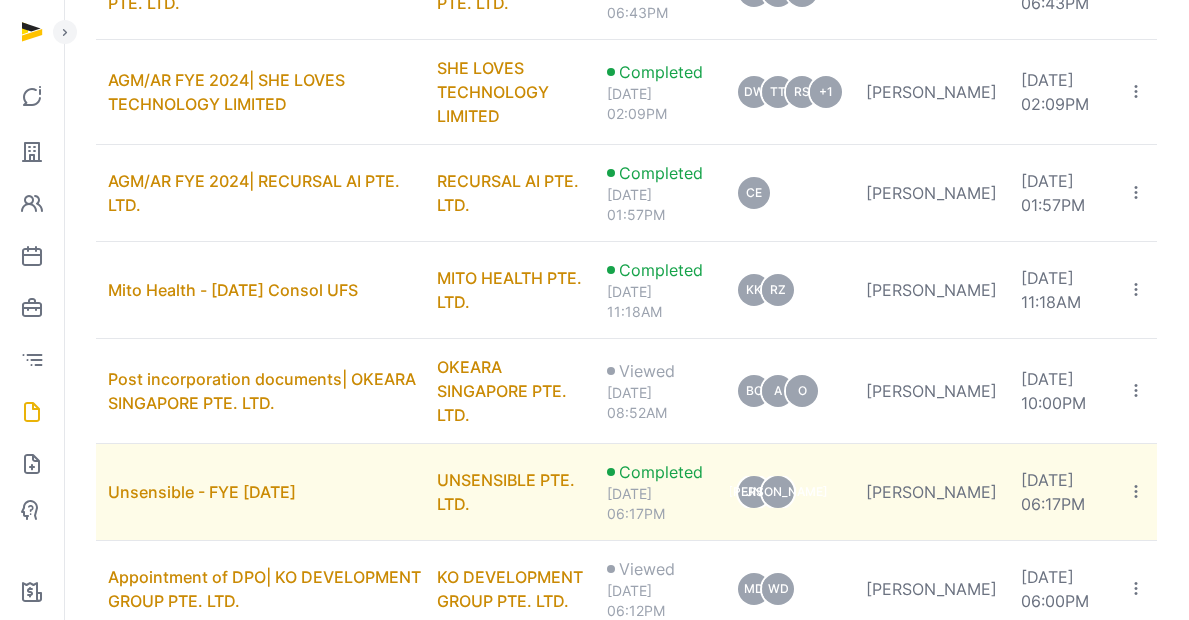 scroll, scrollTop: 1061, scrollLeft: 0, axis: vertical 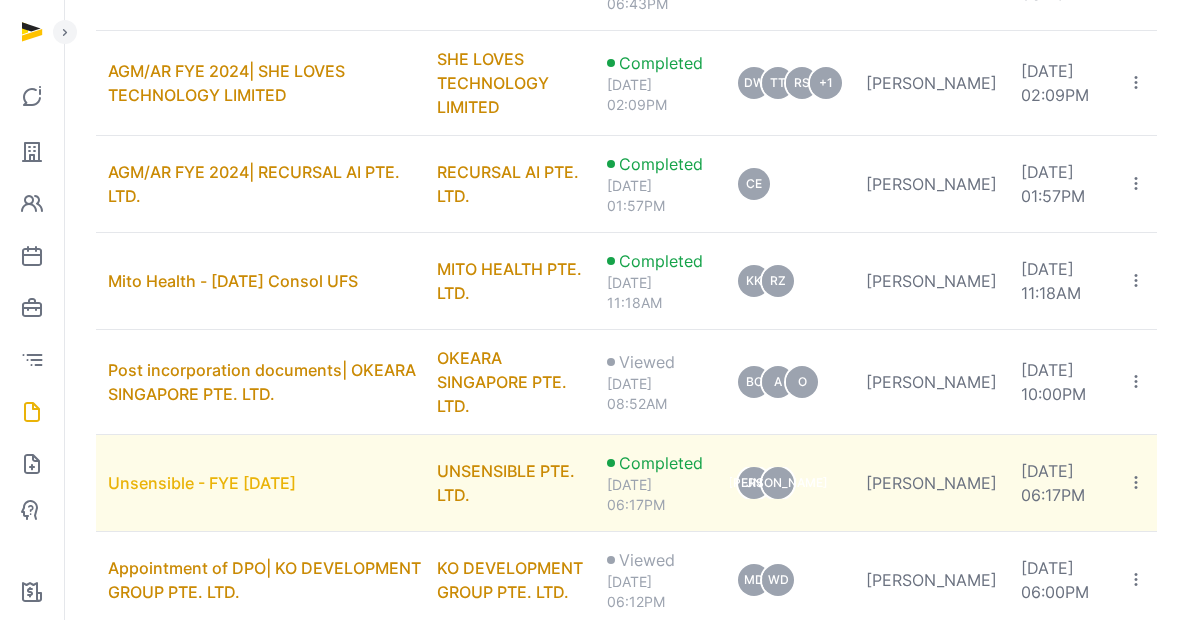 type 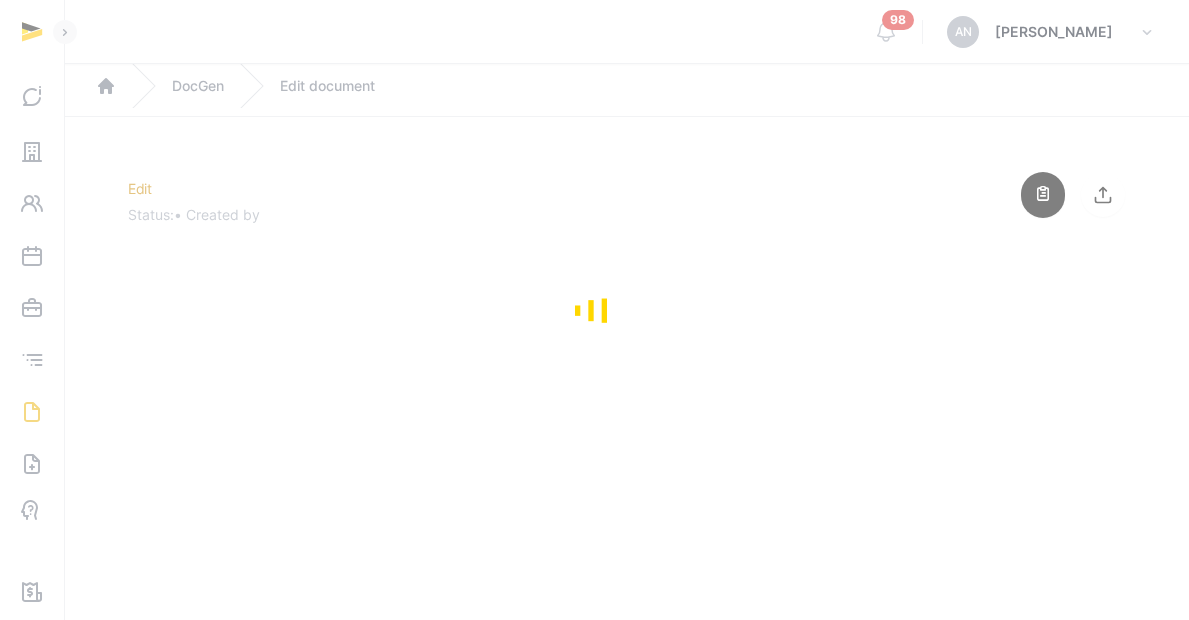 scroll, scrollTop: 0, scrollLeft: 0, axis: both 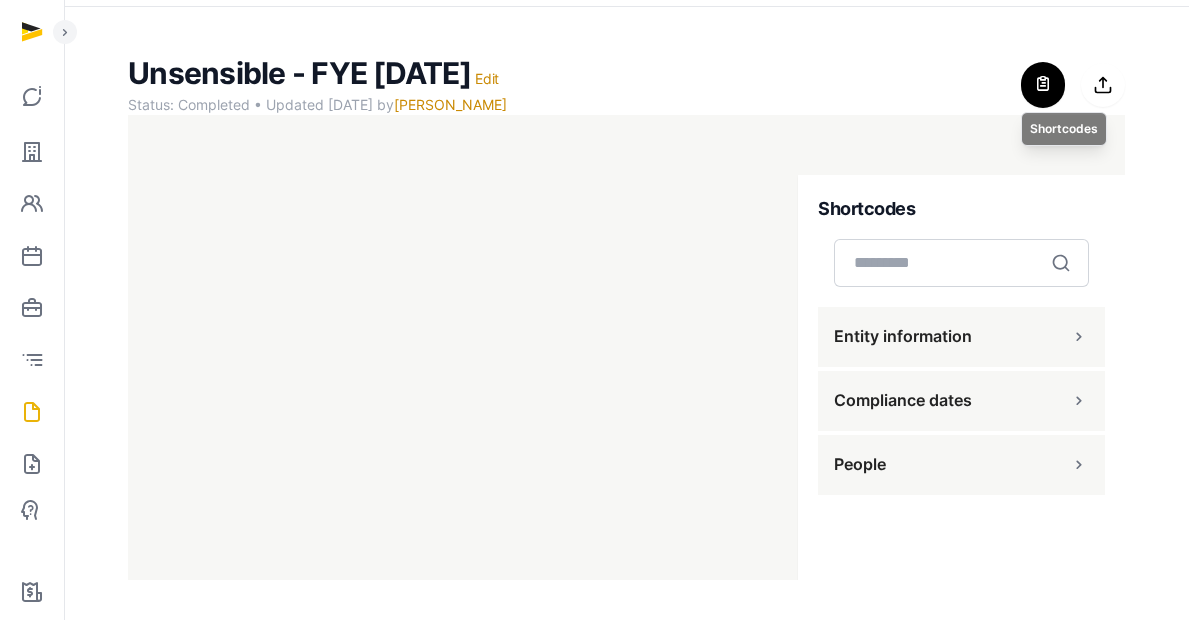 click at bounding box center (1043, 85) 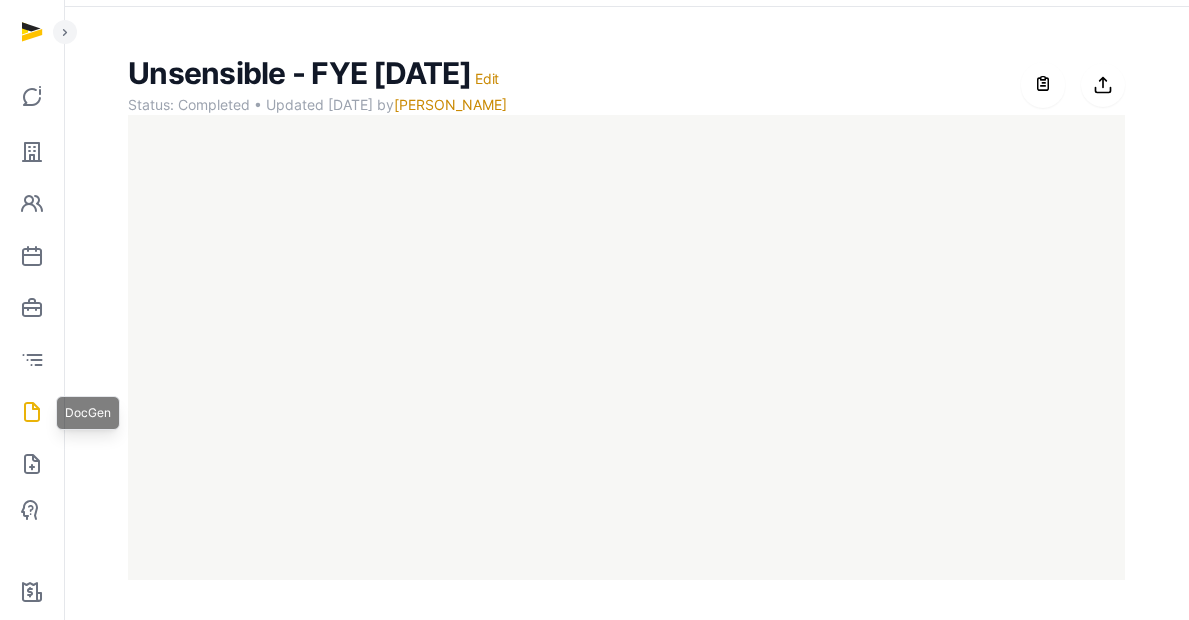 click at bounding box center [32, 412] 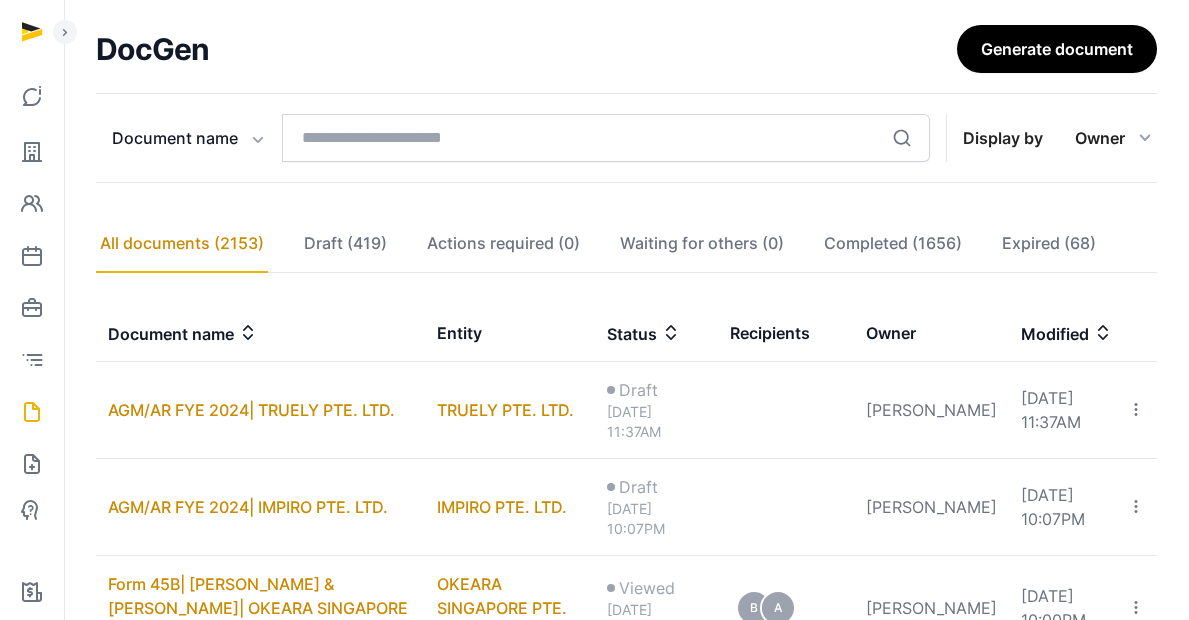 scroll, scrollTop: 119, scrollLeft: 0, axis: vertical 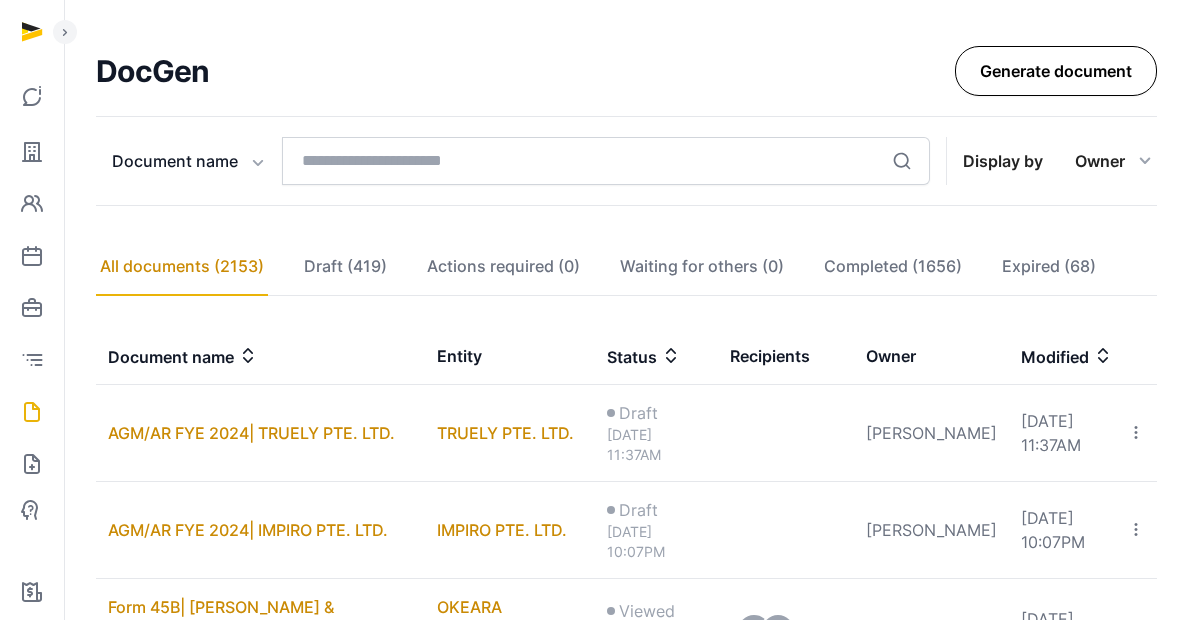 click on "Generate document" at bounding box center (1056, 71) 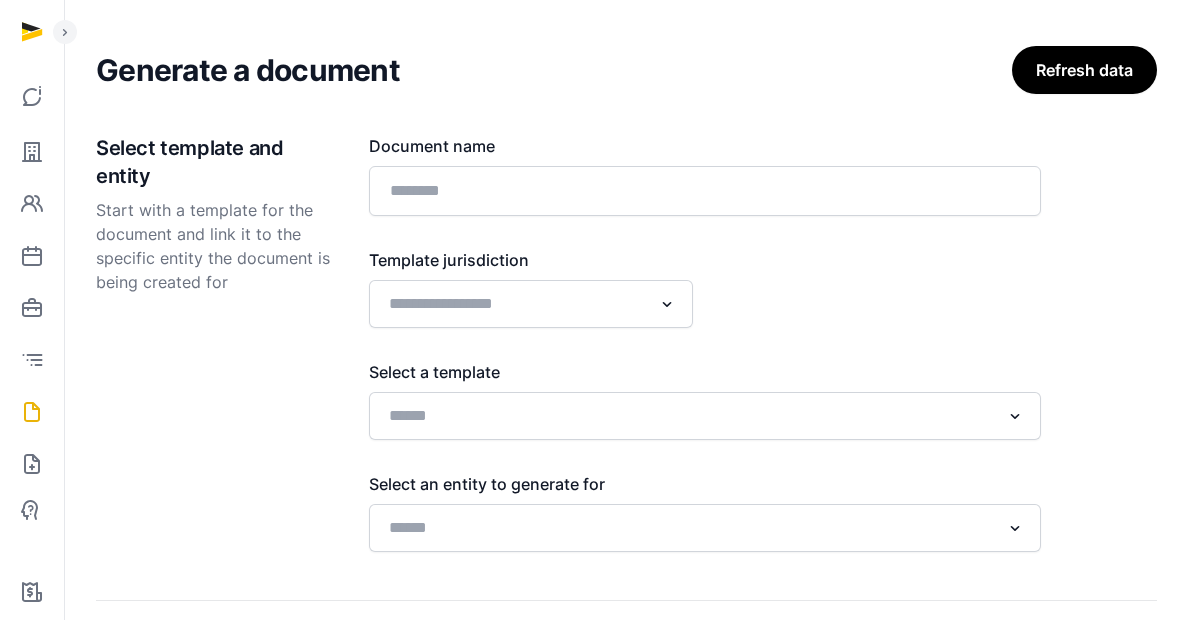 click on "Generate a document" at bounding box center [520, 70] 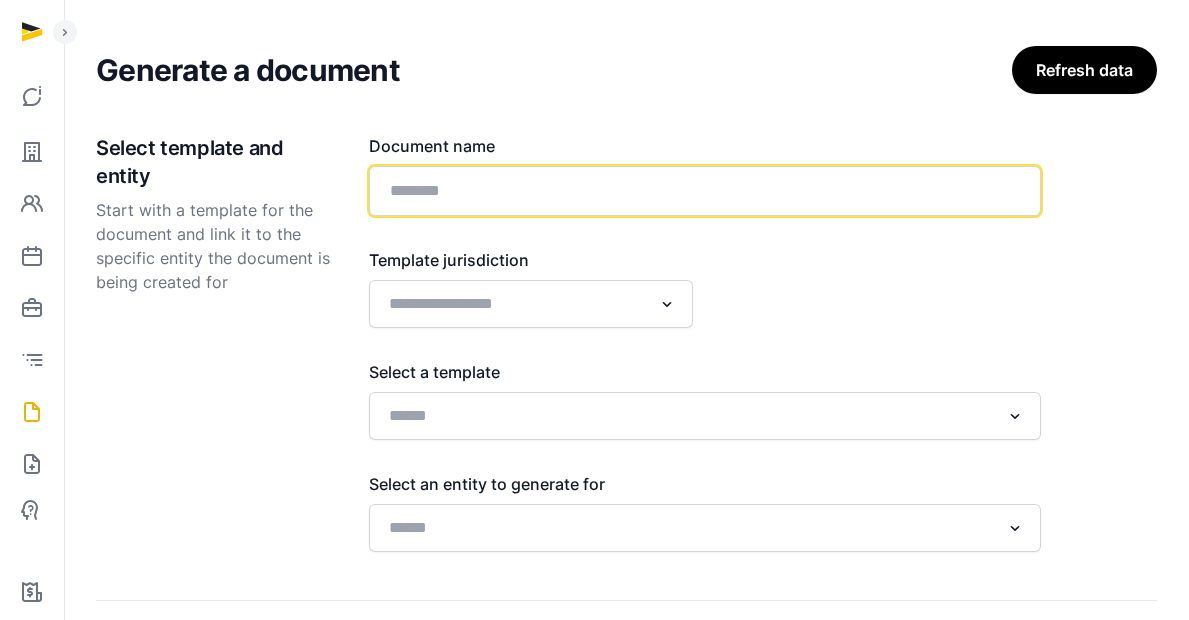 click 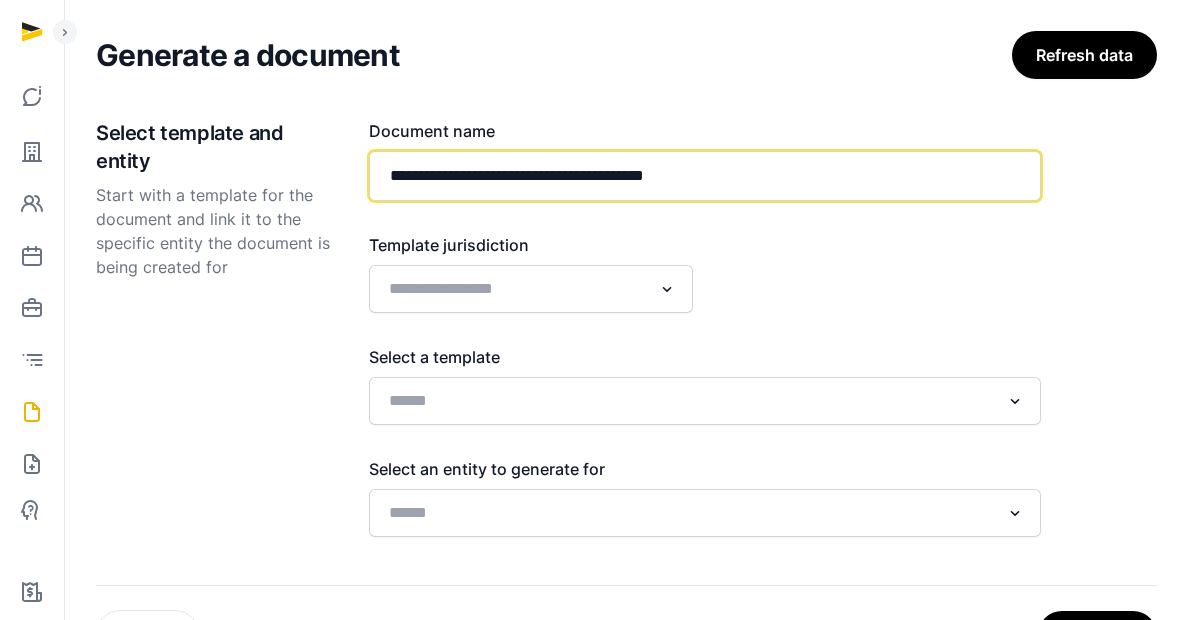 scroll, scrollTop: 152, scrollLeft: 0, axis: vertical 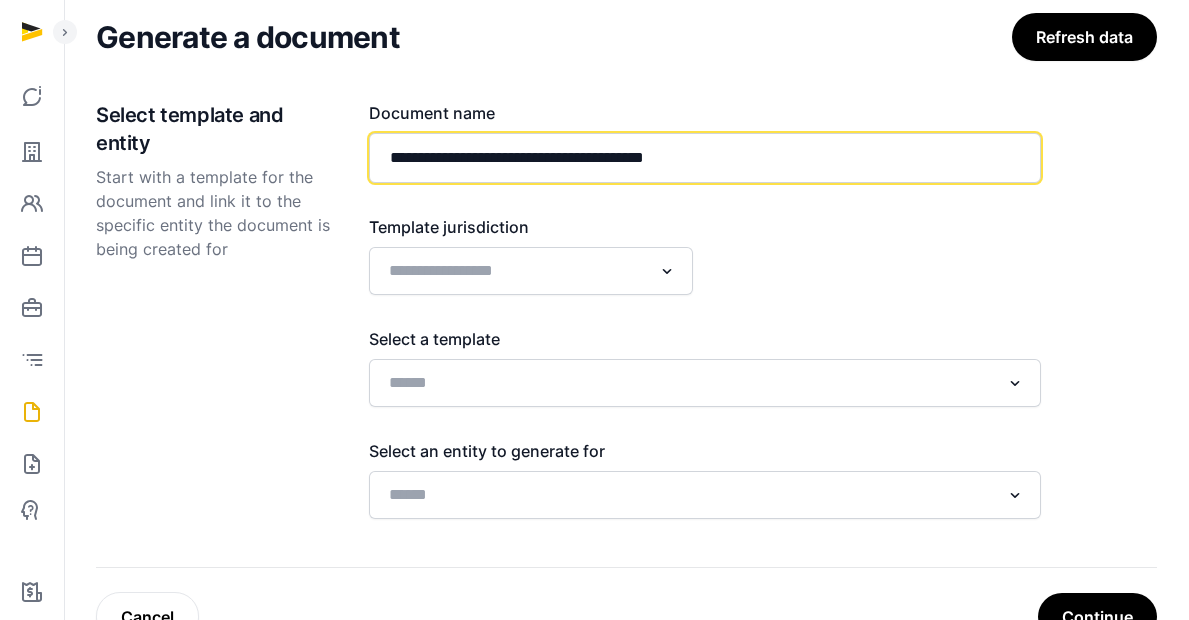 type on "**********" 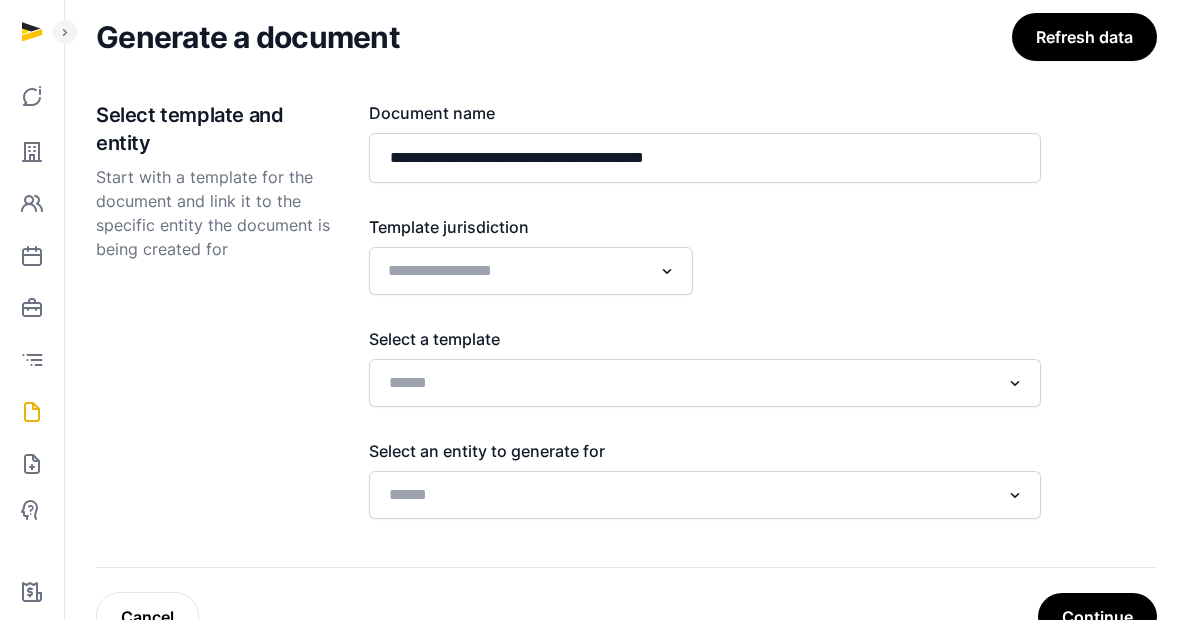 click 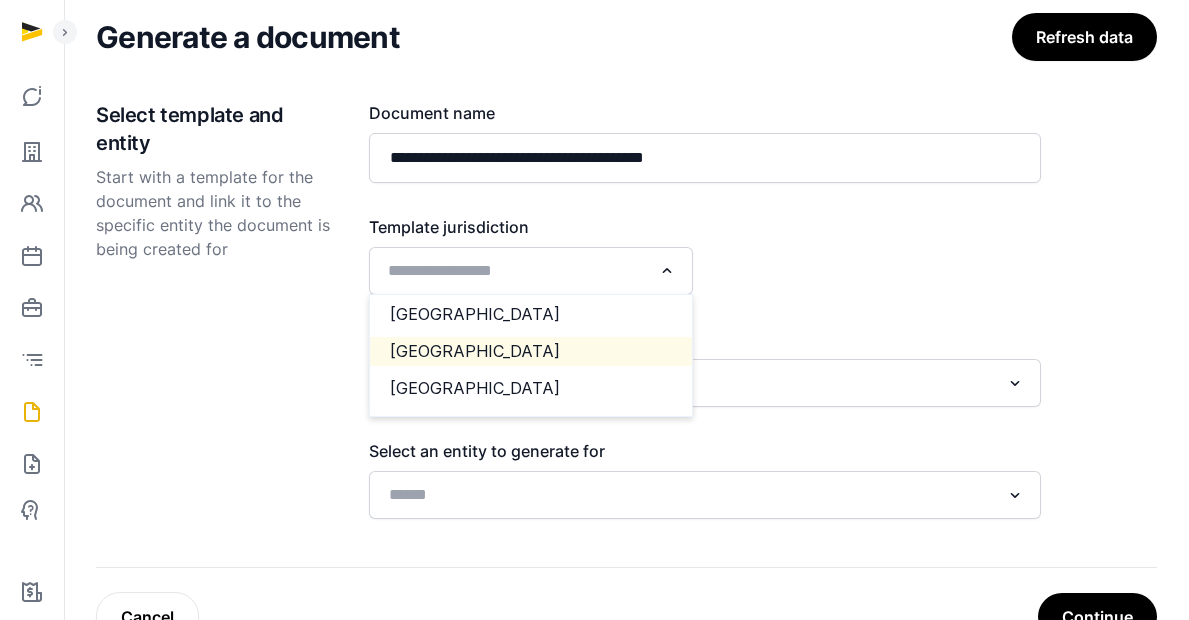 click on "[GEOGRAPHIC_DATA]" 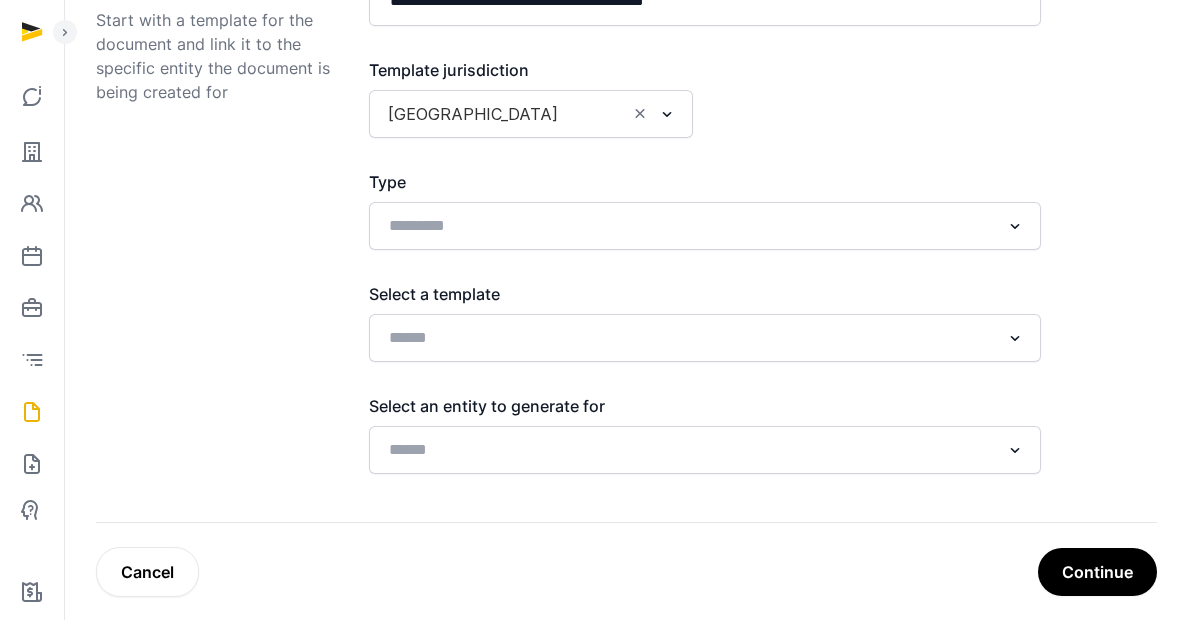 scroll, scrollTop: 309, scrollLeft: 0, axis: vertical 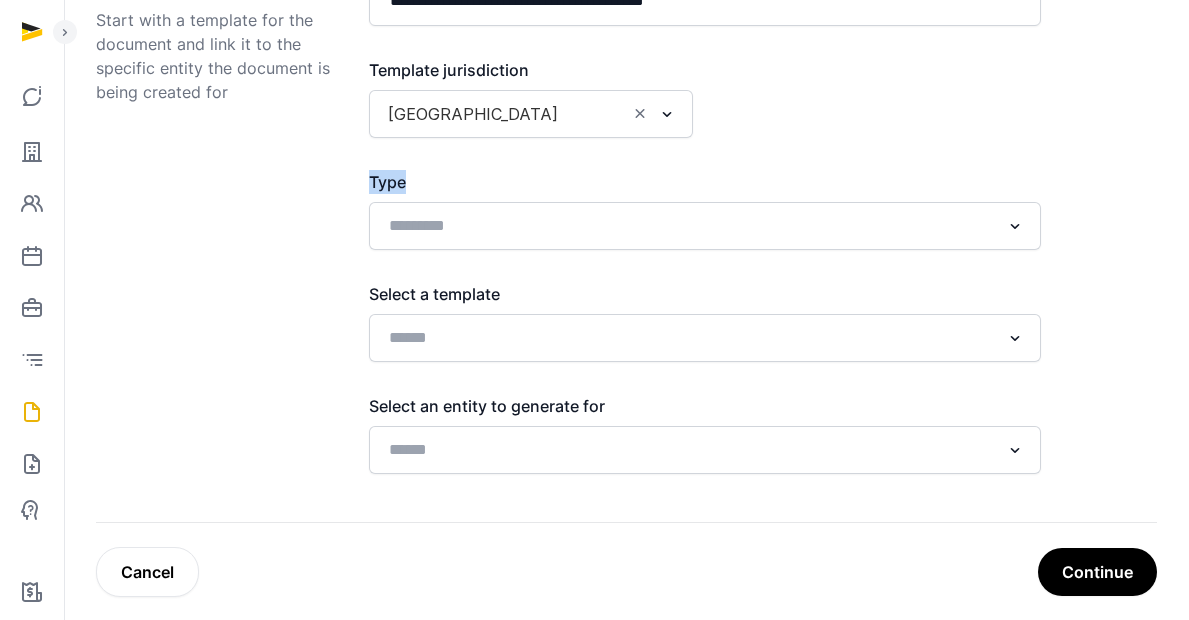 drag, startPoint x: 362, startPoint y: 173, endPoint x: 491, endPoint y: 187, distance: 129.75746 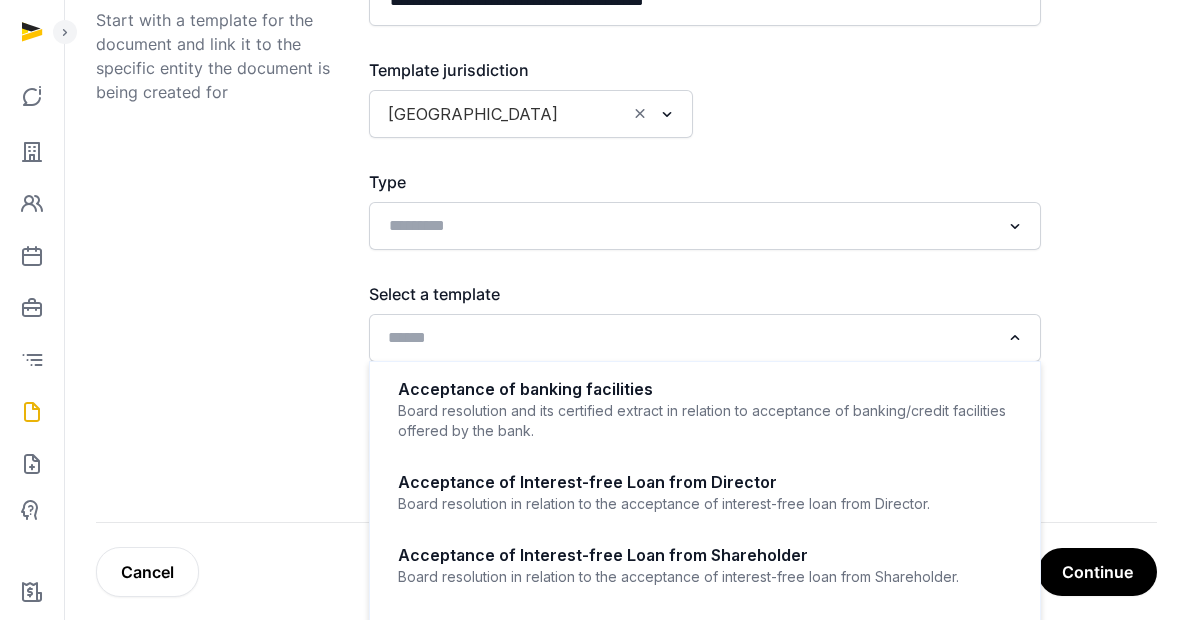 click 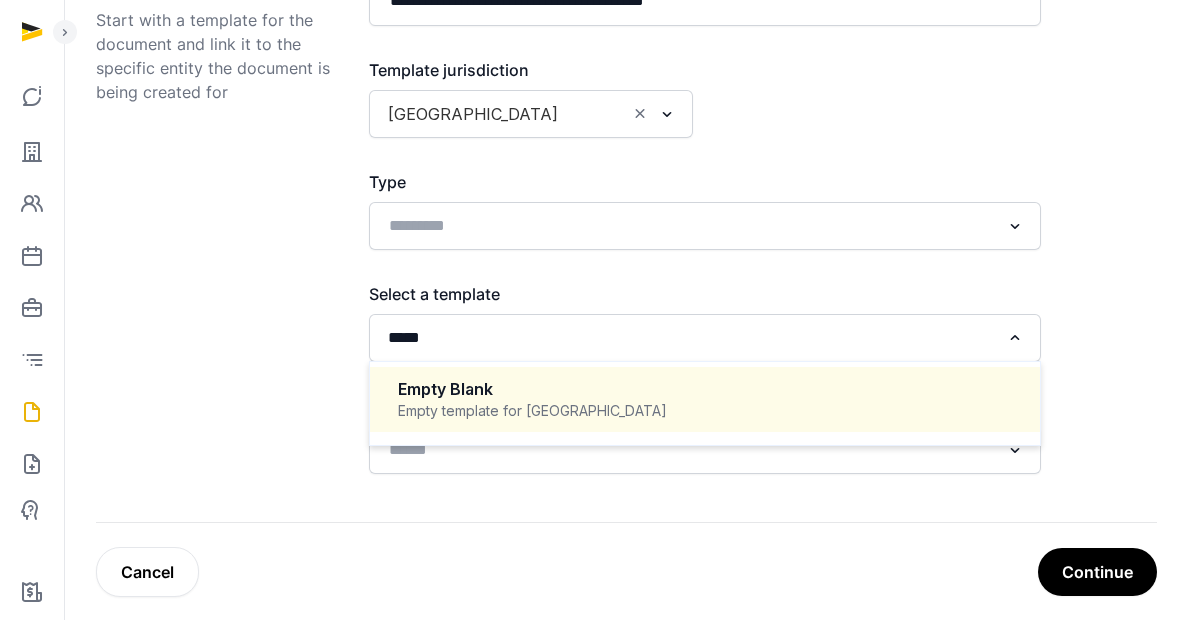 click on "Empty template for Singapore" at bounding box center (705, 411) 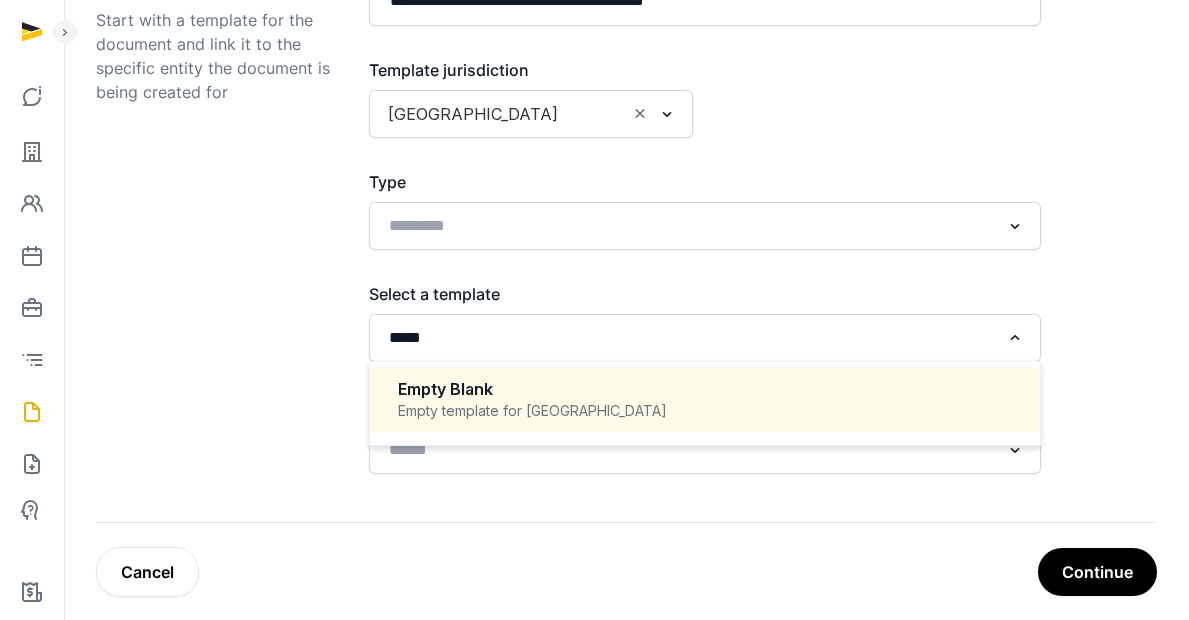type 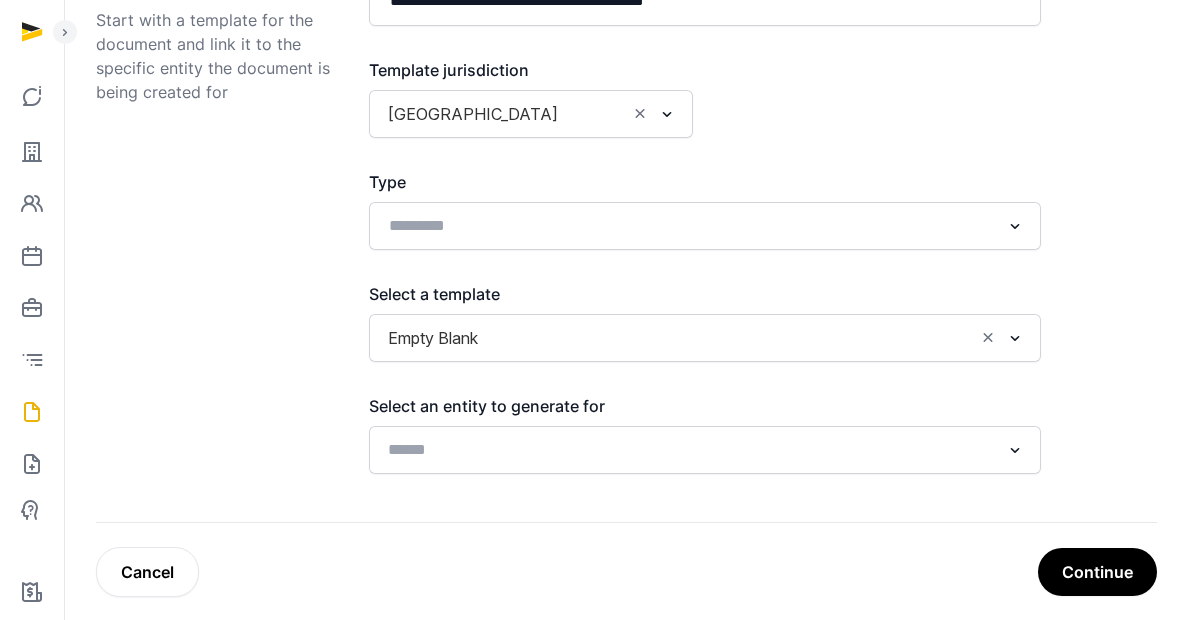 click 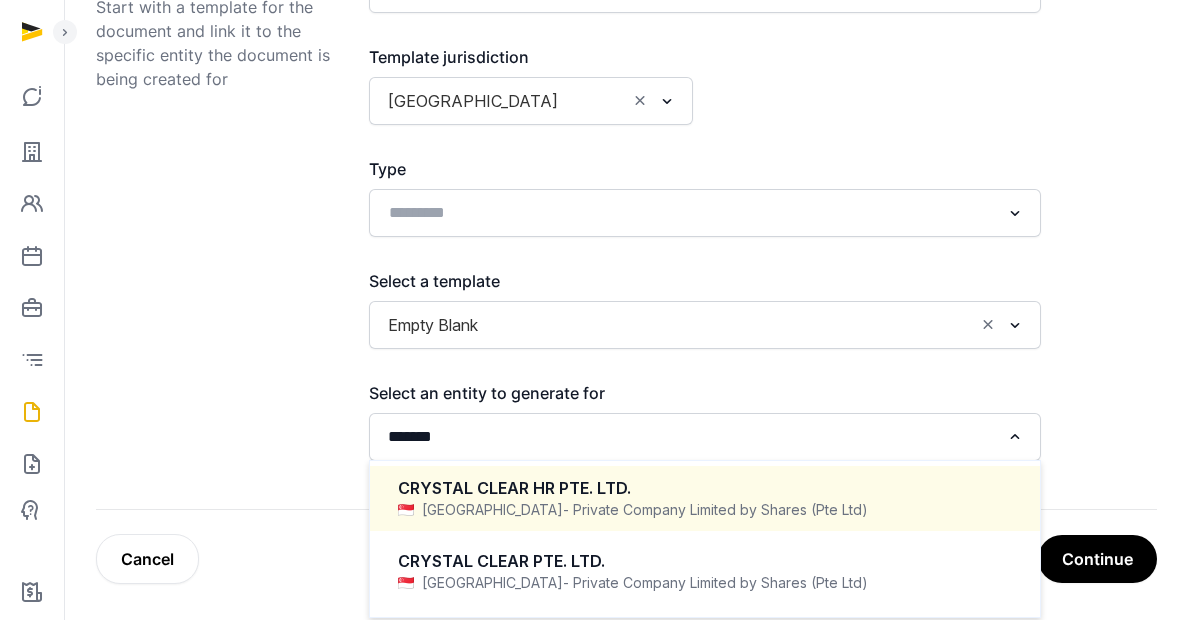 scroll, scrollTop: 326, scrollLeft: 0, axis: vertical 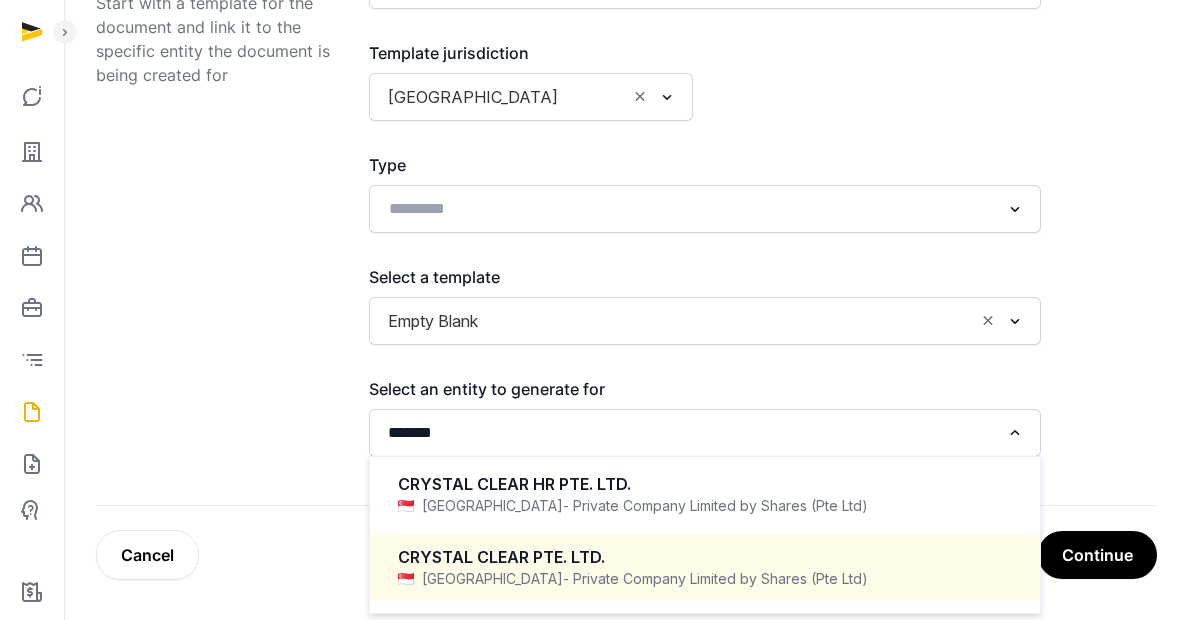 click on "CRYSTAL CLEAR PTE. LTD." at bounding box center [705, 557] 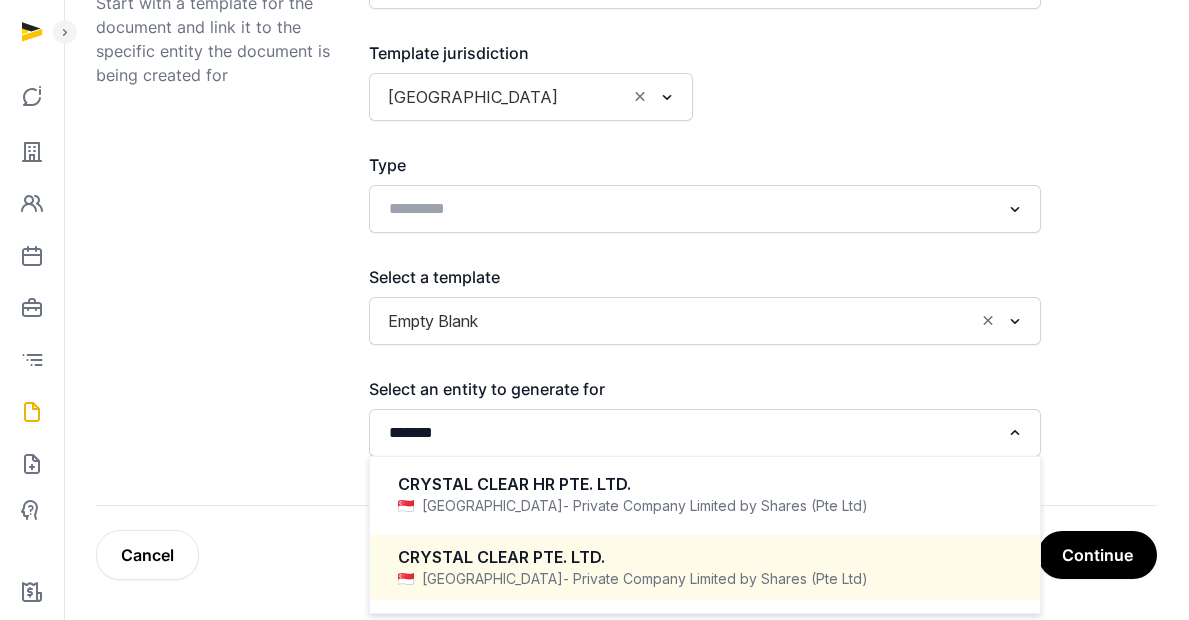 type 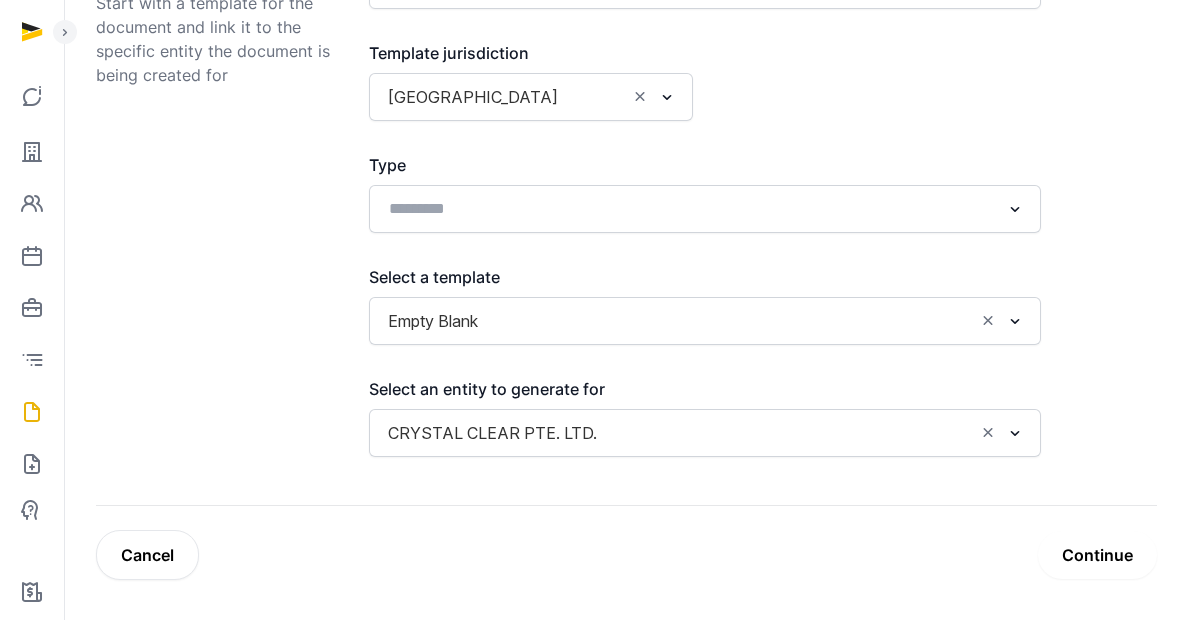click on "Continue" at bounding box center (1097, 555) 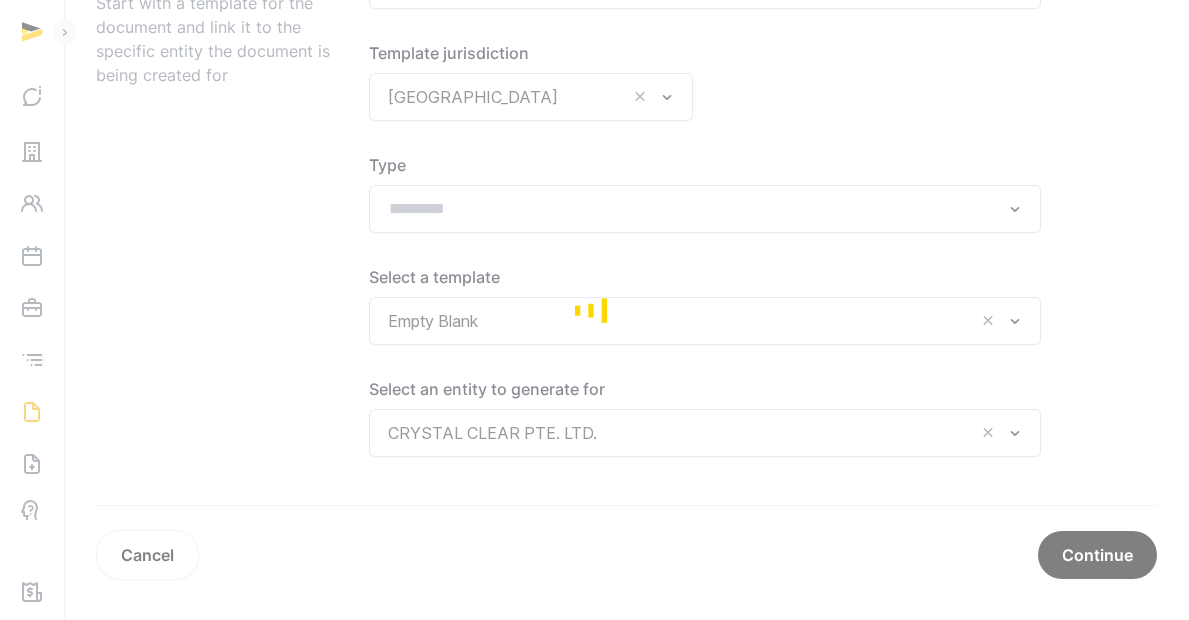scroll, scrollTop: 251, scrollLeft: 0, axis: vertical 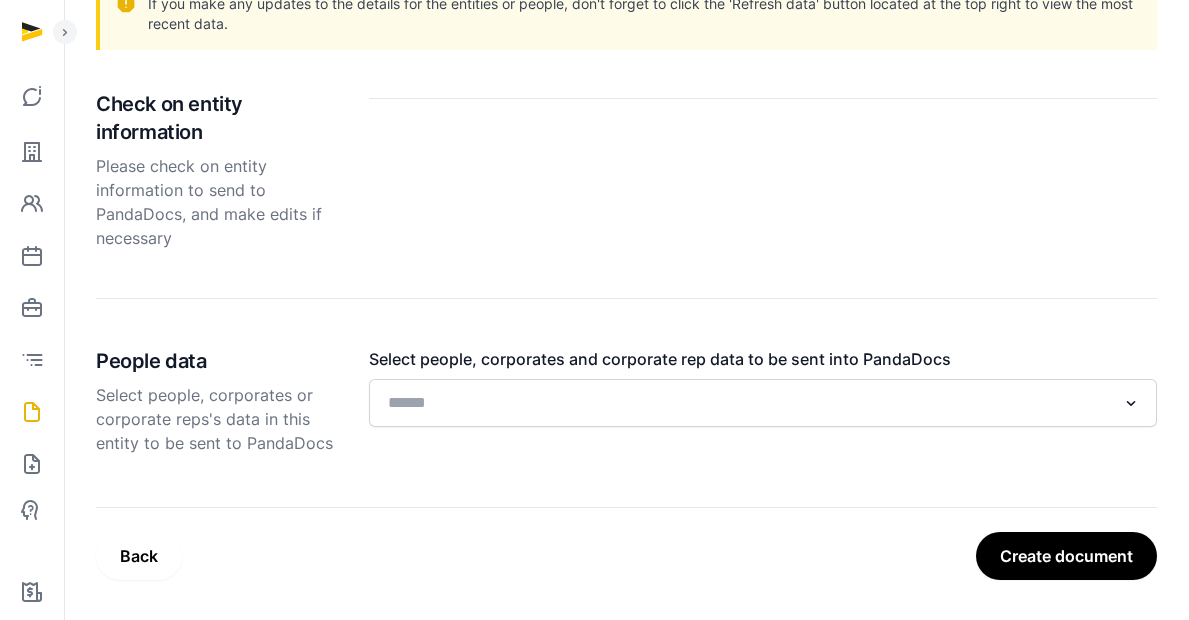 click 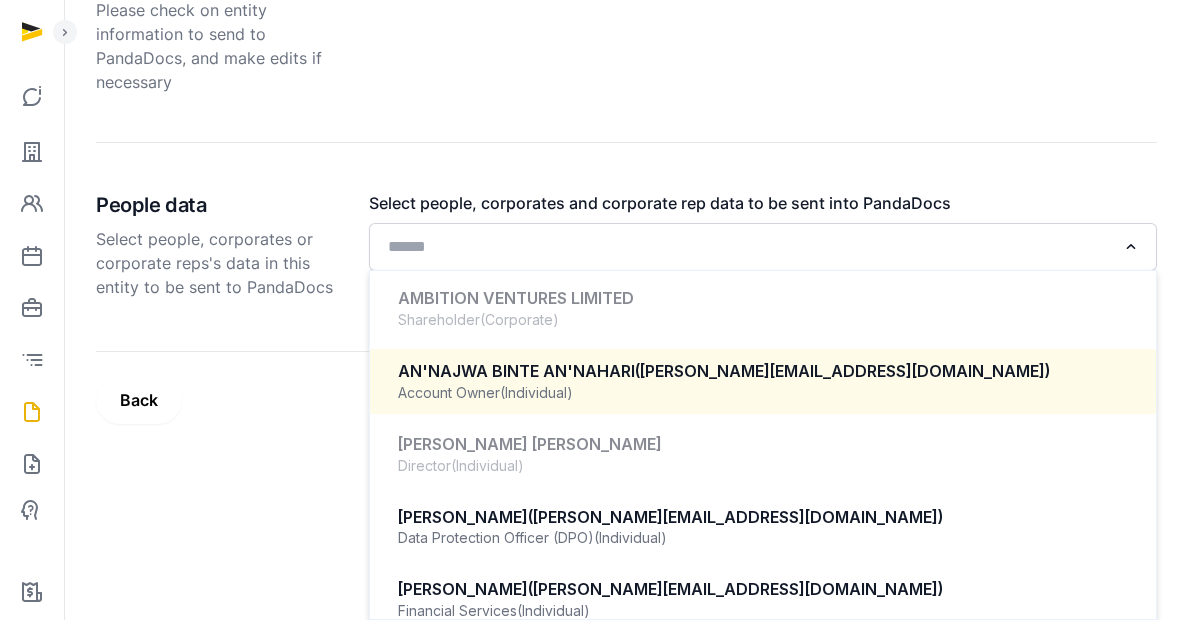 click on "Account Owner    (Individual)" at bounding box center (763, 393) 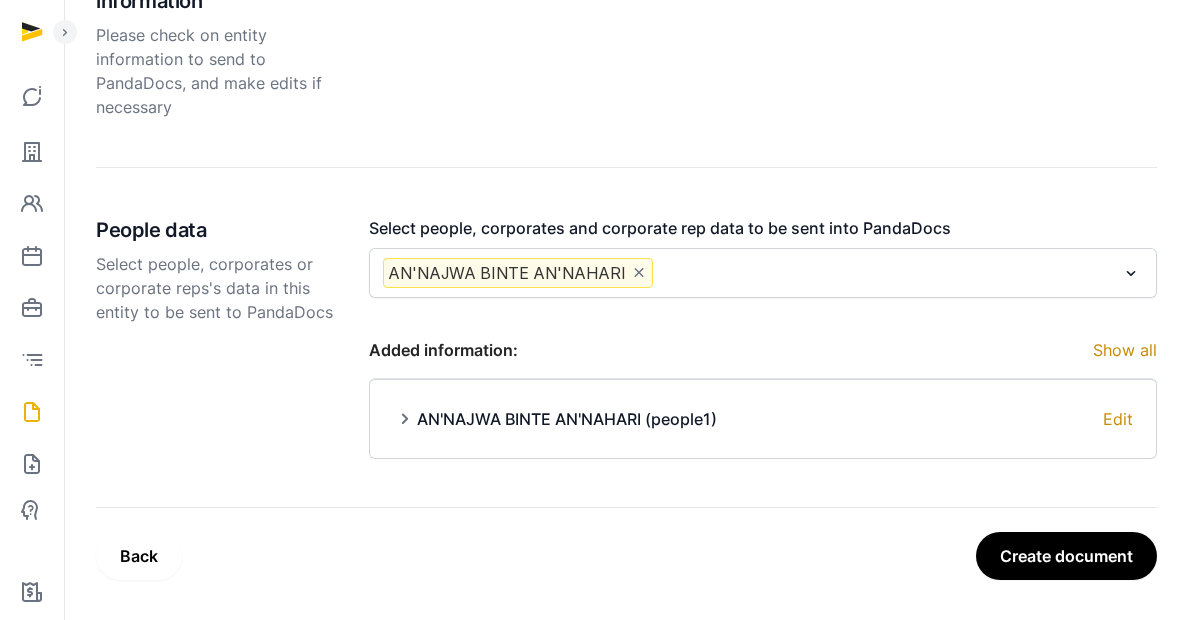 scroll, scrollTop: 382, scrollLeft: 0, axis: vertical 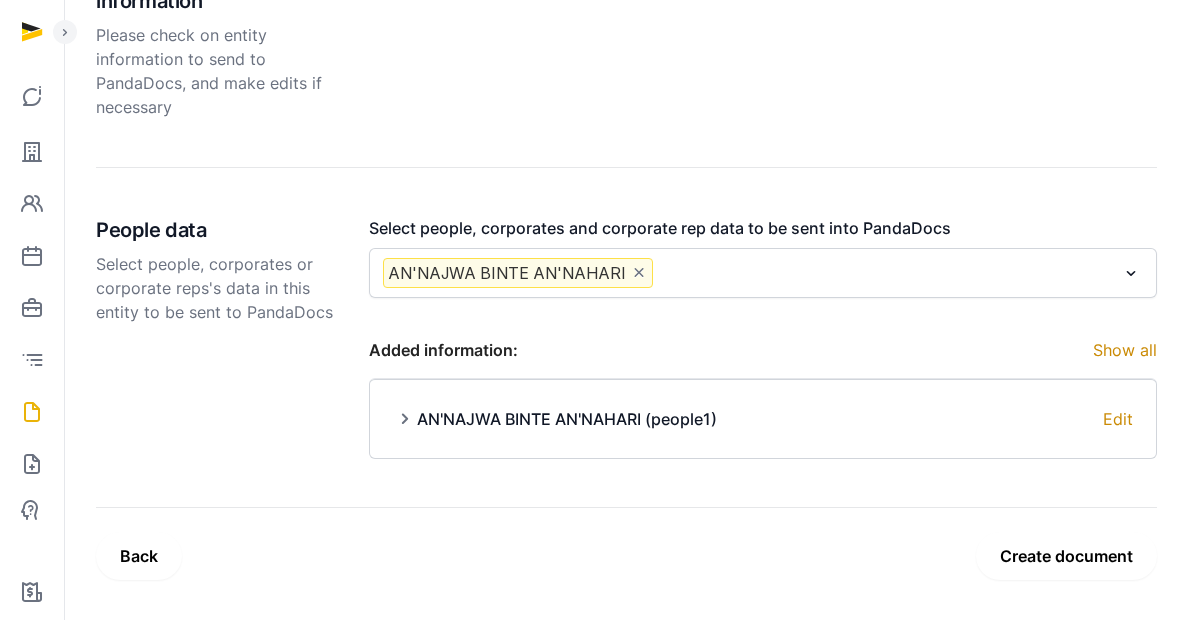 click on "Create document" at bounding box center [1066, 556] 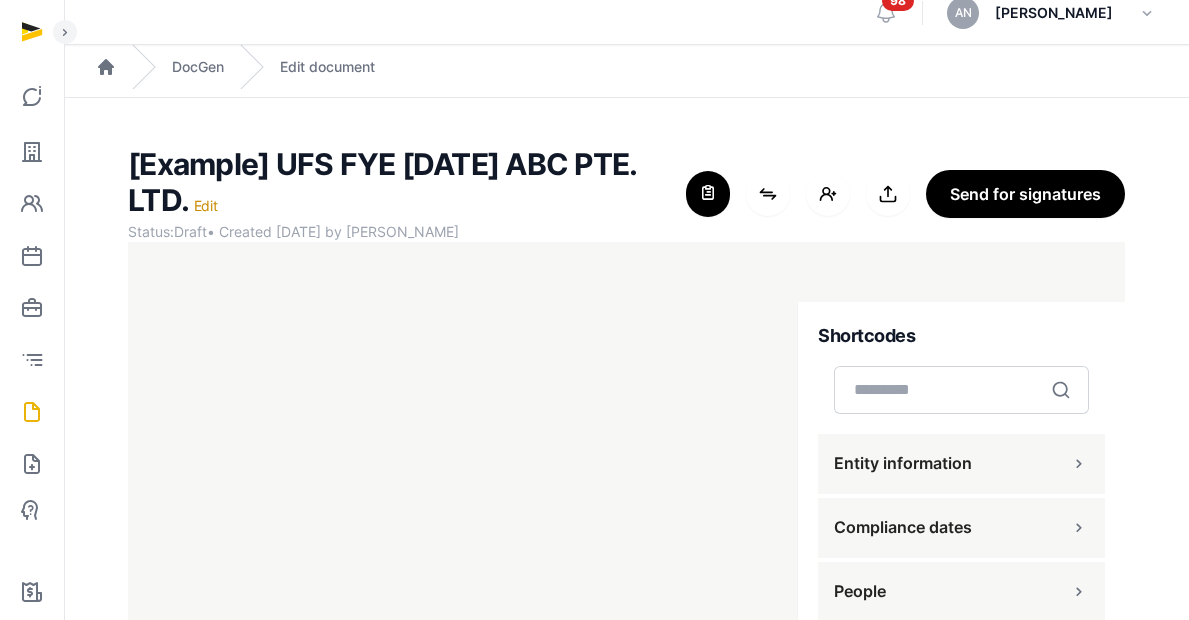 scroll, scrollTop: 132, scrollLeft: 0, axis: vertical 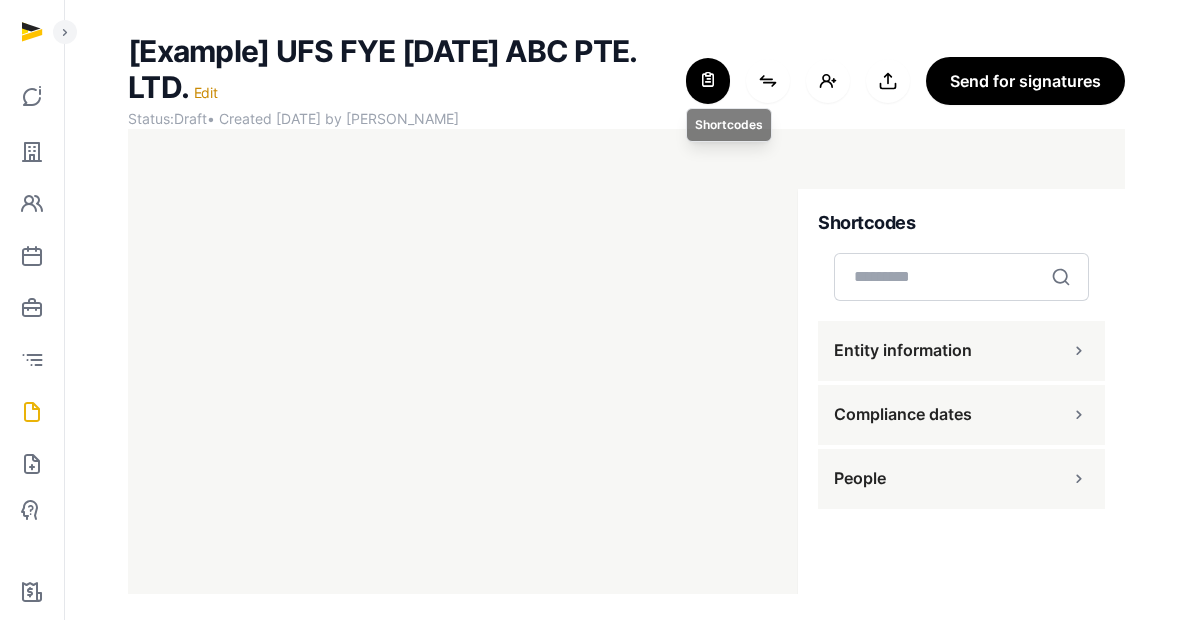 click at bounding box center (708, 81) 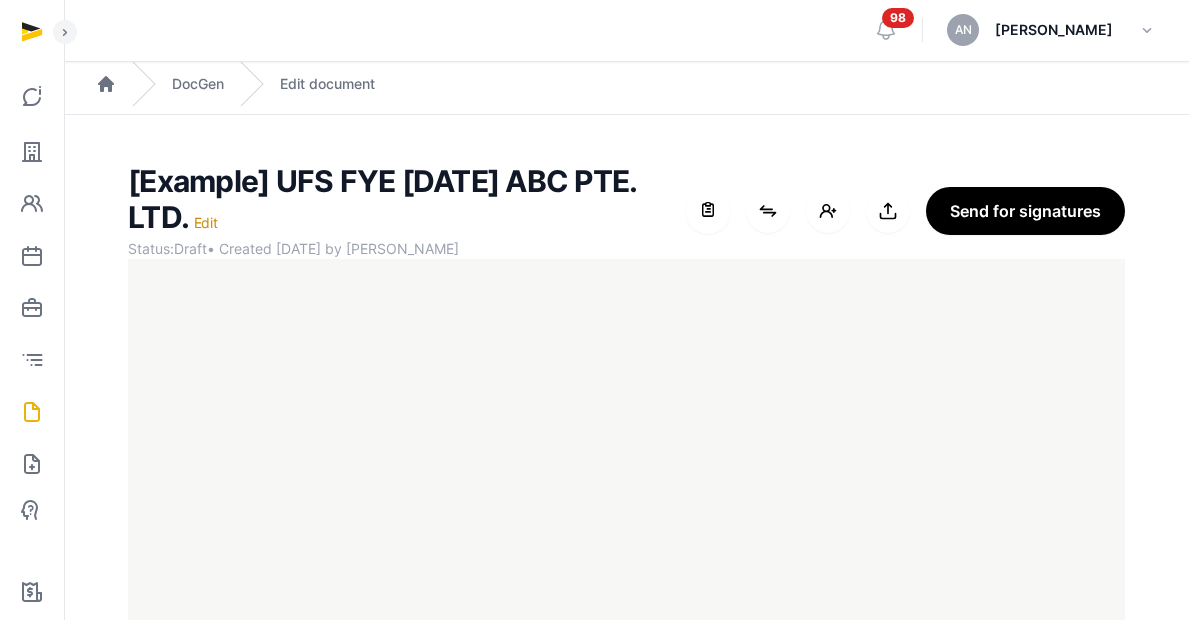 scroll, scrollTop: 0, scrollLeft: 0, axis: both 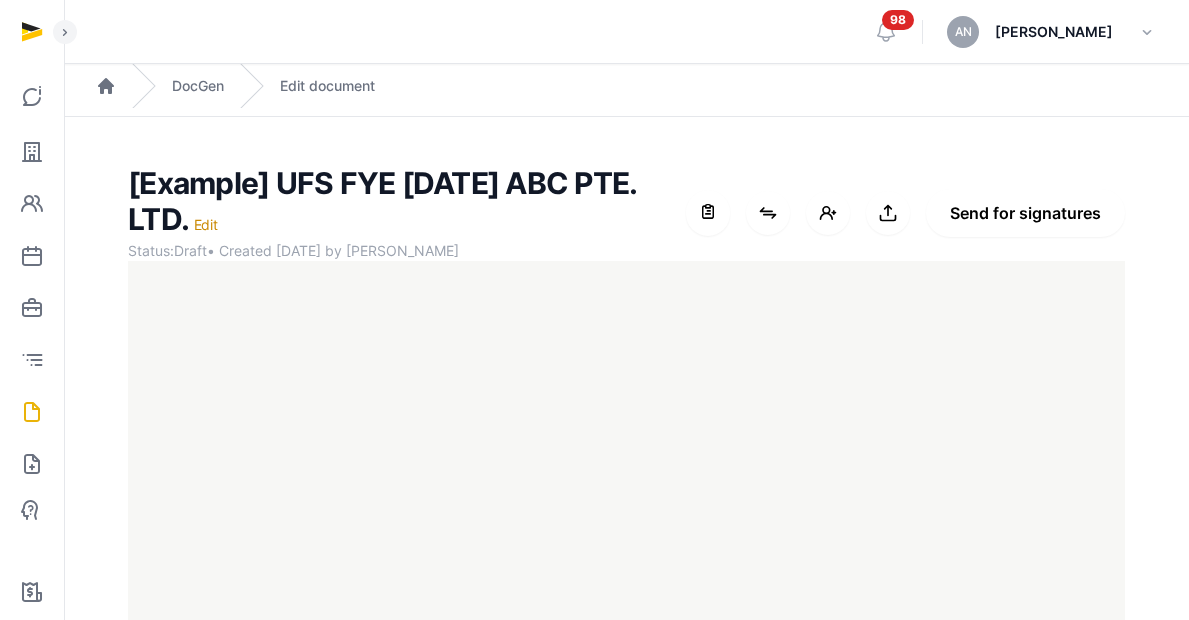 click on "Send for signatures" at bounding box center [1025, 213] 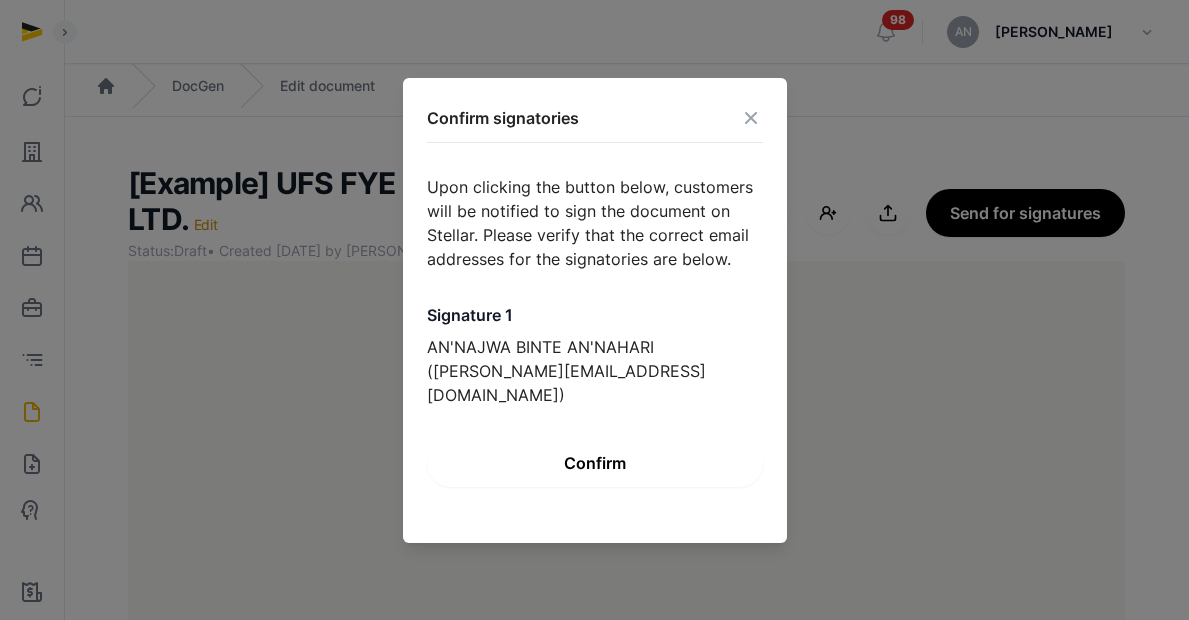 click on "Confirm" at bounding box center (595, 463) 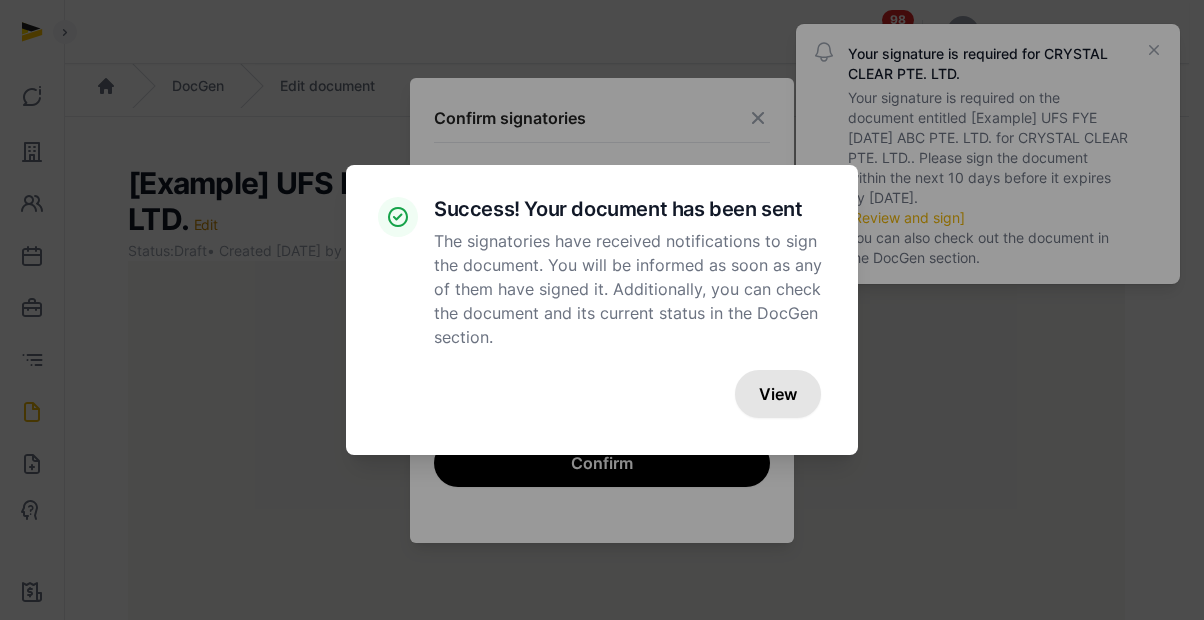 click on "View" at bounding box center [778, 394] 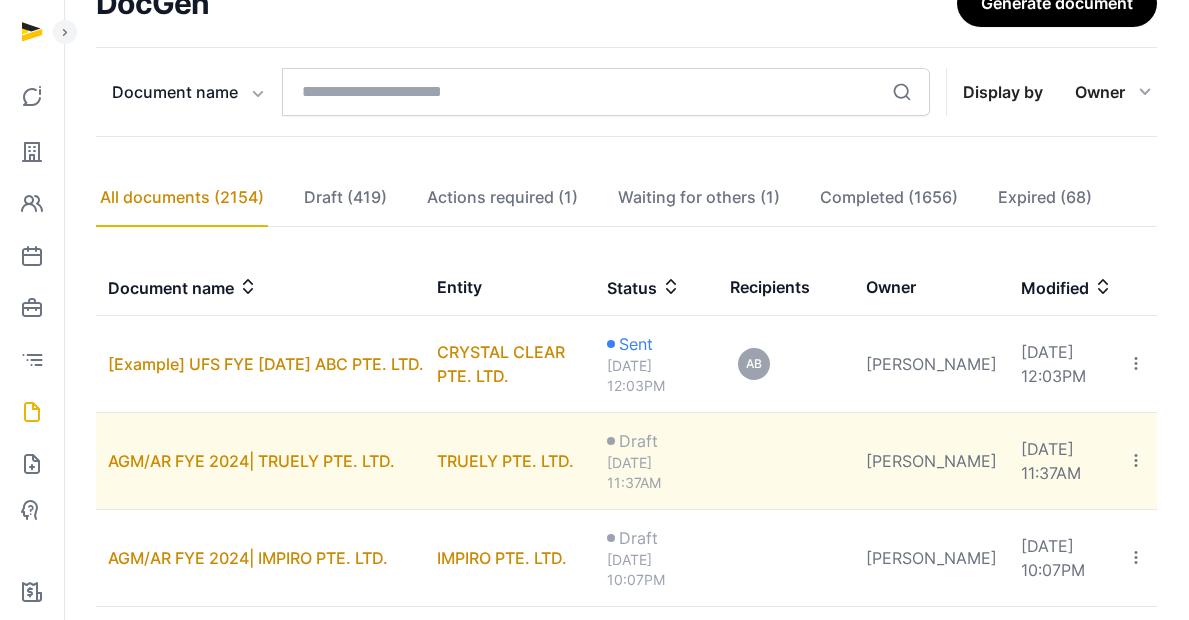 scroll, scrollTop: 216, scrollLeft: 0, axis: vertical 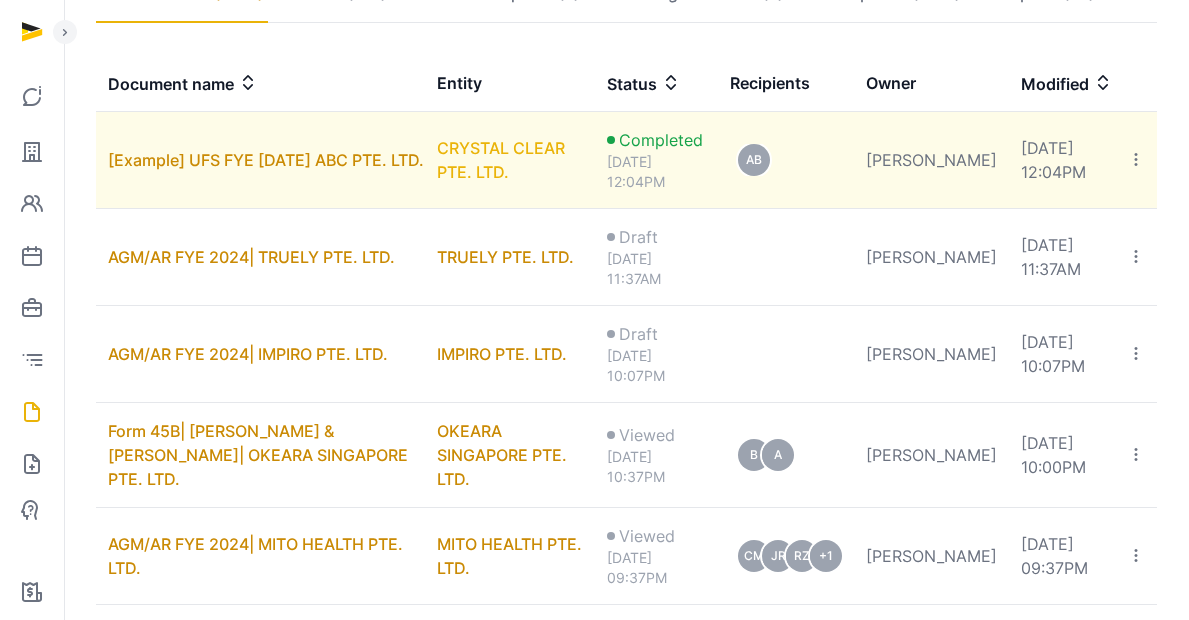 click on "CRYSTAL CLEAR PTE. LTD." at bounding box center (501, 160) 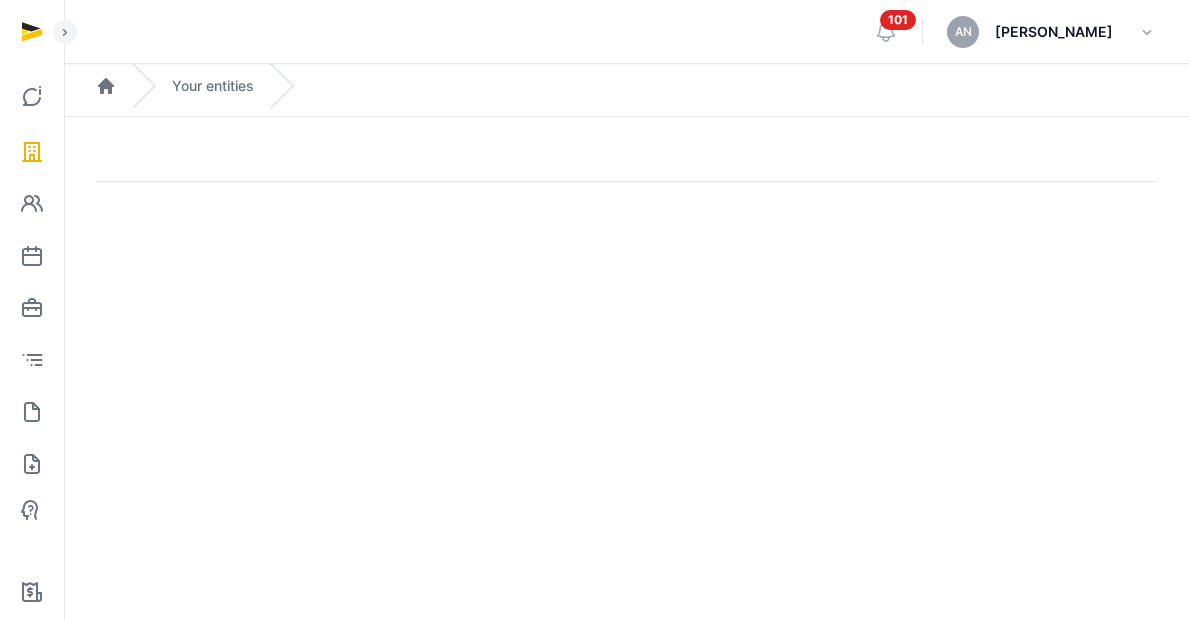 scroll, scrollTop: 0, scrollLeft: 0, axis: both 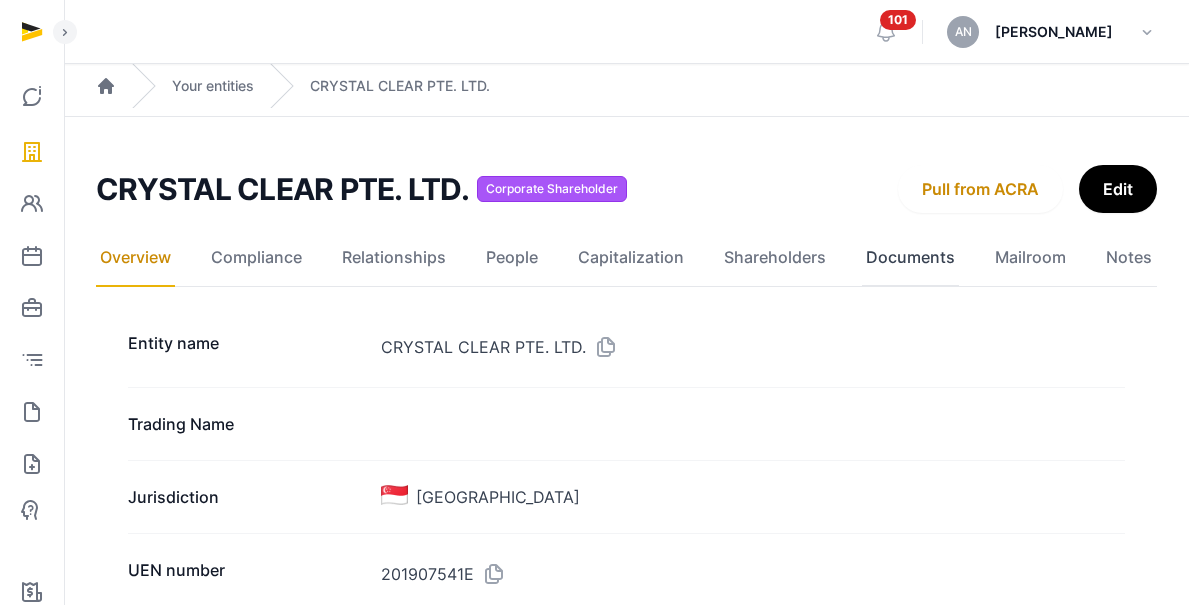 click on "Documents" 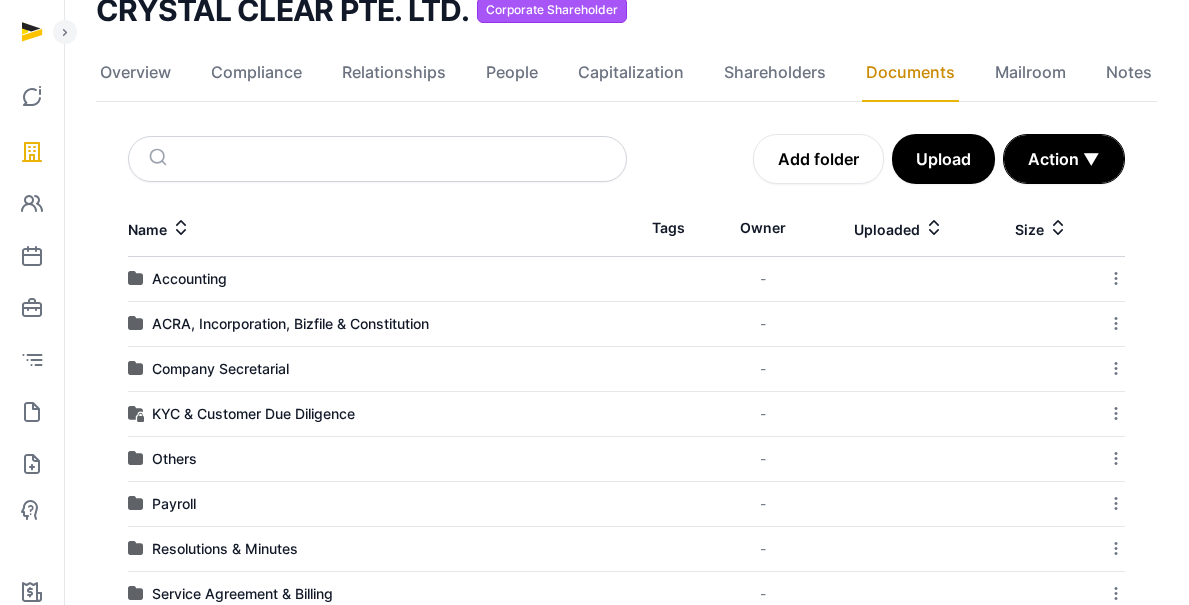 scroll, scrollTop: 416, scrollLeft: 0, axis: vertical 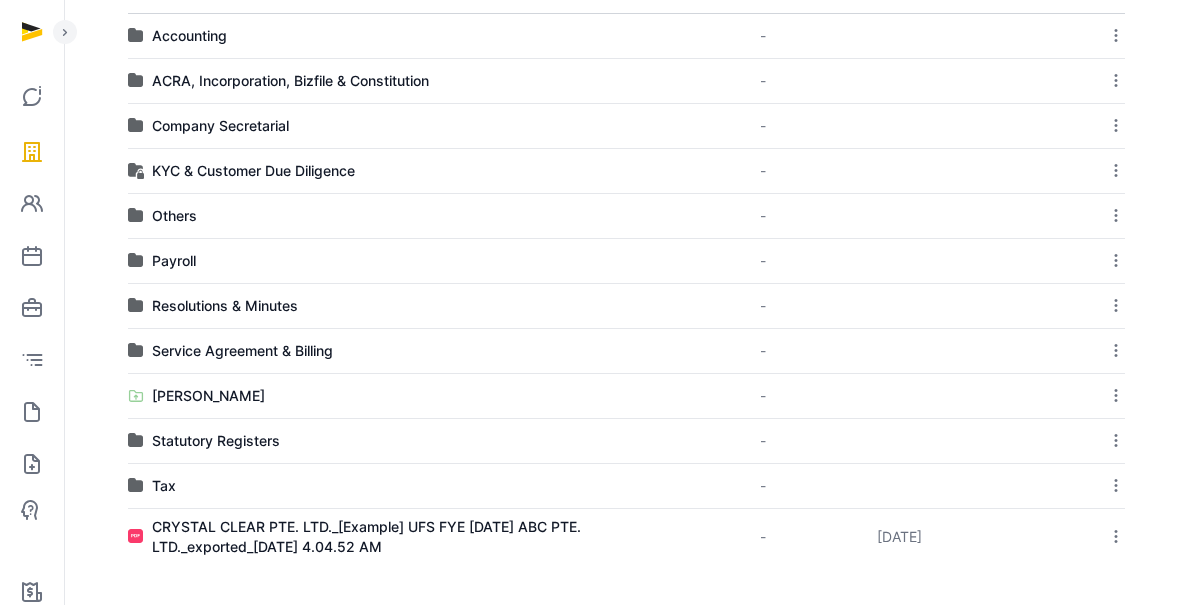 click 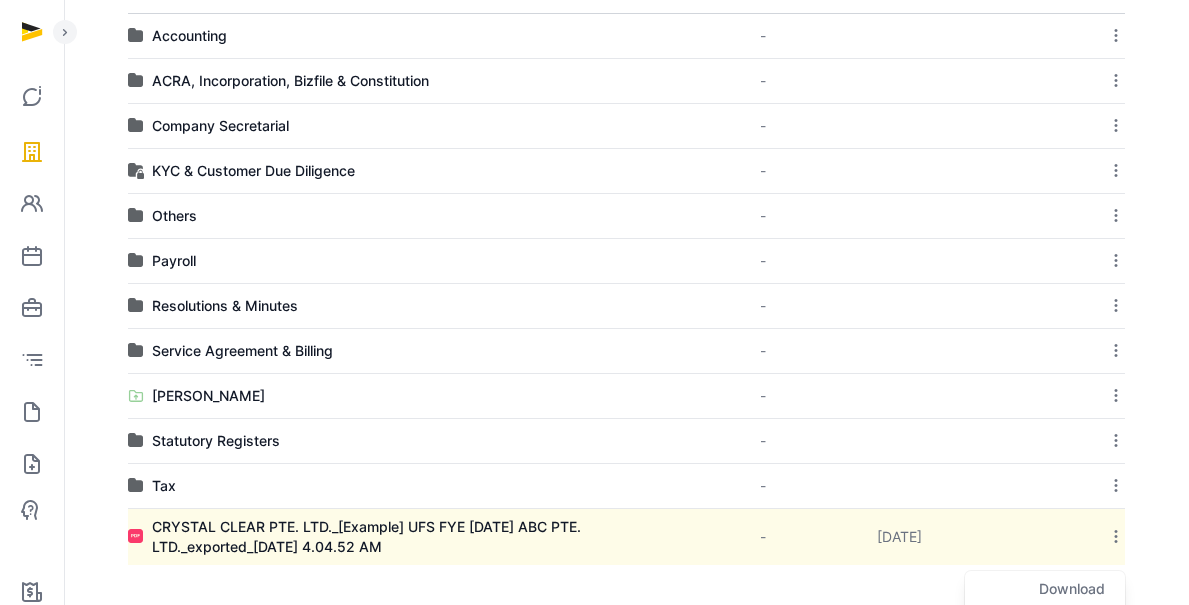 scroll, scrollTop: 576, scrollLeft: 0, axis: vertical 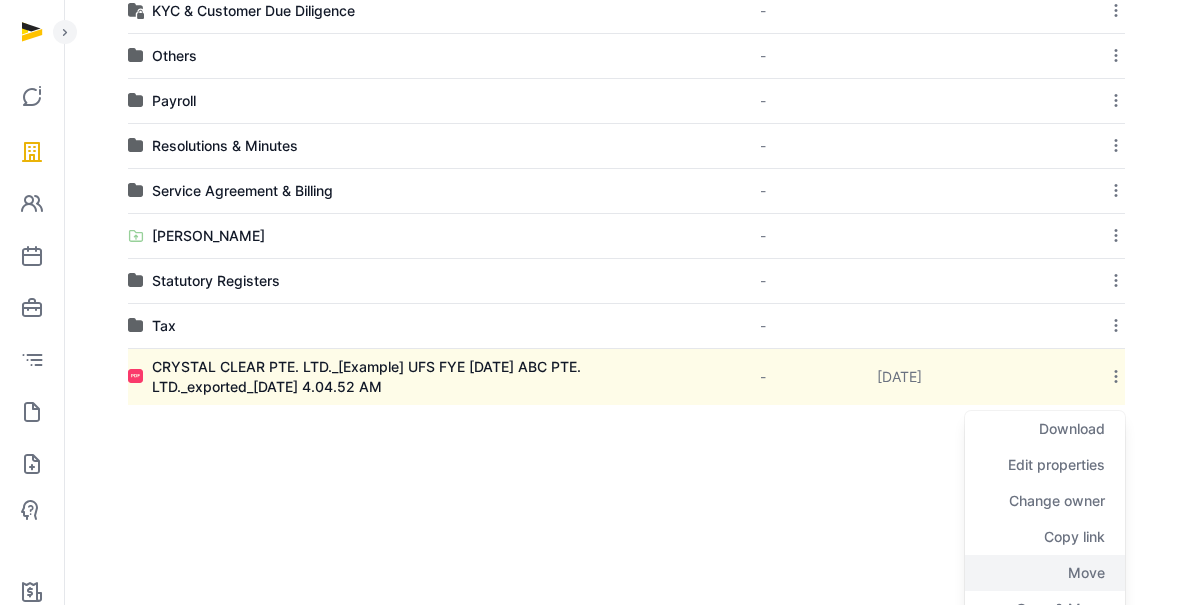click on "Move" 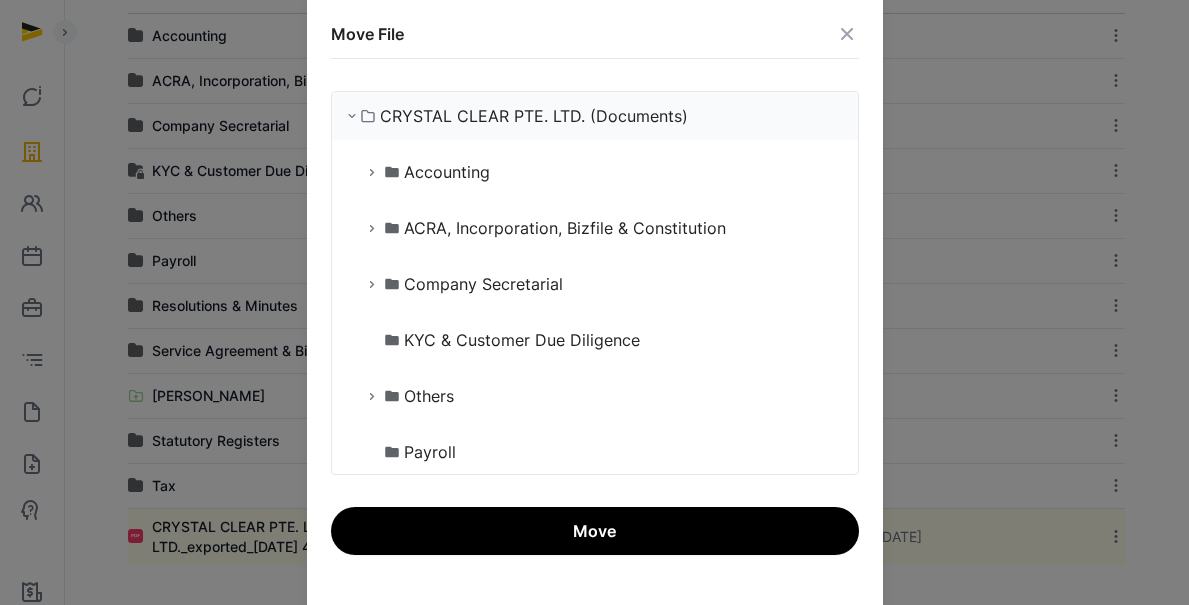 scroll, scrollTop: 416, scrollLeft: 0, axis: vertical 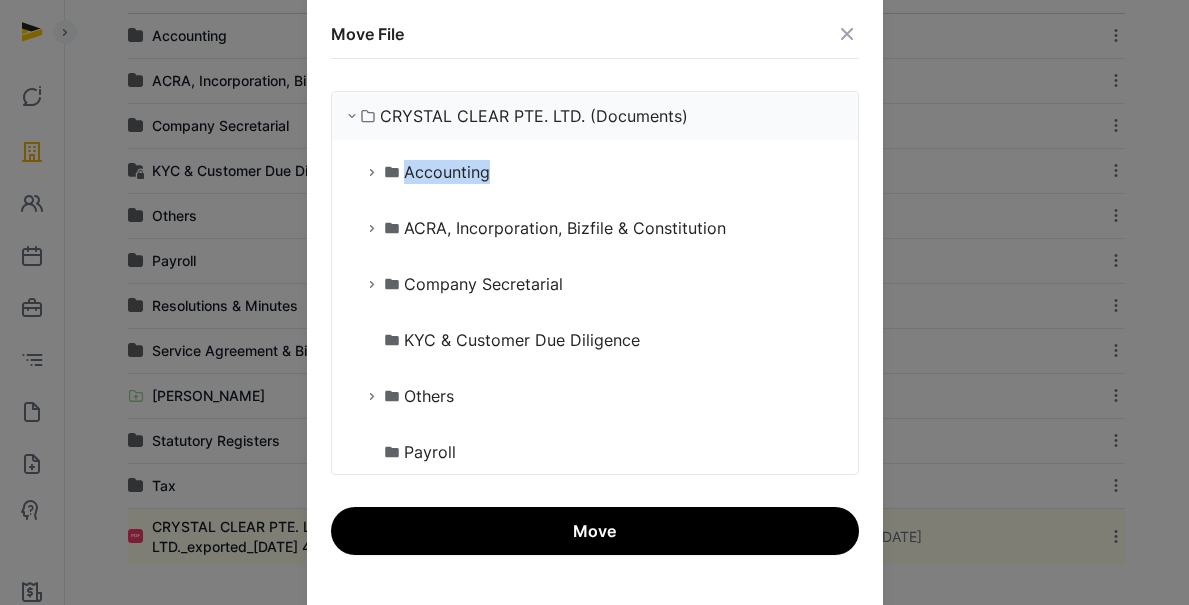 click on "Accounting" at bounding box center (447, 172) 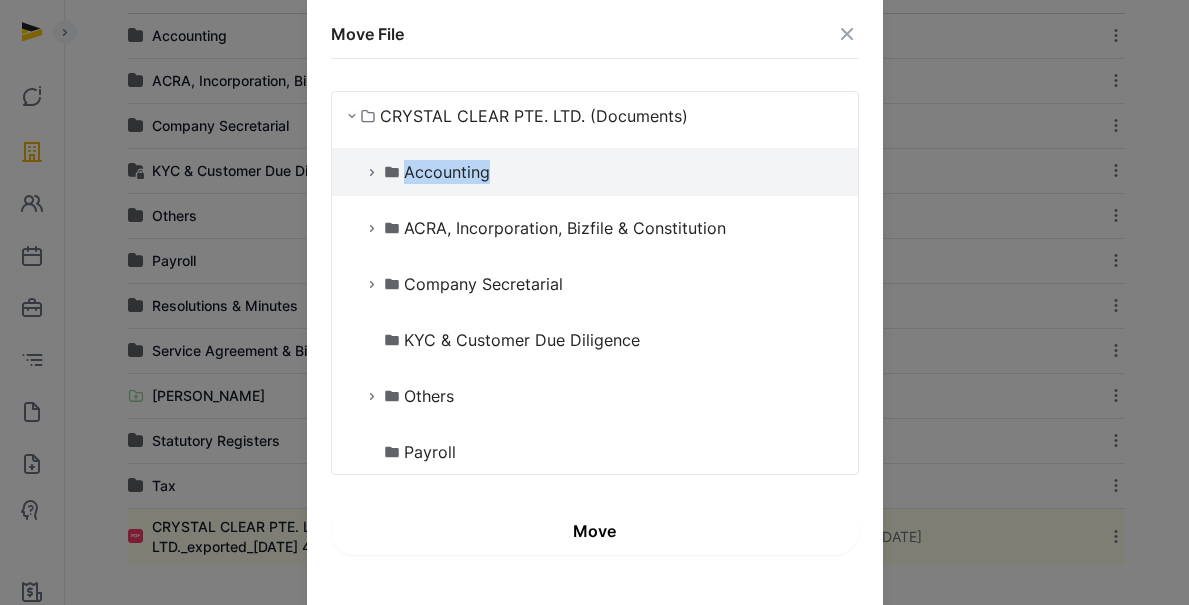 click on "Move" at bounding box center (595, 531) 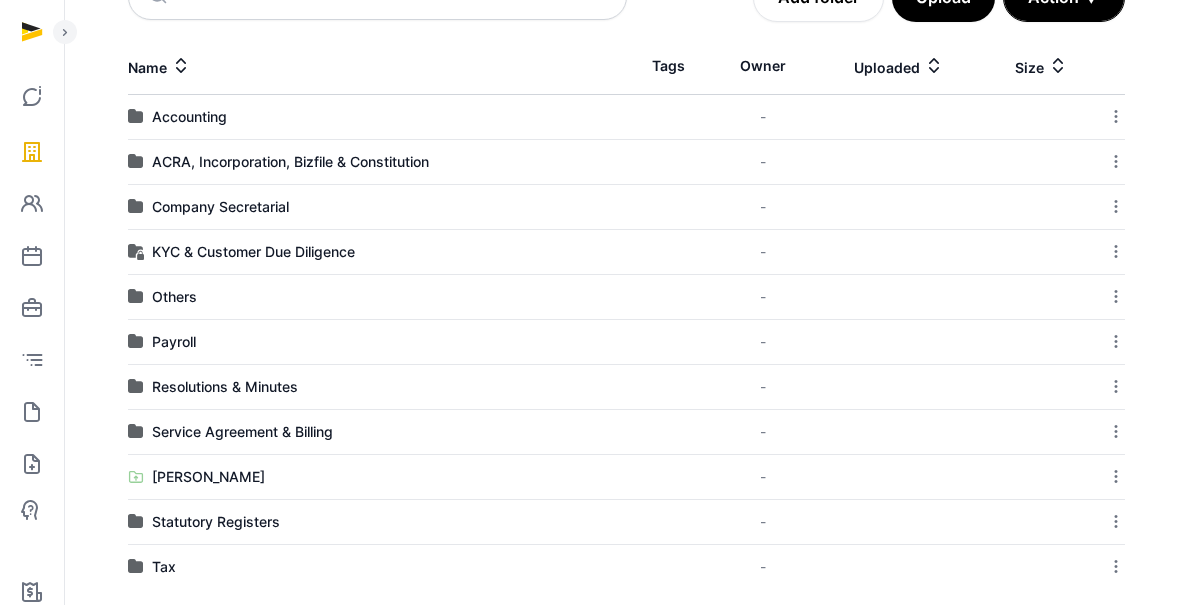 scroll, scrollTop: 0, scrollLeft: 0, axis: both 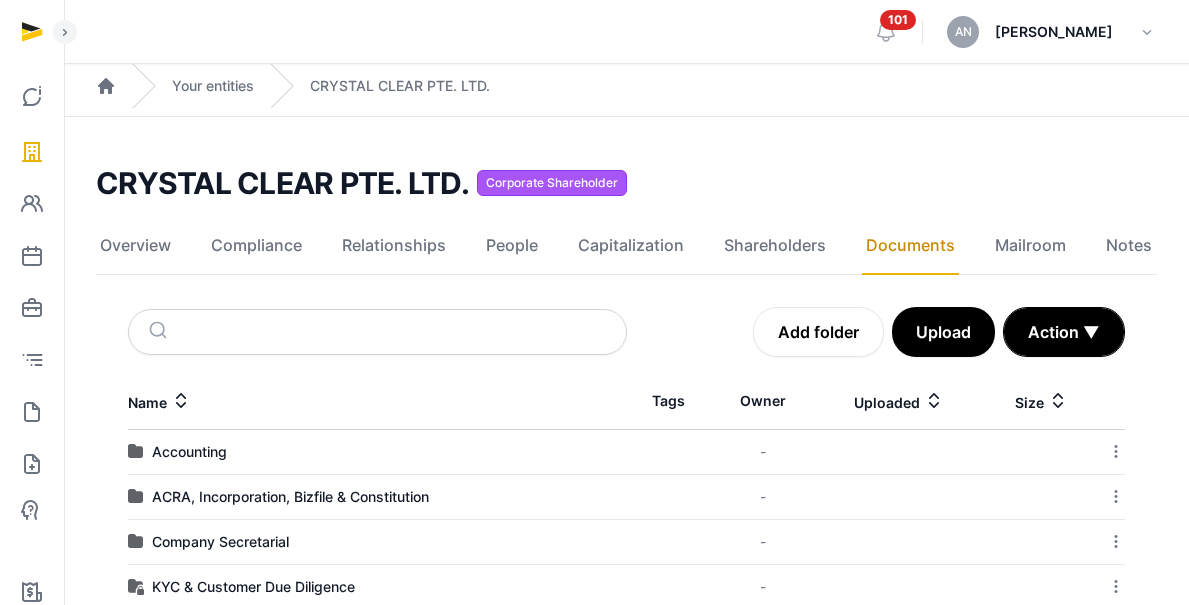 click on "Accounting" at bounding box center [377, 452] 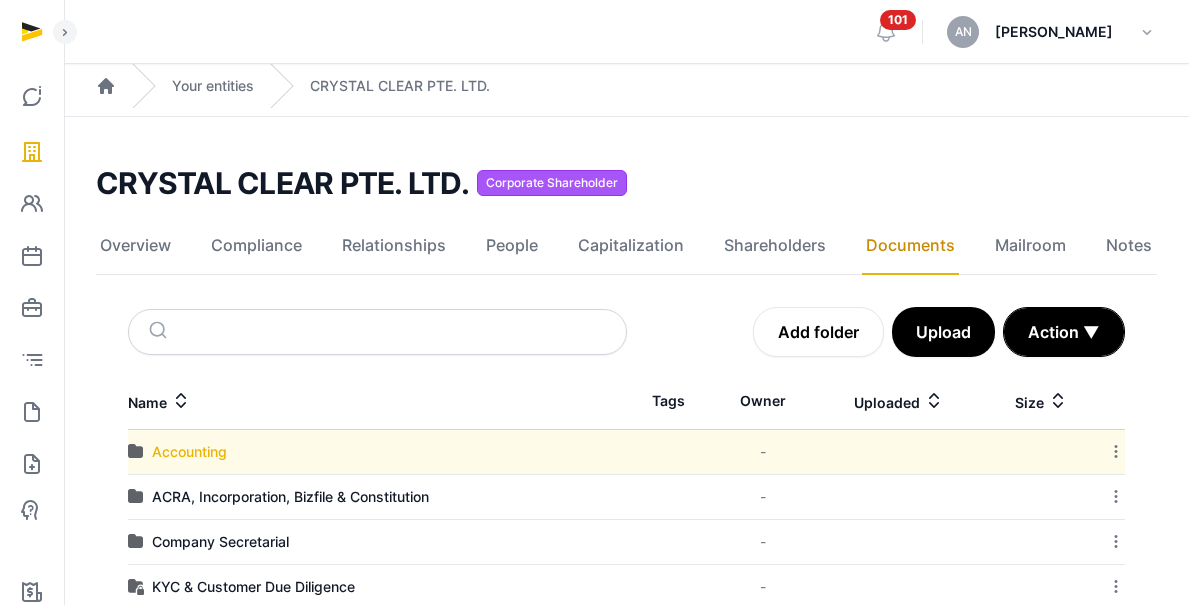 click on "Accounting" at bounding box center [189, 452] 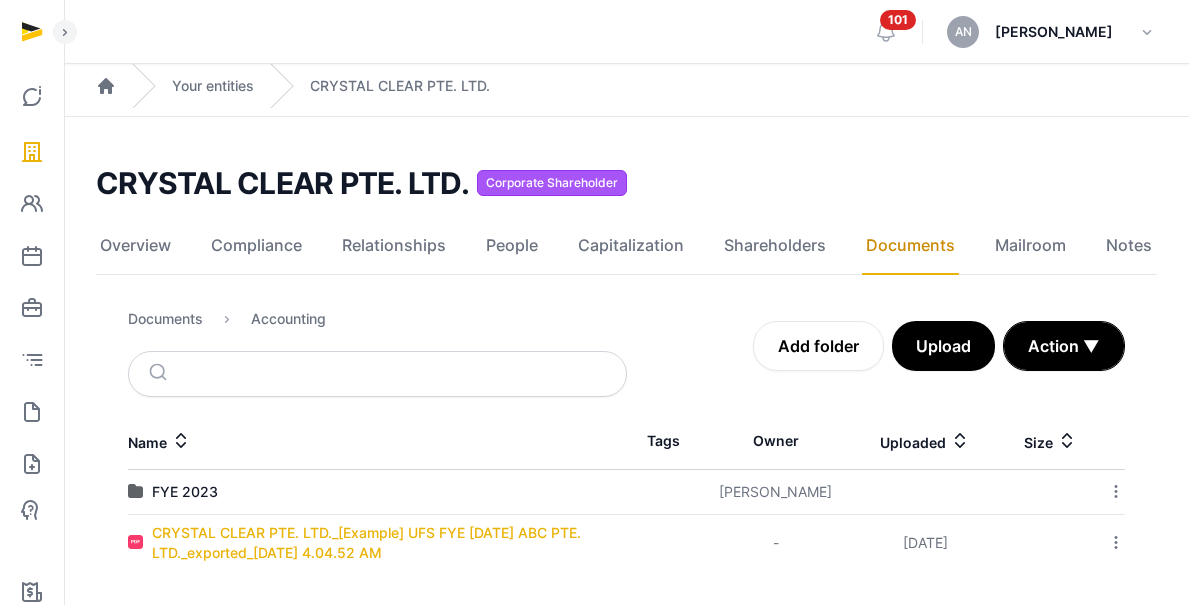 scroll, scrollTop: 15, scrollLeft: 0, axis: vertical 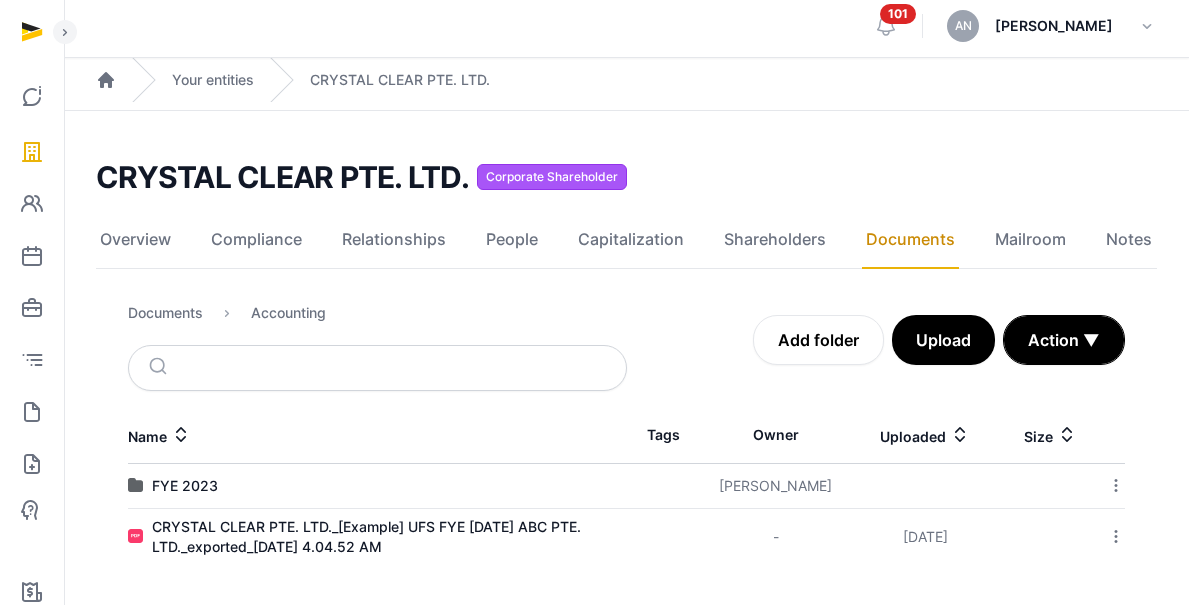 click 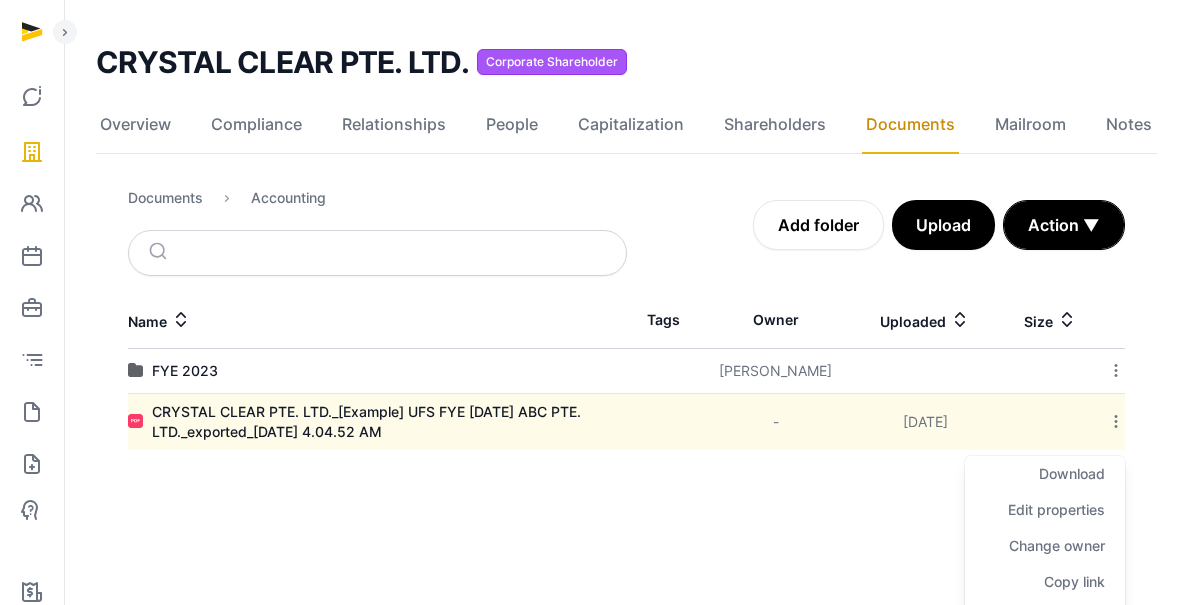 scroll, scrollTop: 224, scrollLeft: 0, axis: vertical 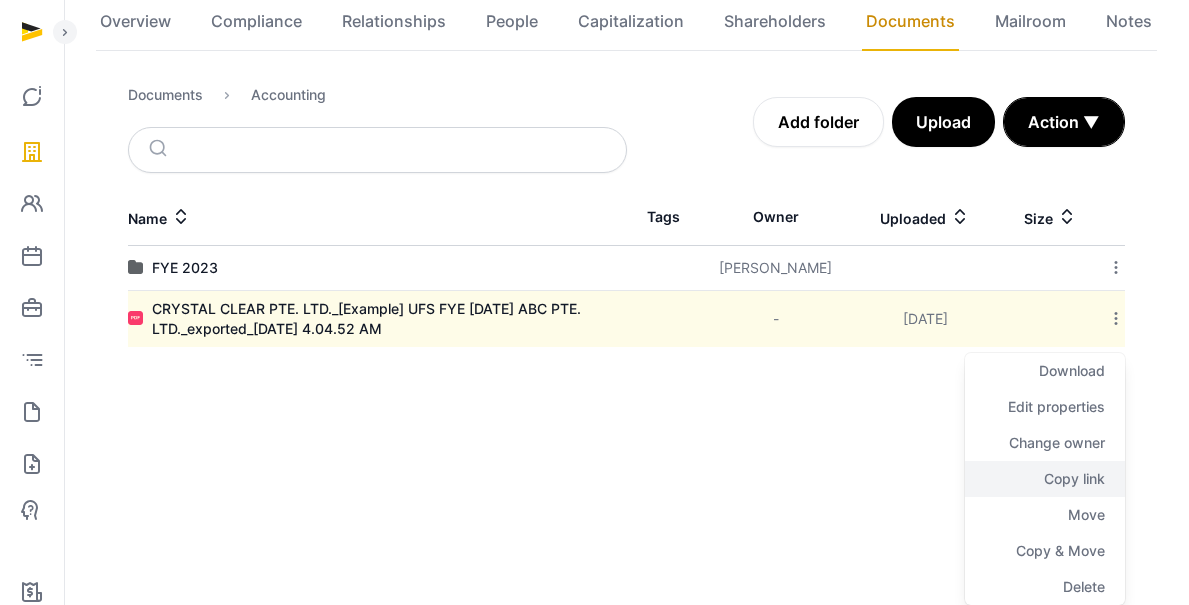 click on "Copy link" 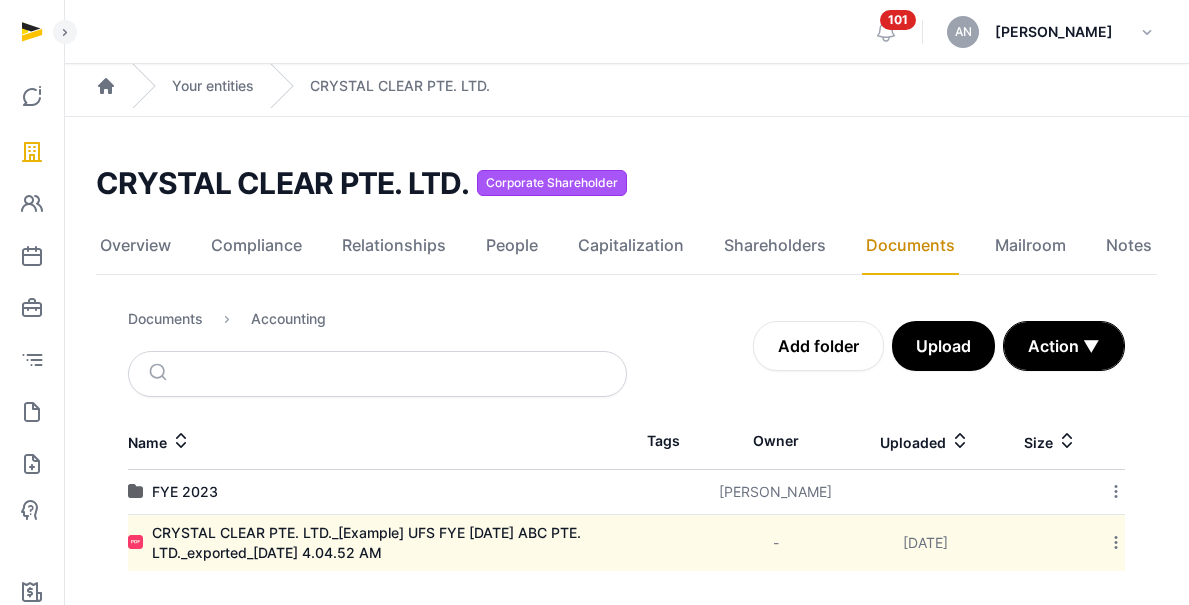 click on "CRYSTAL CLEAR PTE. LTD. Corporate Shareholder" at bounding box center [618, 183] 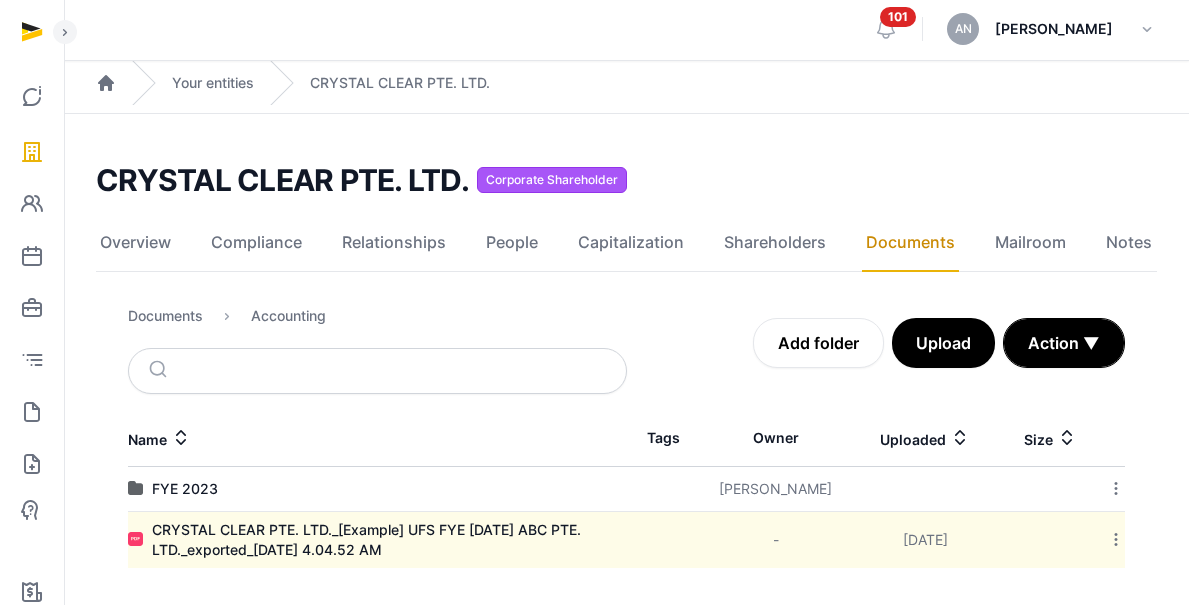 scroll, scrollTop: 4, scrollLeft: 0, axis: vertical 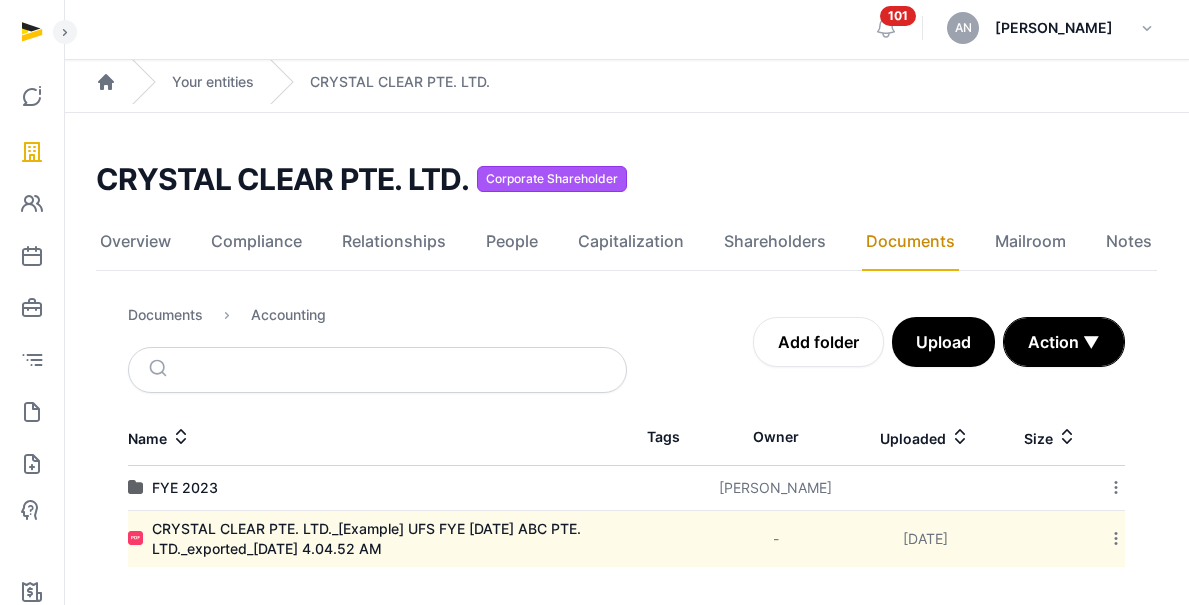 click 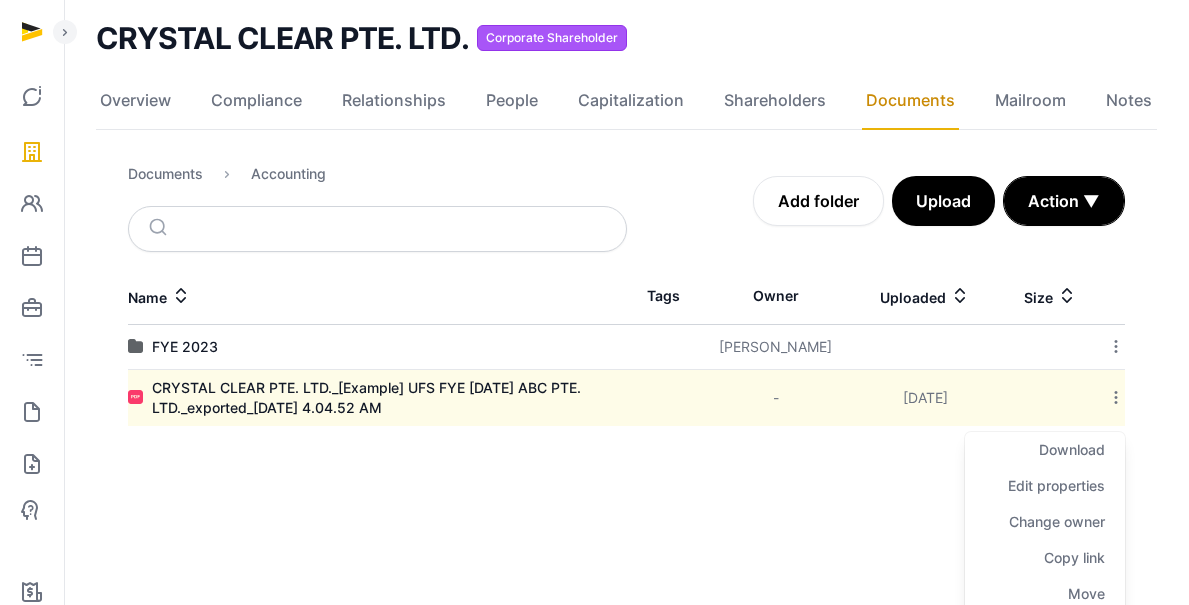 scroll, scrollTop: 224, scrollLeft: 0, axis: vertical 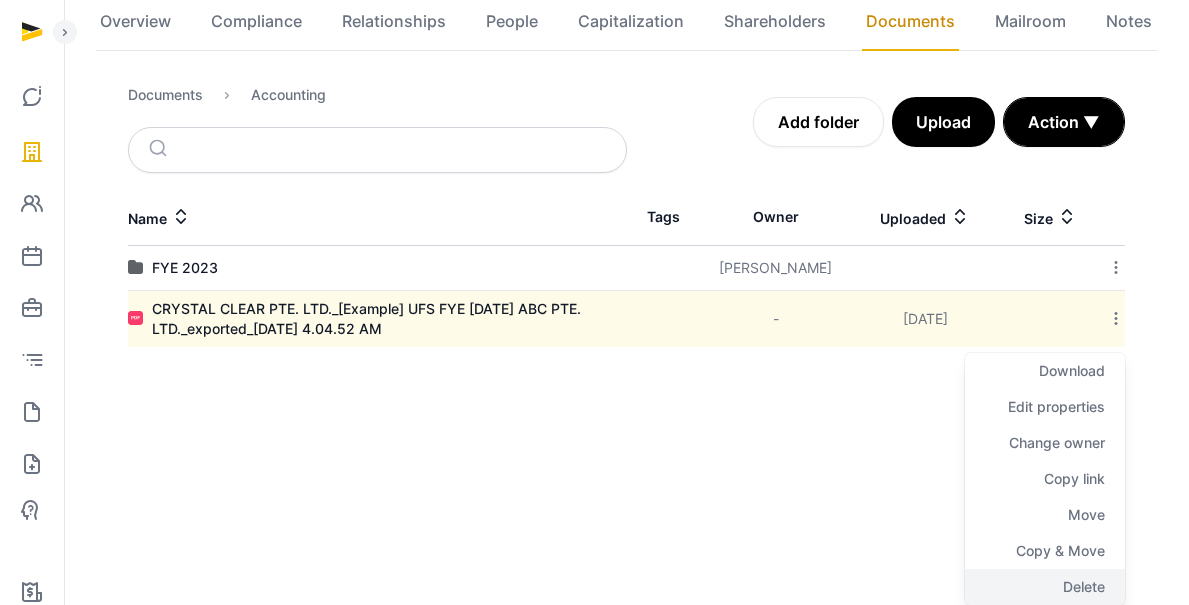 click on "Delete" 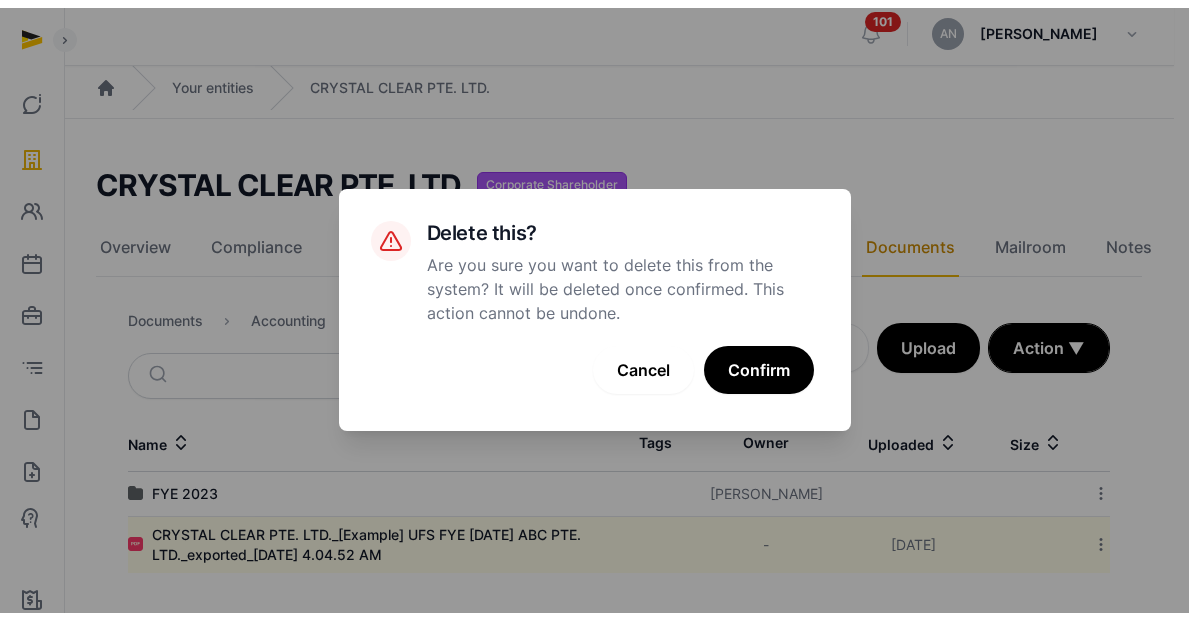 scroll, scrollTop: 0, scrollLeft: 0, axis: both 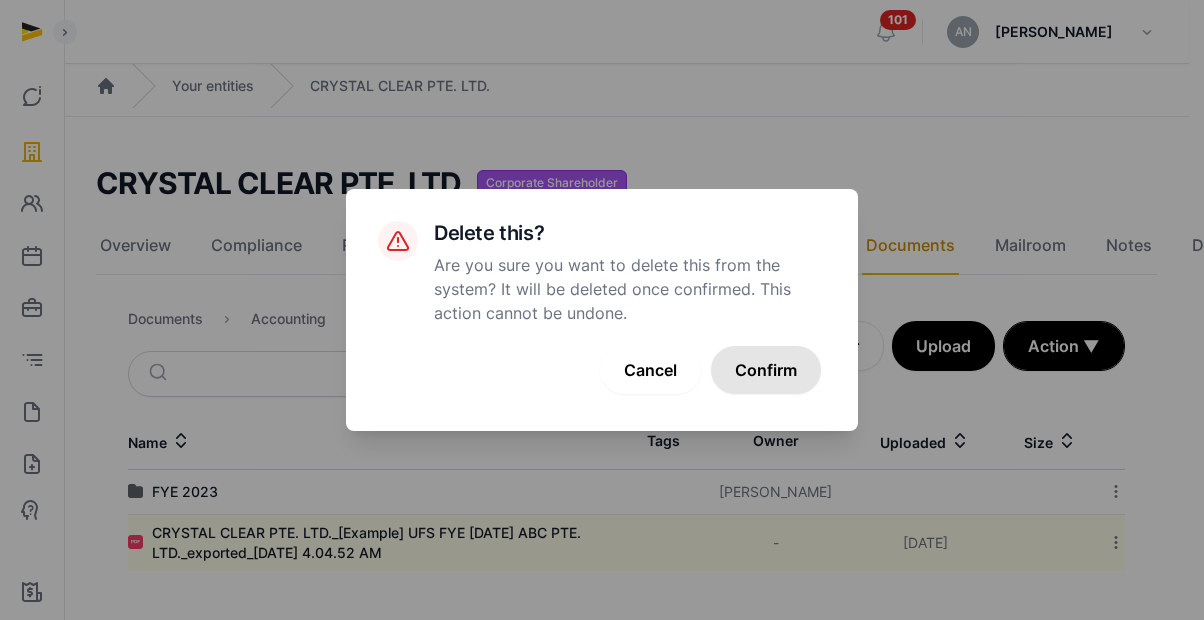 click on "Confirm" at bounding box center (766, 370) 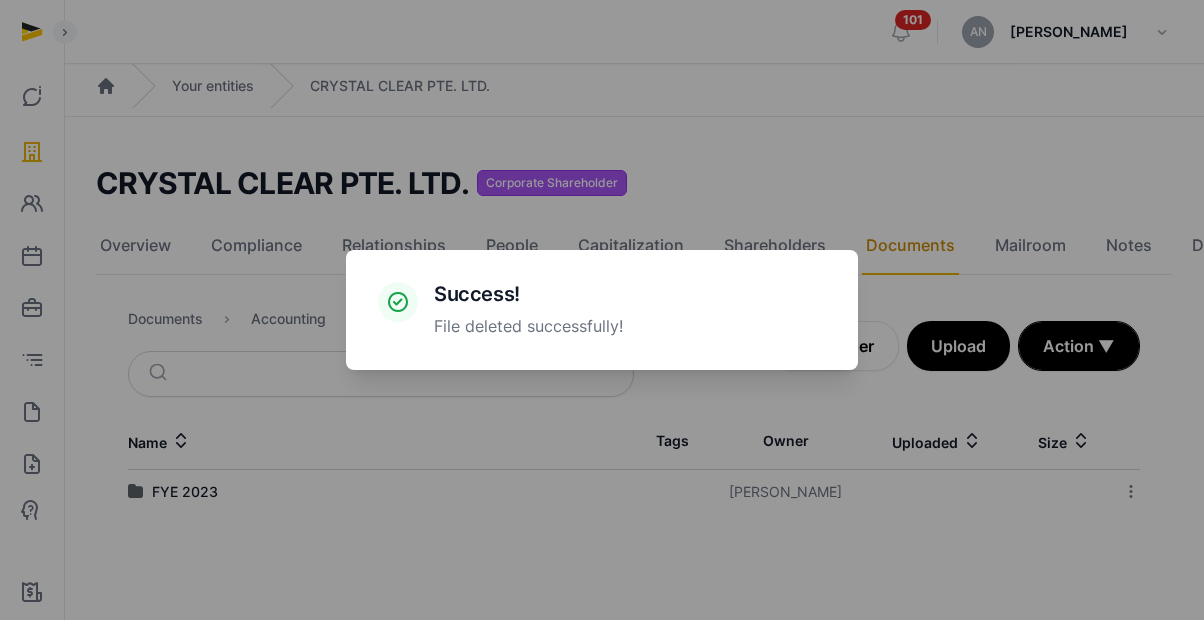 click on "×
Success!
File deleted successfully!
Cancel No OK" at bounding box center (602, 310) 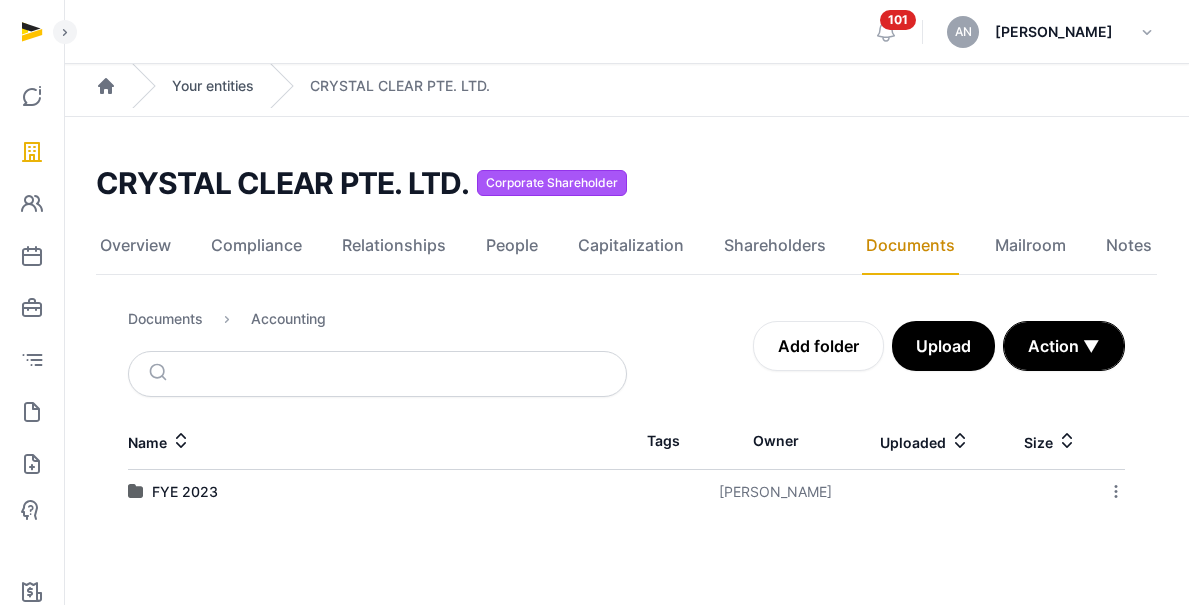 click on "Your entities" at bounding box center [213, 86] 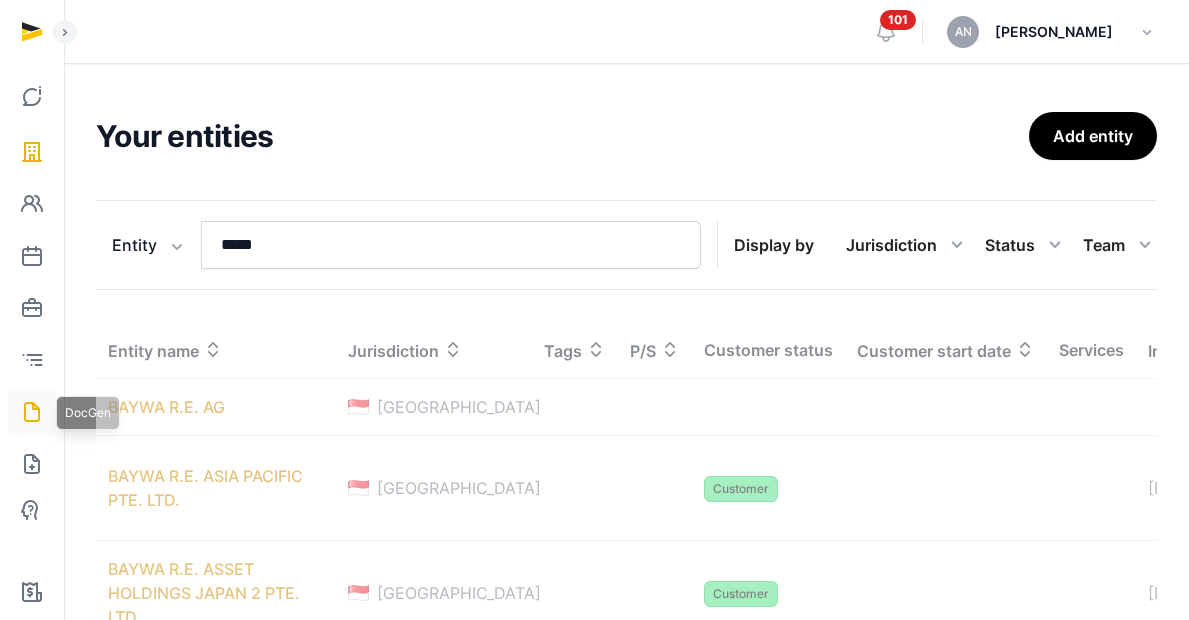 click at bounding box center (32, 412) 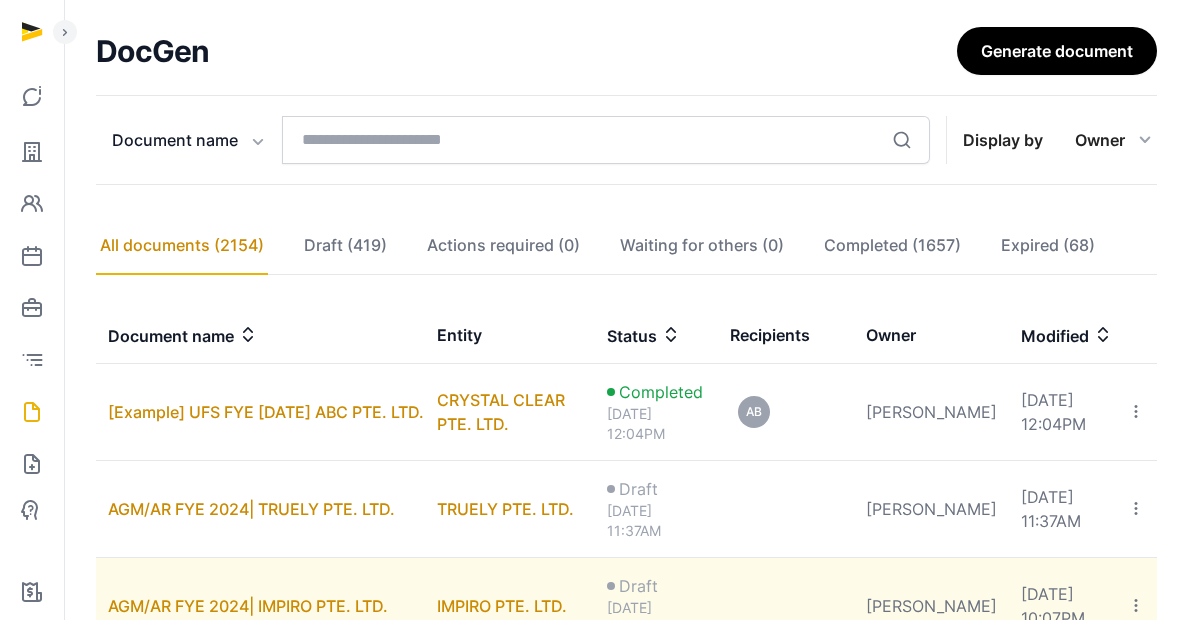 scroll, scrollTop: 170, scrollLeft: 0, axis: vertical 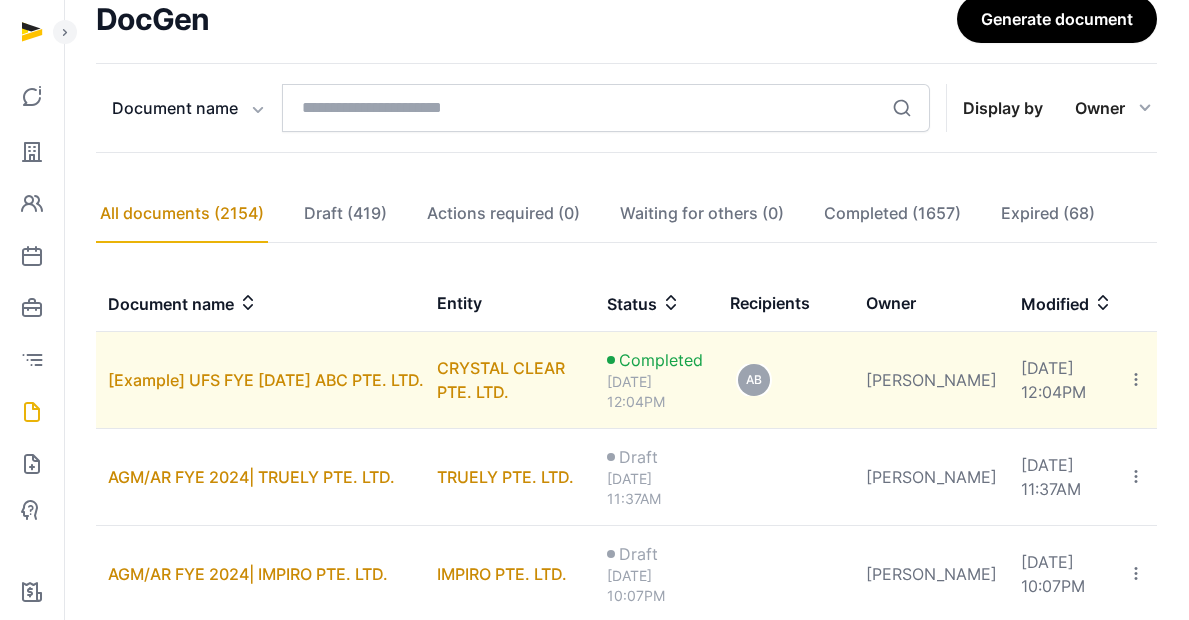 click 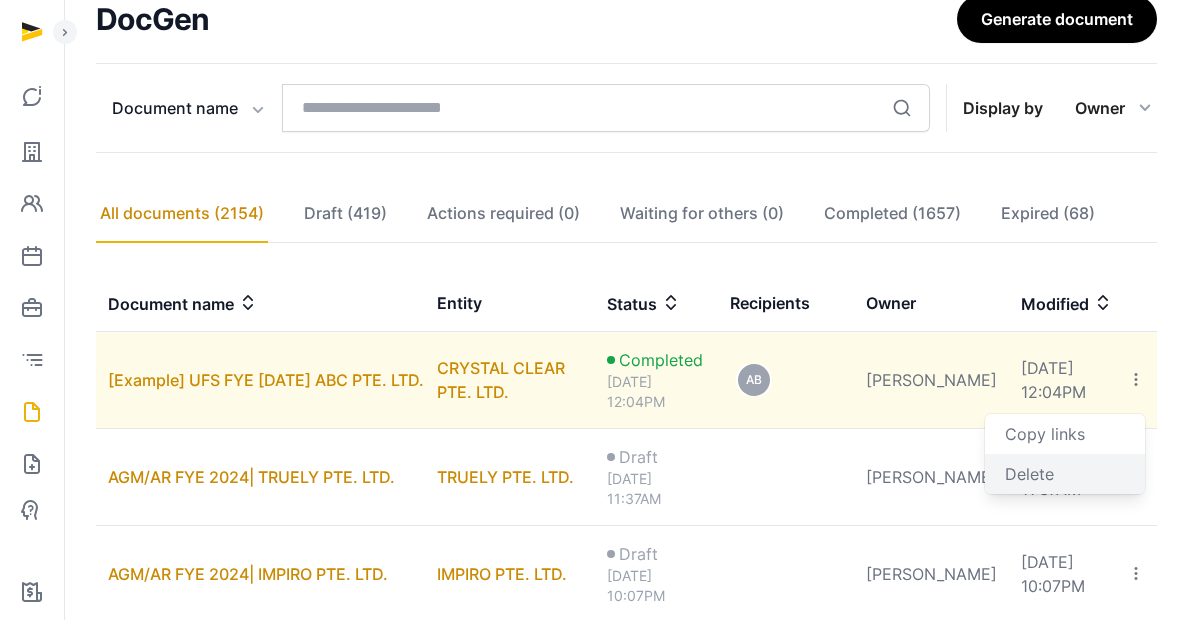 click on "Delete" 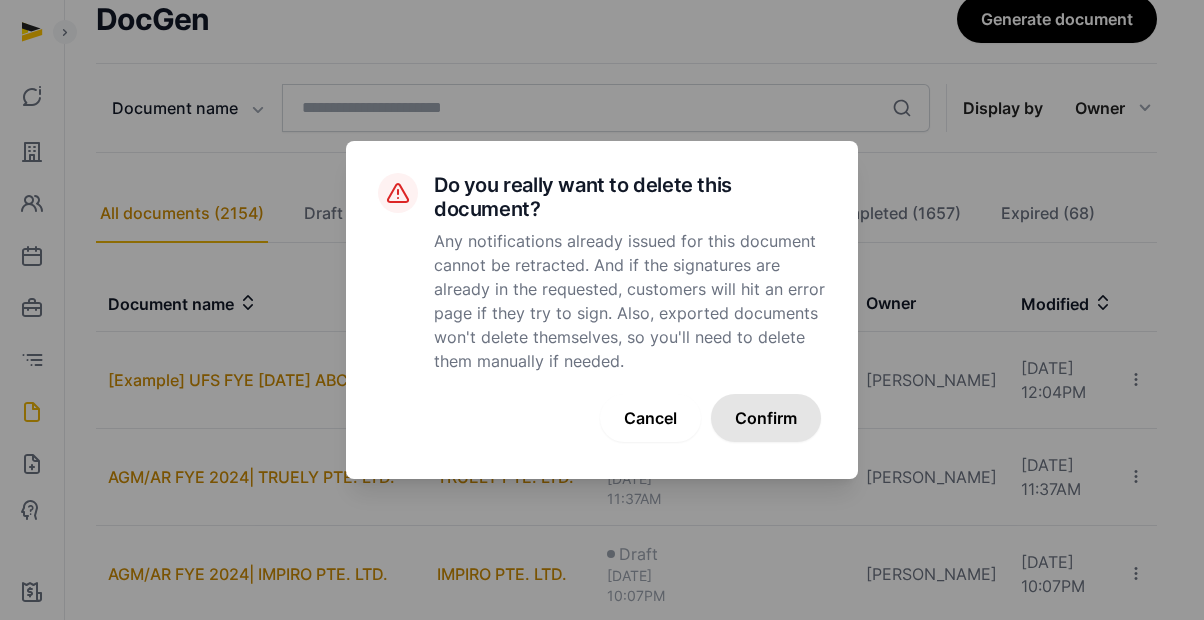 click on "Confirm" at bounding box center (766, 418) 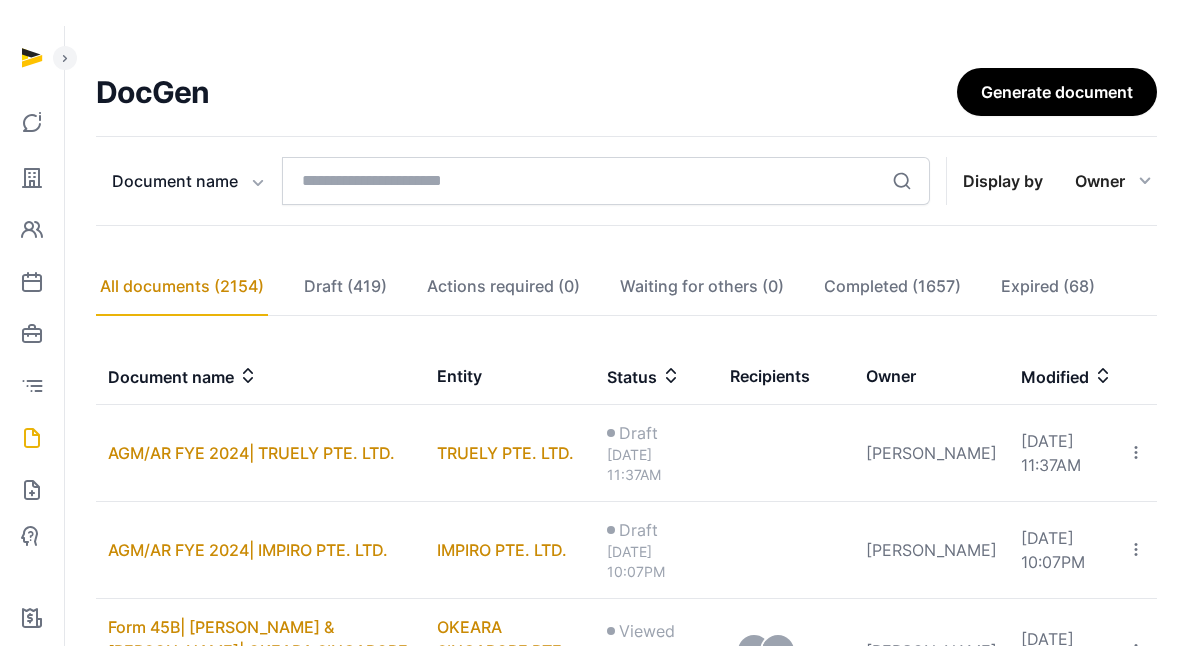 scroll, scrollTop: 89, scrollLeft: 0, axis: vertical 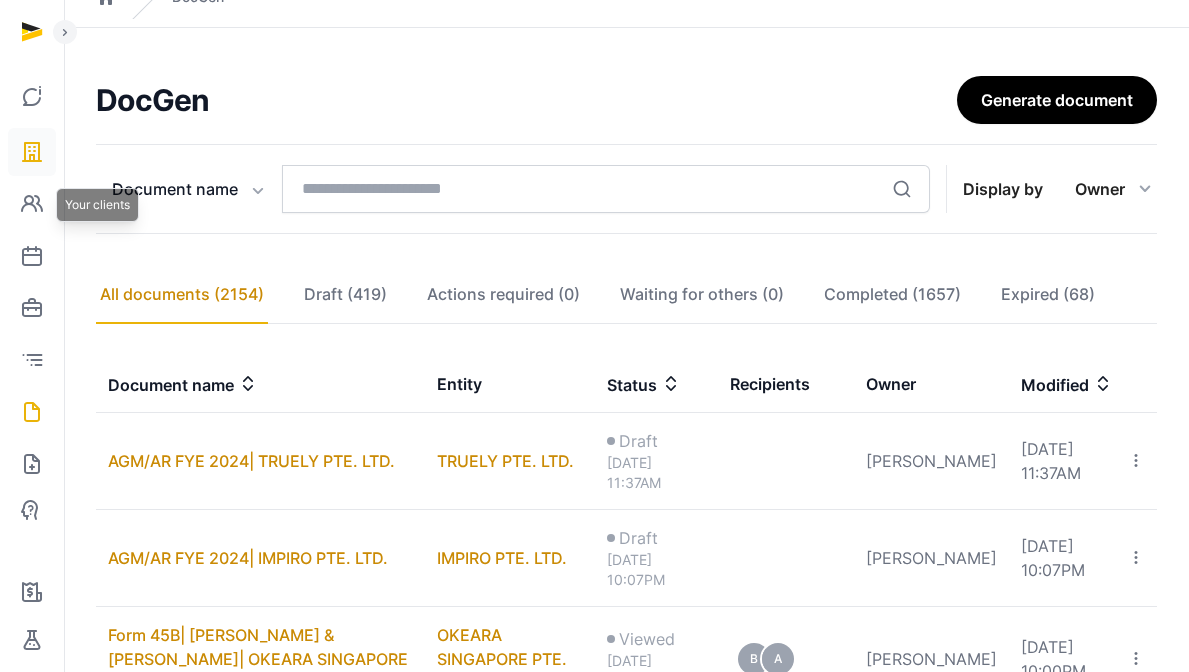 click at bounding box center [32, 152] 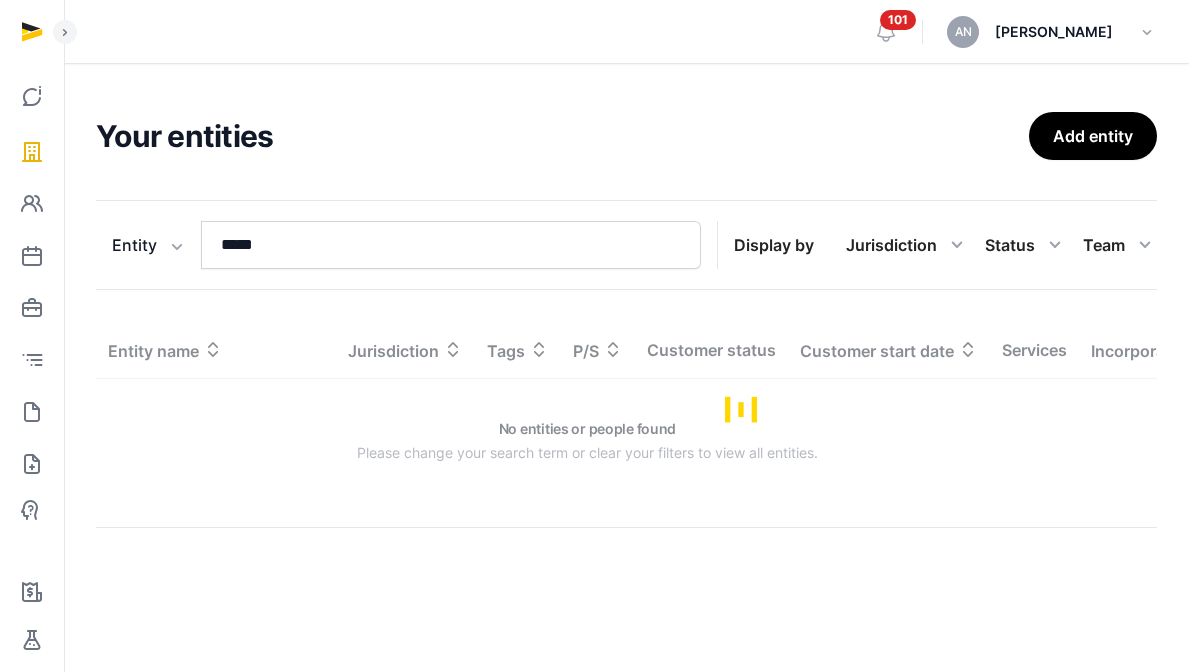 scroll, scrollTop: 0, scrollLeft: 0, axis: both 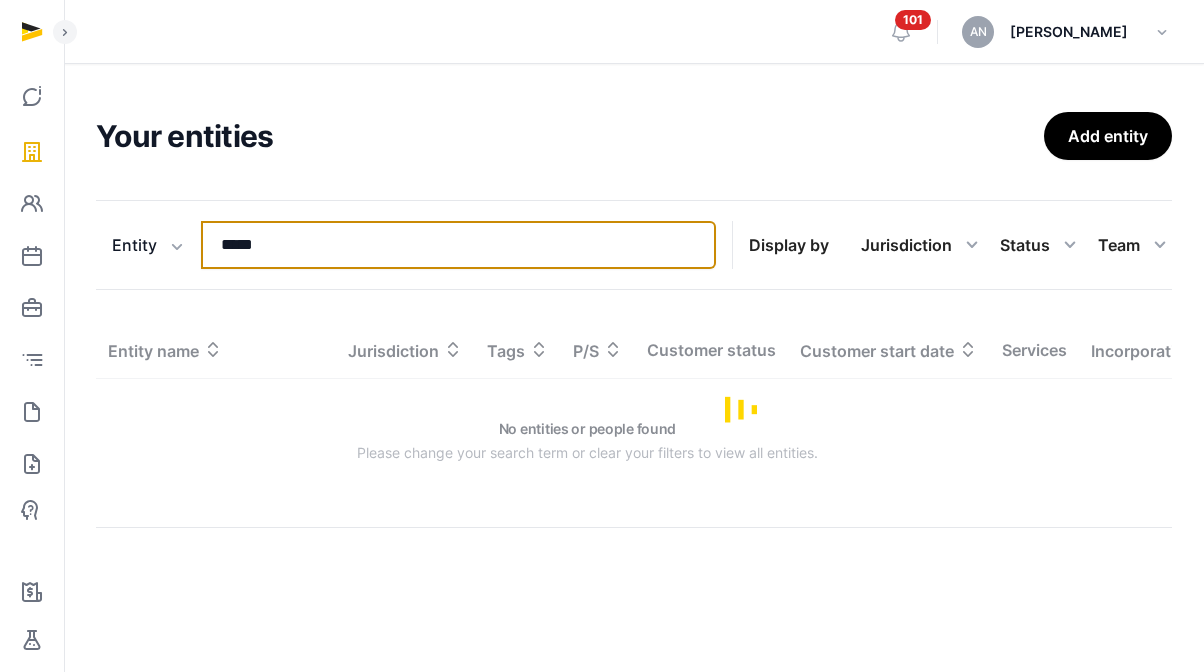 click on "*****" at bounding box center (458, 245) 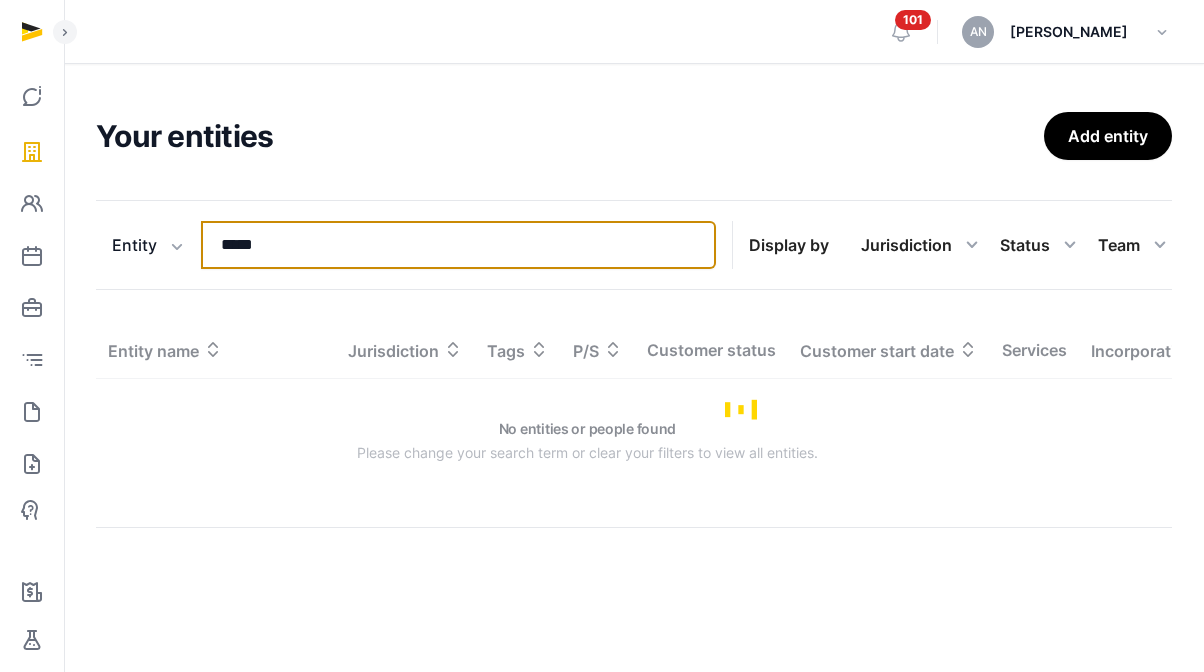 click on "*****" at bounding box center [458, 245] 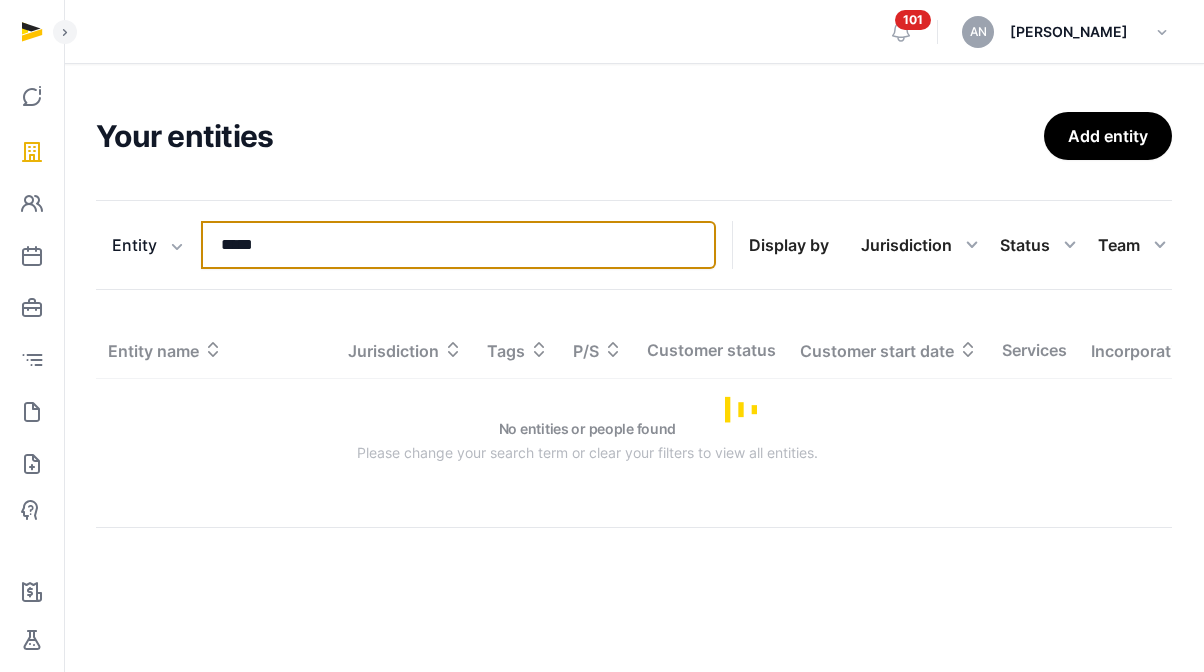 click on "*****" at bounding box center [458, 245] 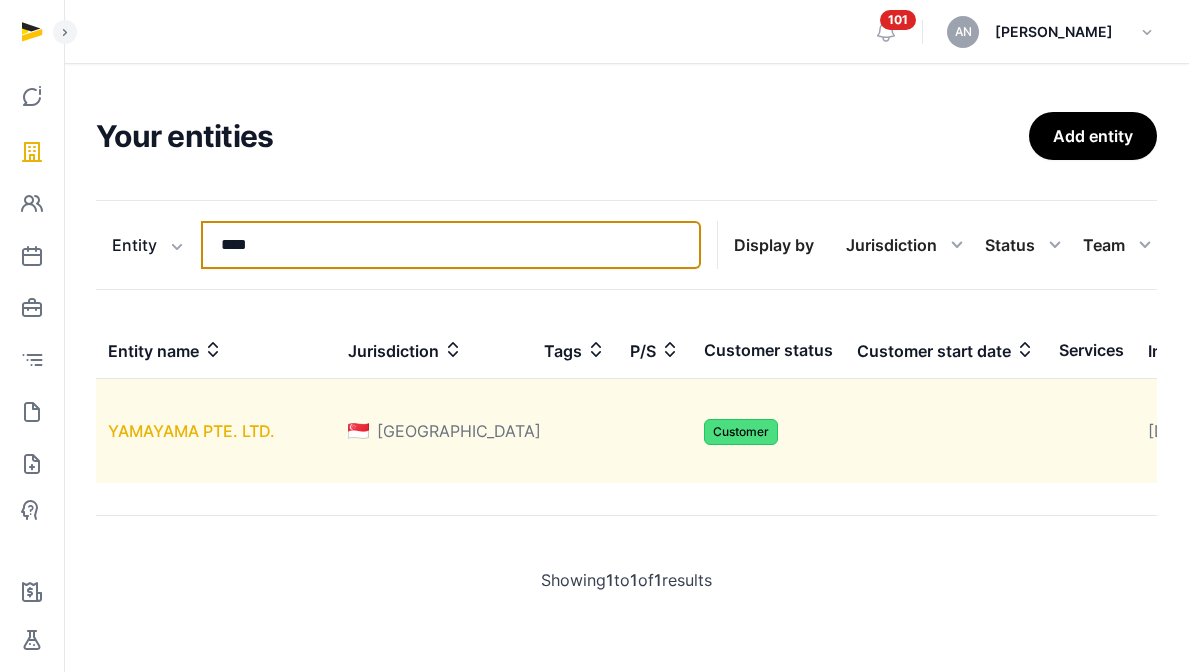 type on "****" 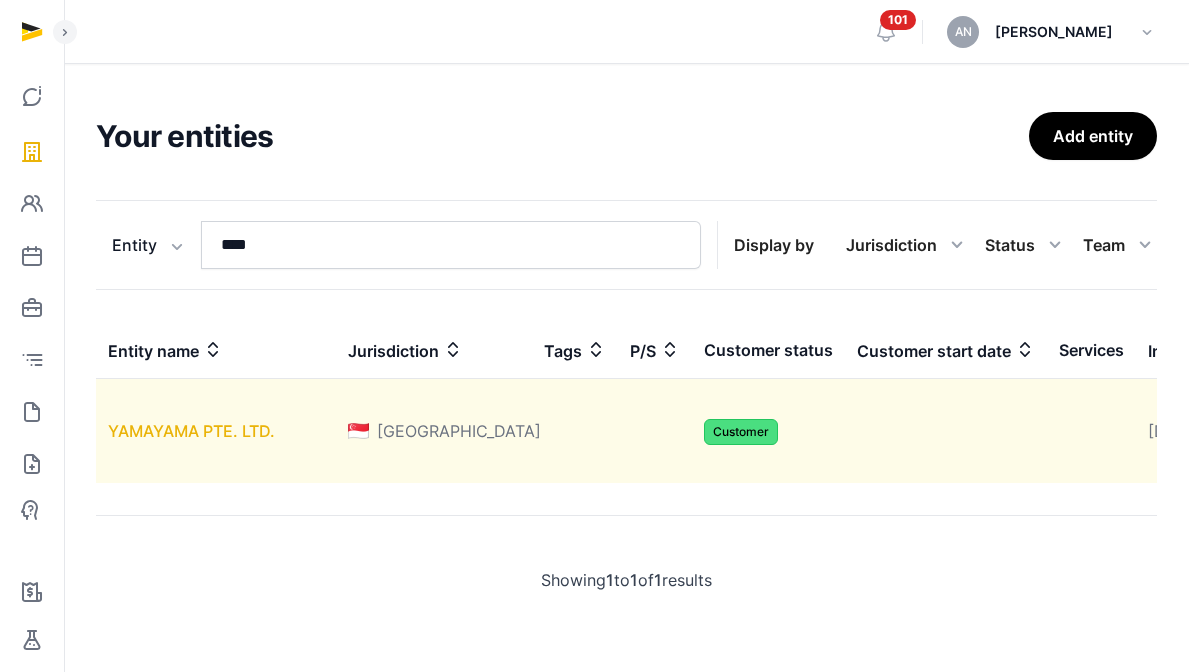 click on "YAMAYAMA PTE. LTD." at bounding box center [191, 431] 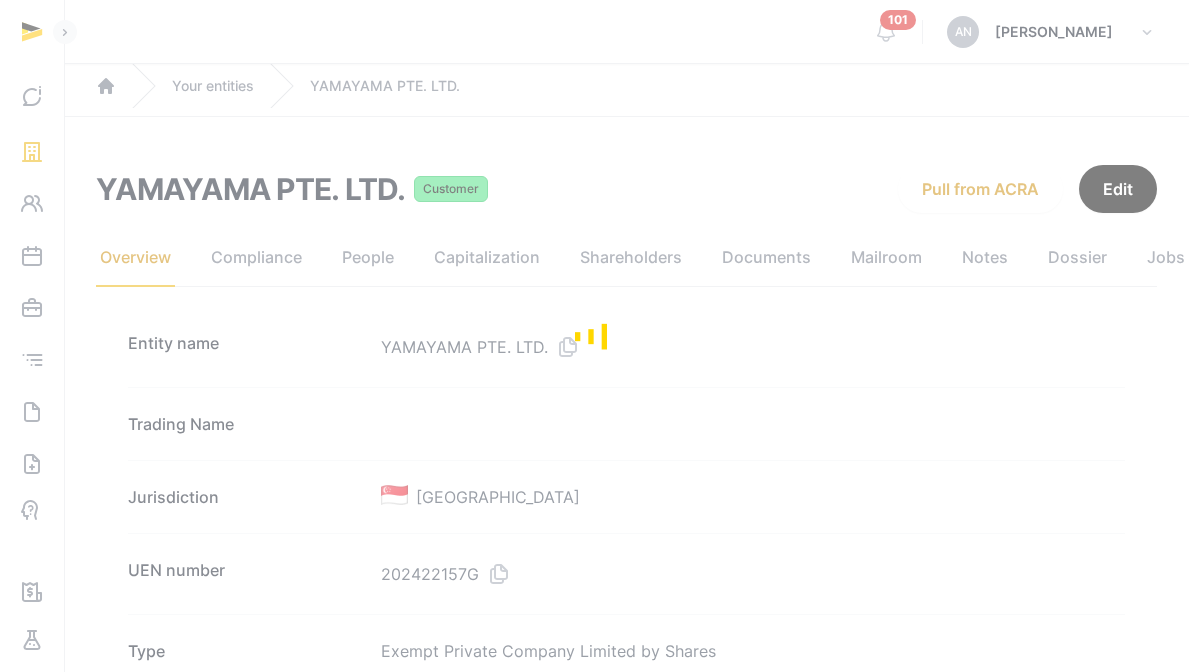 click at bounding box center [594, 336] 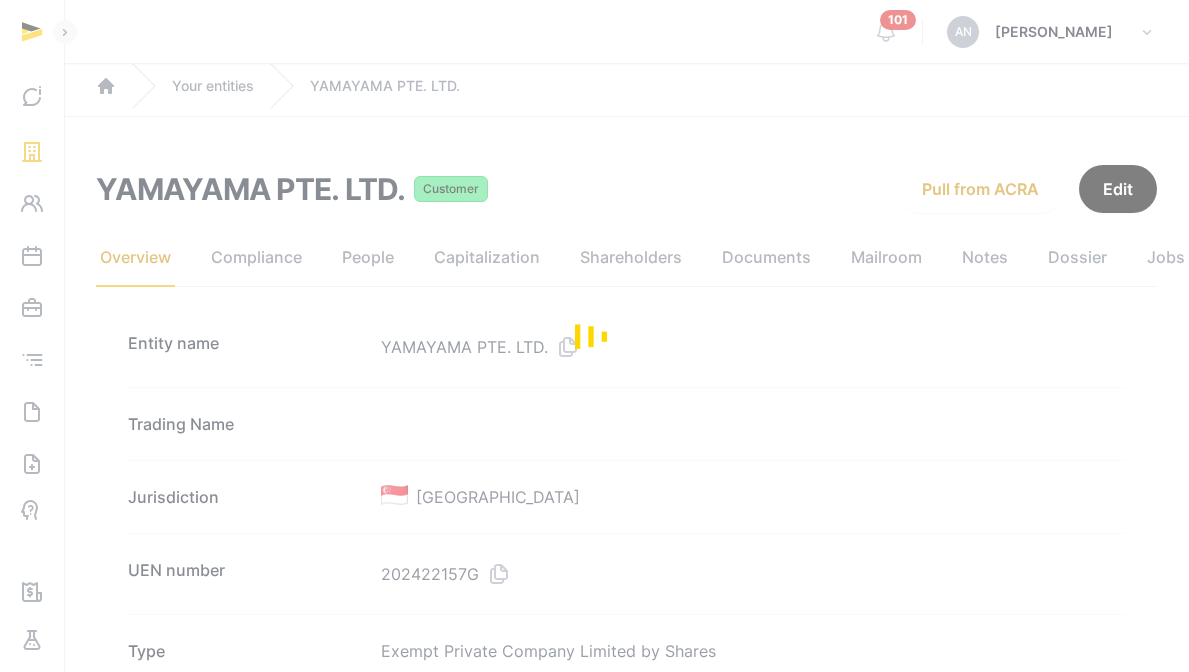 click on "Entity name YAMAYAMA PTE. LTD.  Trading Name   Jurisdiction Singapore UEN number 202422157G  Type Exempt Private Company Limited by Shares  Company stage Parent/Subsidiary Industry Description   Website Email address Office phone number Primary countries of operation Activities 79102-TRAVEL AGENCIES AND TOUR OPERATORS (MAINLY OUTBOUND) Registered address 109 NORTH BRIDGE ROAD, SINGAPORE, 179097, SINGAPORE  Incorporation date Jun 03, 2024  Tags Entity status   Registered Agent (Managed by Stellar) Questionnaire Update Customer status Customer Customer start date Freemium No Channel Partner No Service Partner No Risk rating" at bounding box center (626, 1287) 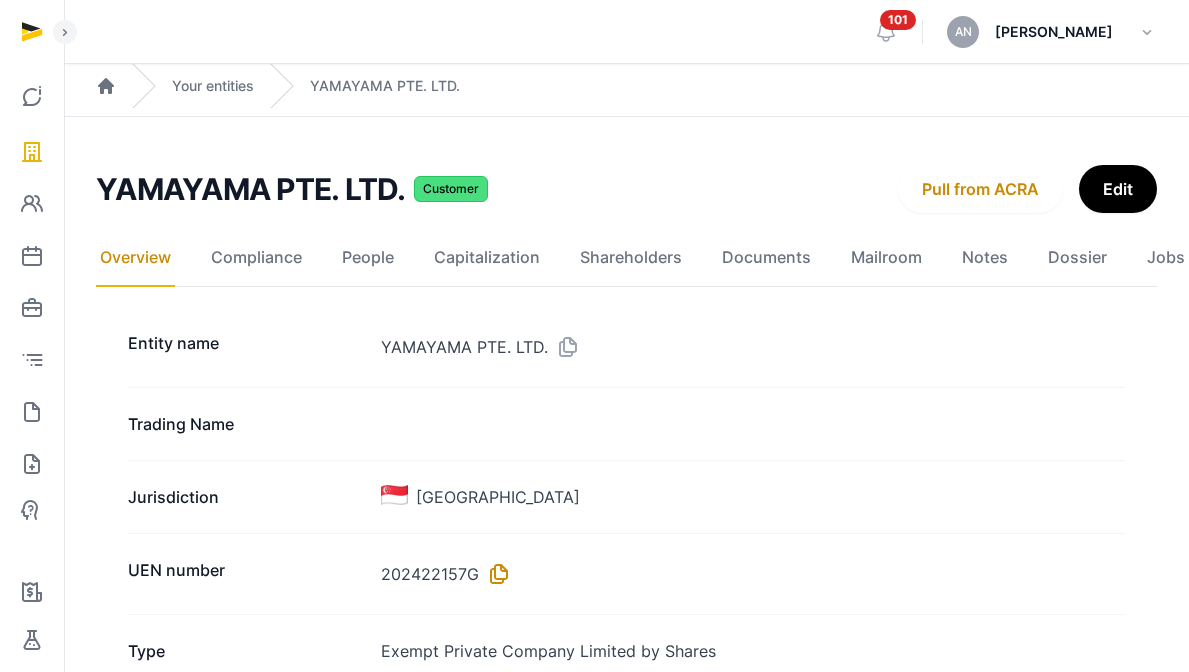 click at bounding box center (495, 574) 